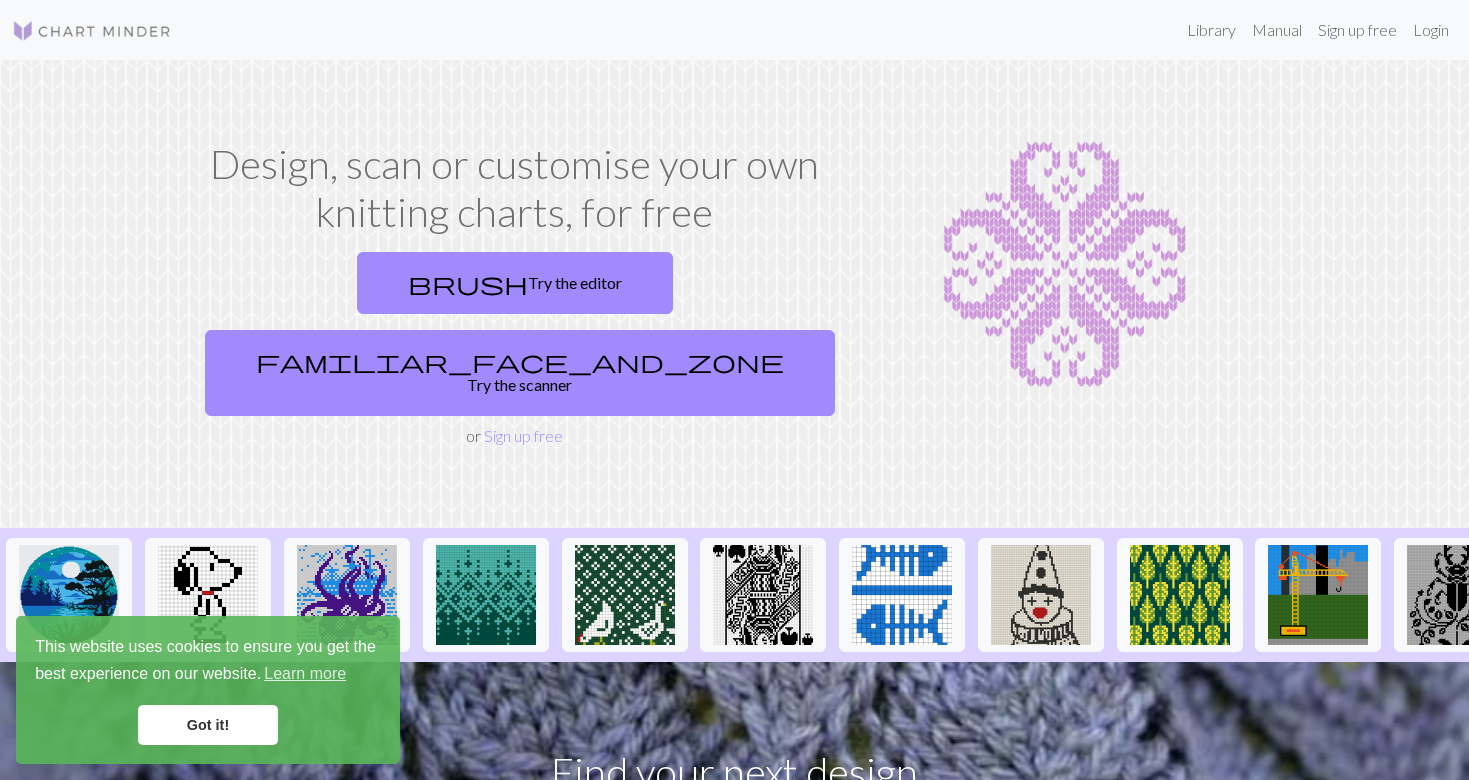 scroll, scrollTop: 0, scrollLeft: 0, axis: both 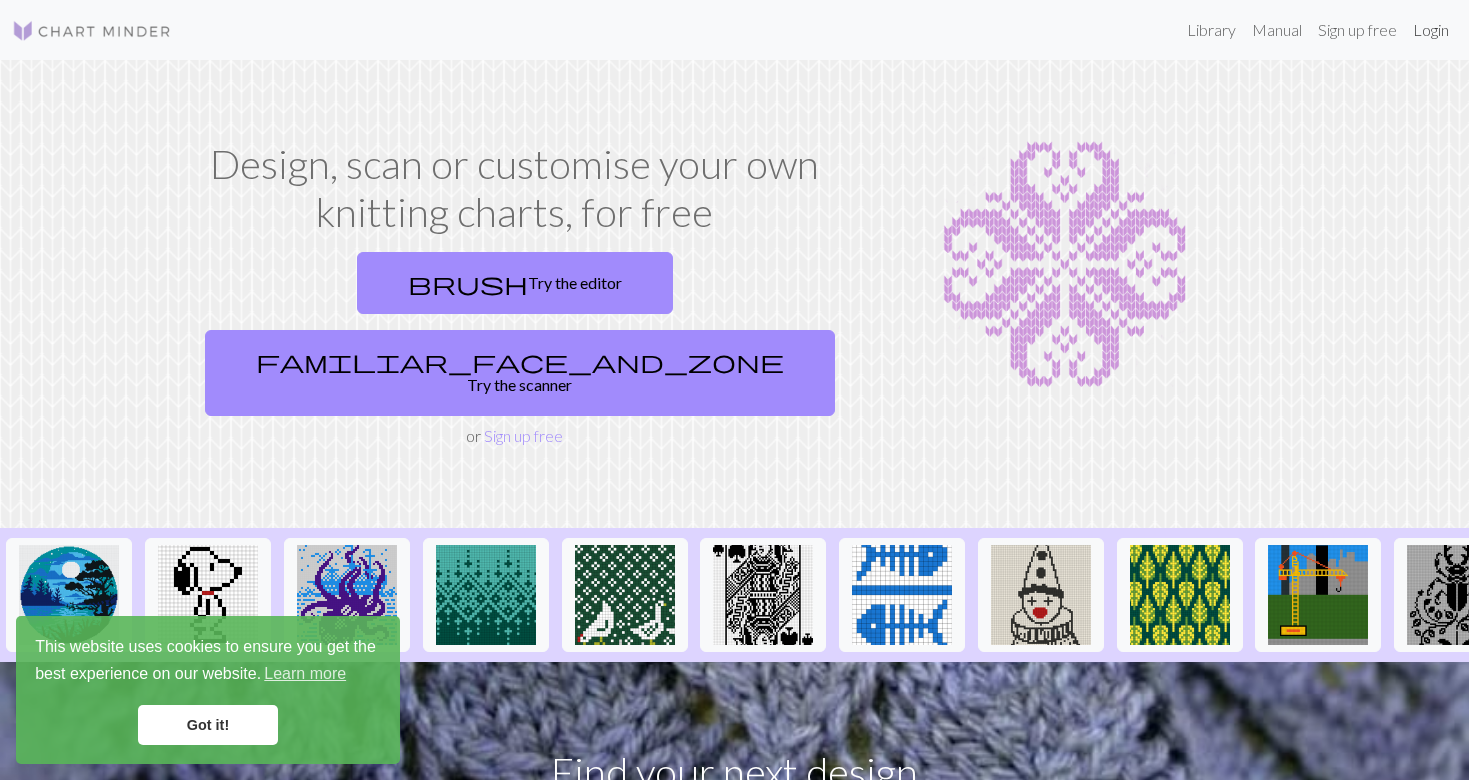 click on "Login" at bounding box center [1431, 30] 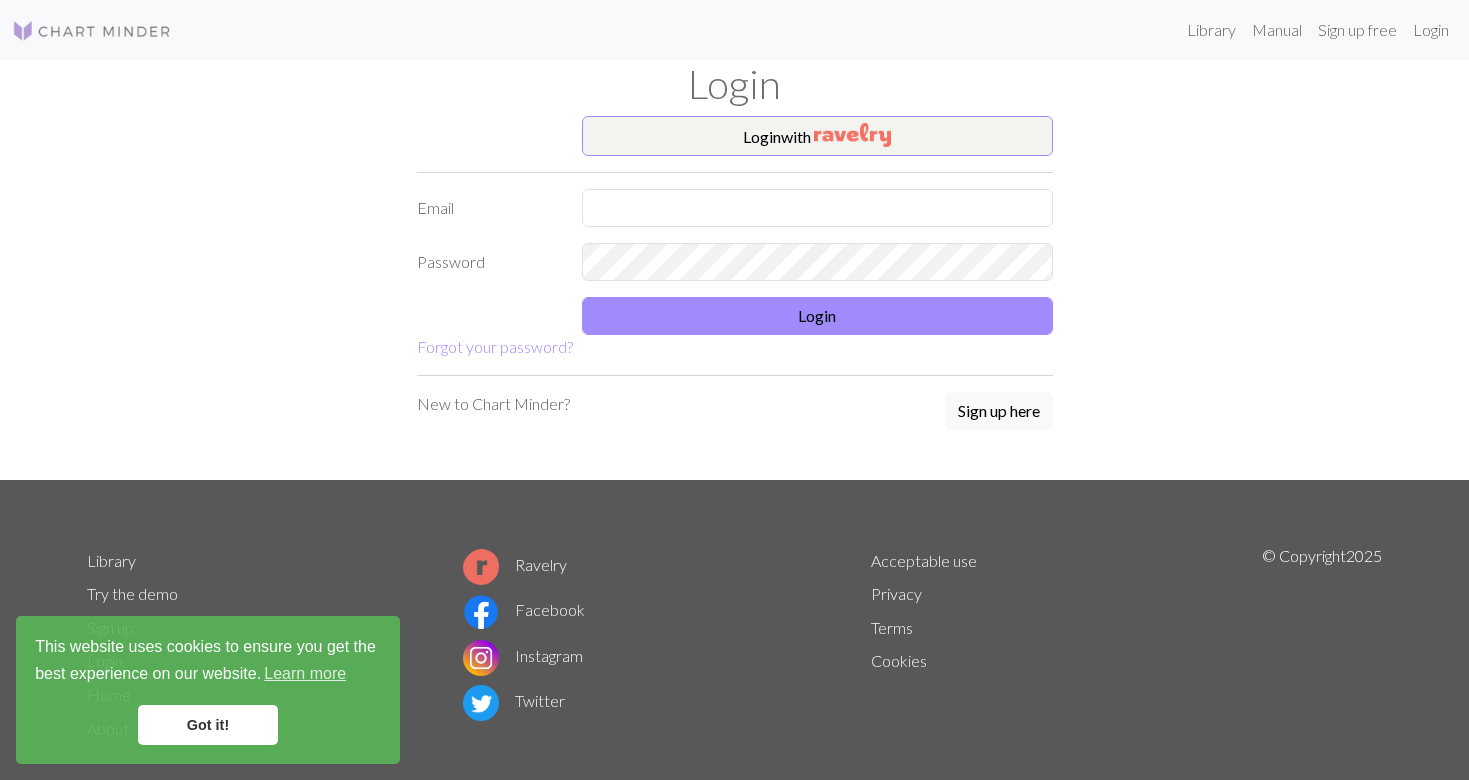 click on "Login  with   Email Password Login Forgot your password?" at bounding box center [735, 237] 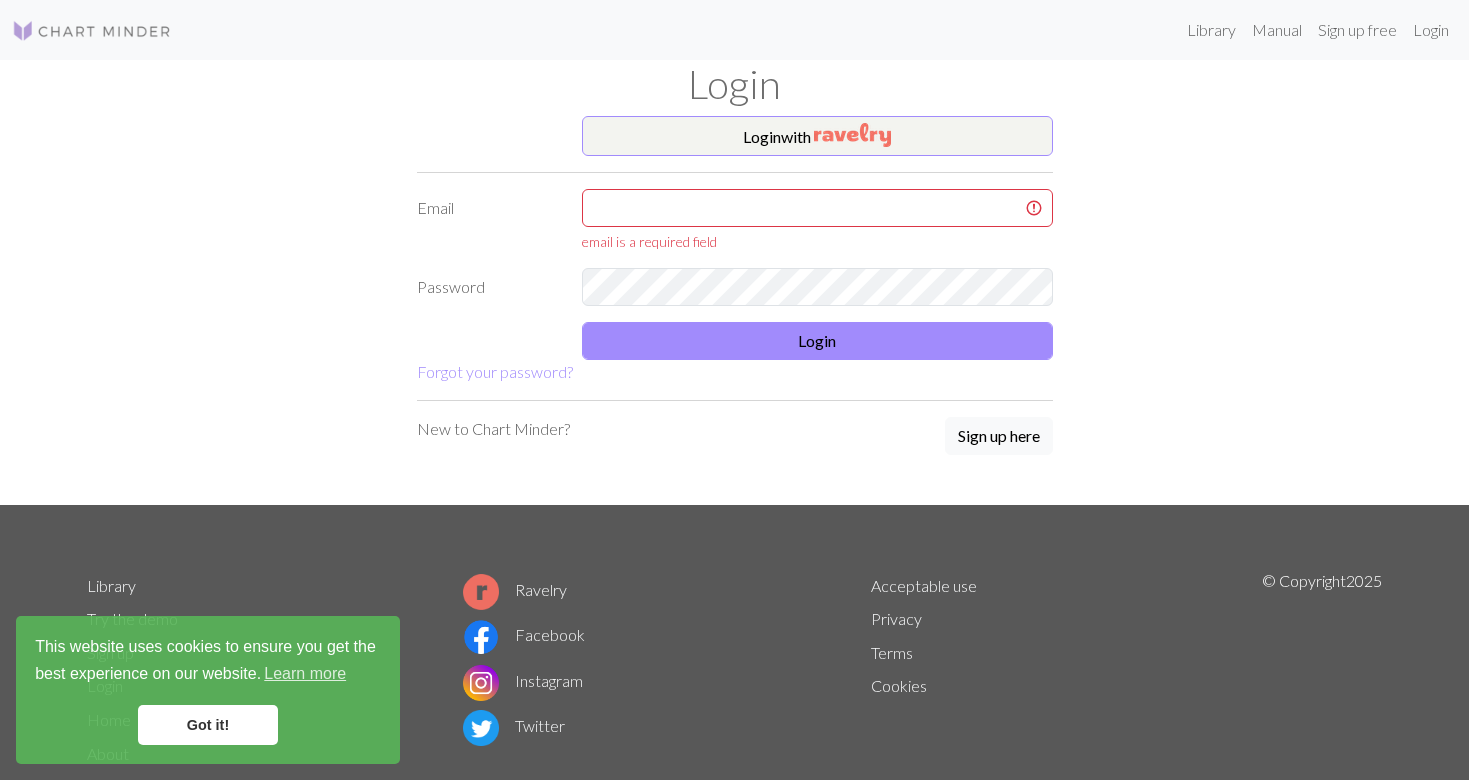 click on "Email" at bounding box center [487, 220] 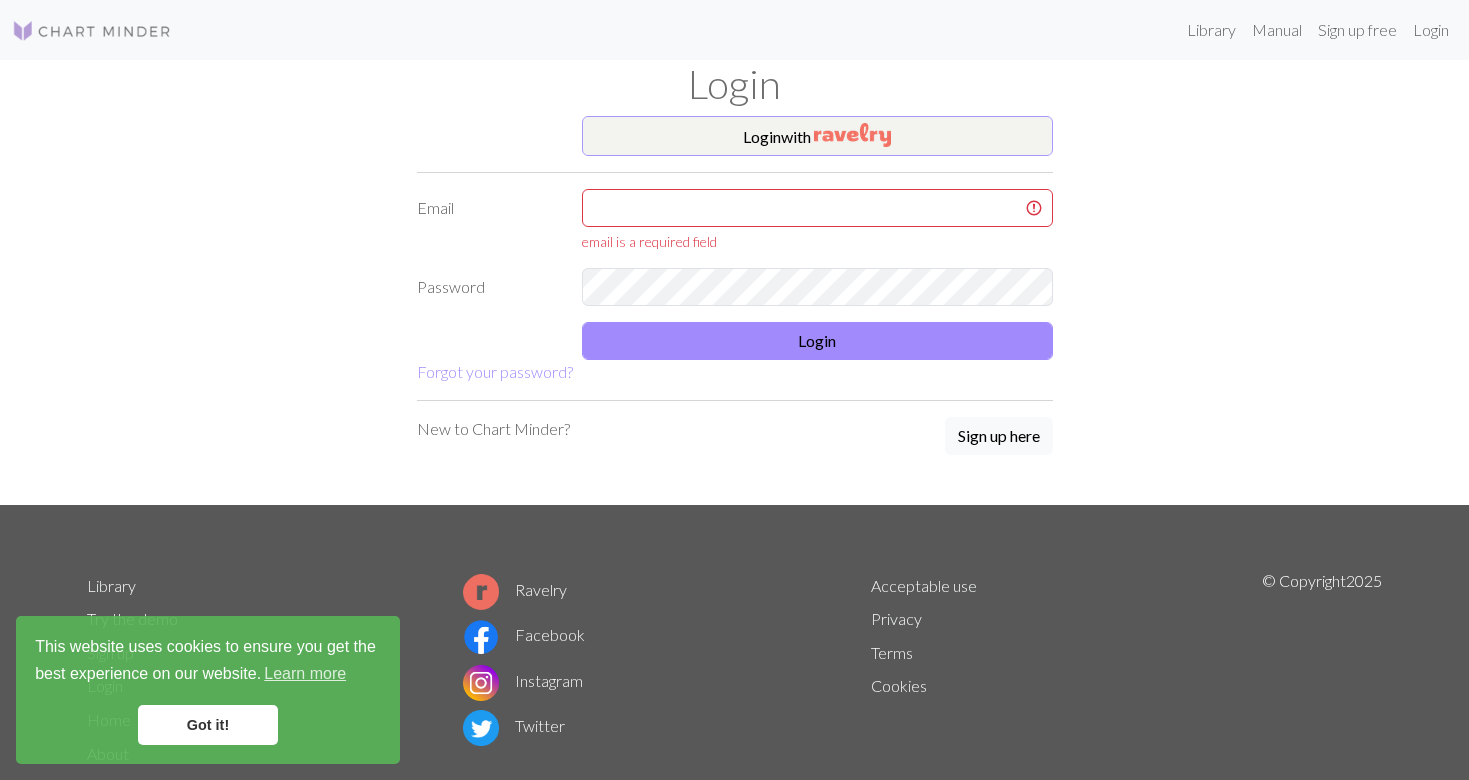 click on "Login  with" at bounding box center (817, 136) 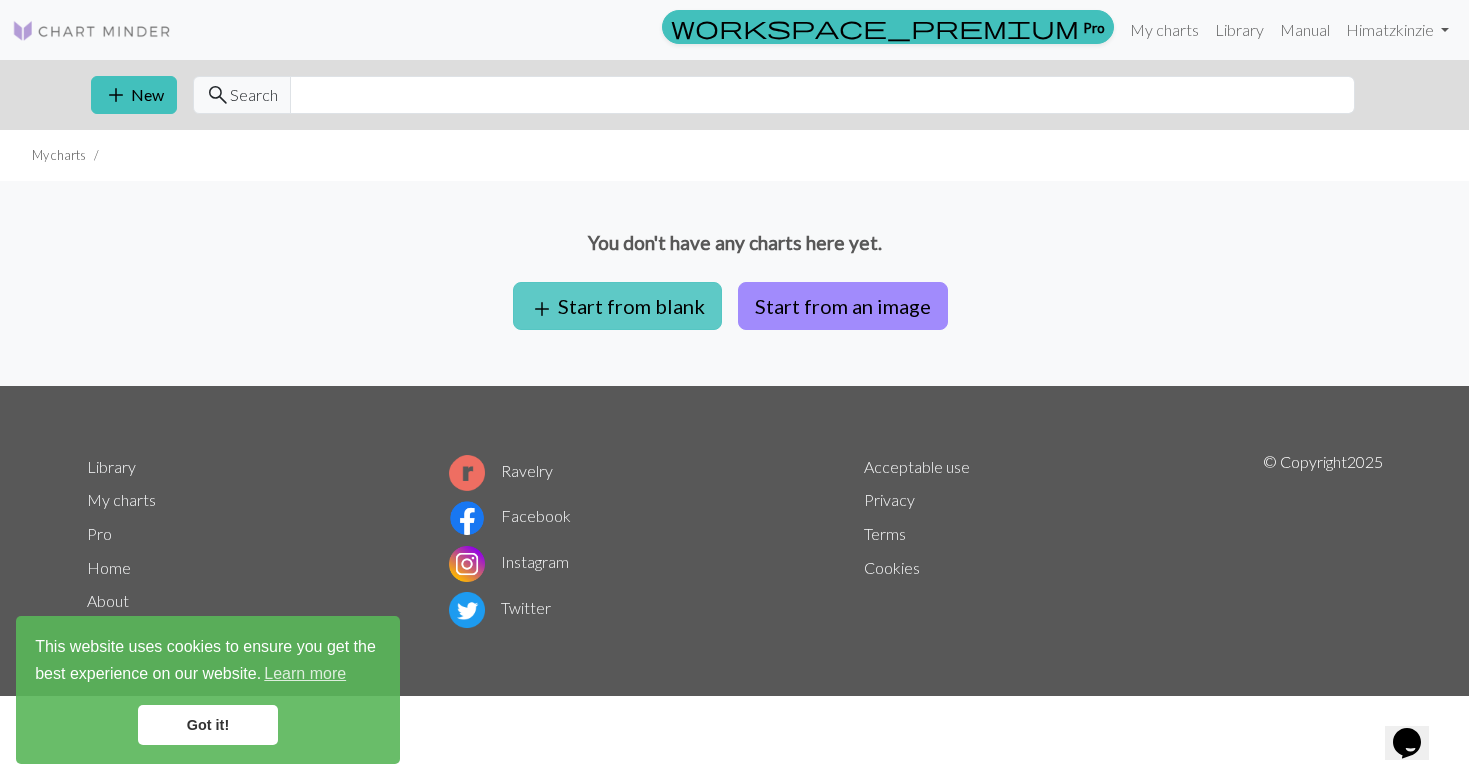 click on "add   Start from blank" at bounding box center [617, 306] 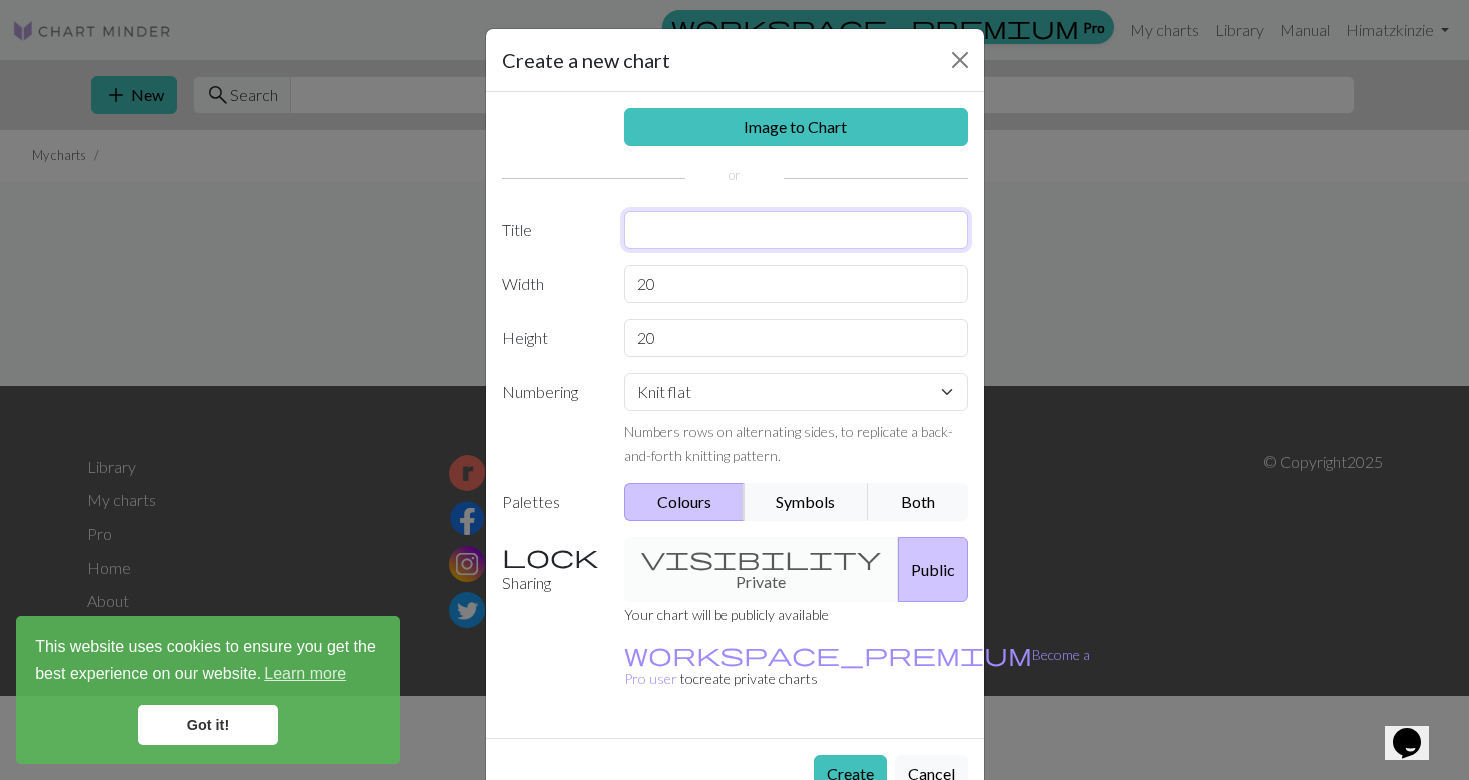 click at bounding box center [796, 230] 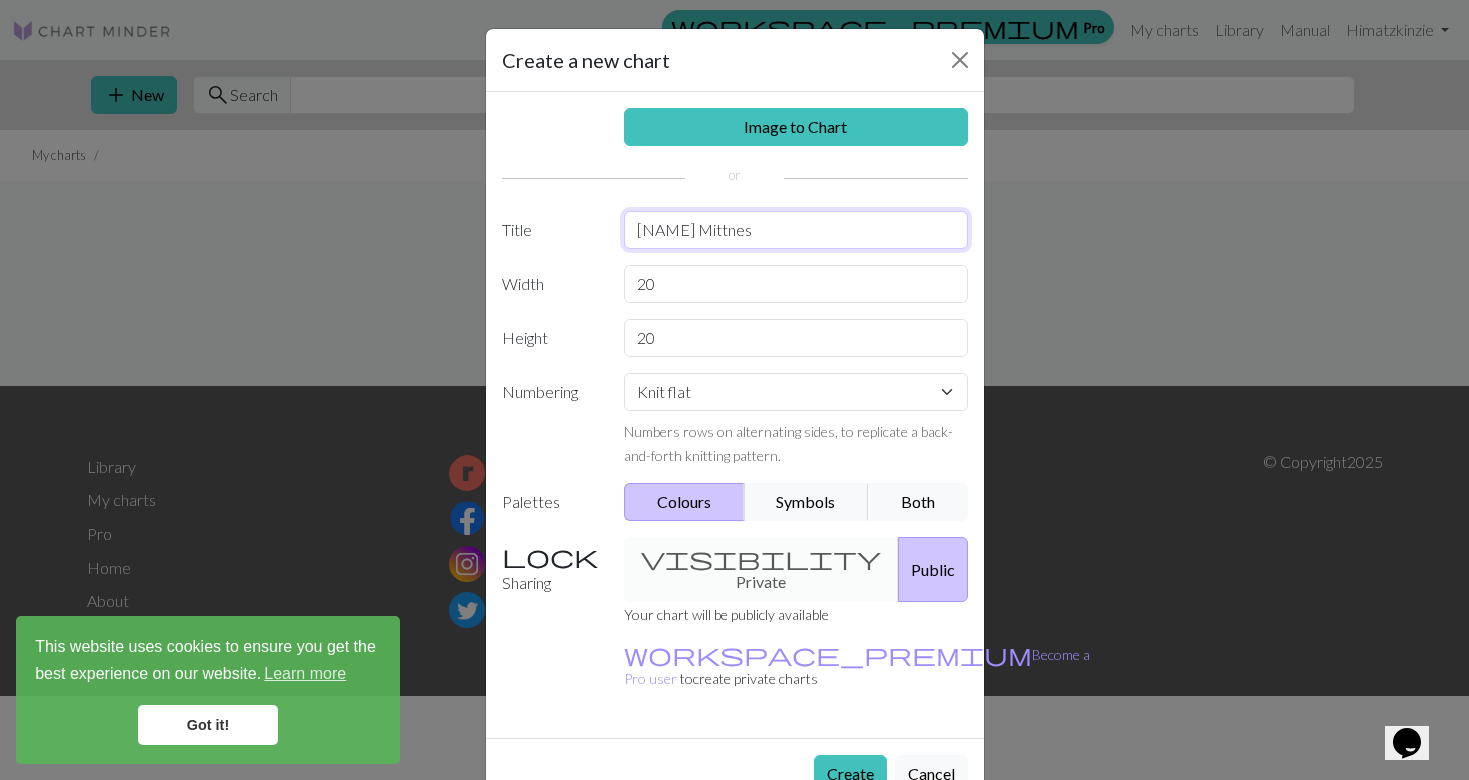 type on "Hawkeye Mittnes" 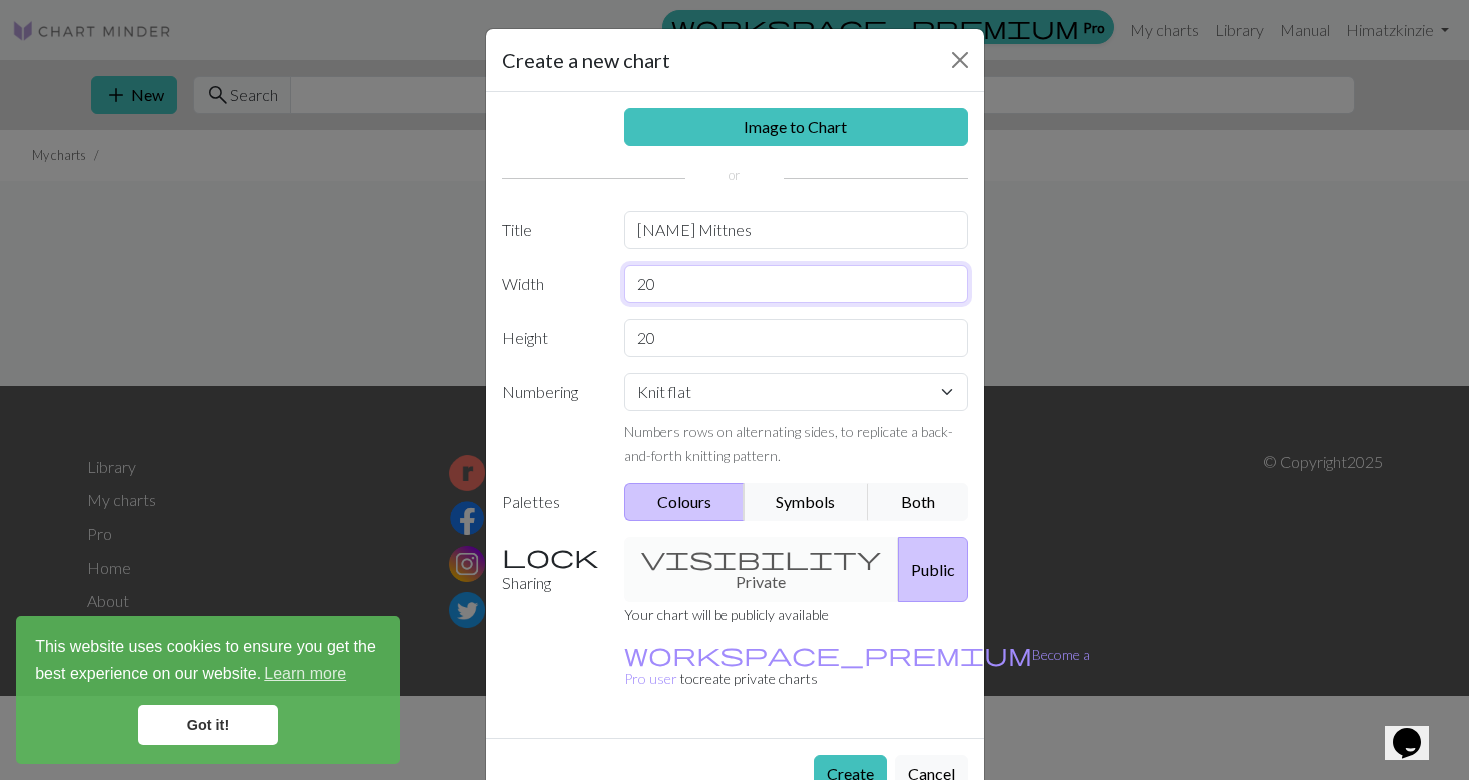 click on "20" at bounding box center [796, 284] 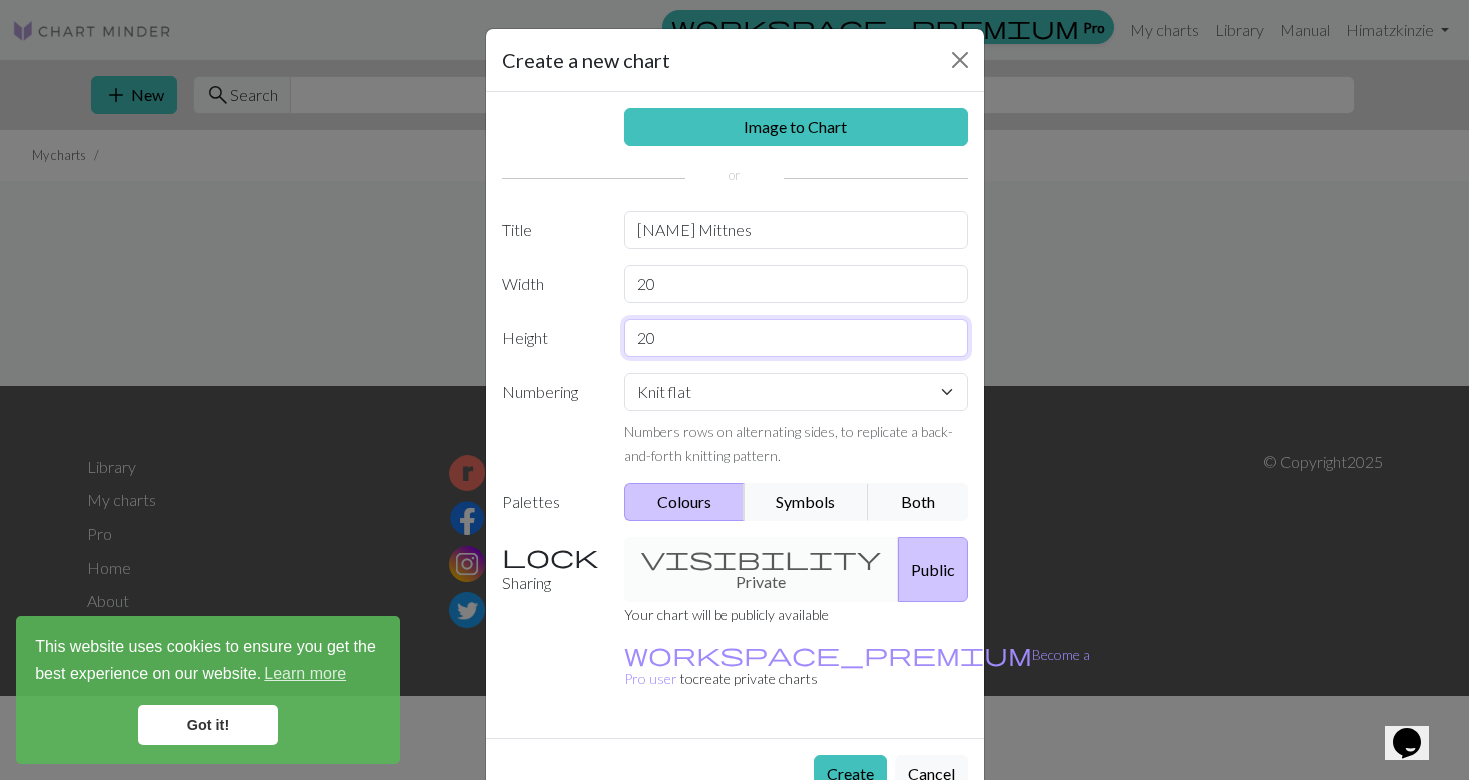 click on "20" at bounding box center [796, 338] 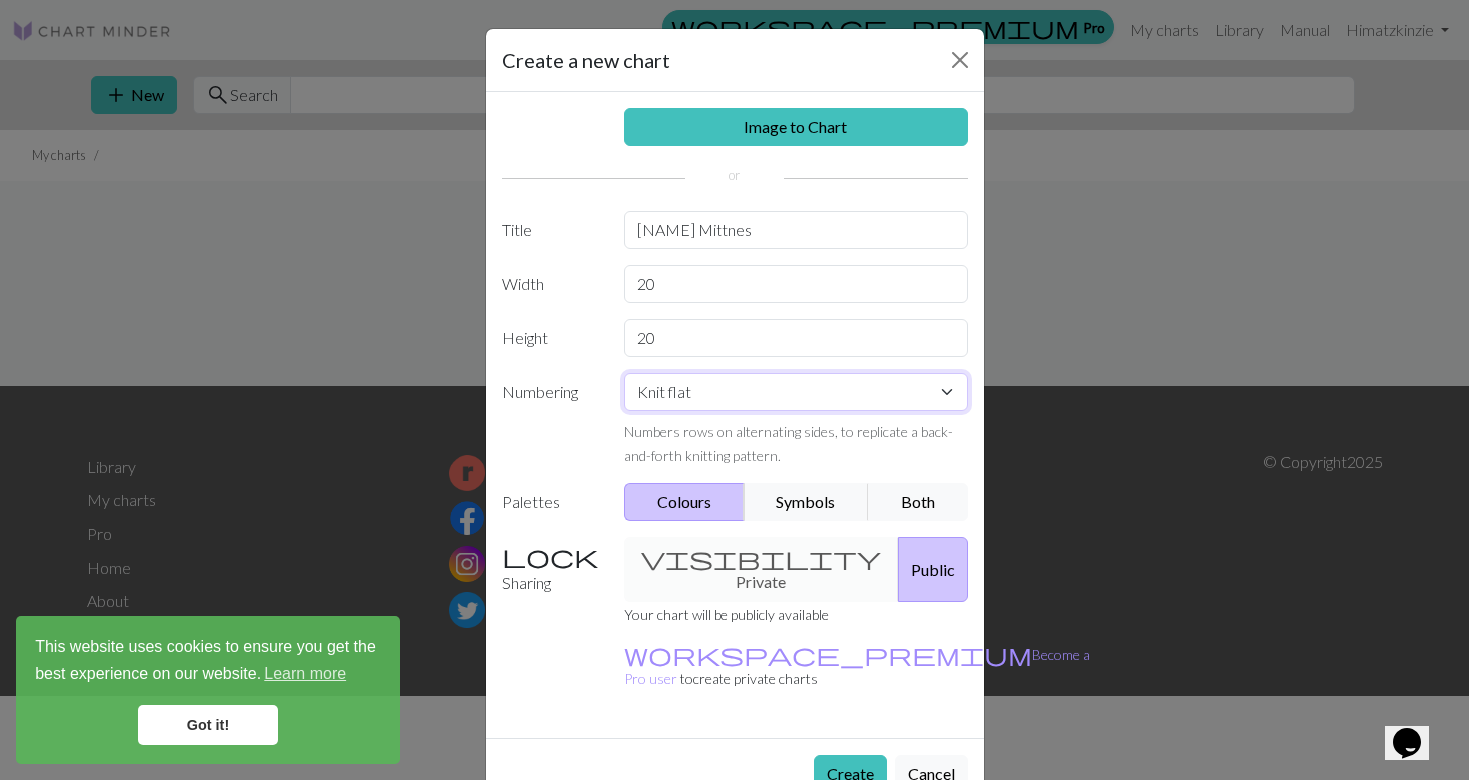 select on "round" 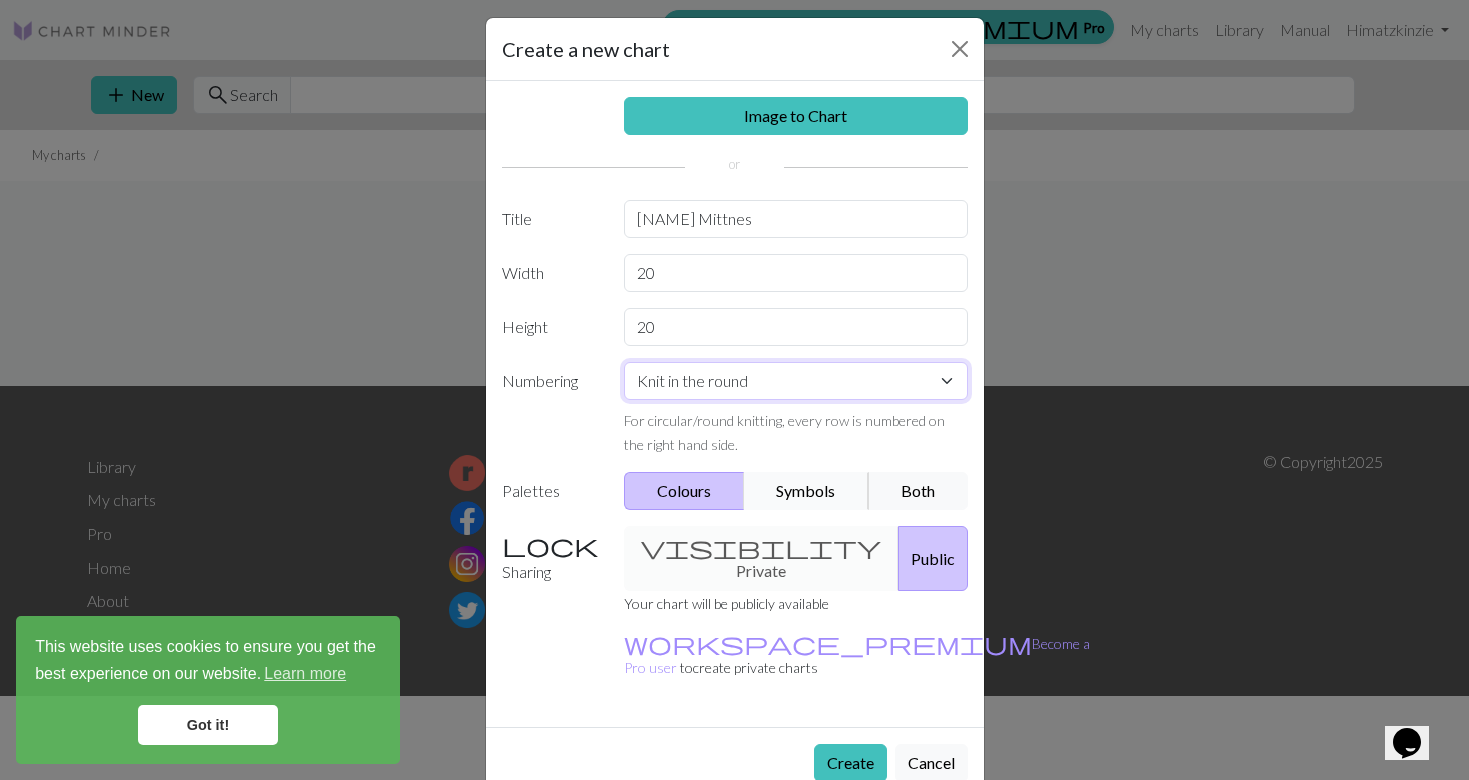 scroll, scrollTop: 10, scrollLeft: 0, axis: vertical 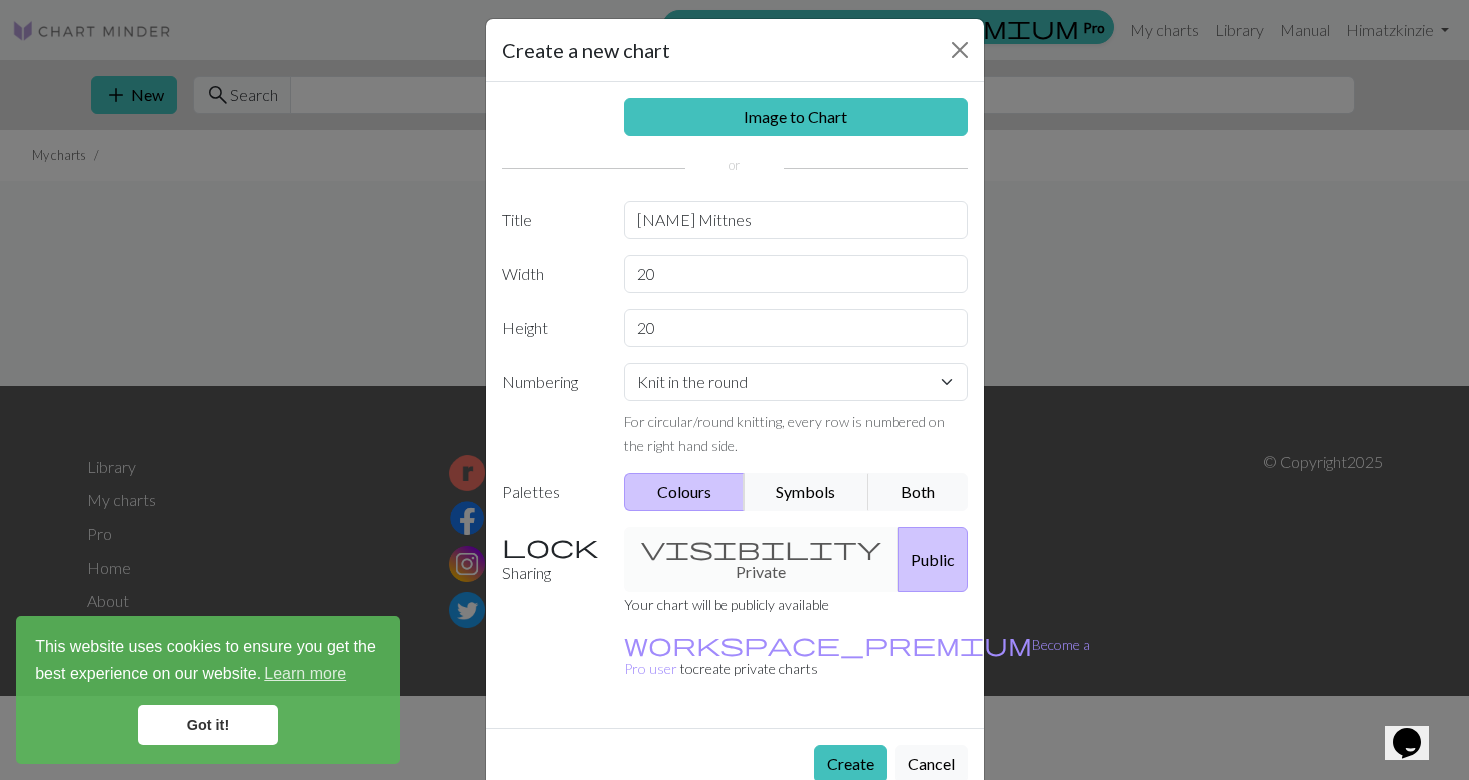 click on "visibility  Private Public" at bounding box center (796, 559) 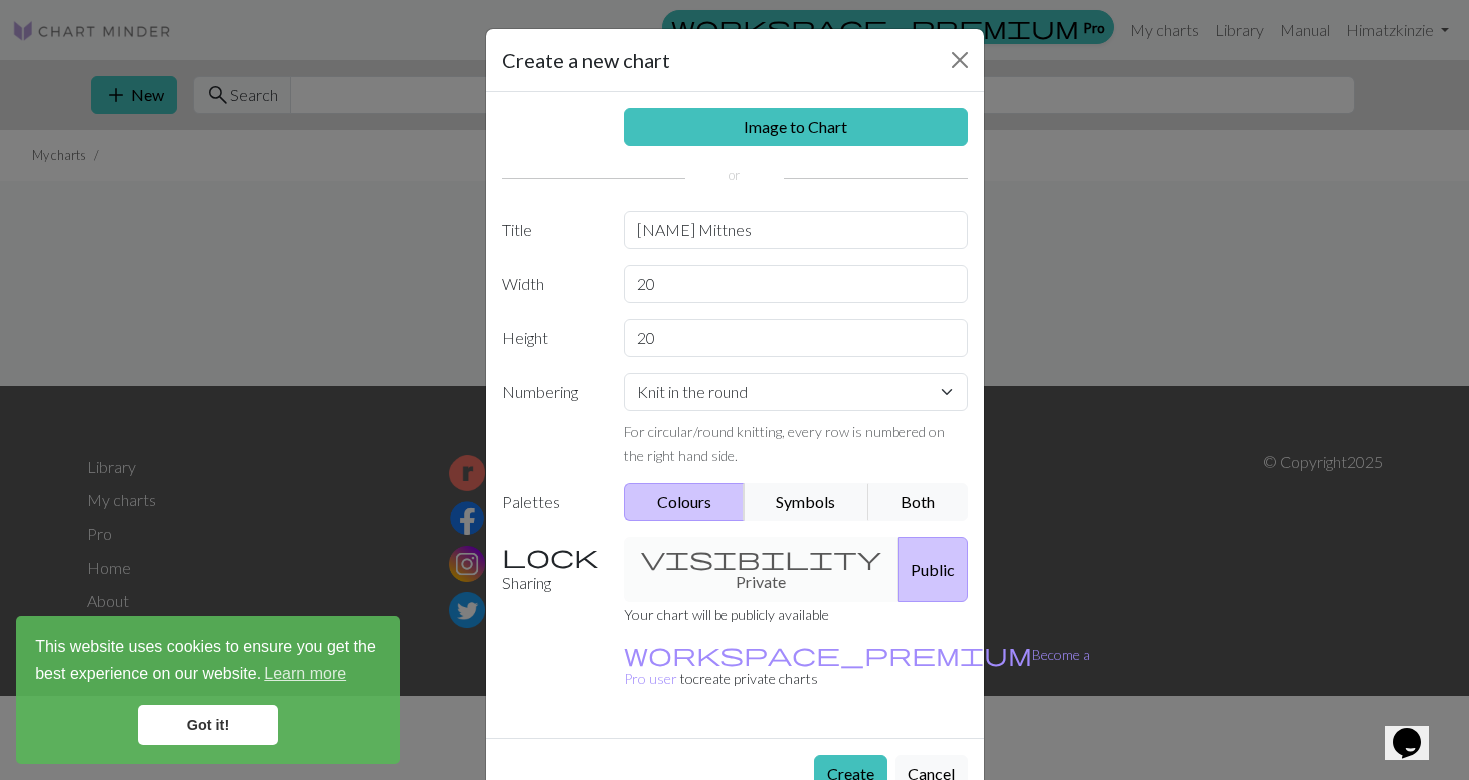 scroll, scrollTop: 0, scrollLeft: 0, axis: both 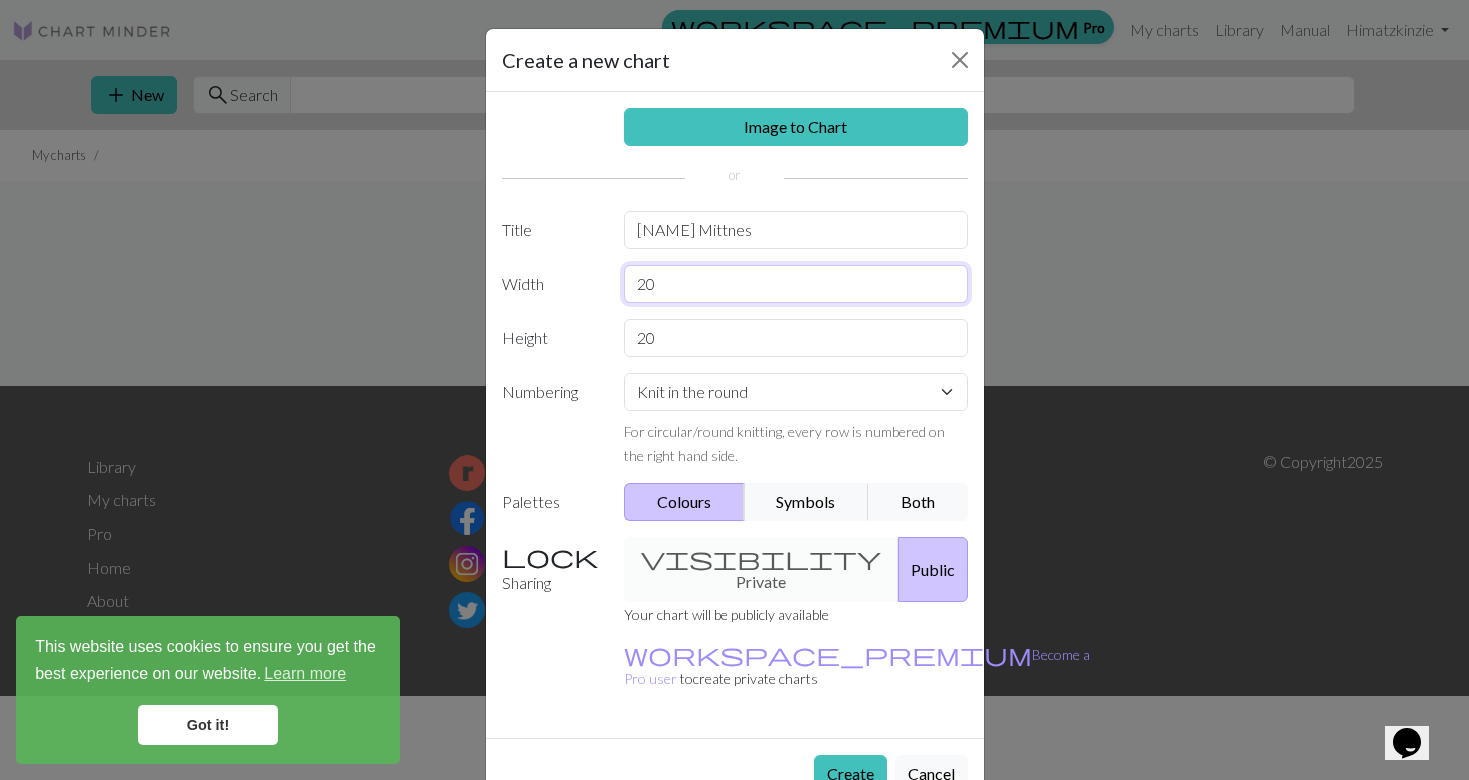 click on "20" at bounding box center (796, 284) 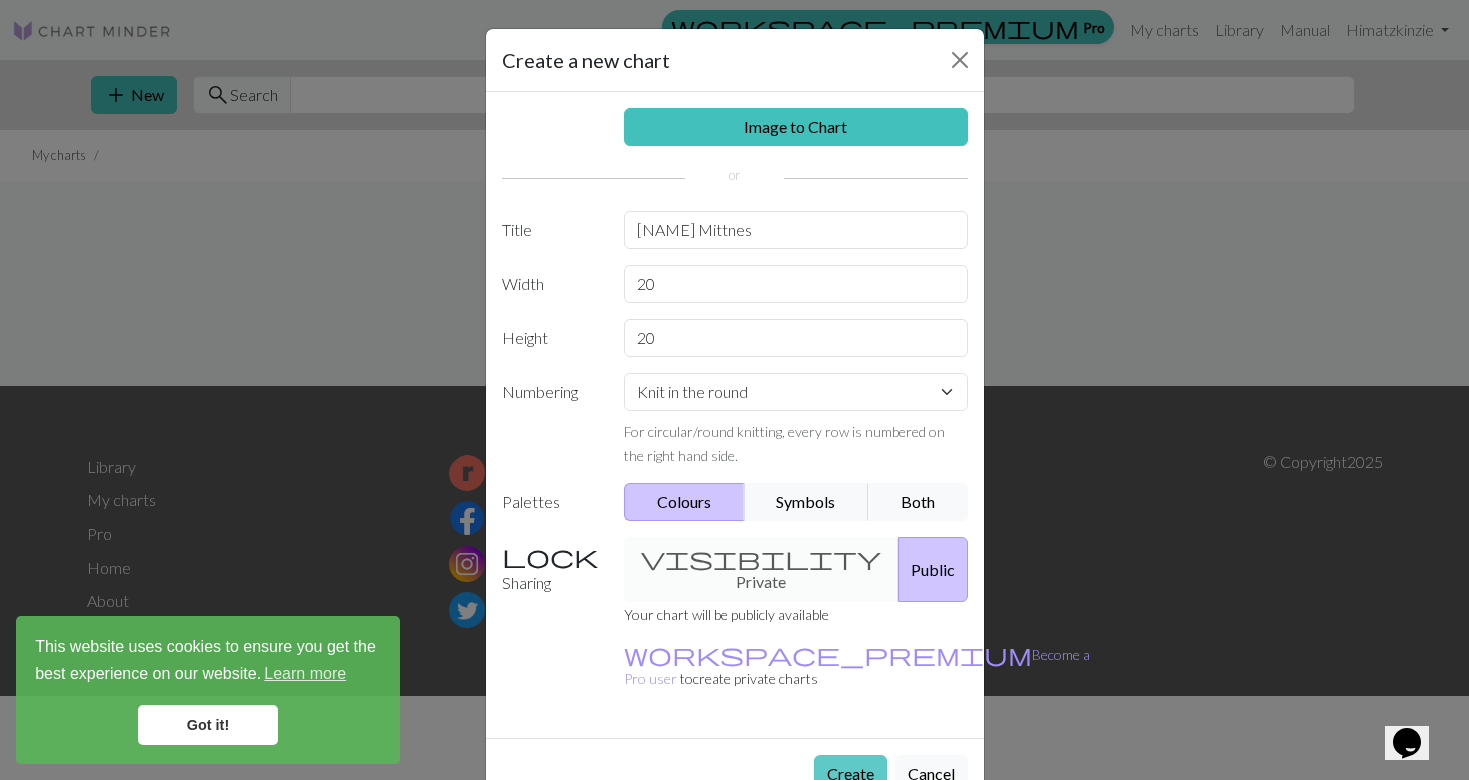 click on "Create" at bounding box center [850, 774] 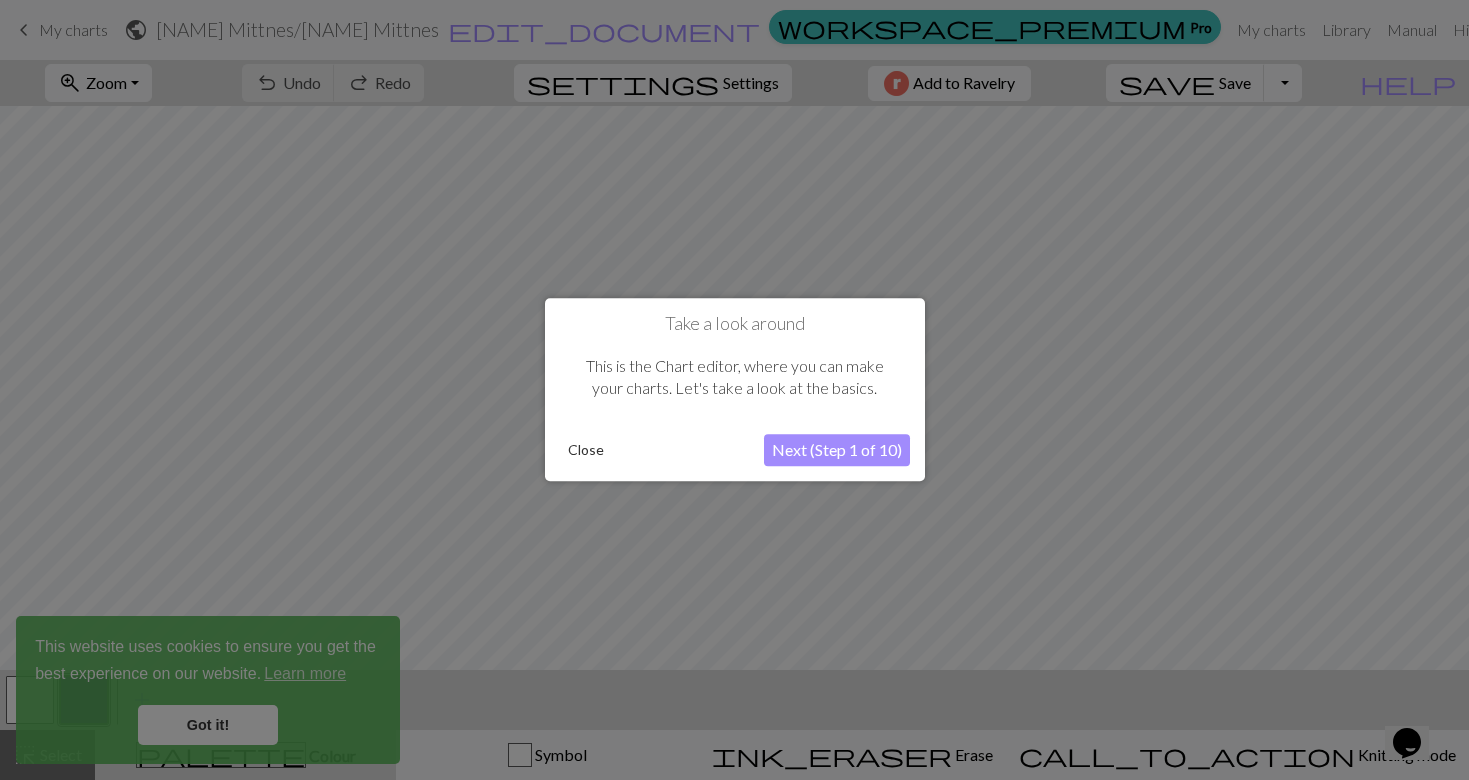 click on "Close" at bounding box center [586, 451] 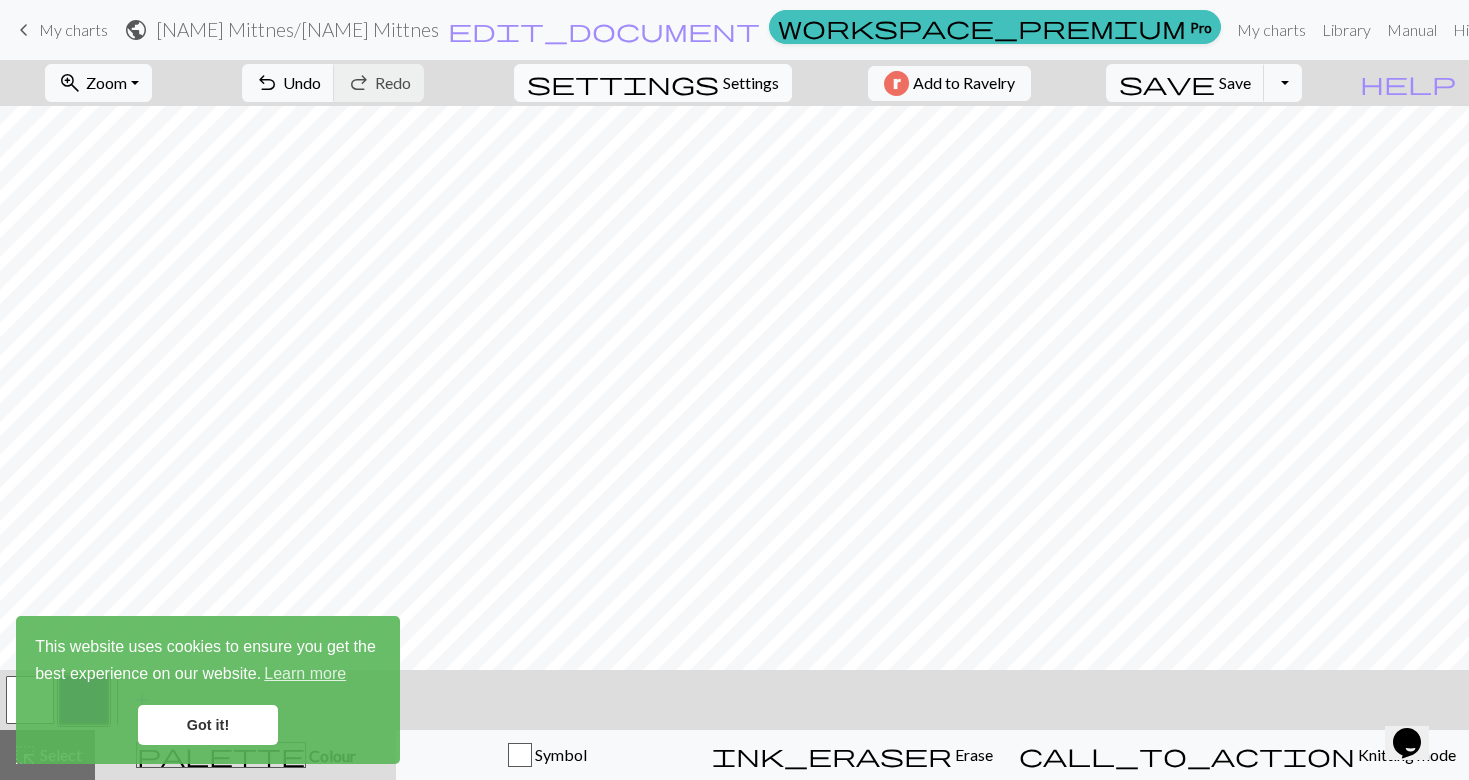 scroll, scrollTop: 0, scrollLeft: 0, axis: both 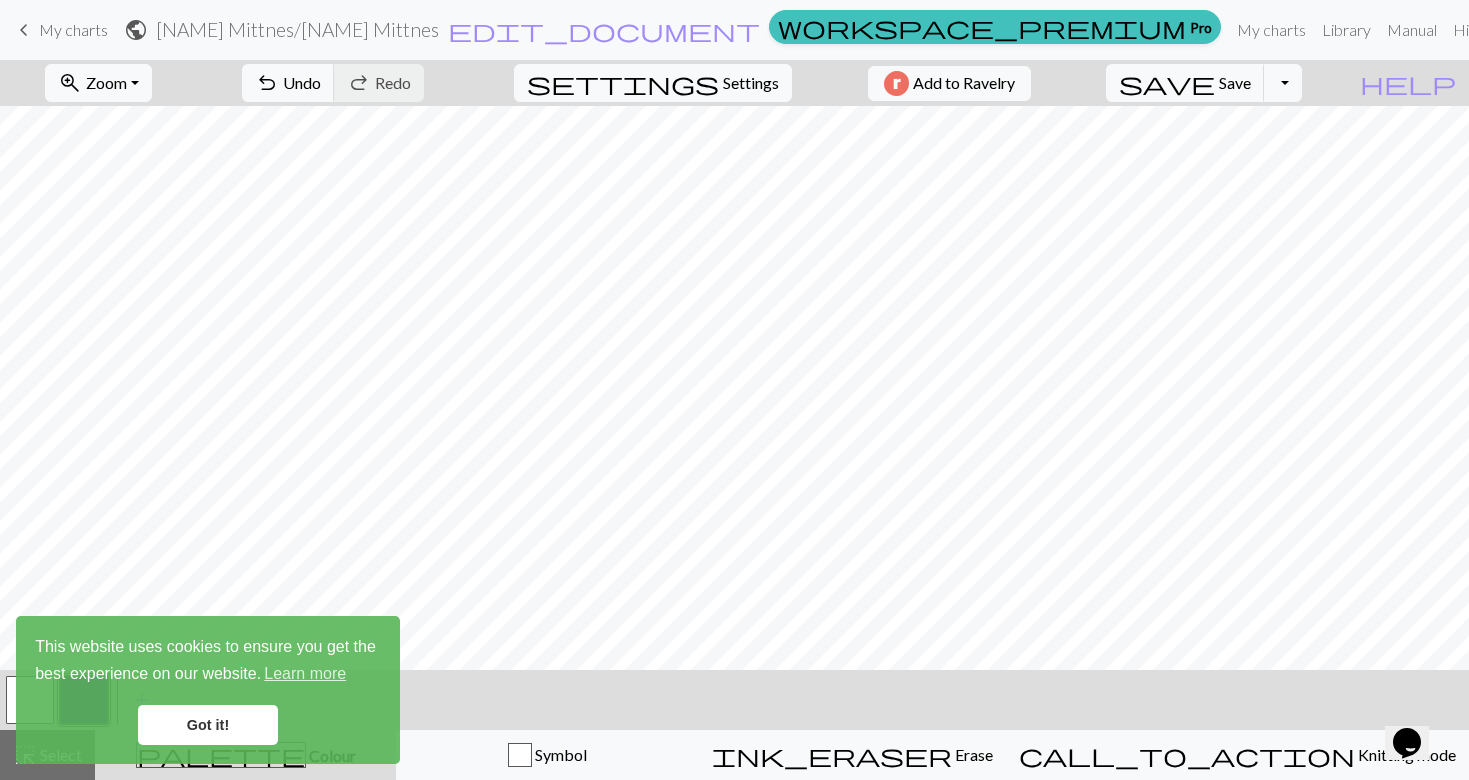 click on "Got it!" at bounding box center [208, 725] 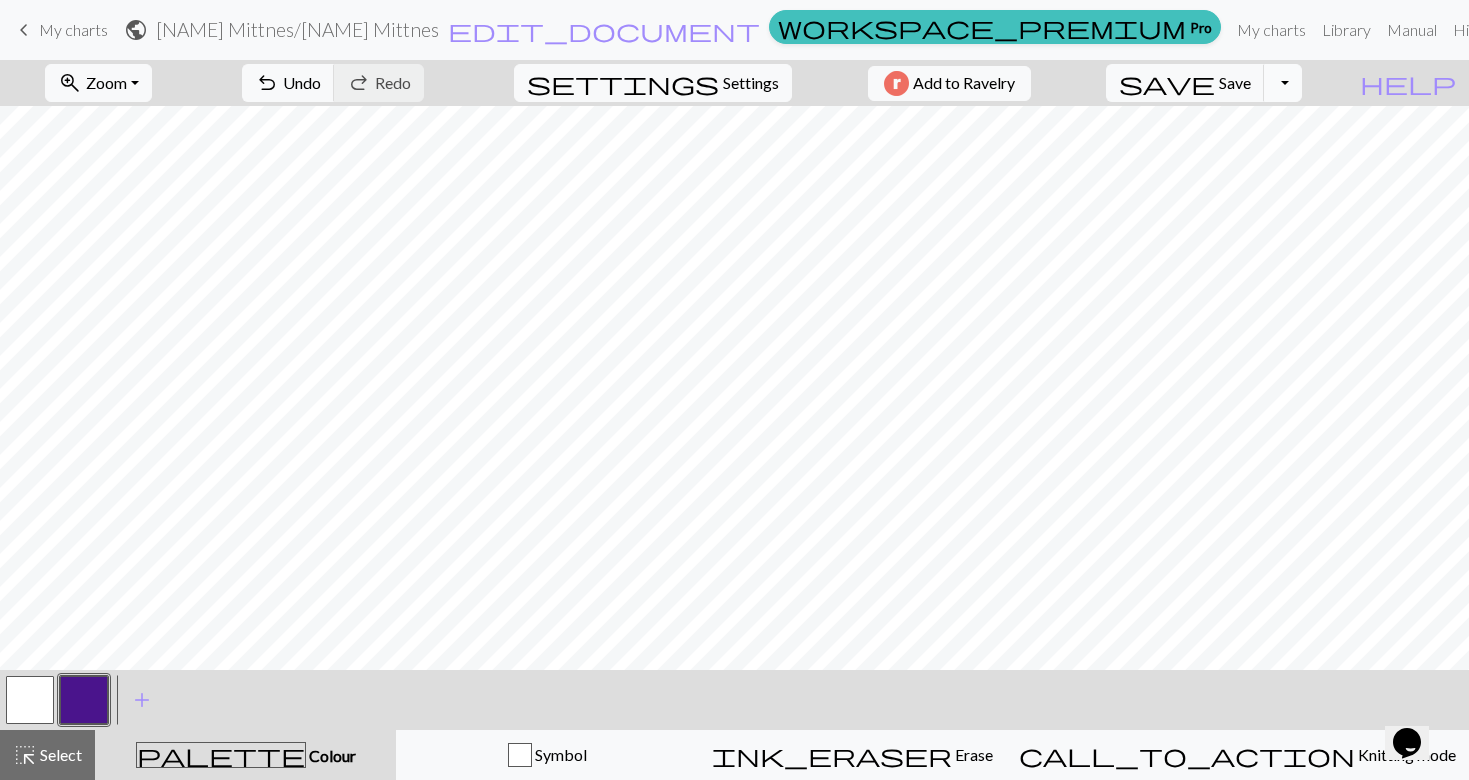 click on "Toggle Dropdown" at bounding box center (1283, 83) 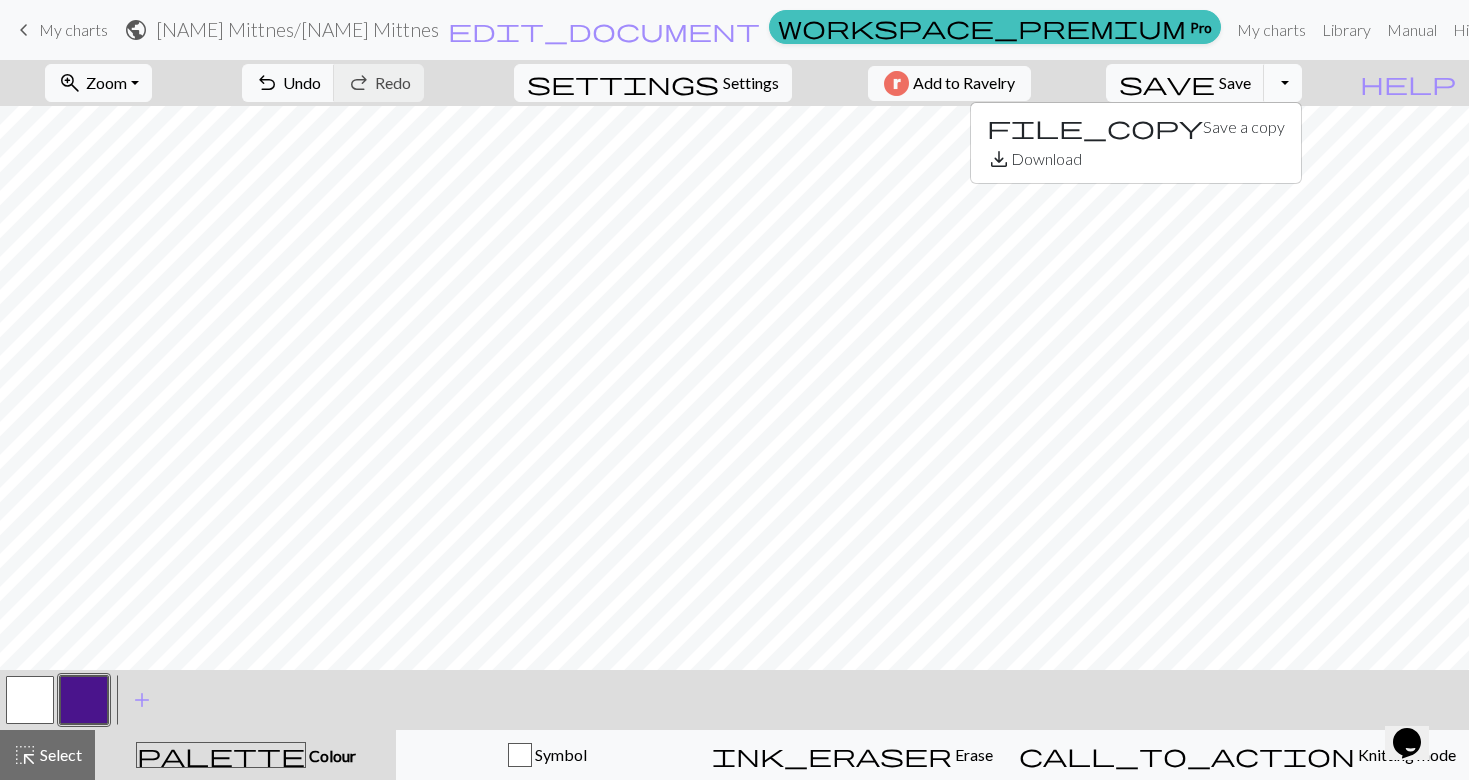click on "Toggle Dropdown" at bounding box center [1283, 83] 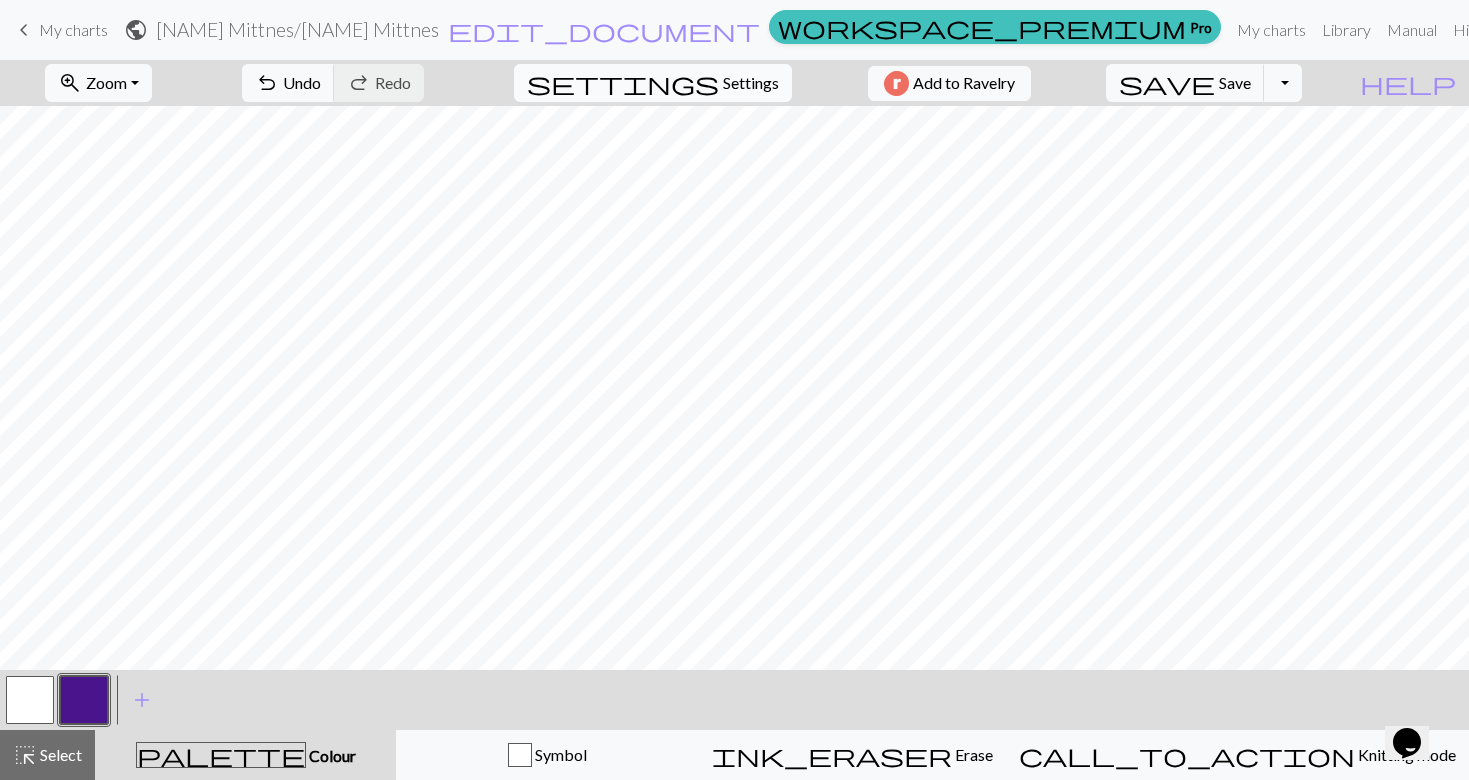 click on "Settings" at bounding box center (751, 83) 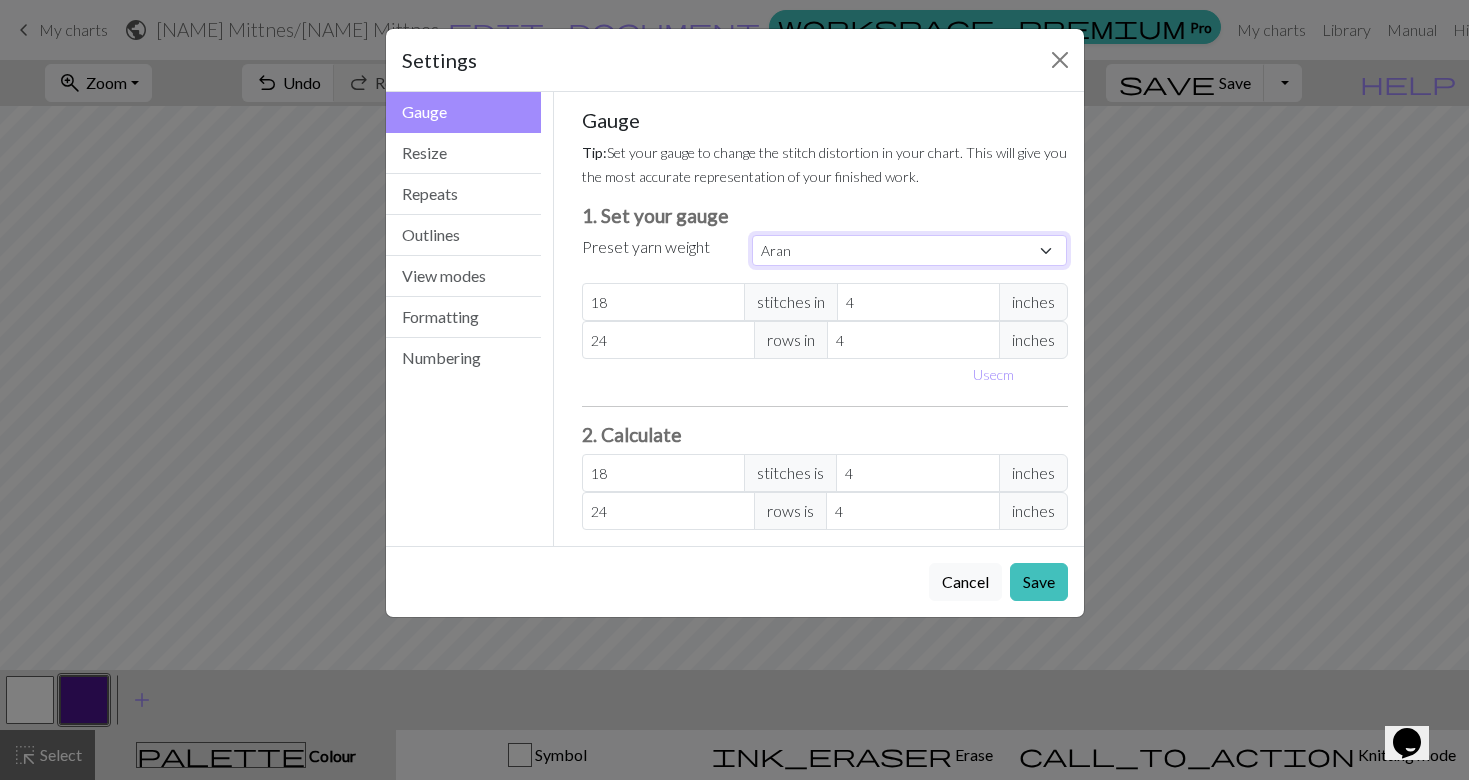 select on "dk" 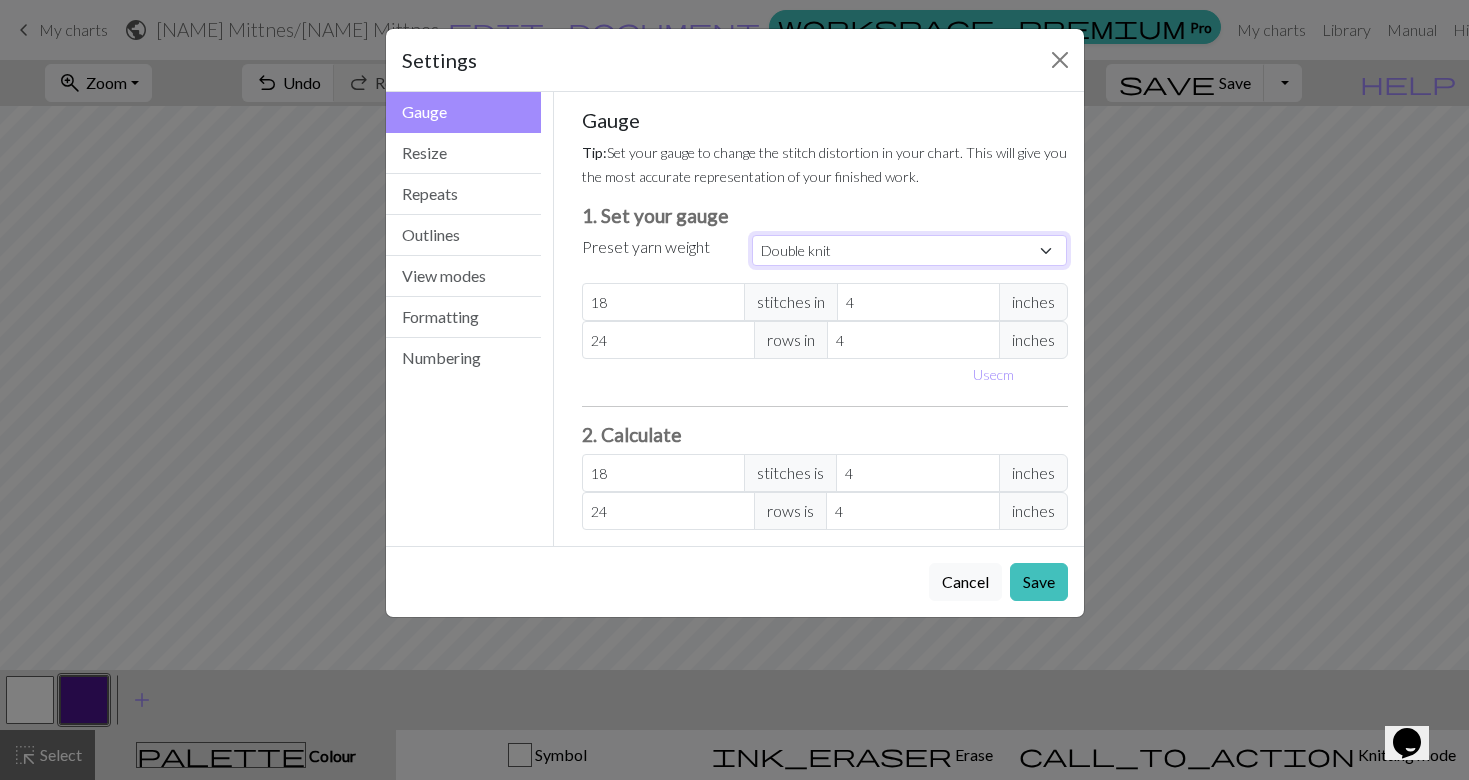 type on "22" 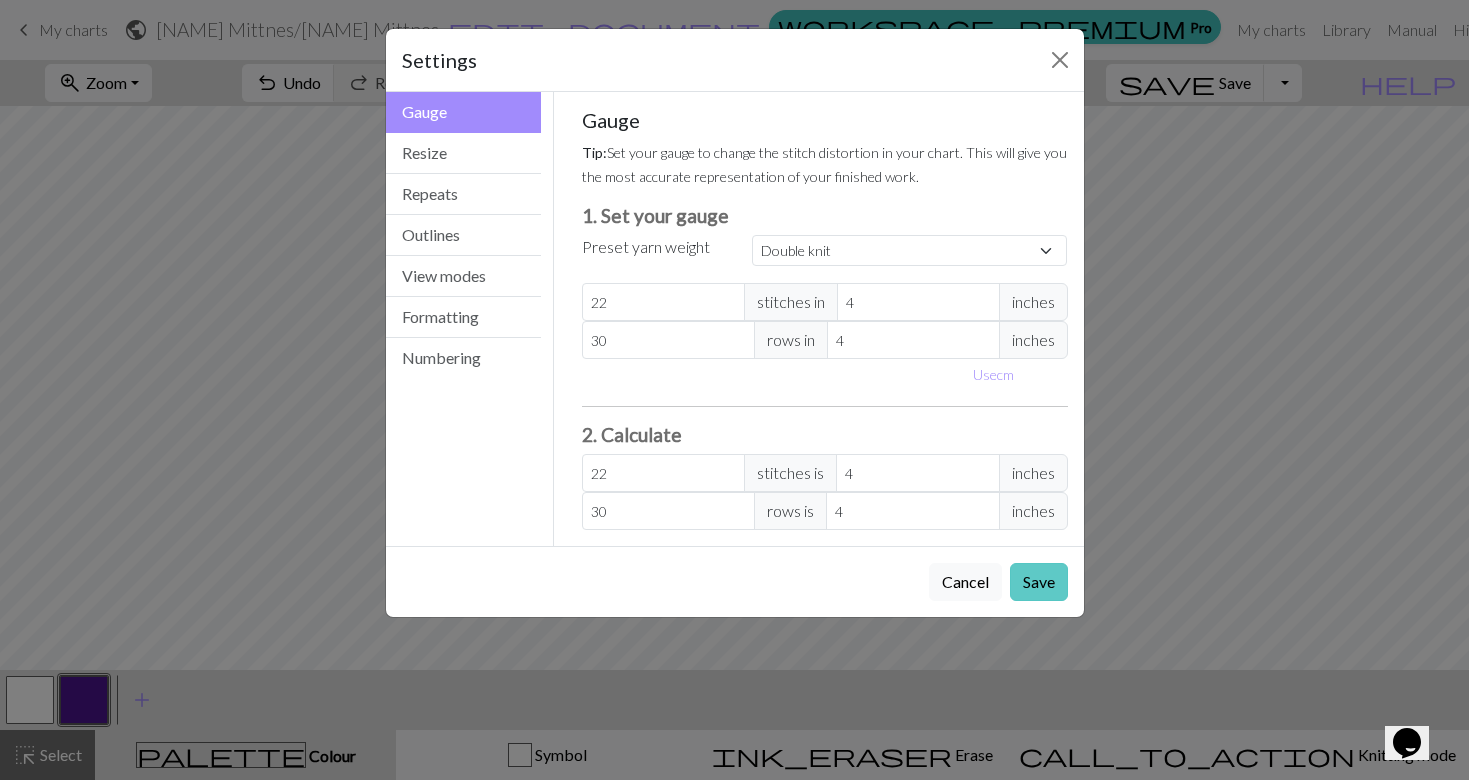 click on "Save" at bounding box center [1039, 582] 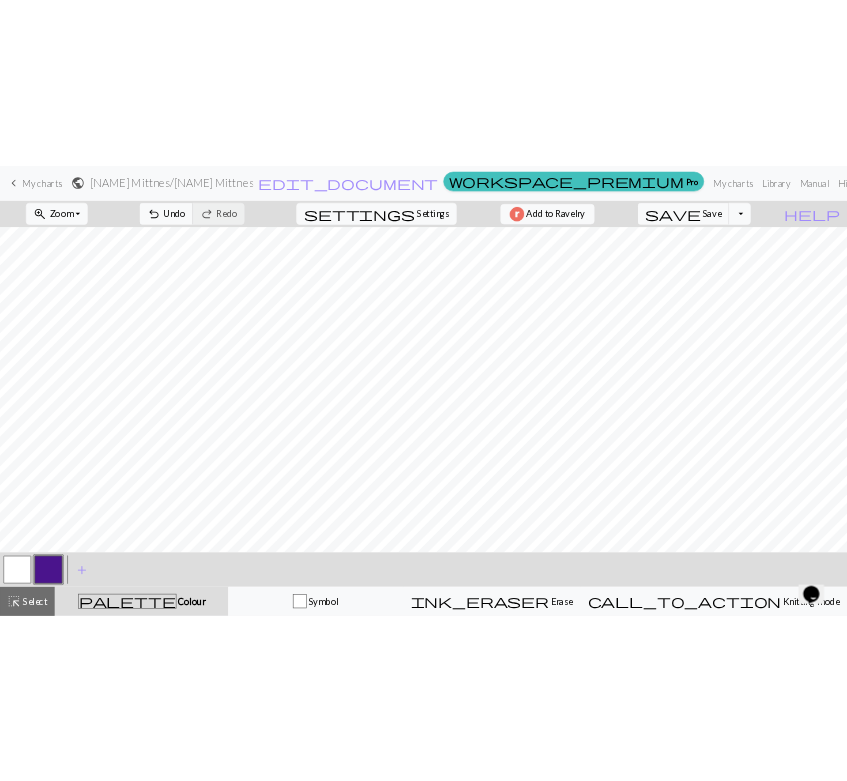 scroll, scrollTop: 0, scrollLeft: 0, axis: both 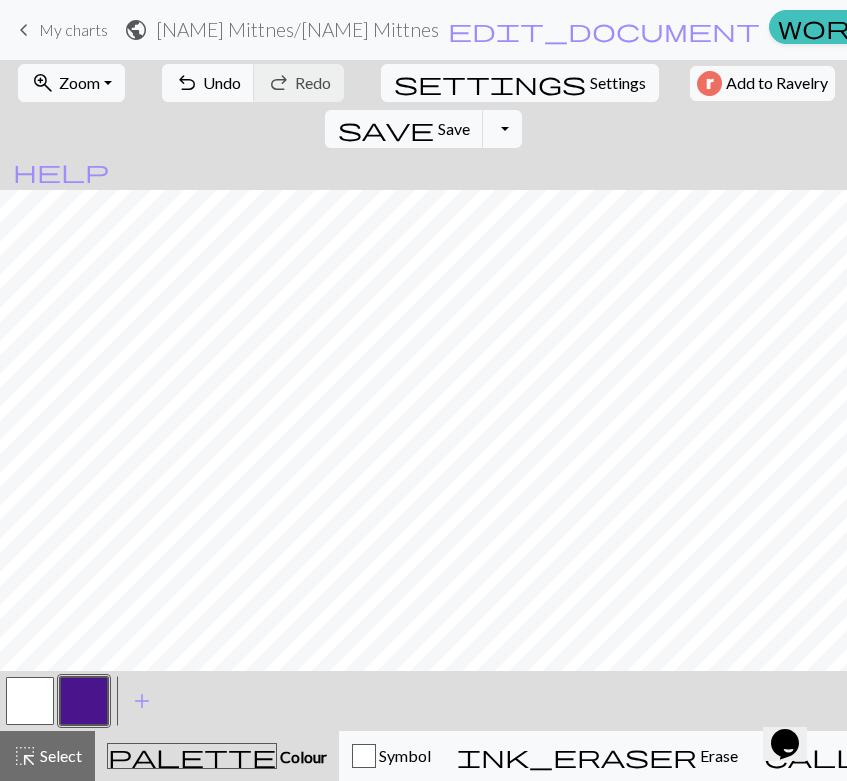 click on "My charts" at bounding box center (73, 29) 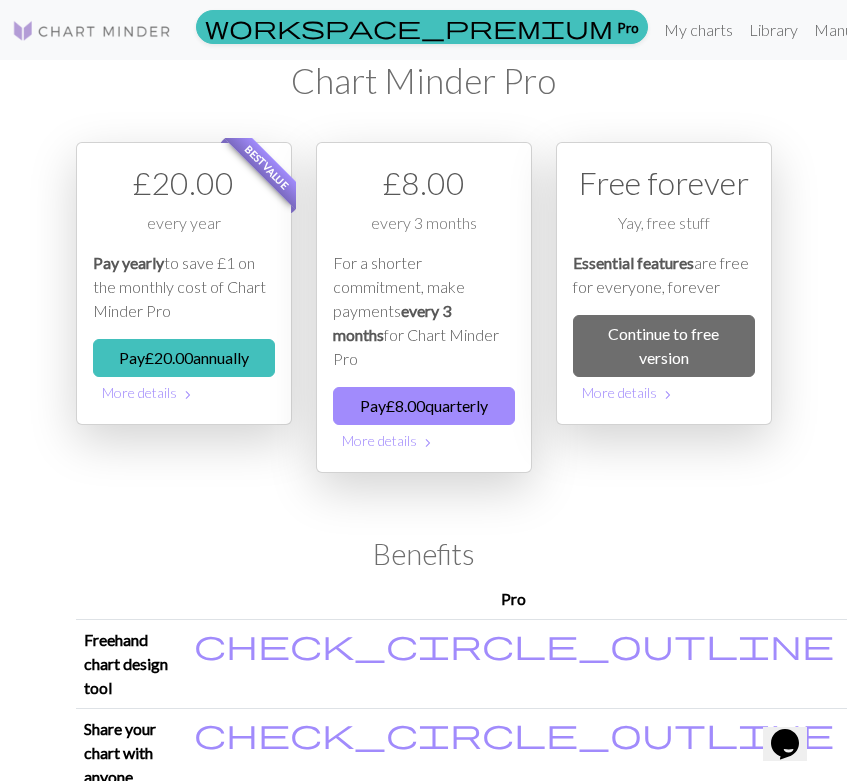 scroll, scrollTop: 0, scrollLeft: 0, axis: both 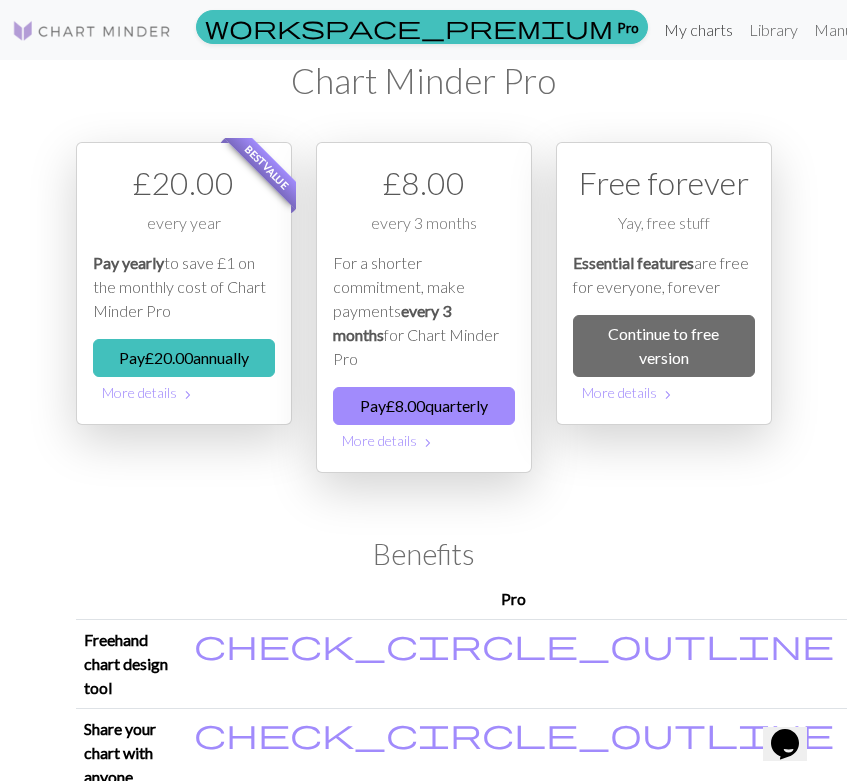 click on "My charts" at bounding box center (698, 30) 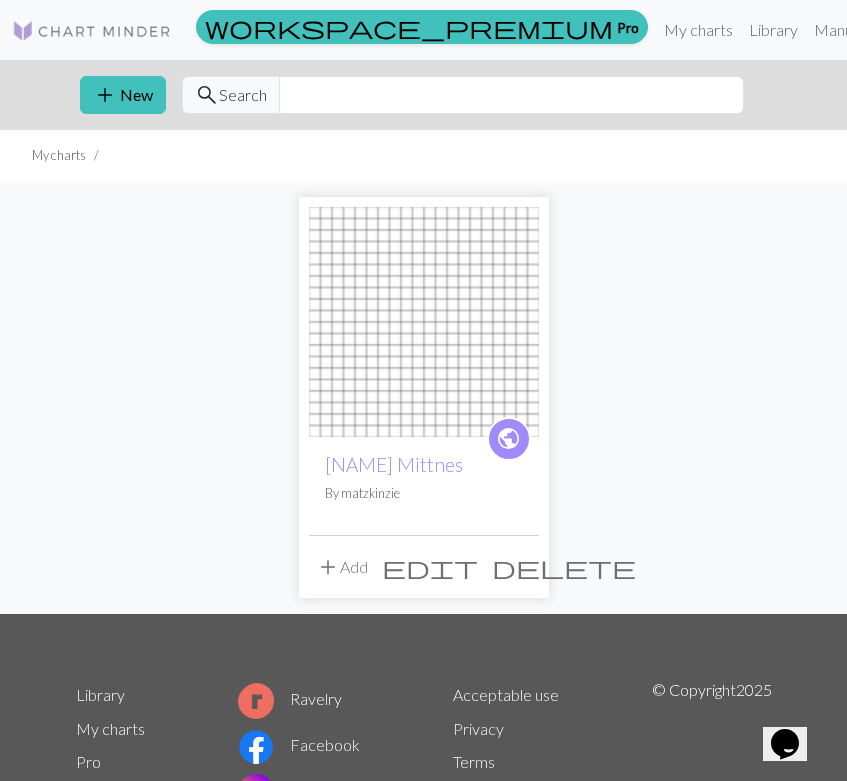 click on "delete" at bounding box center (564, 567) 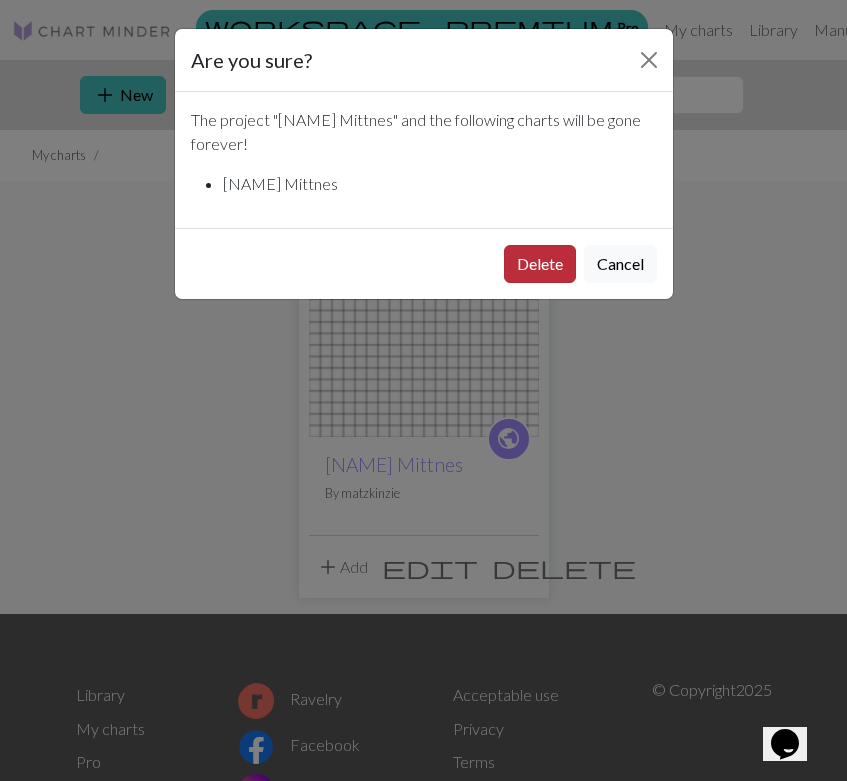 click on "Delete" at bounding box center [540, 264] 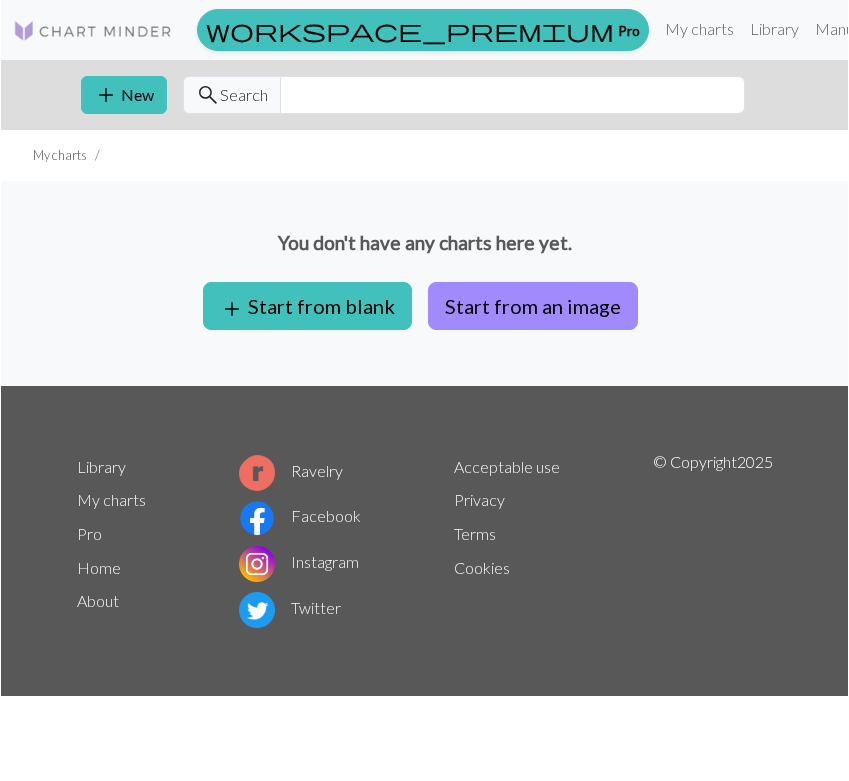 scroll, scrollTop: 0, scrollLeft: 0, axis: both 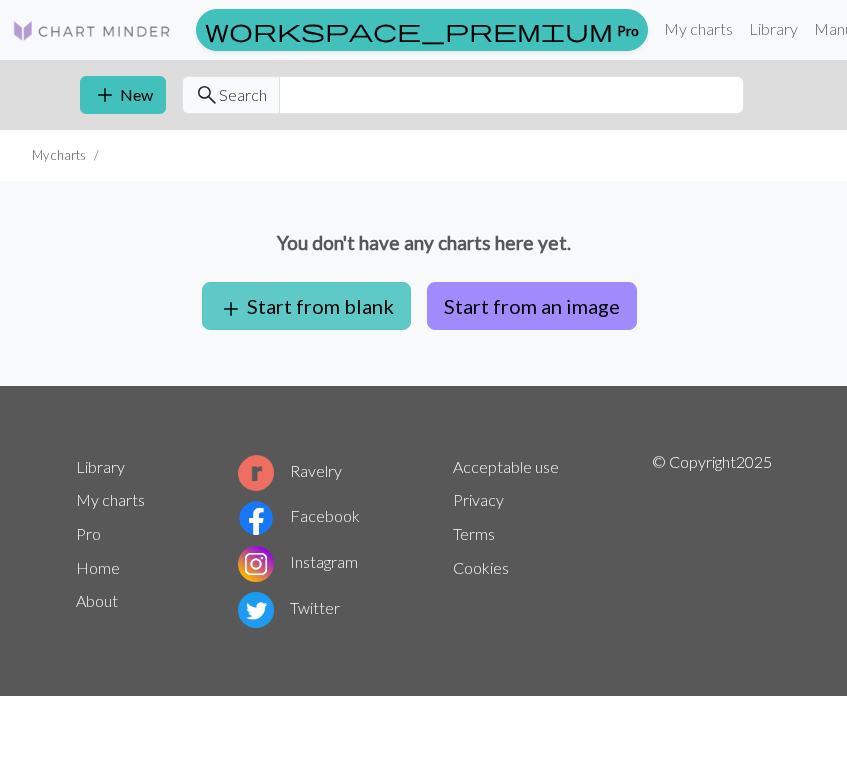click on "add   Start from blank" at bounding box center [306, 306] 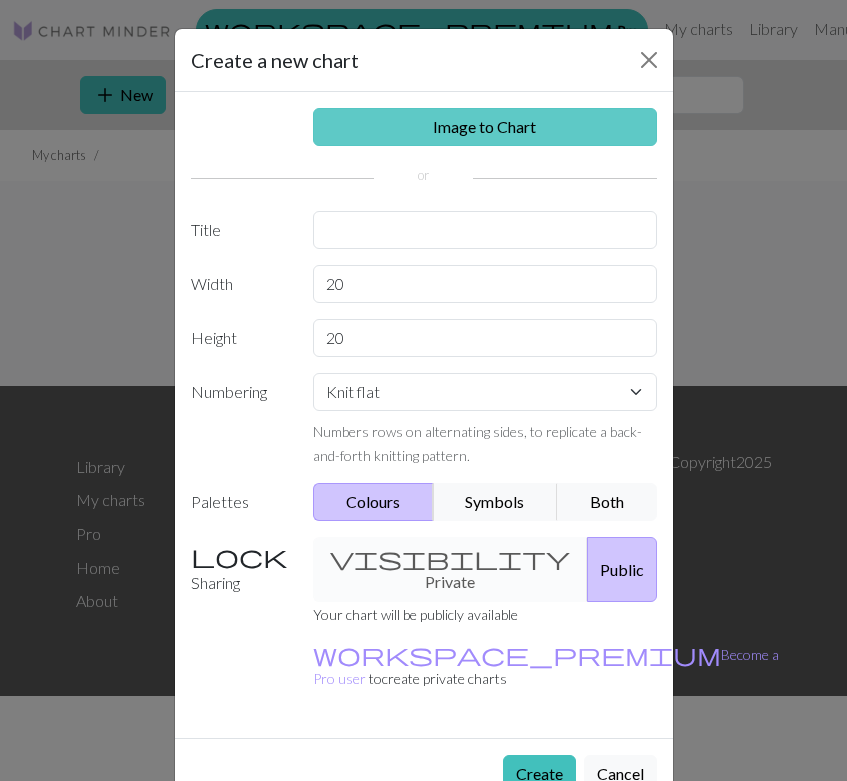 click on "Image to Chart" at bounding box center (485, 127) 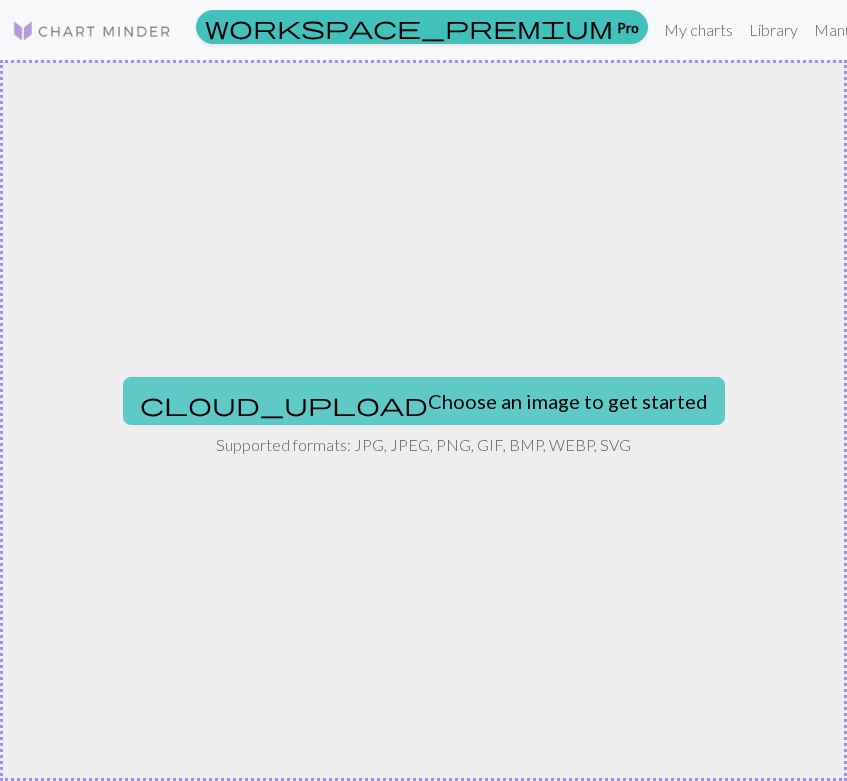 click on "cloud_upload  Choose an image to get started" at bounding box center (424, 401) 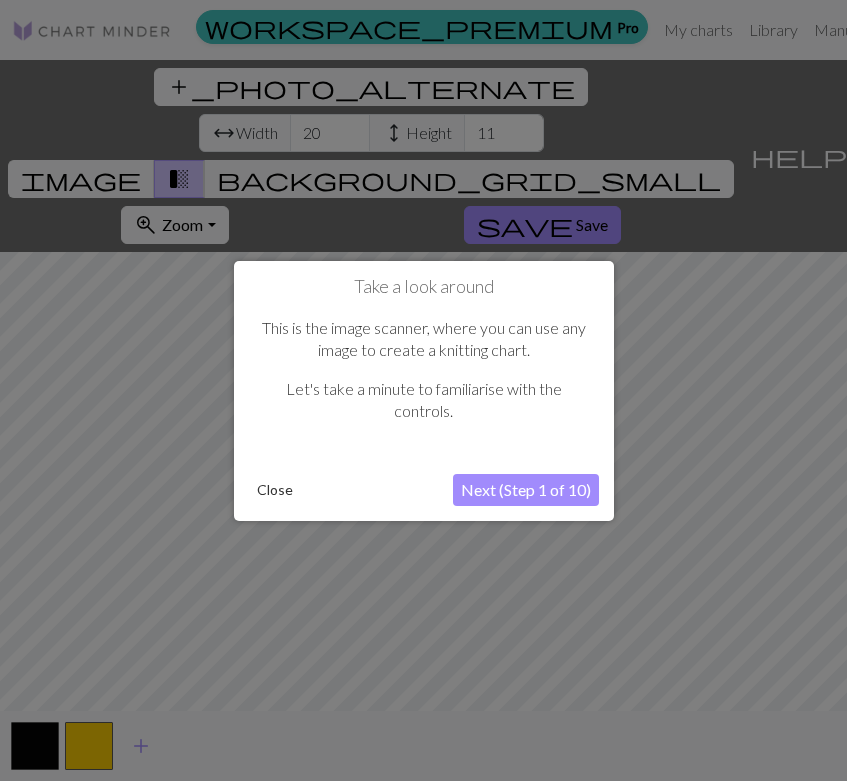 click on "Next (Step 1 of 10)" at bounding box center [526, 490] 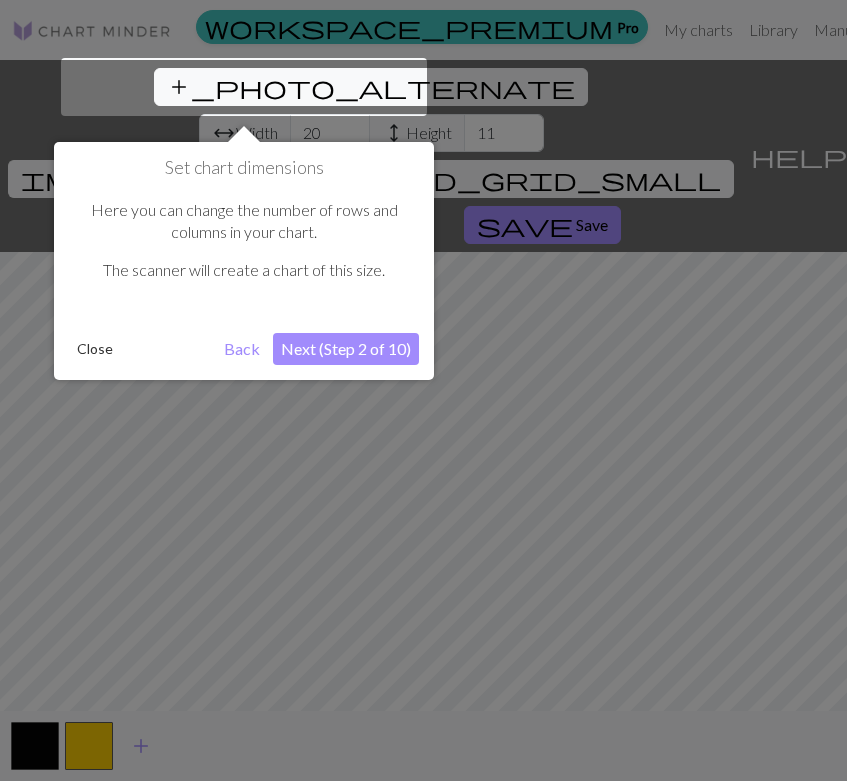 click on "Next (Step 2 of 10)" at bounding box center (346, 349) 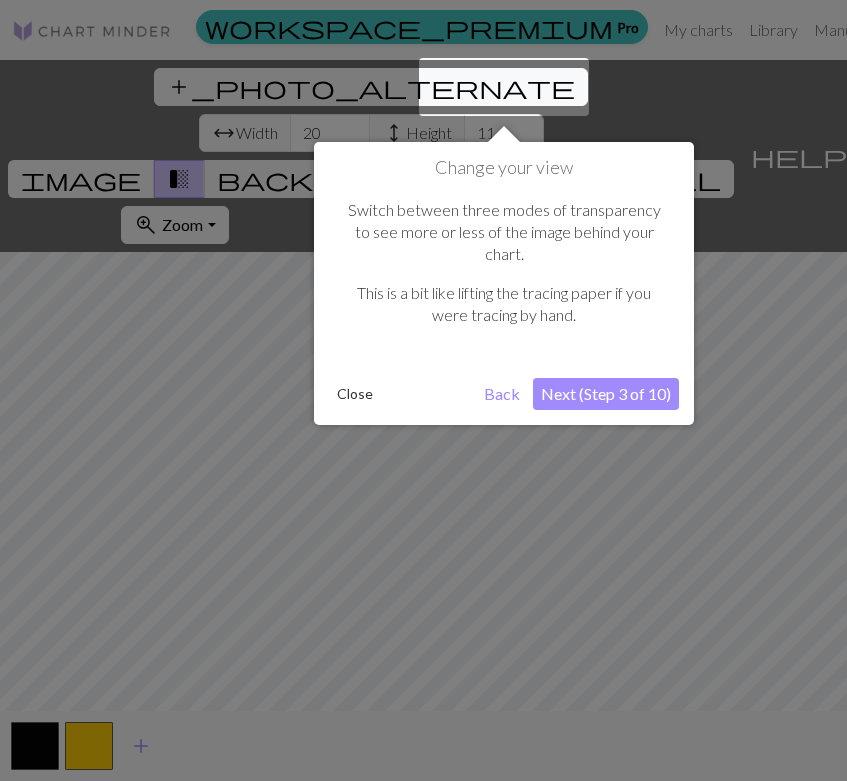 click on "Next (Step 3 of 10)" at bounding box center [606, 394] 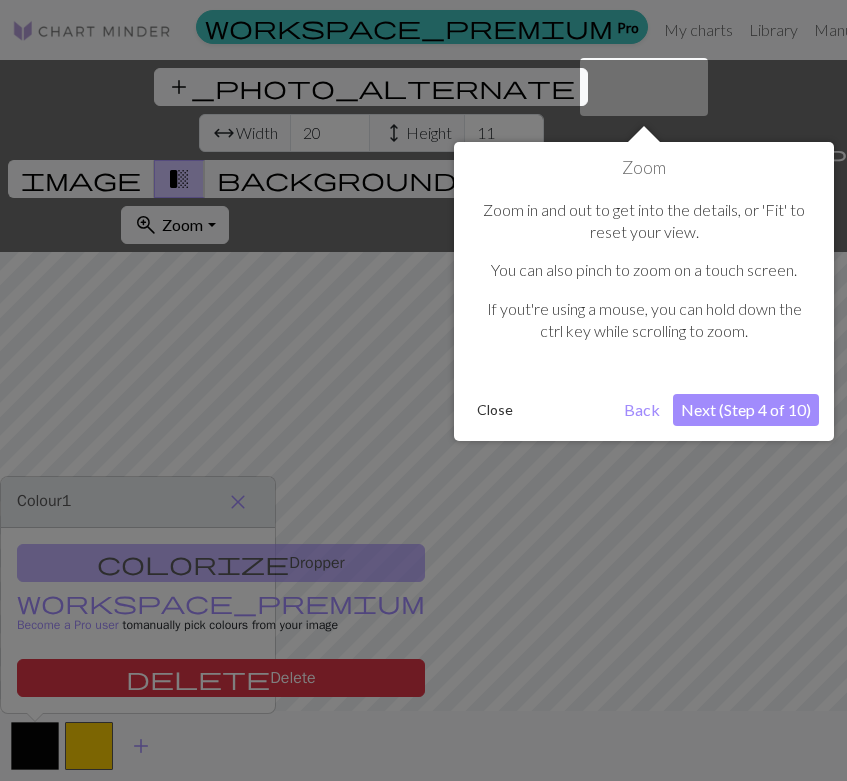 click on "Next (Step 4 of 10)" at bounding box center [746, 410] 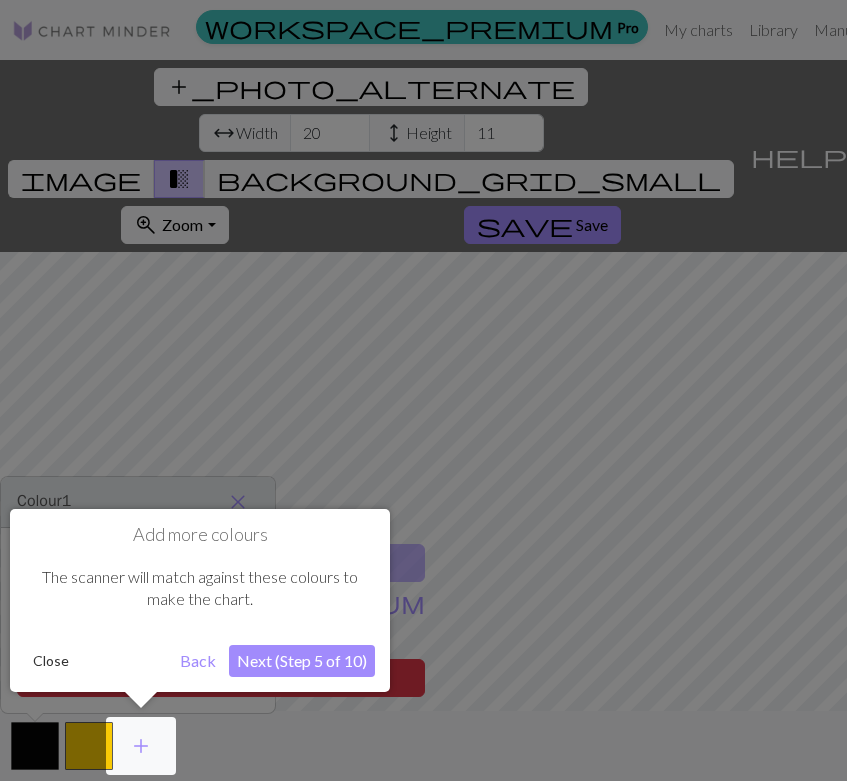 click on "Next (Step 5 of 10)" at bounding box center (302, 661) 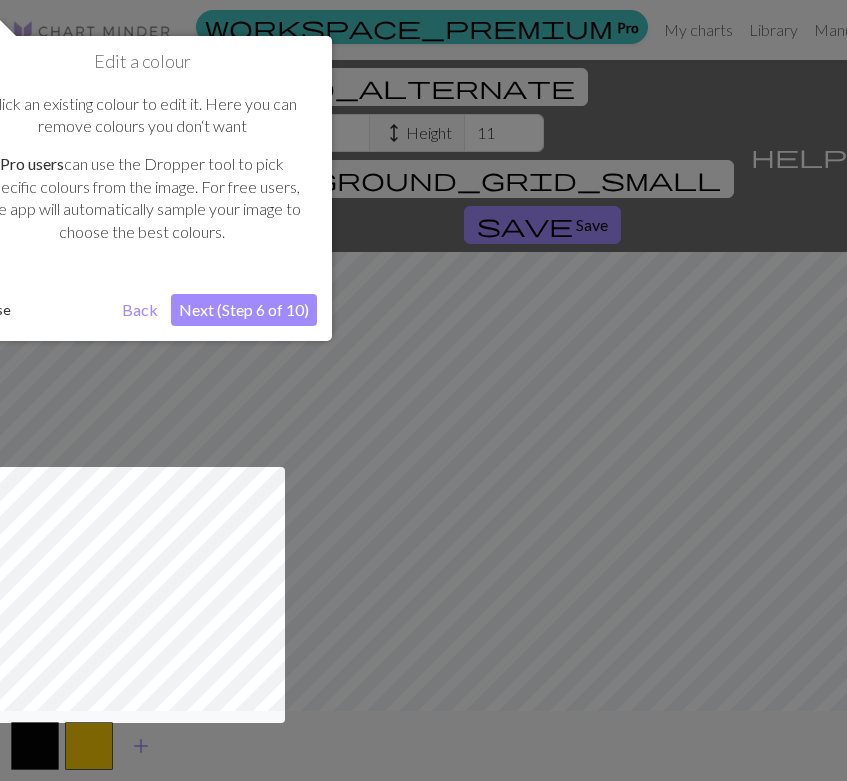 click on "Next (Step 6 of 10)" at bounding box center (244, 310) 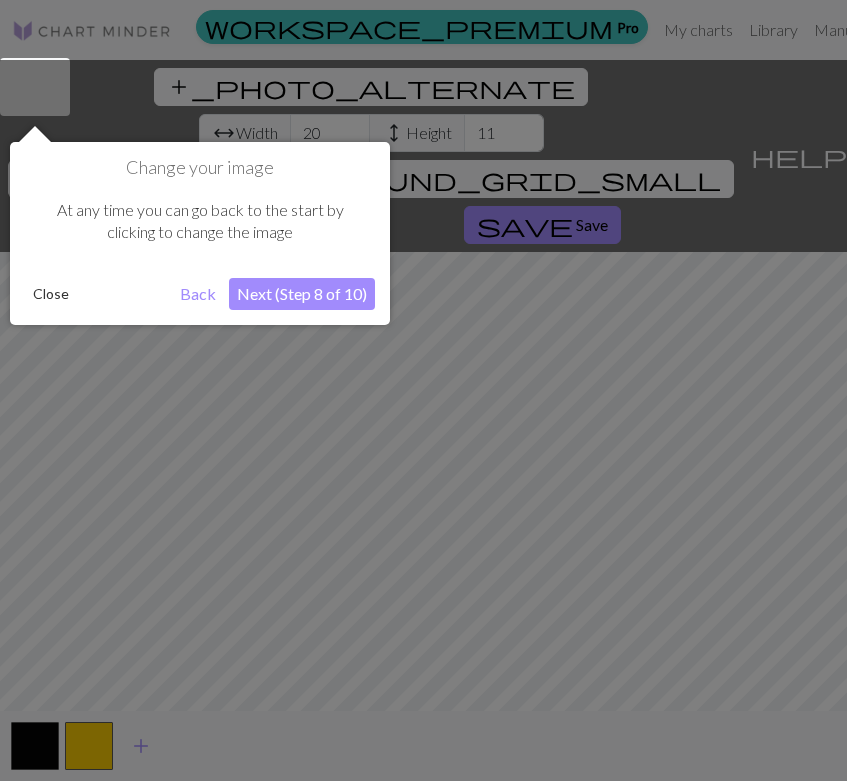 click on "Next (Step 8 of 10)" at bounding box center (302, 294) 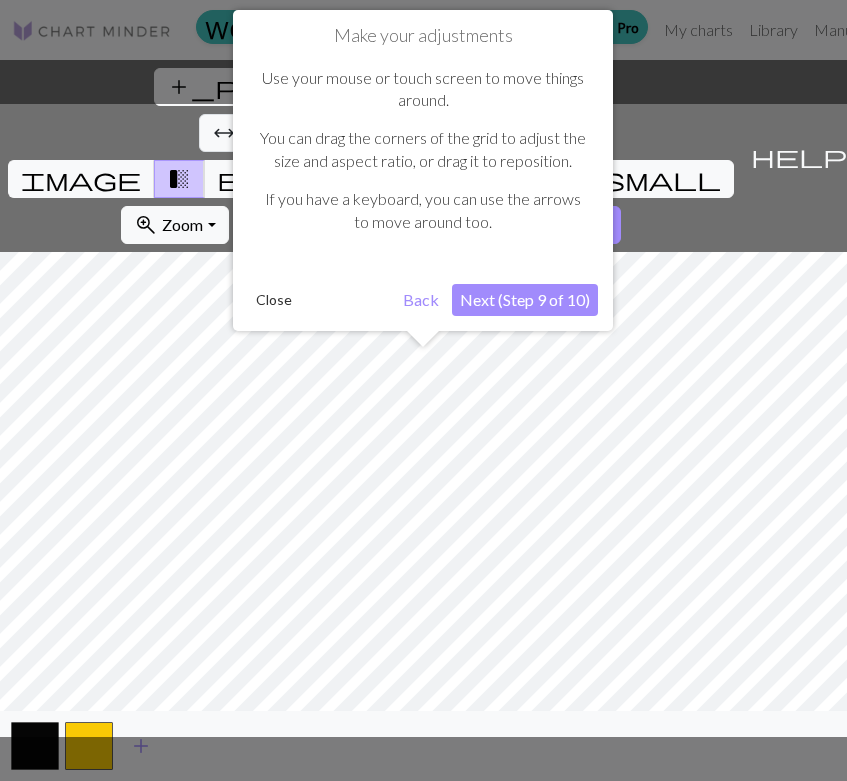 click on "Next (Step 9 of 10)" at bounding box center [525, 300] 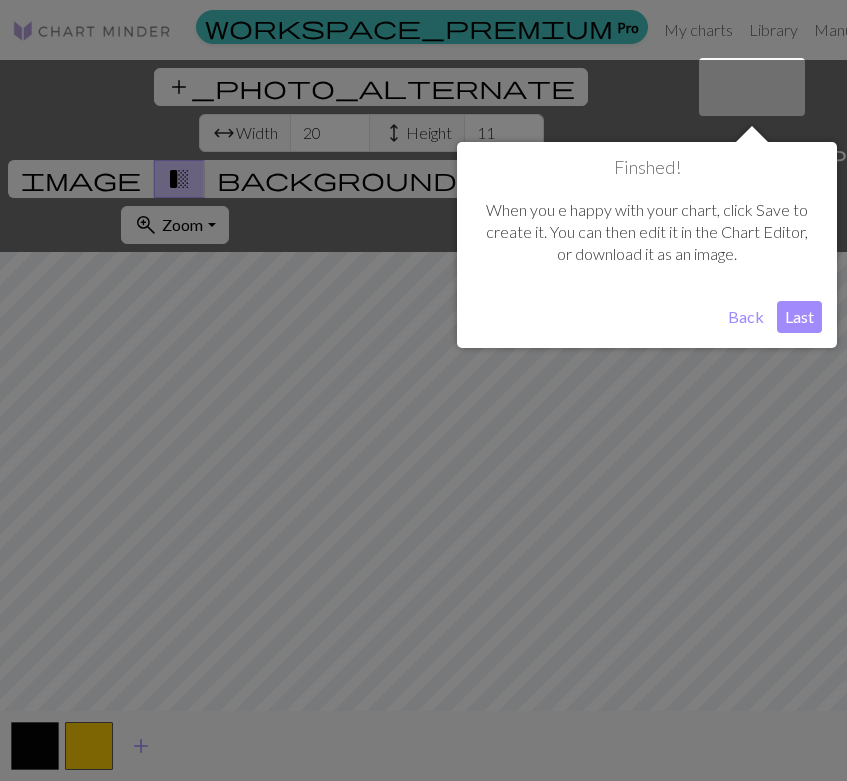 click on "Last" at bounding box center (799, 317) 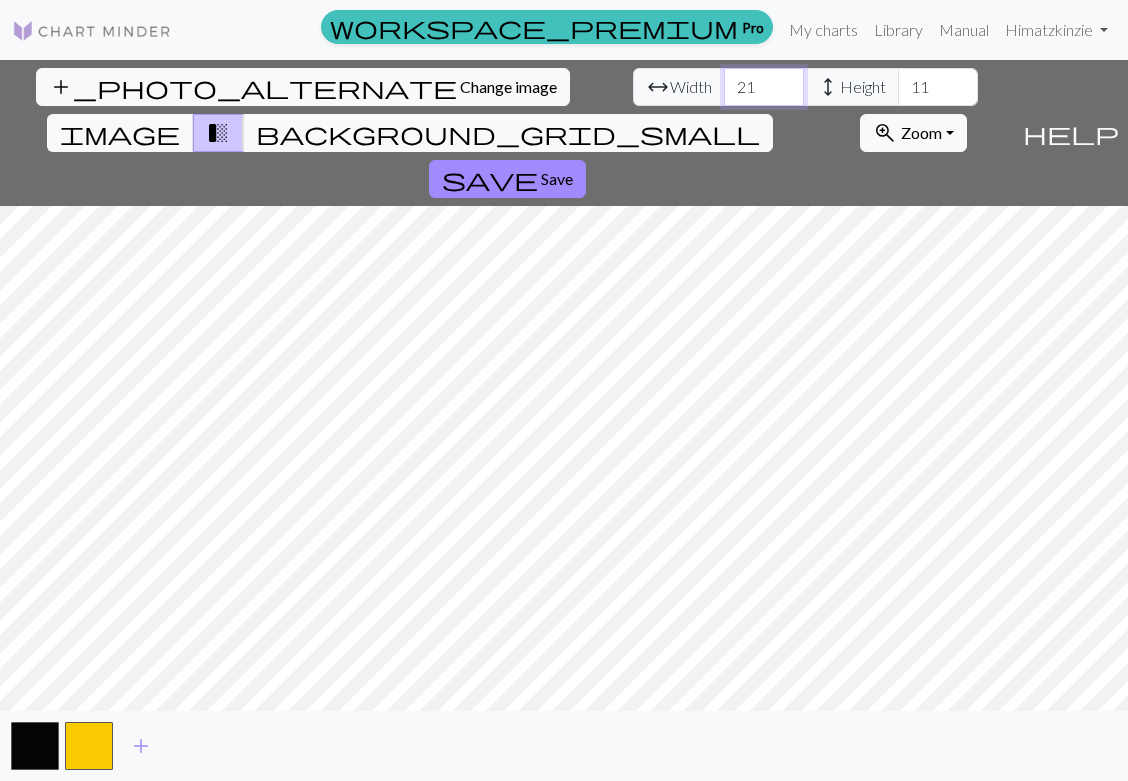 click on "21" at bounding box center [764, 87] 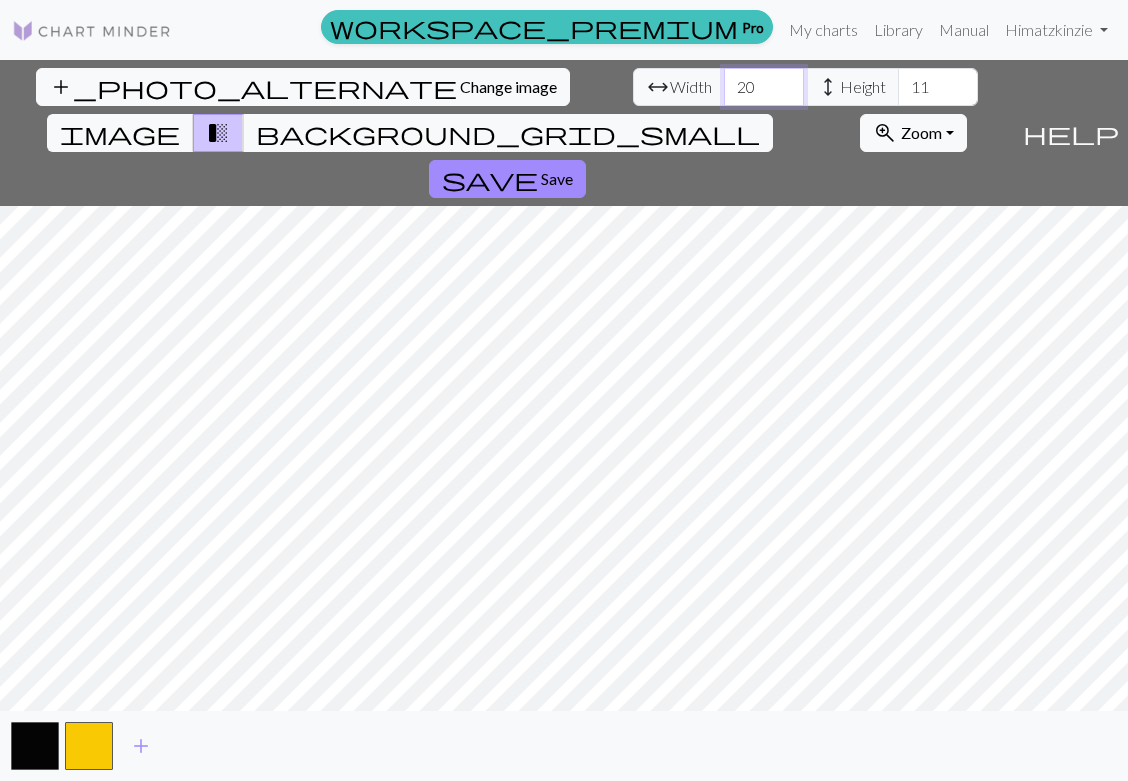 click on "20" at bounding box center [764, 87] 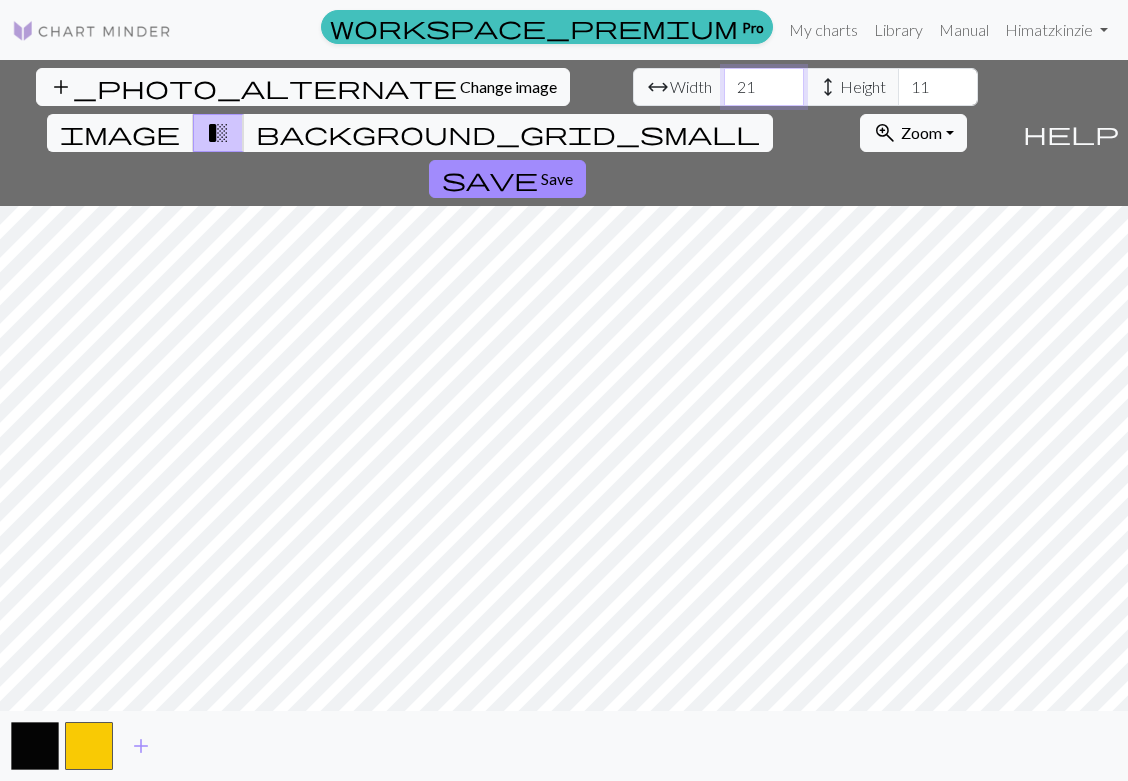 click on "21" at bounding box center [764, 87] 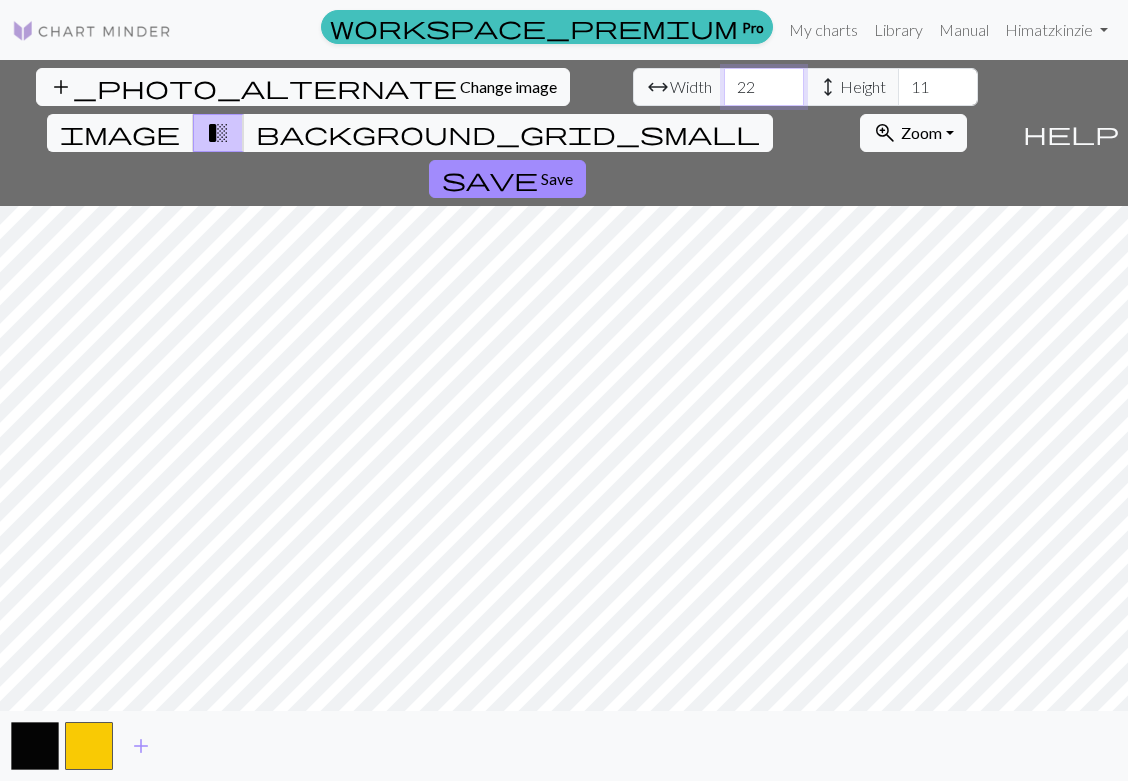 click on "22" at bounding box center (764, 87) 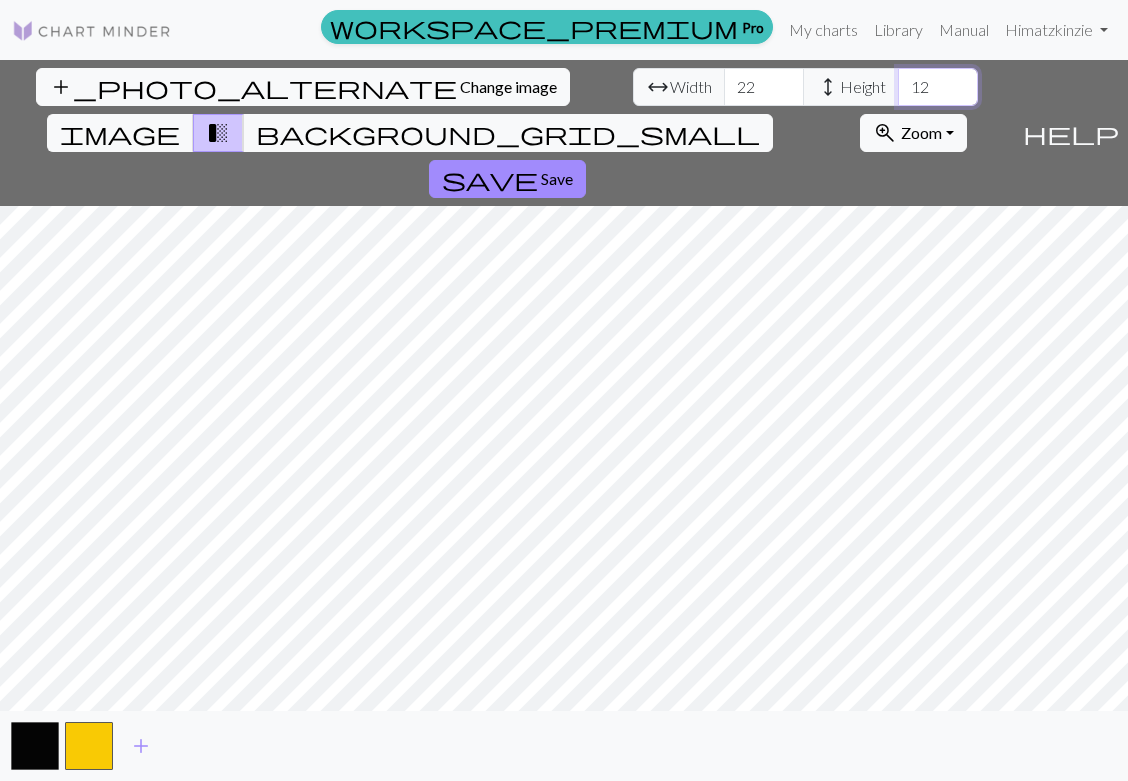 click on "12" at bounding box center (938, 87) 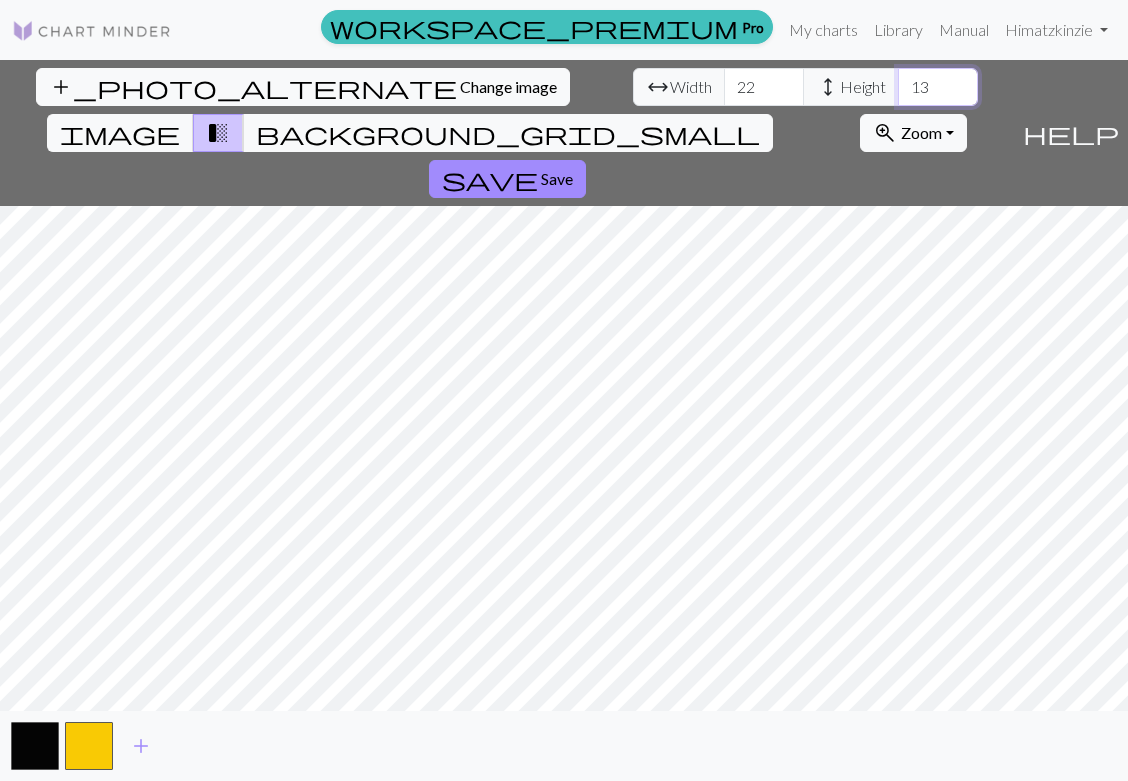 click on "13" at bounding box center (938, 87) 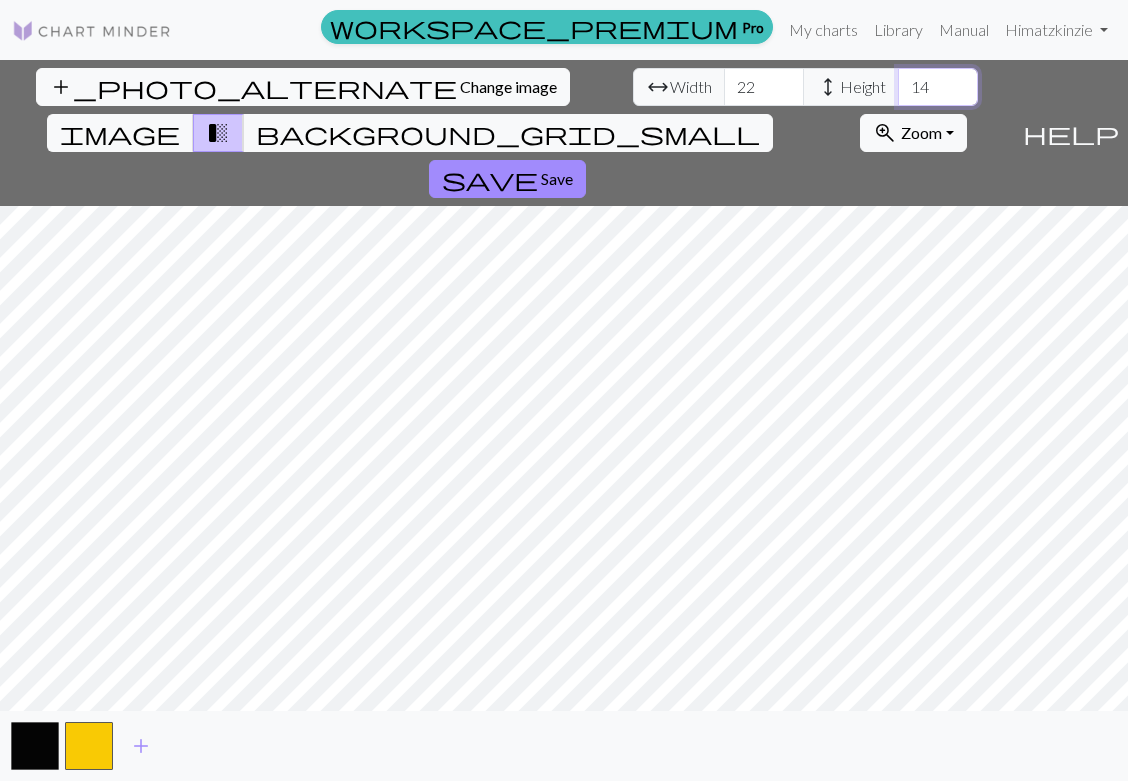 click on "14" at bounding box center [938, 87] 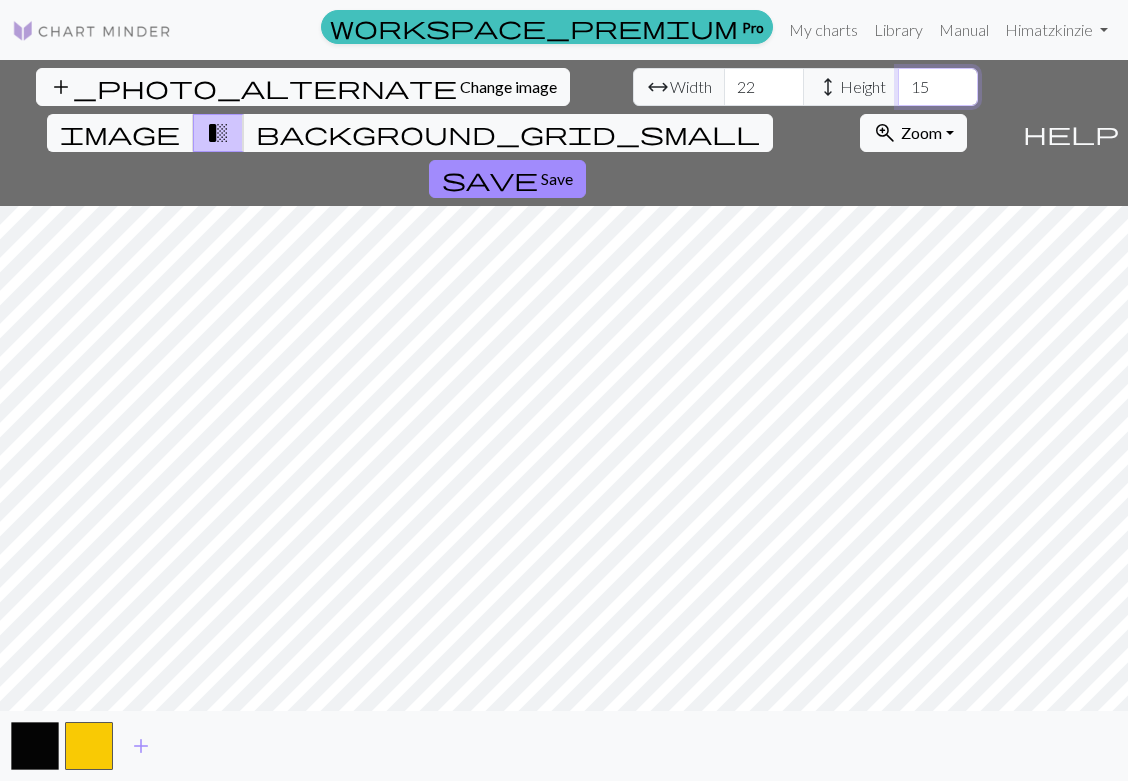 click on "15" at bounding box center [938, 87] 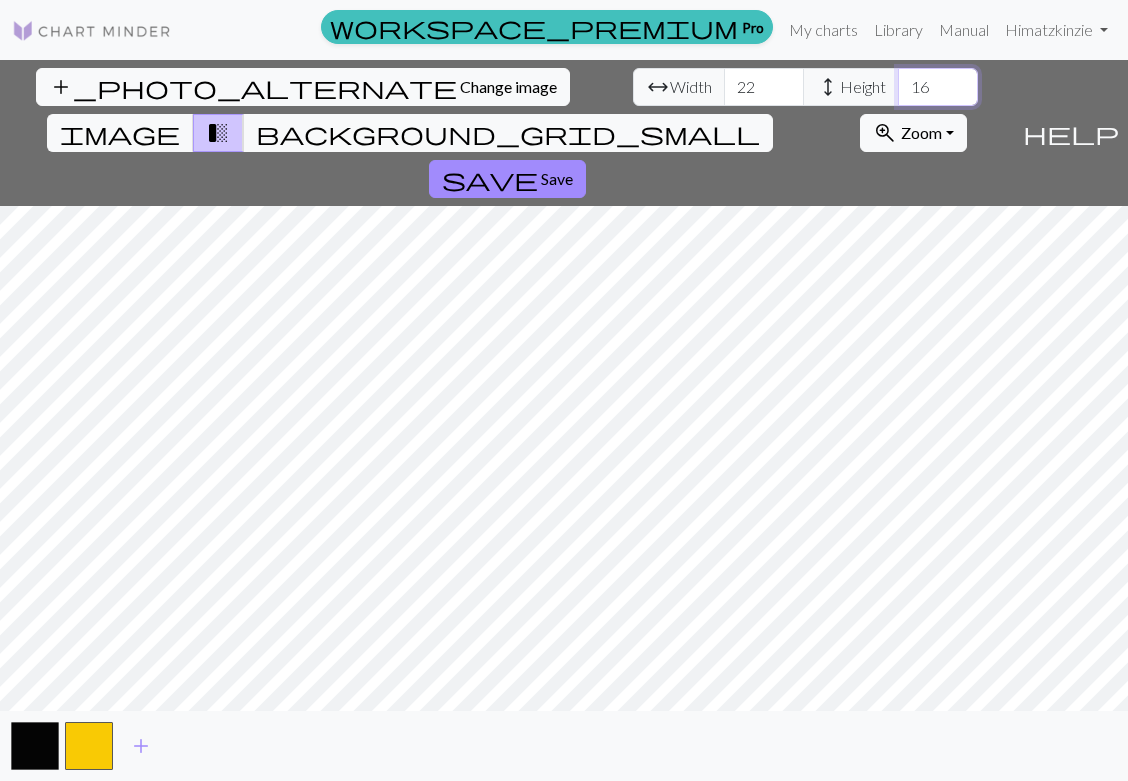 click on "16" at bounding box center [938, 87] 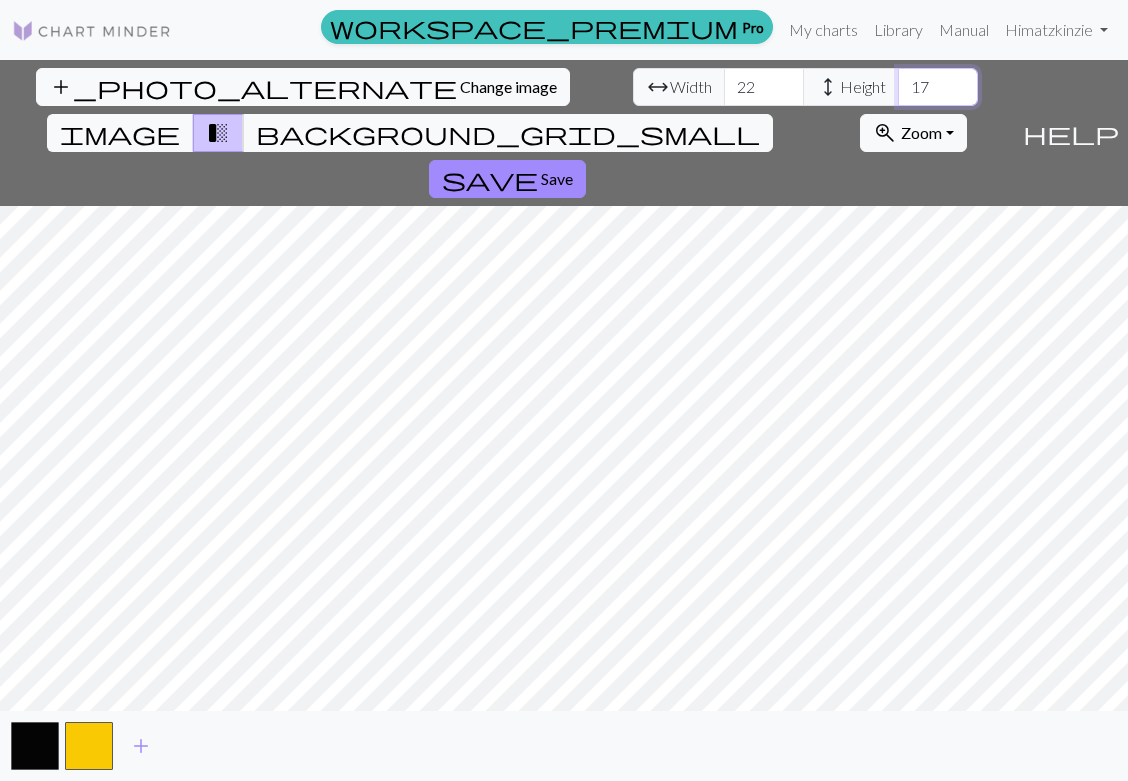 click on "17" at bounding box center [938, 87] 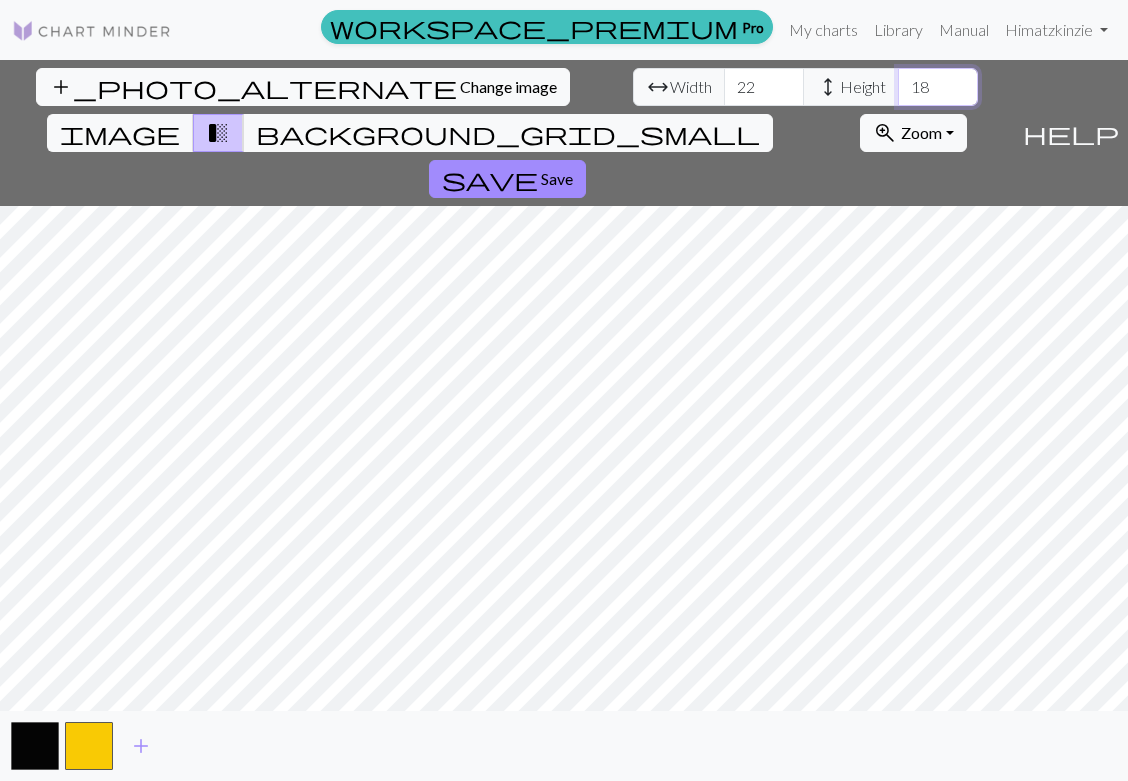 click on "18" at bounding box center (938, 87) 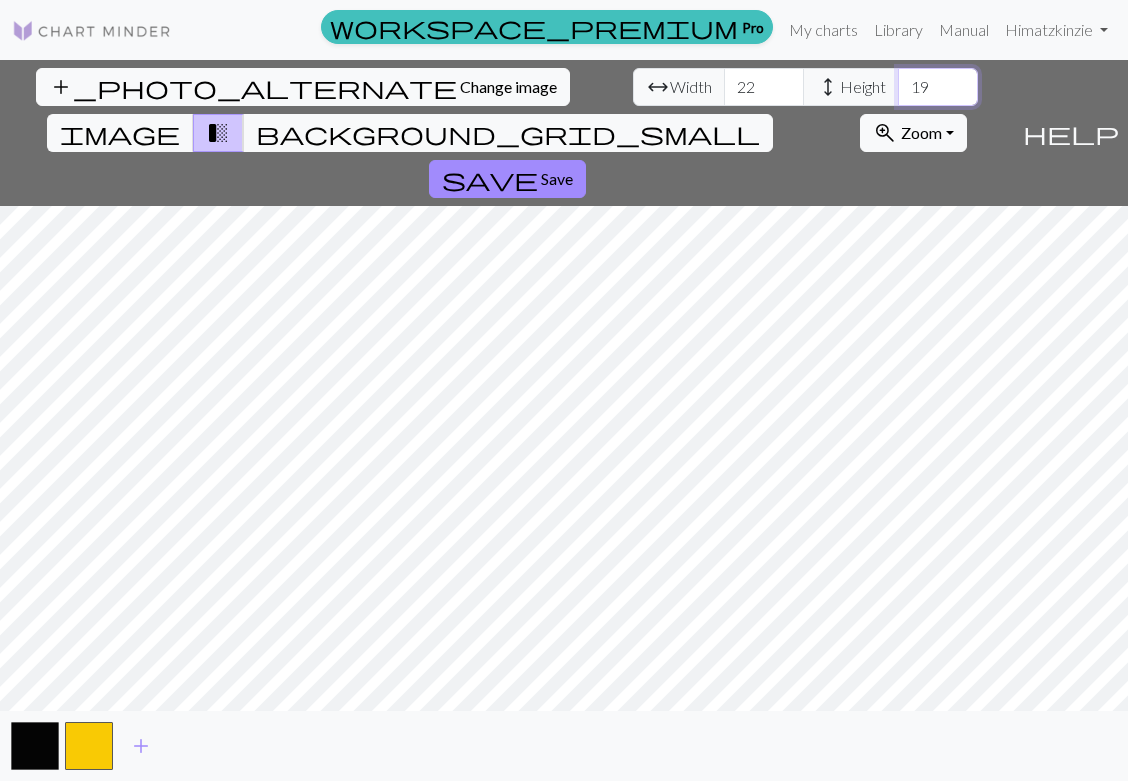 click on "19" at bounding box center [938, 87] 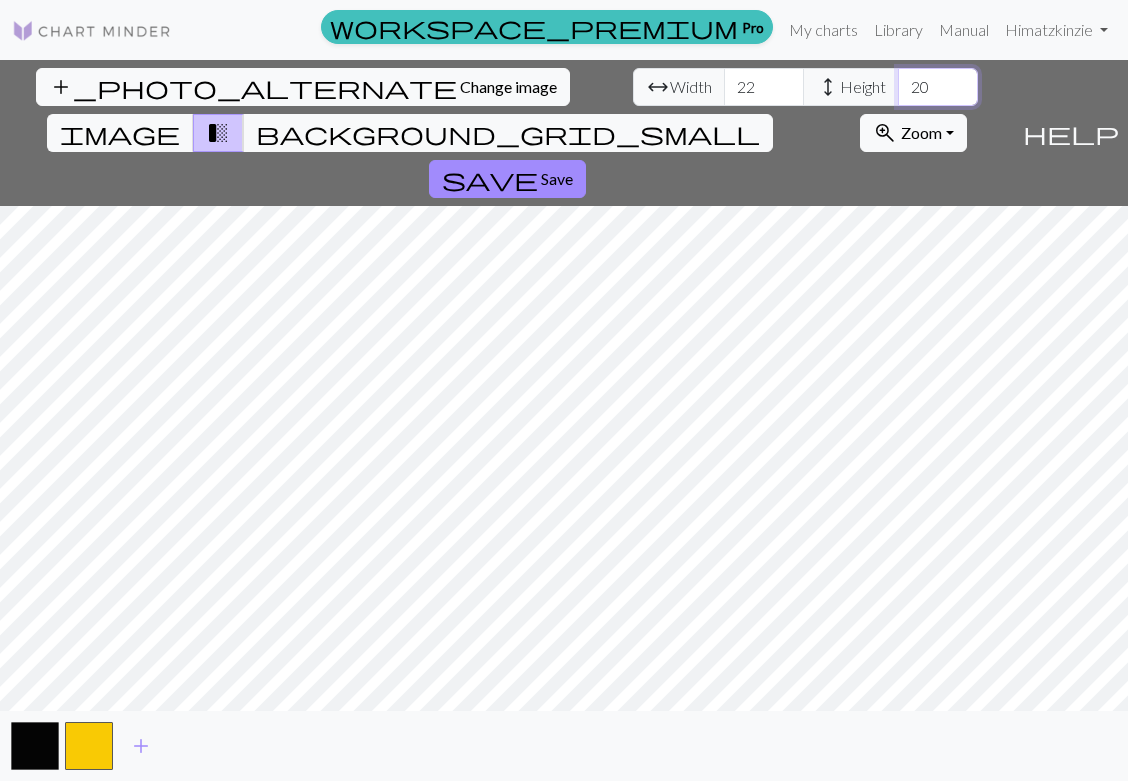 click on "20" at bounding box center (938, 87) 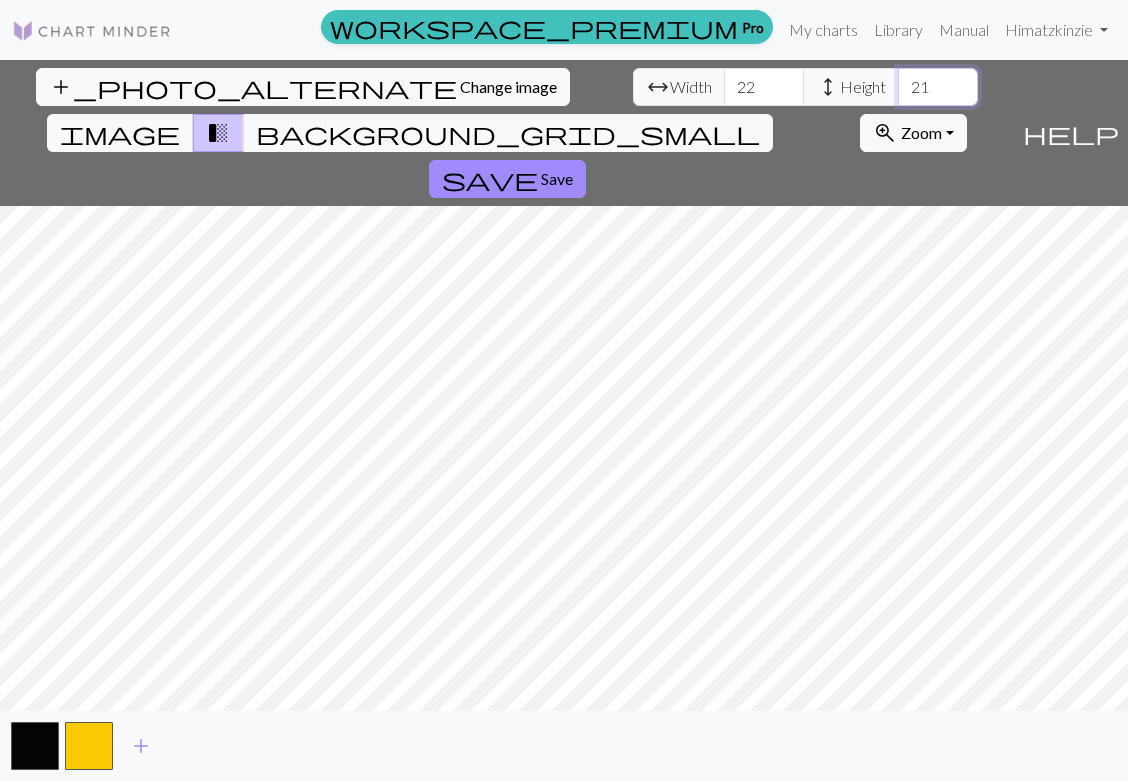 click on "21" at bounding box center (938, 87) 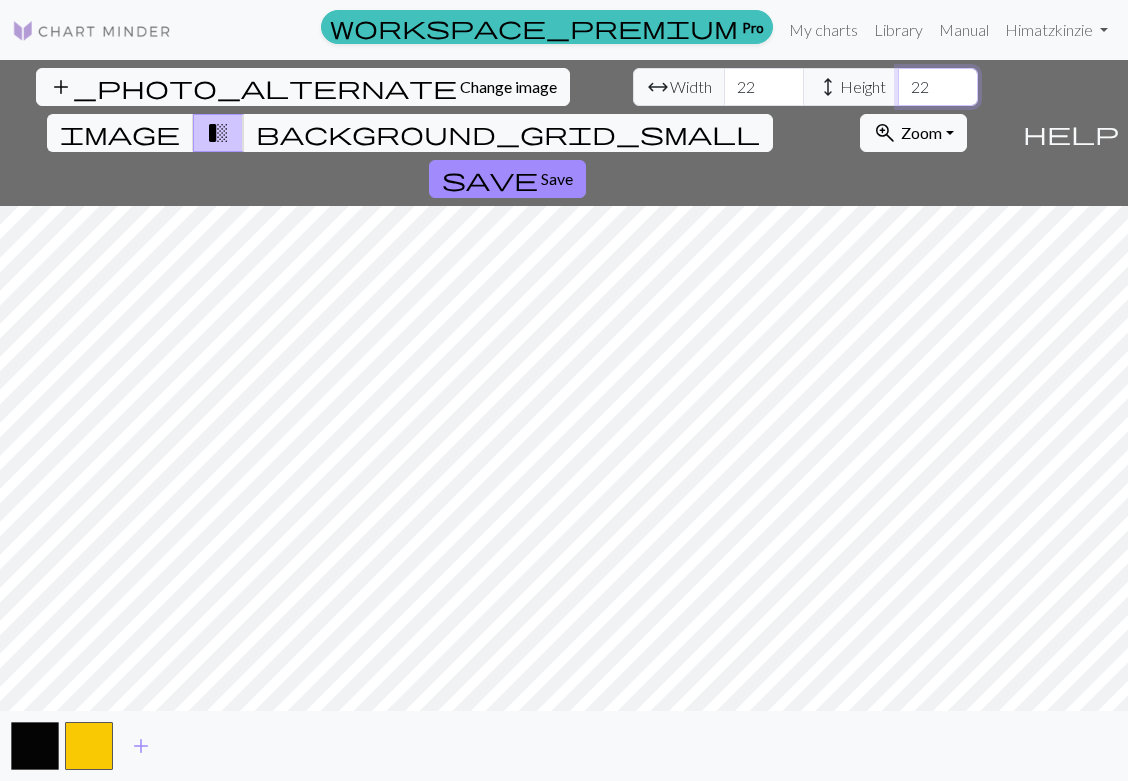 click on "22" at bounding box center [938, 87] 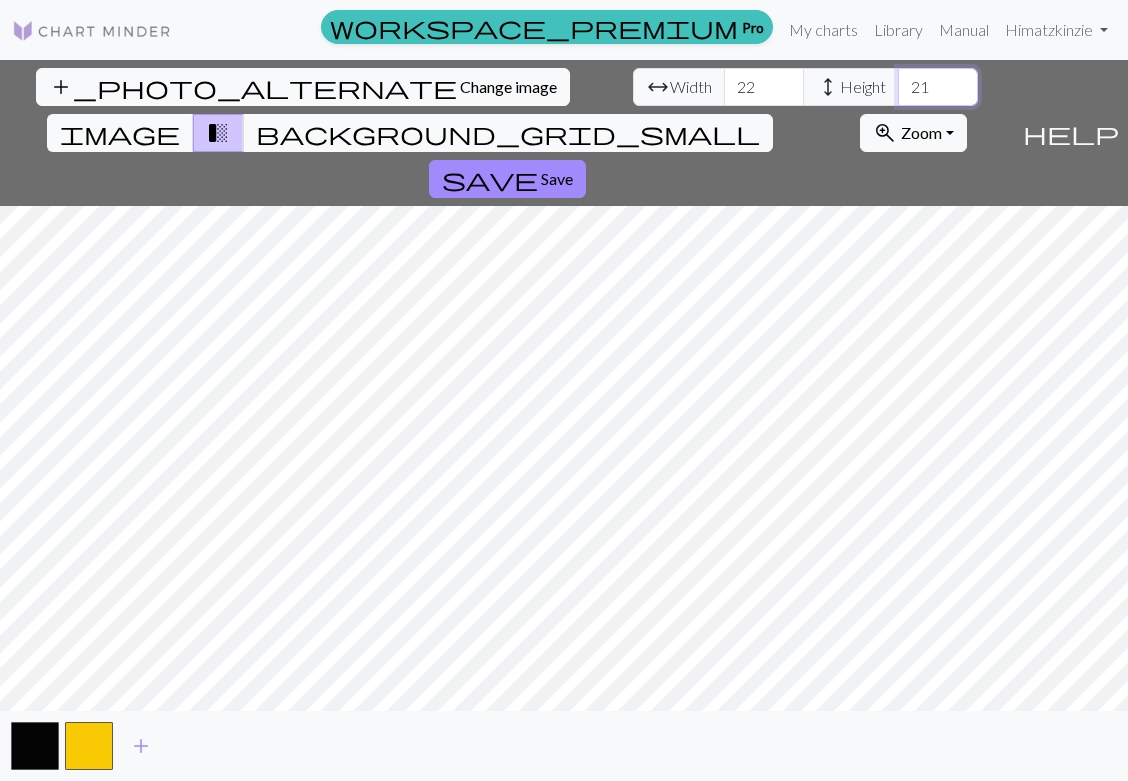 click on "21" at bounding box center (938, 87) 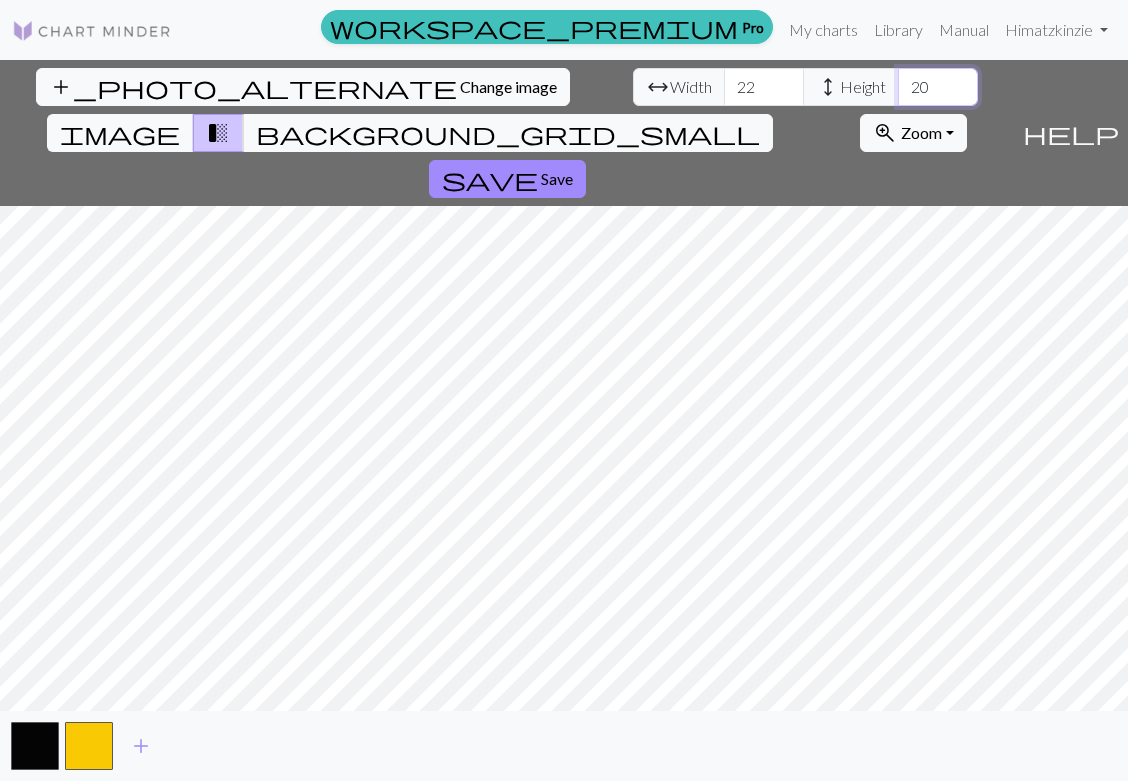 click on "20" at bounding box center (938, 87) 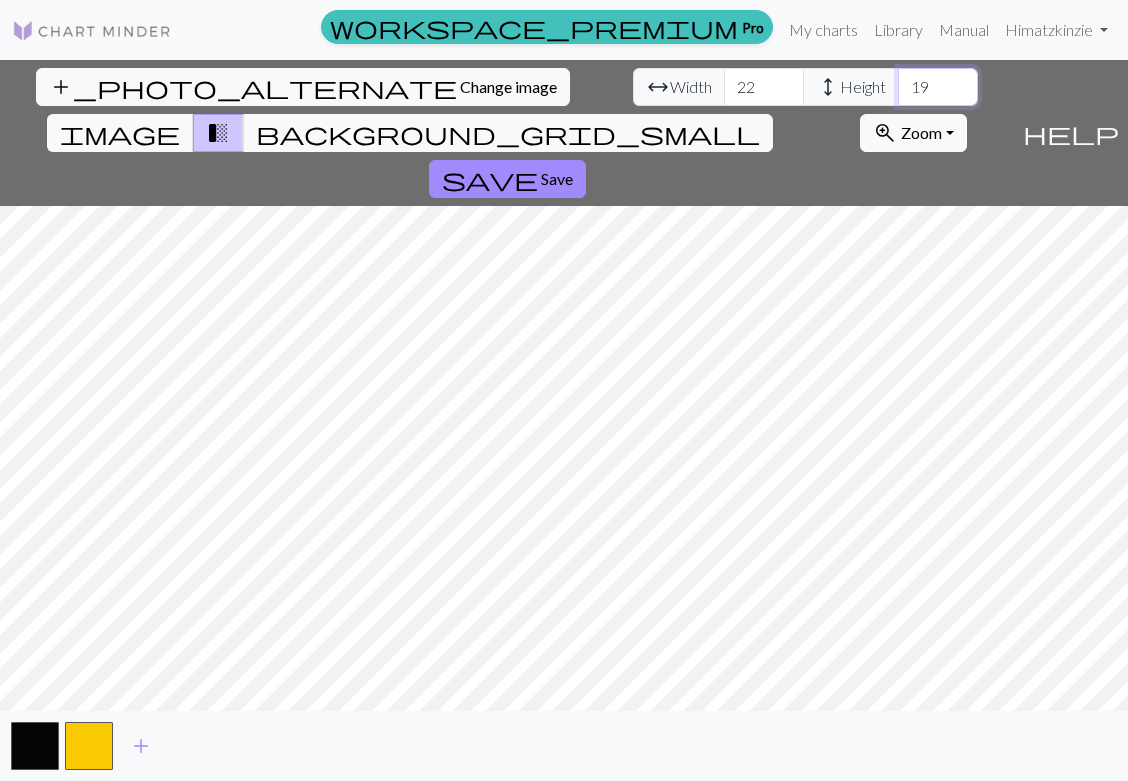 click on "19" at bounding box center (938, 87) 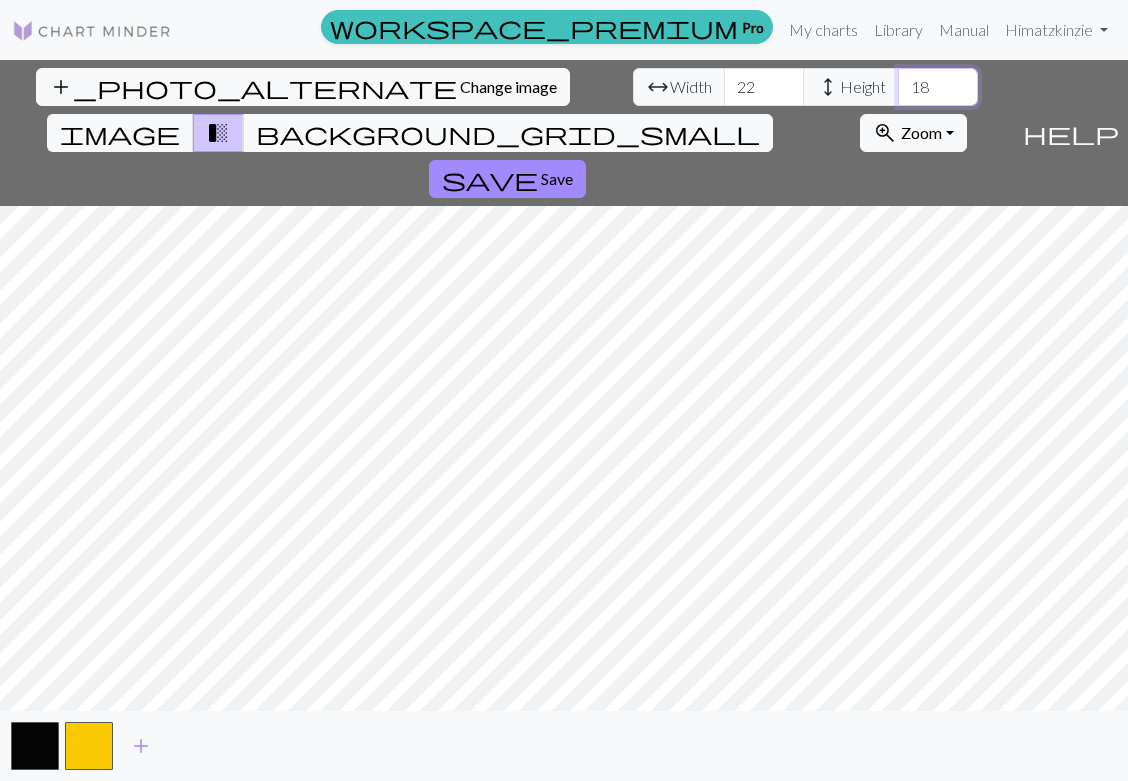 click on "18" at bounding box center [938, 87] 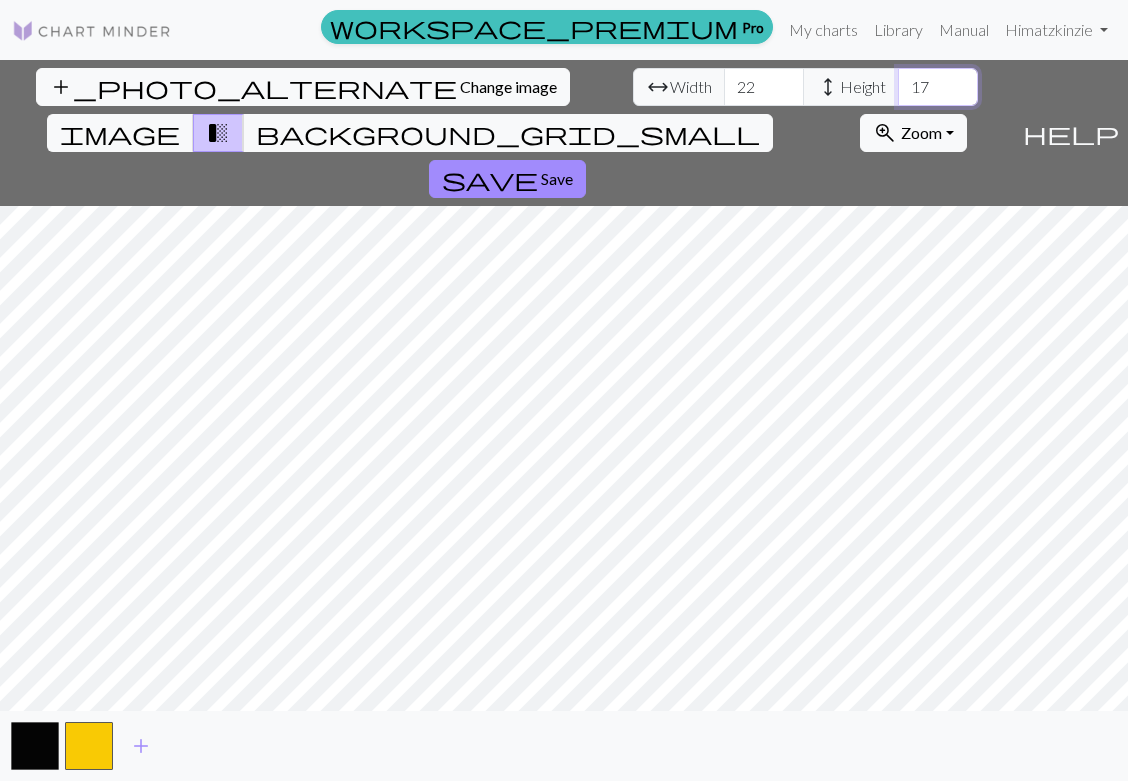 click on "17" at bounding box center (938, 87) 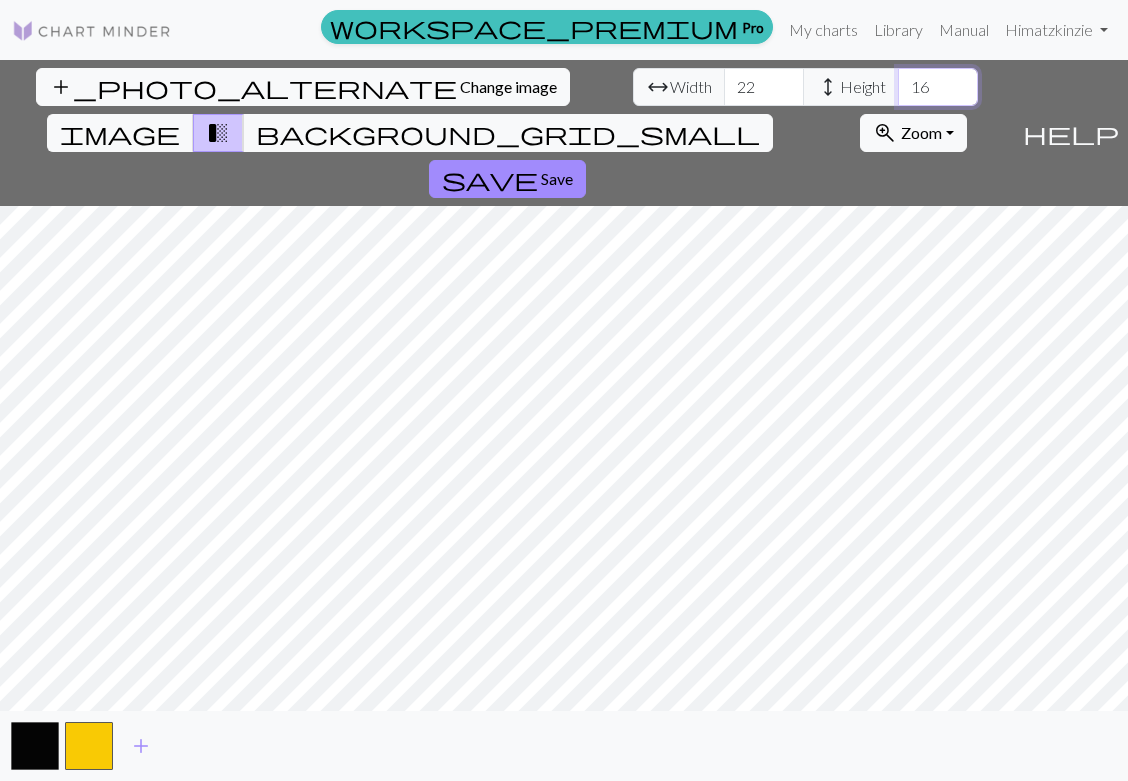 click on "16" at bounding box center (938, 87) 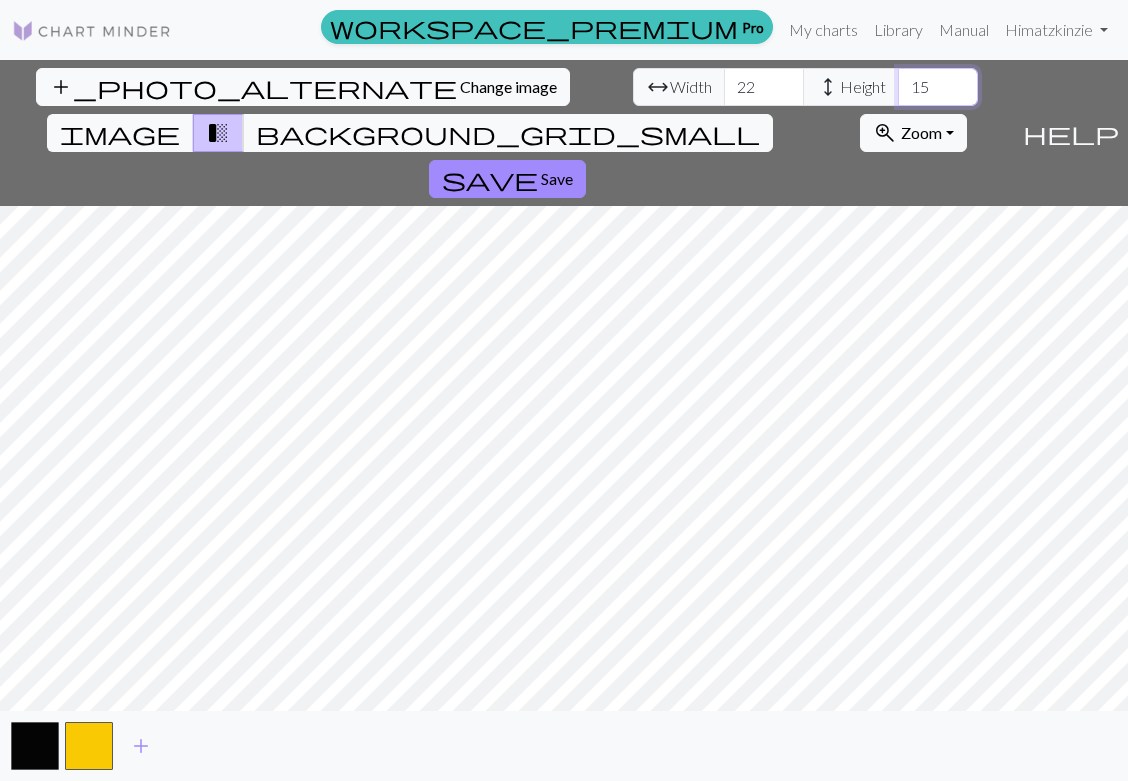 click on "15" at bounding box center (938, 87) 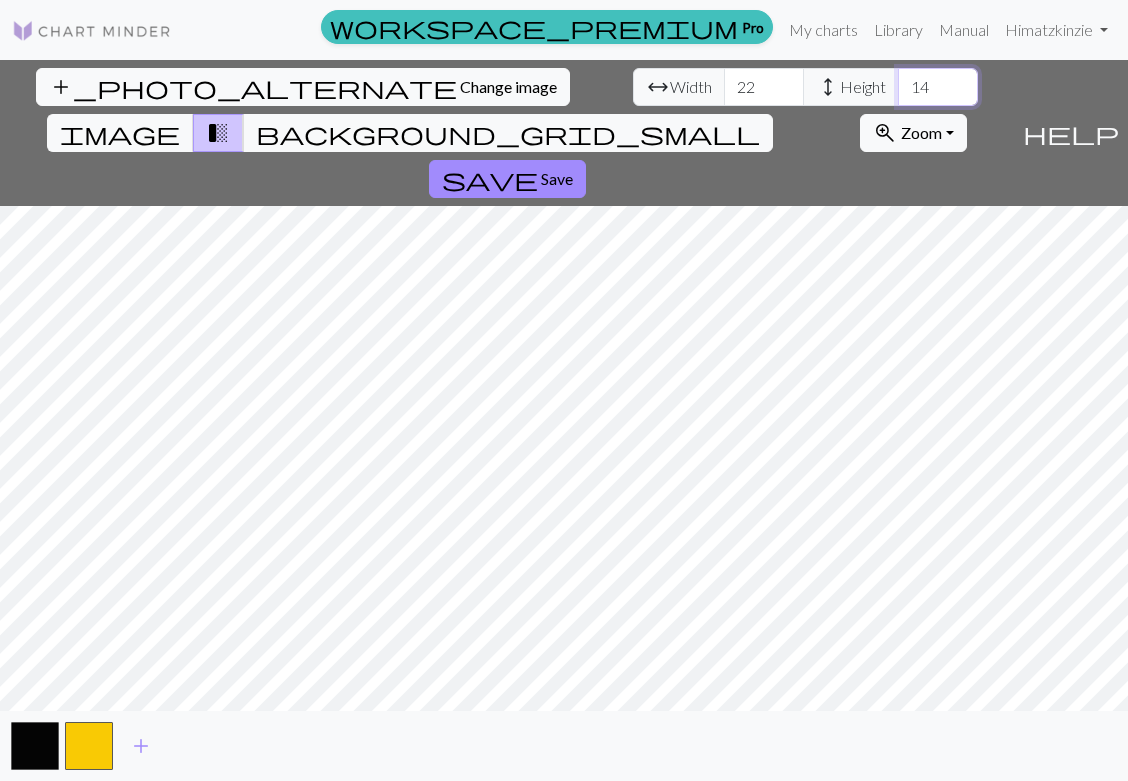 click on "14" at bounding box center (938, 87) 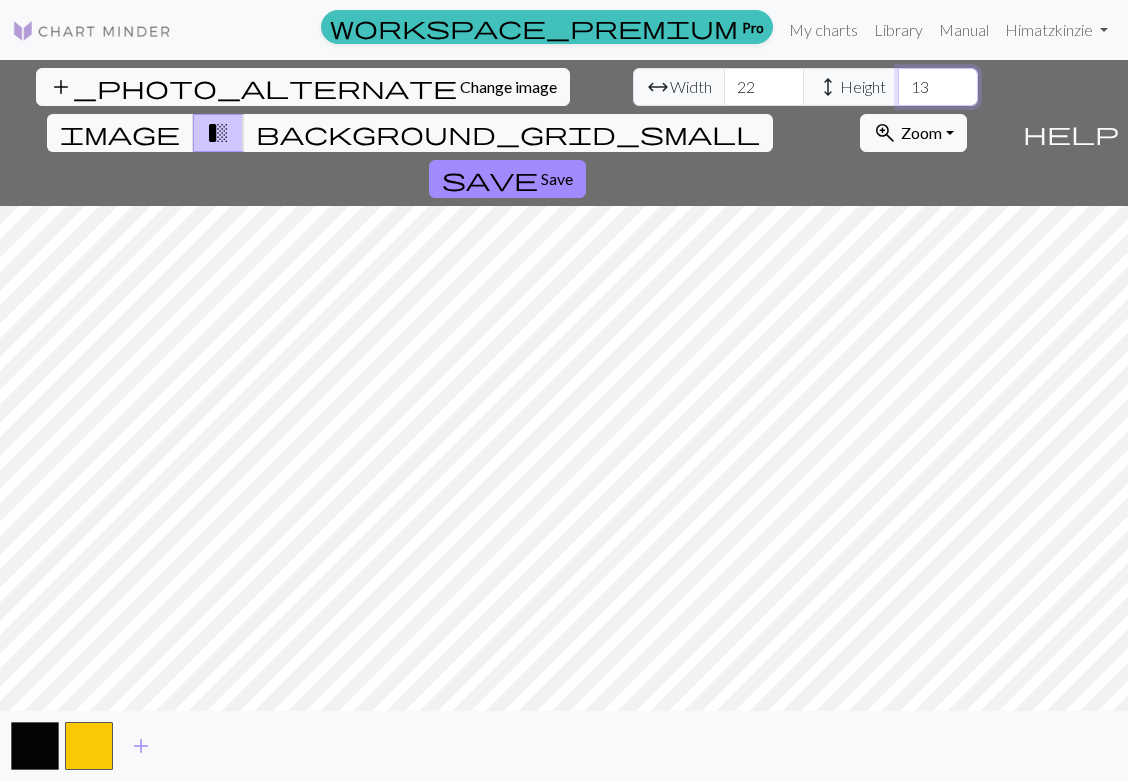 click on "13" at bounding box center (938, 87) 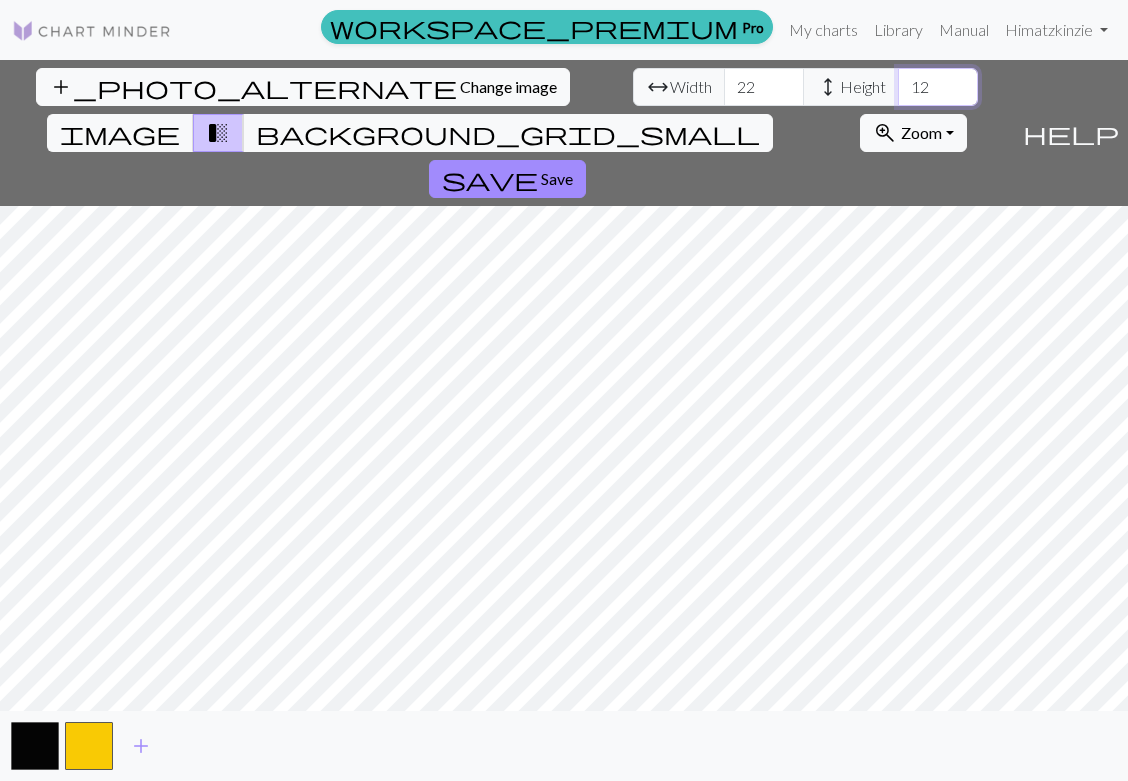 click on "12" at bounding box center [938, 87] 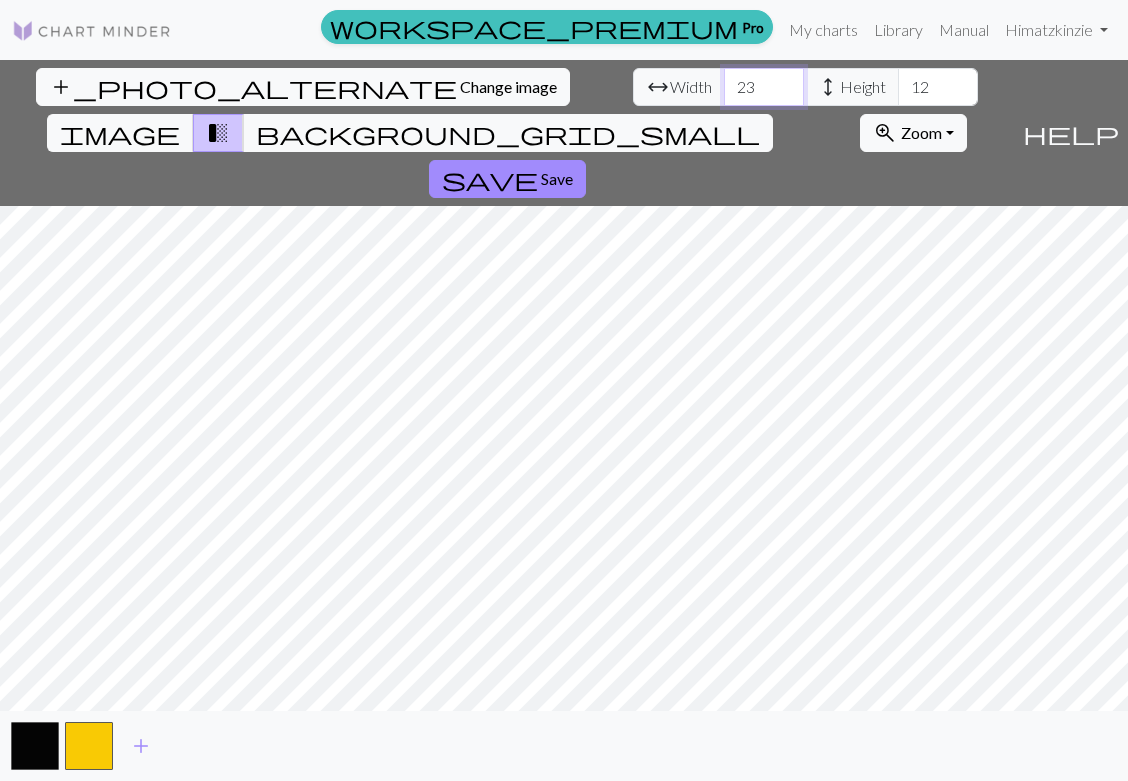 click on "23" at bounding box center (764, 87) 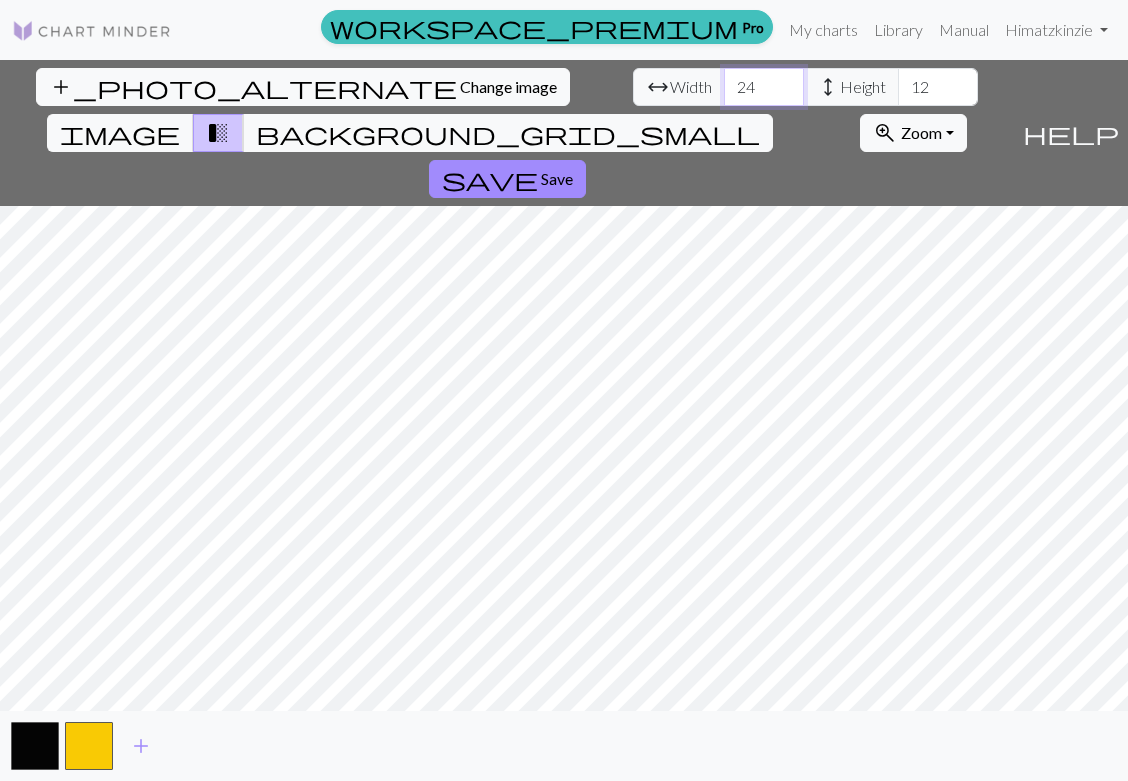 click on "24" at bounding box center (764, 87) 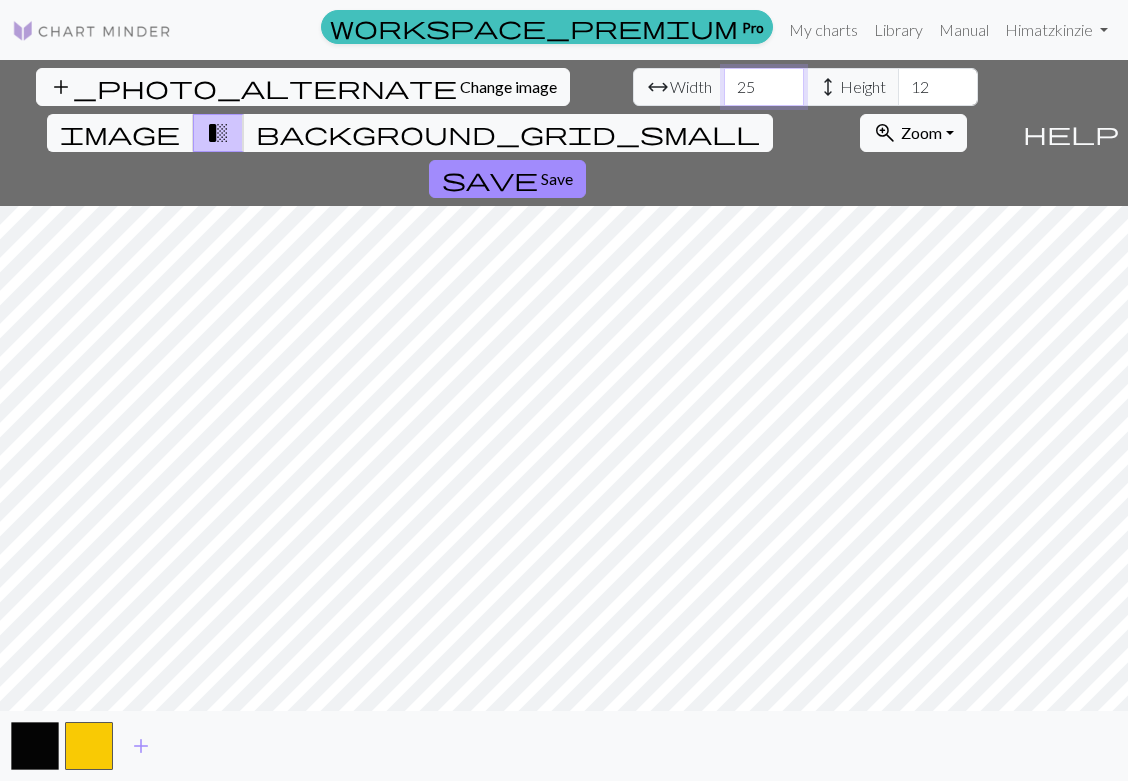 click on "25" at bounding box center (764, 87) 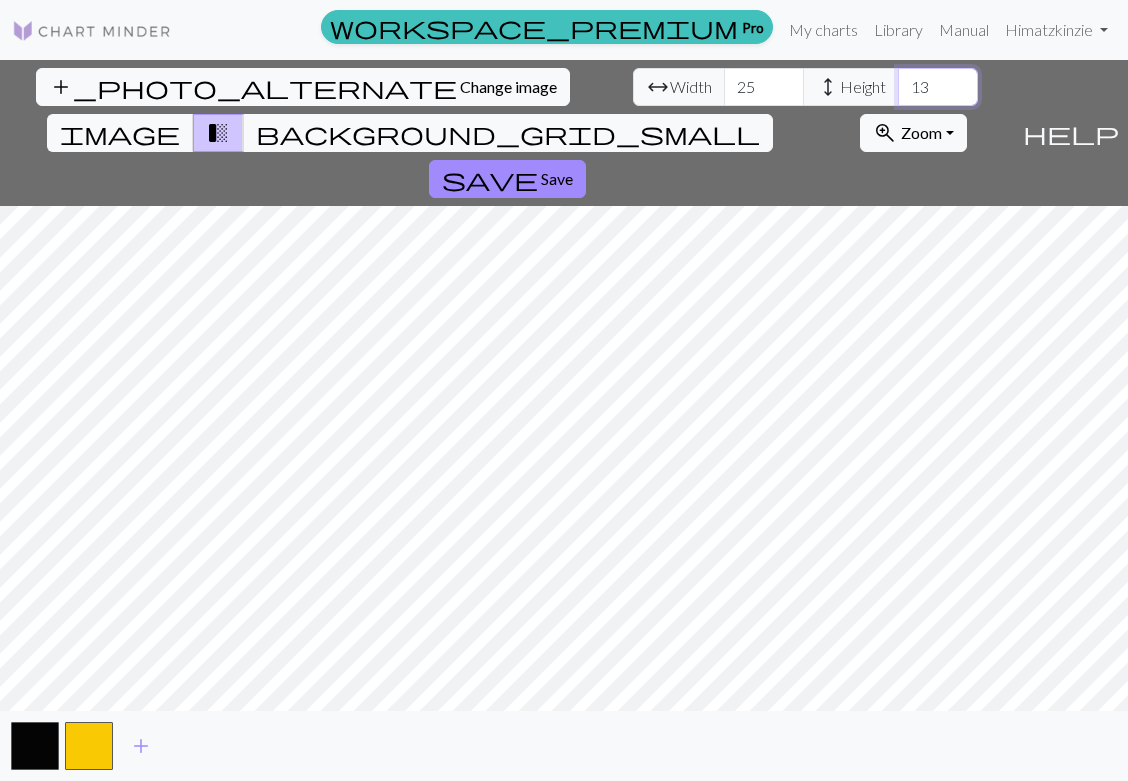 click on "13" at bounding box center [938, 87] 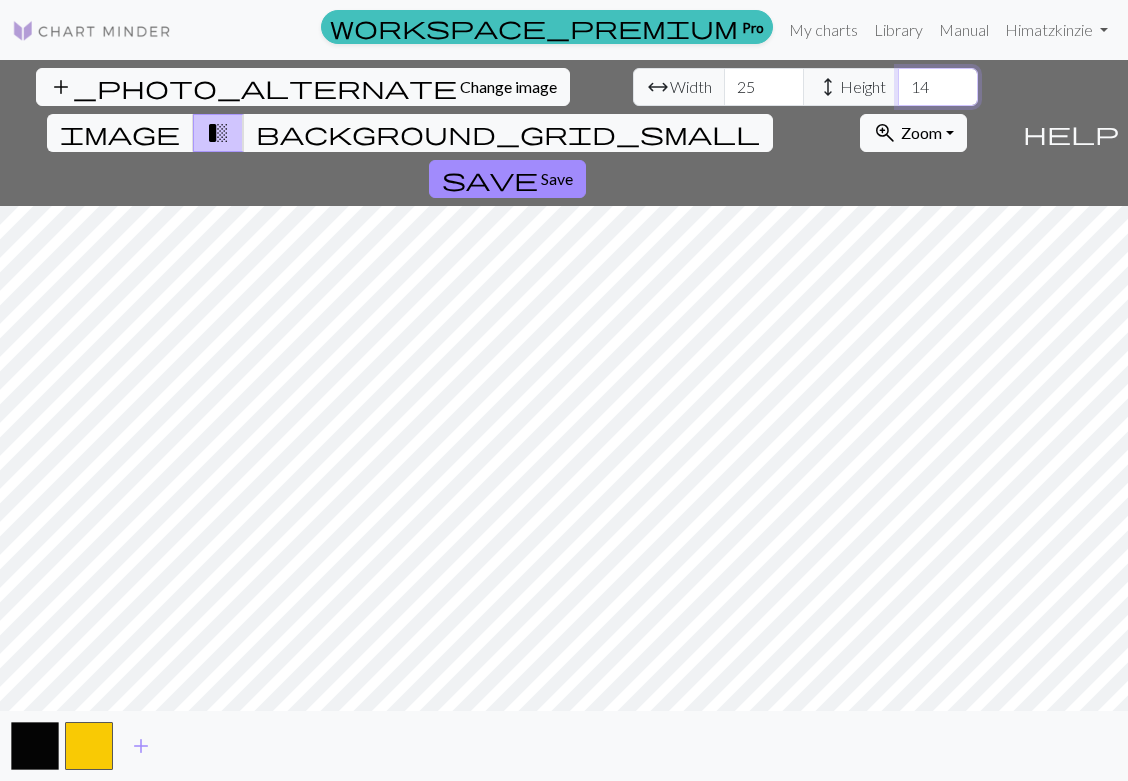 click on "14" at bounding box center (938, 87) 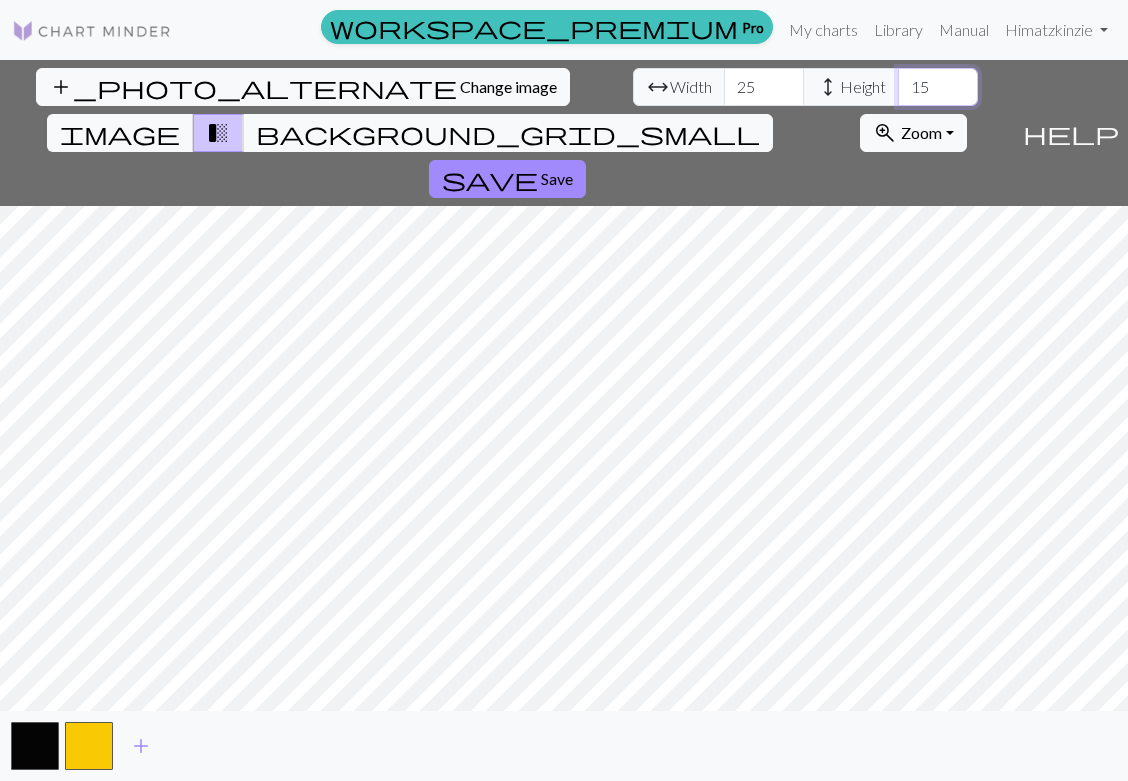 click on "15" at bounding box center (938, 87) 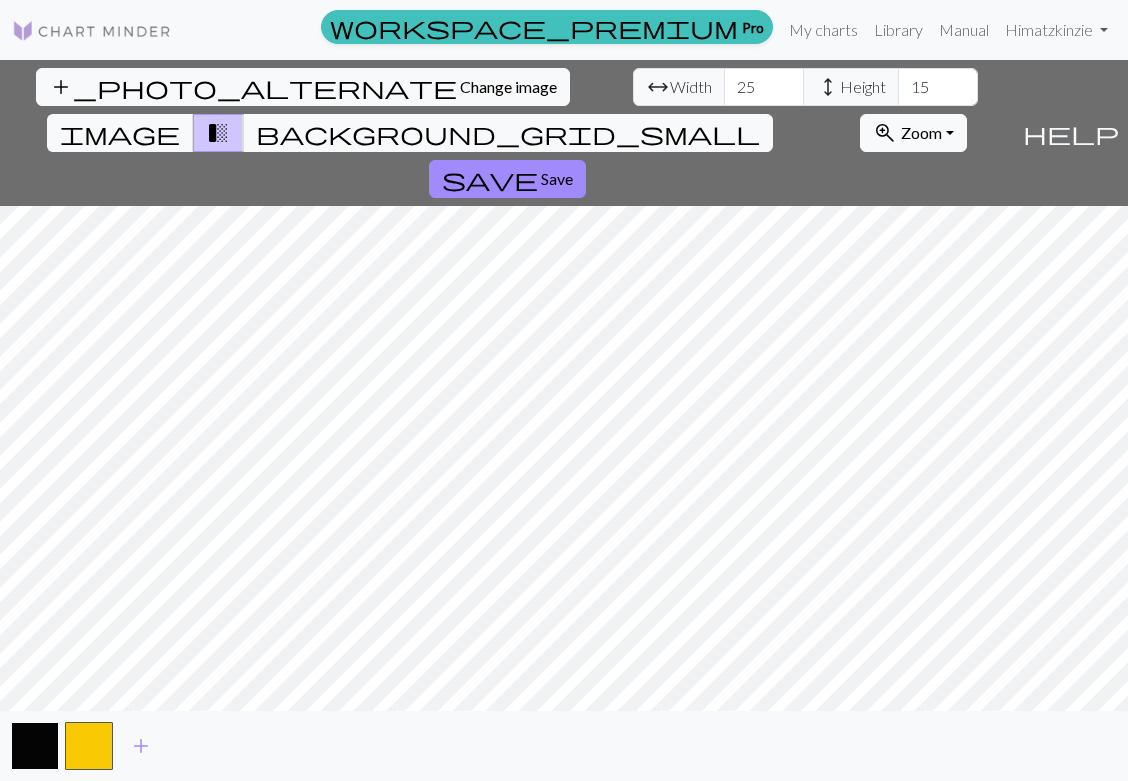 click at bounding box center (35, 746) 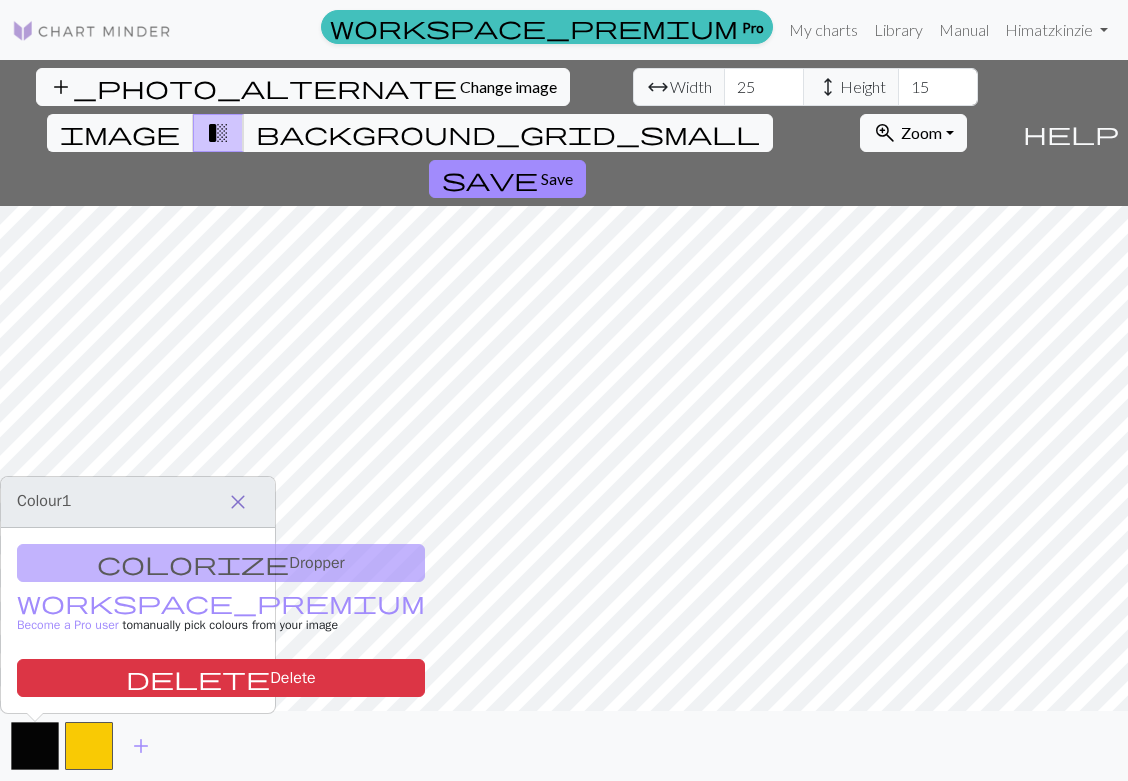 click on "close" at bounding box center [238, 502] 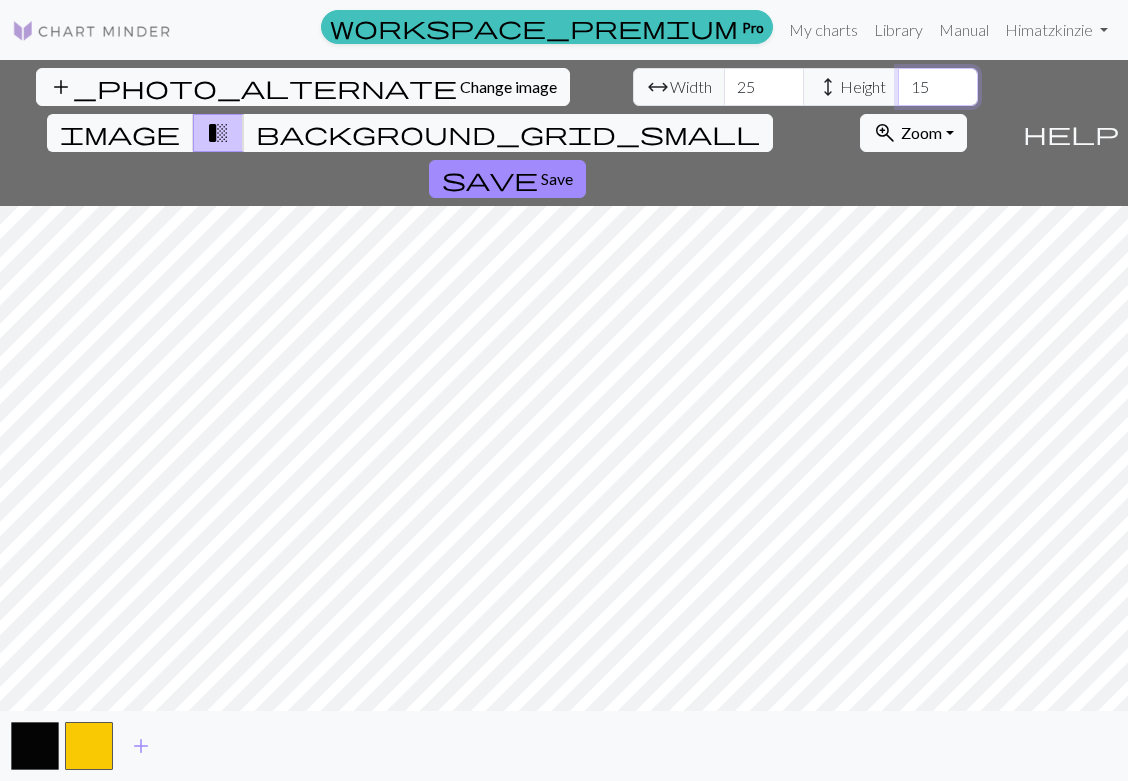 type on "14" 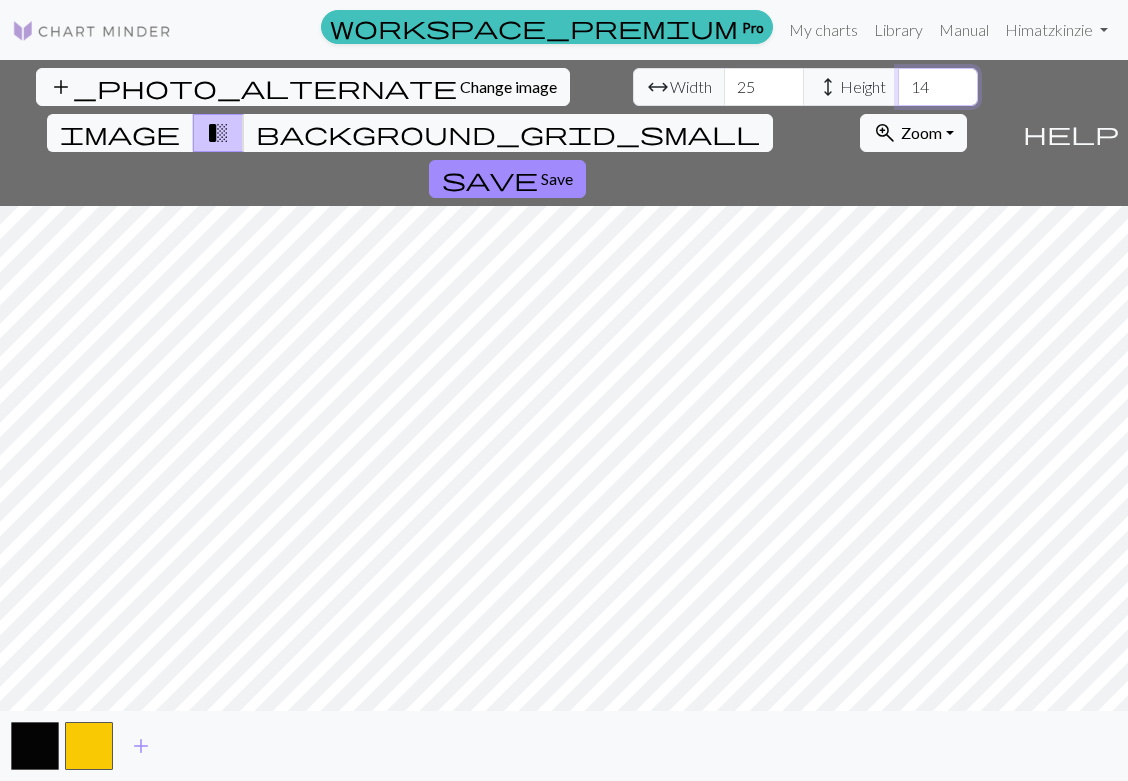 click on "14" at bounding box center (938, 87) 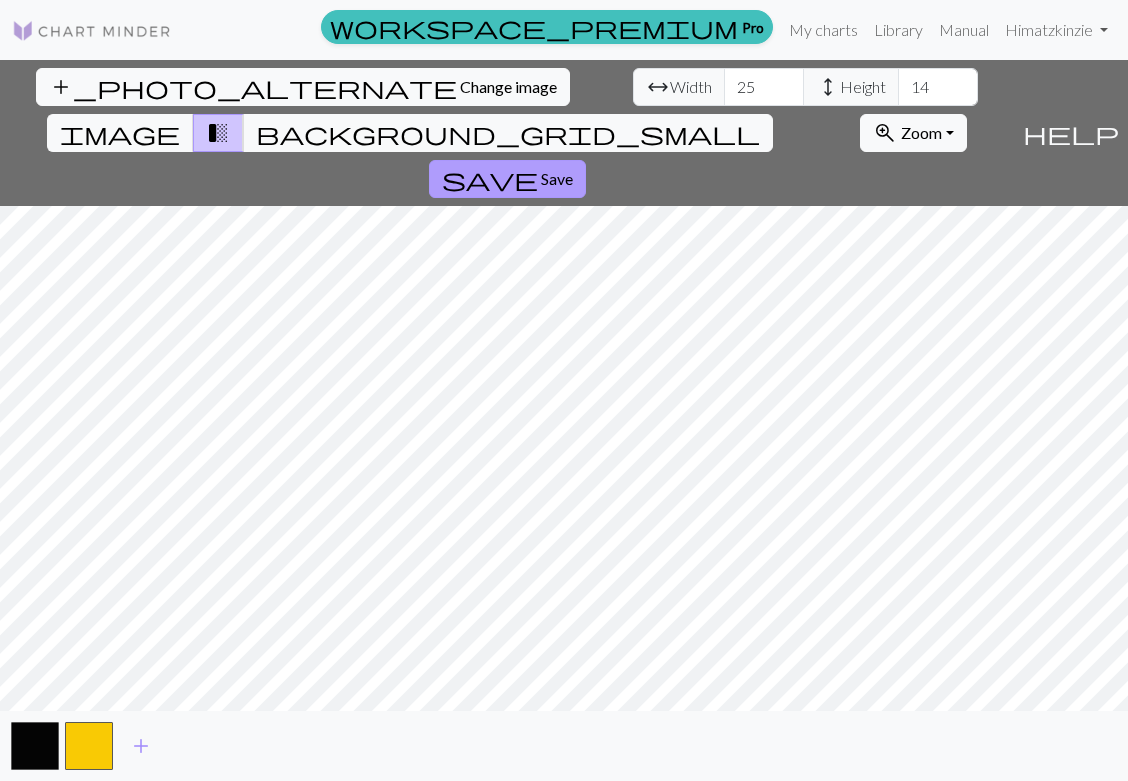 click on "Save" at bounding box center (557, 178) 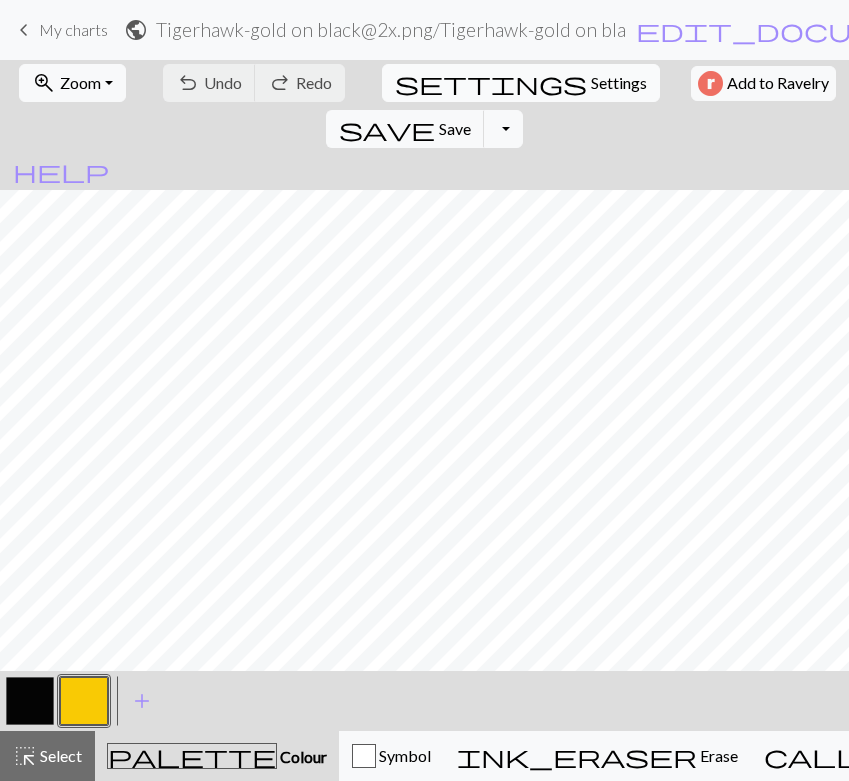 click on "Settings" at bounding box center (619, 83) 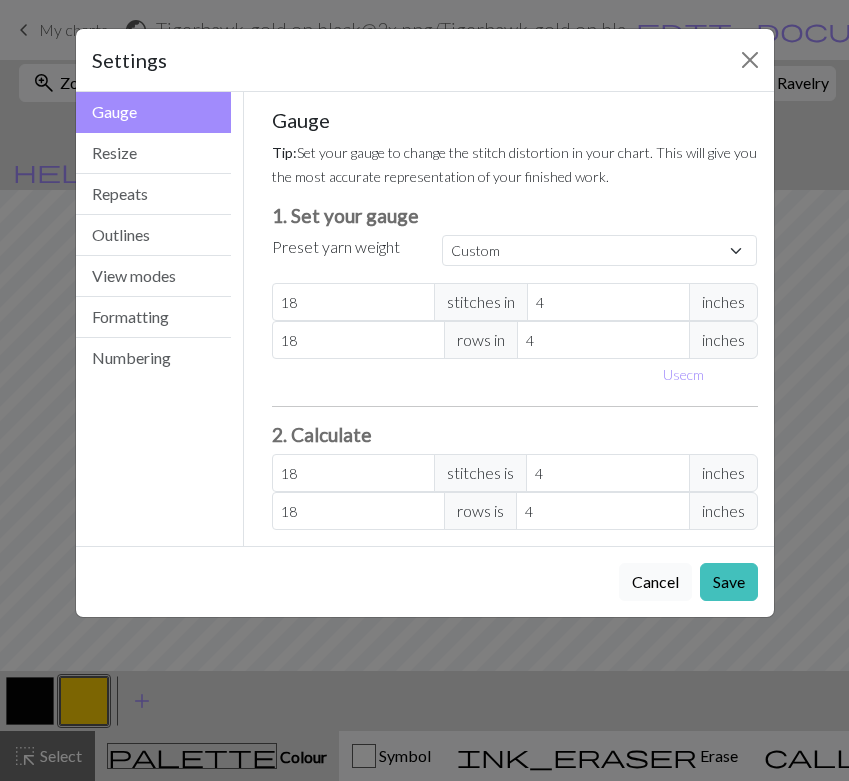 click on "Cancel" at bounding box center (655, 582) 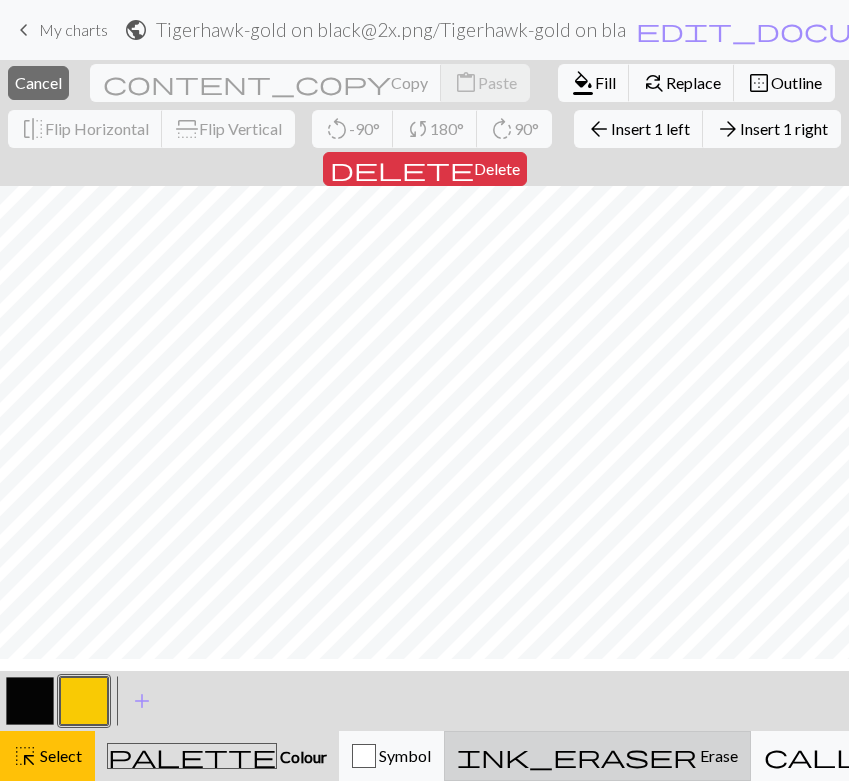 click on "ink_eraser" at bounding box center [577, 756] 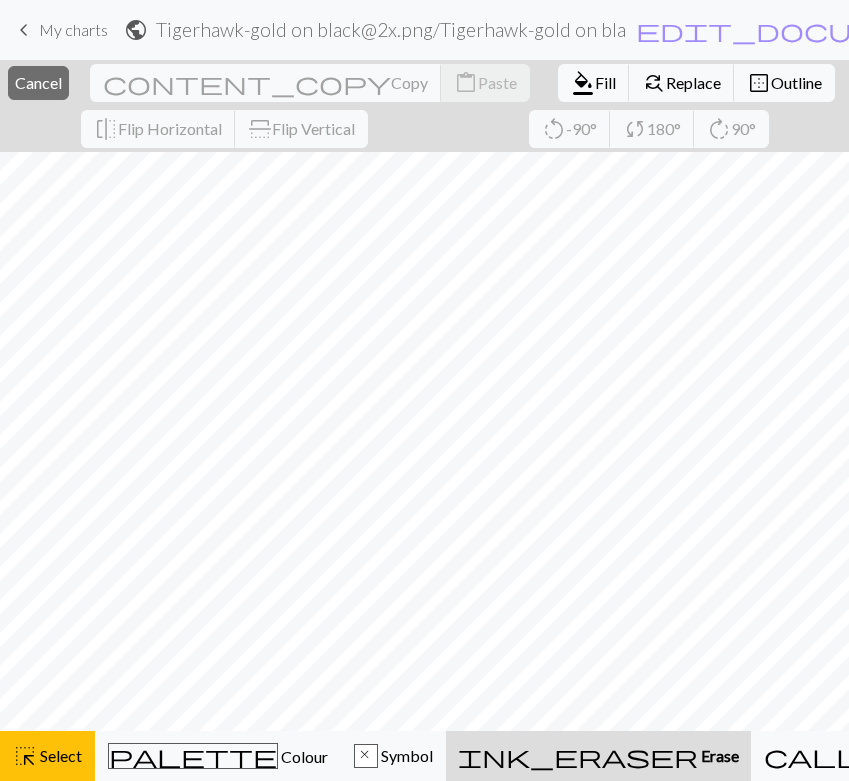 click on "Erase" at bounding box center [718, 755] 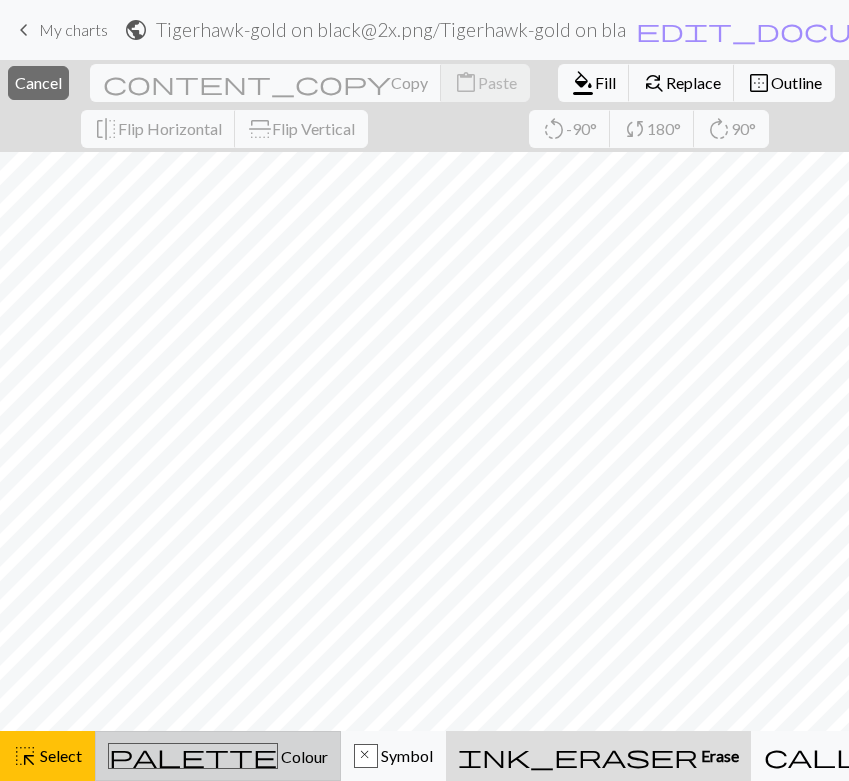 scroll, scrollTop: 0, scrollLeft: 1, axis: horizontal 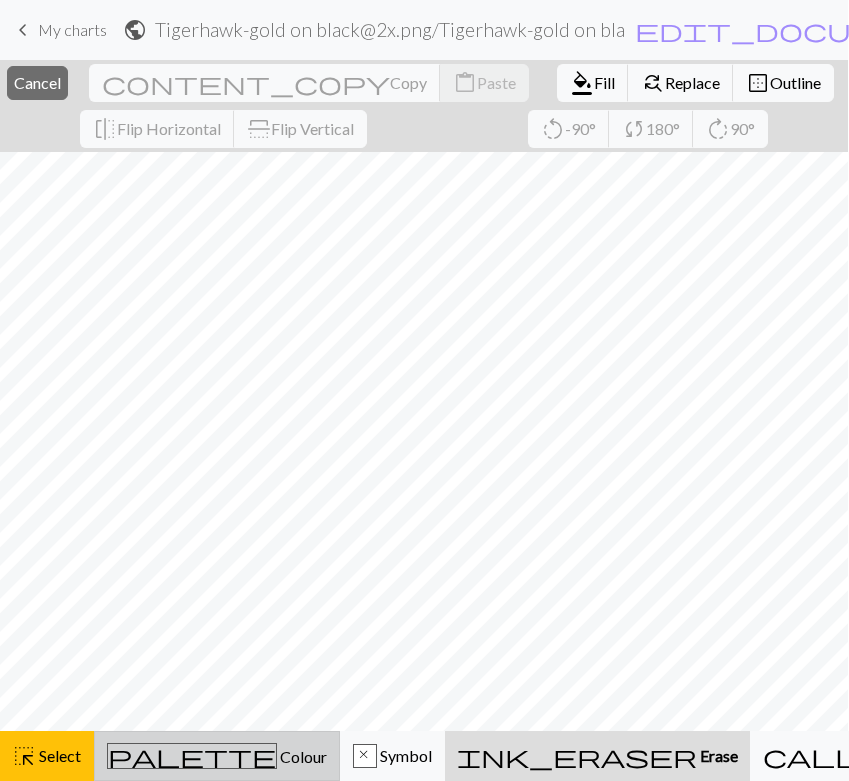 click on "palette" at bounding box center (192, 756) 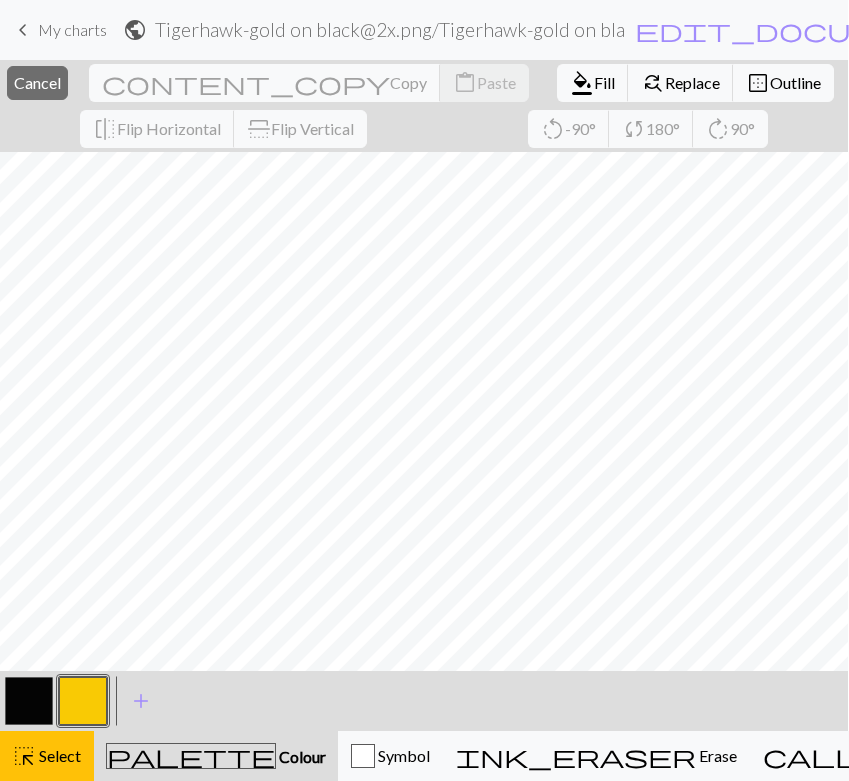 click at bounding box center [83, 701] 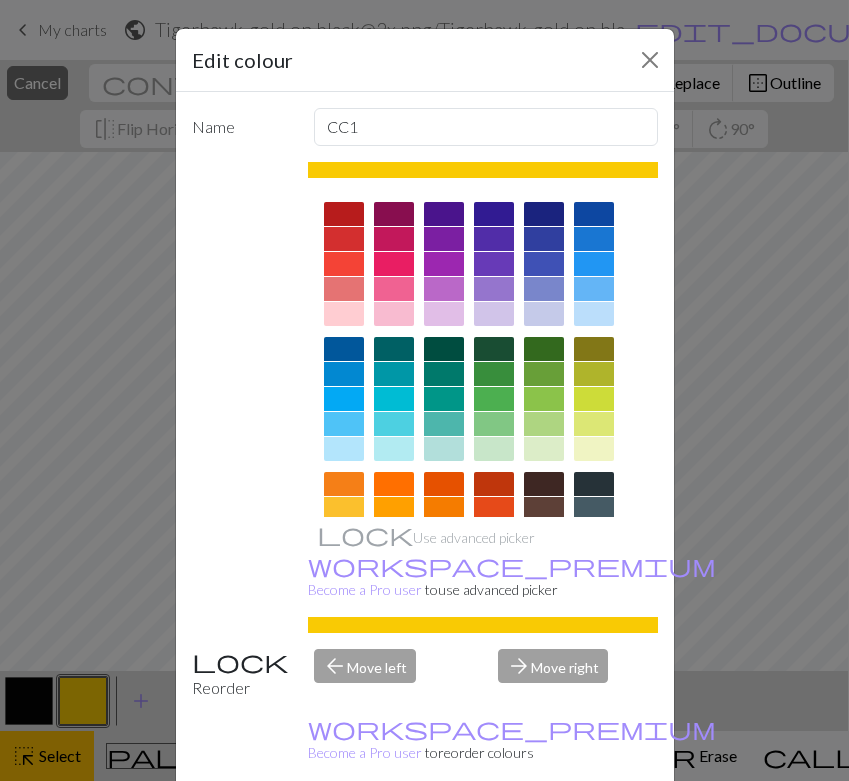 click on "Done" at bounding box center [545, 832] 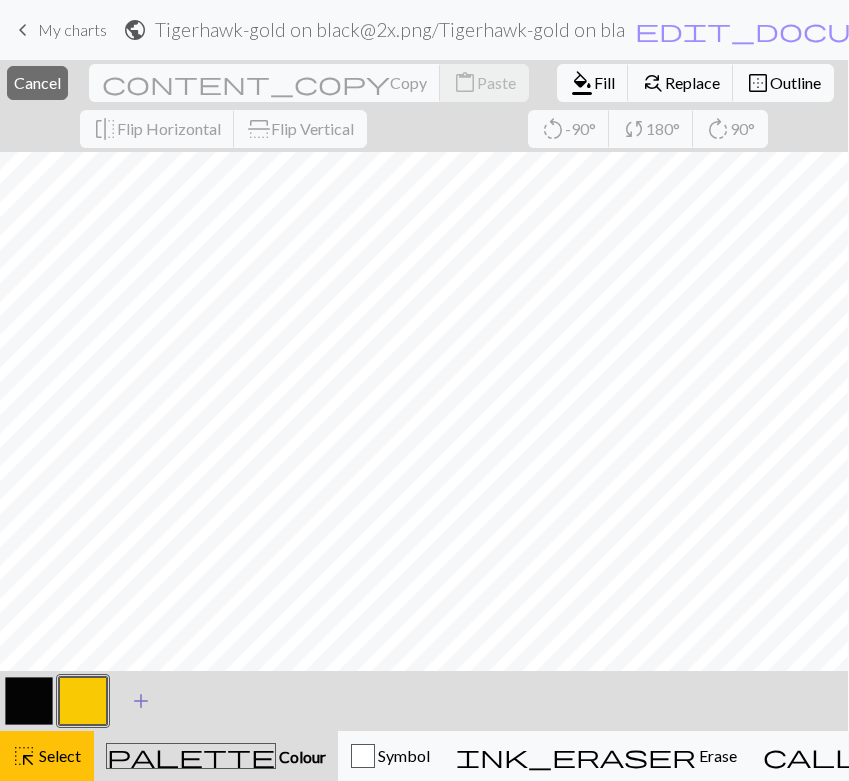 click on "add" at bounding box center (141, 701) 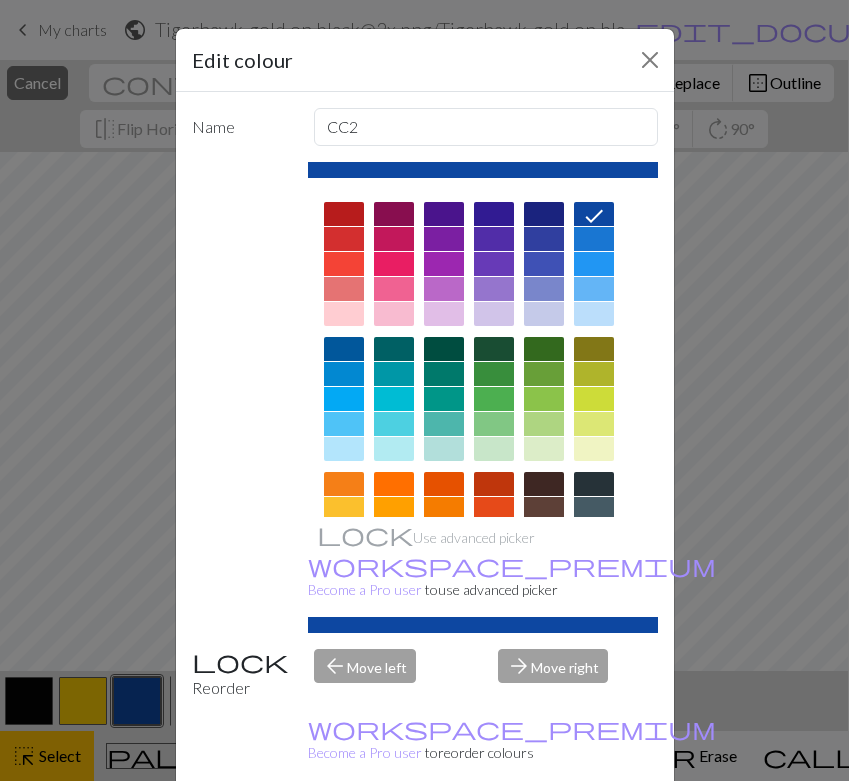 click on "Cancel" at bounding box center (621, 832) 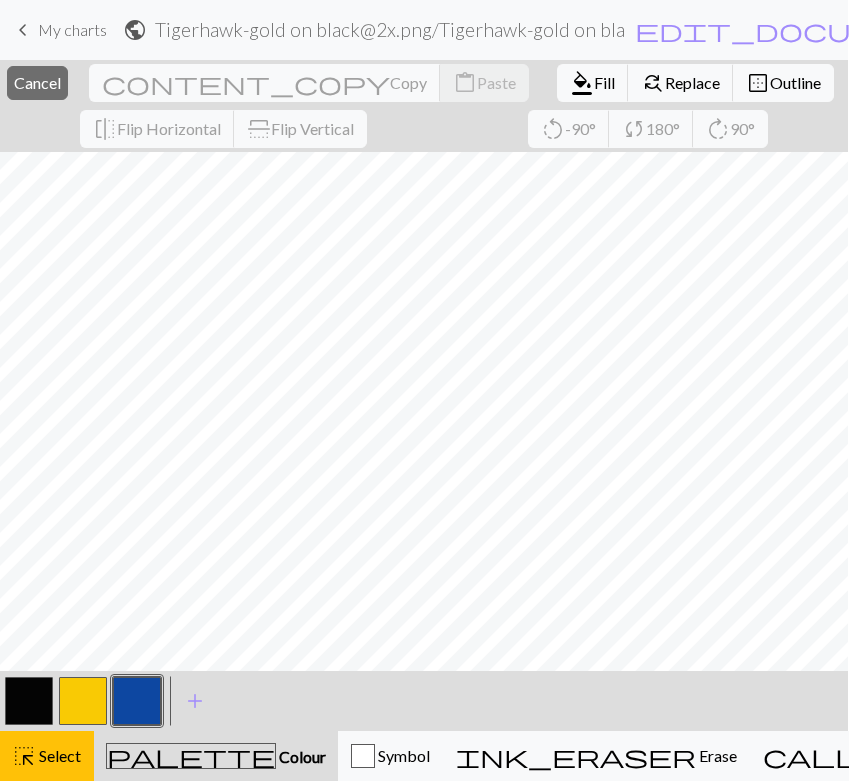click at bounding box center (83, 701) 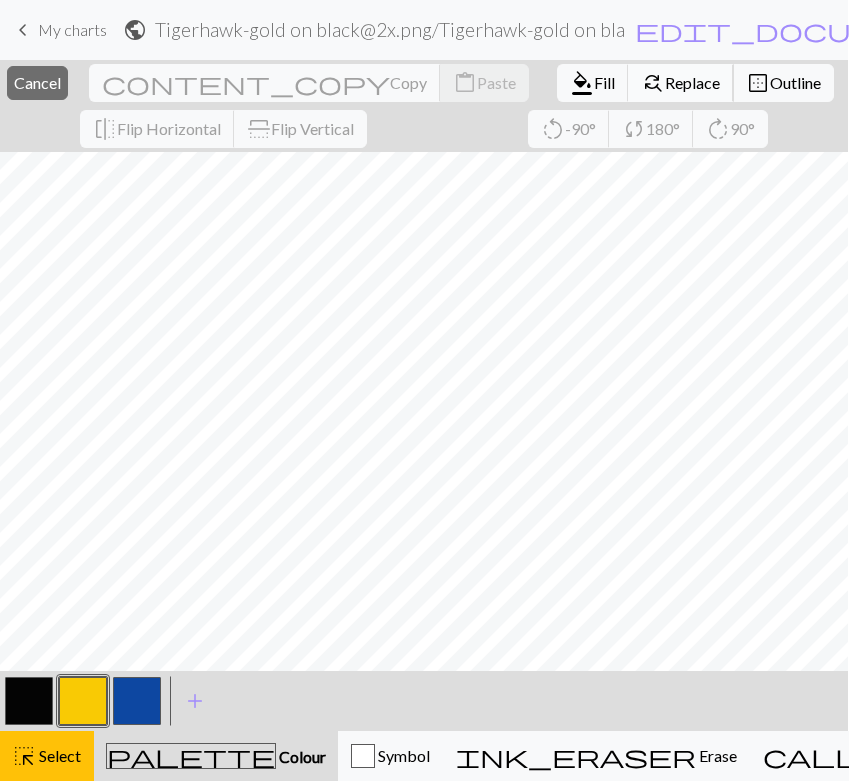 click on "find_replace" at bounding box center [653, 83] 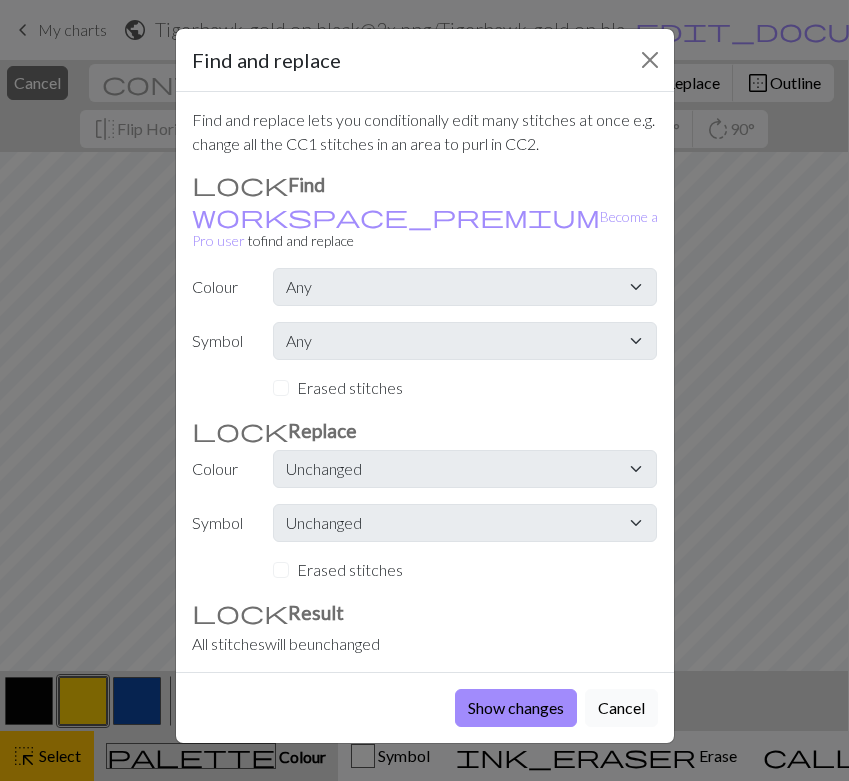 click on "Cancel" at bounding box center [621, 708] 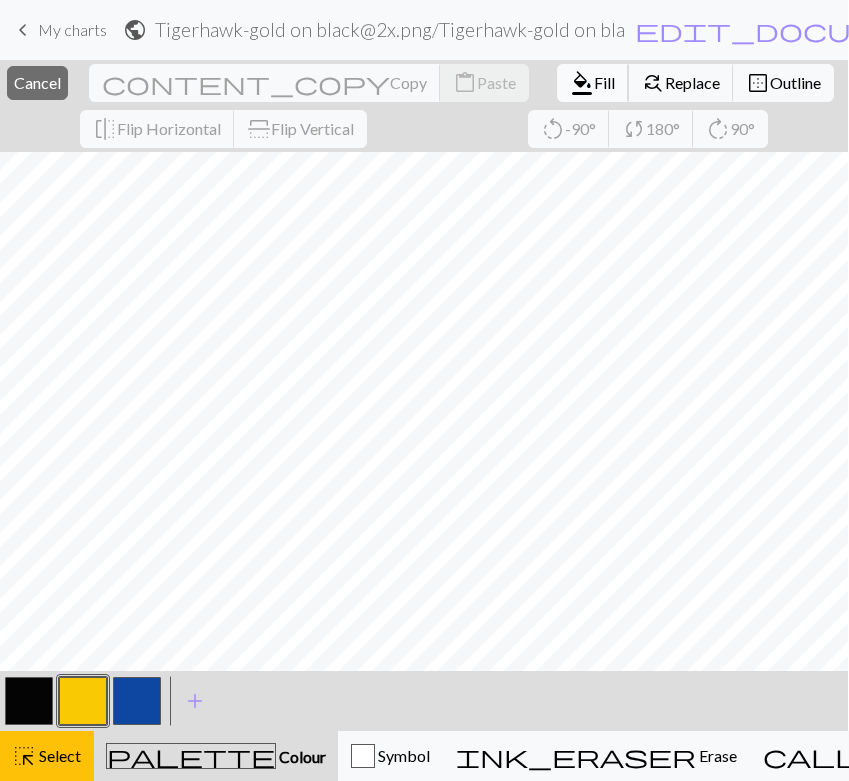 click on "Fill" at bounding box center [604, 82] 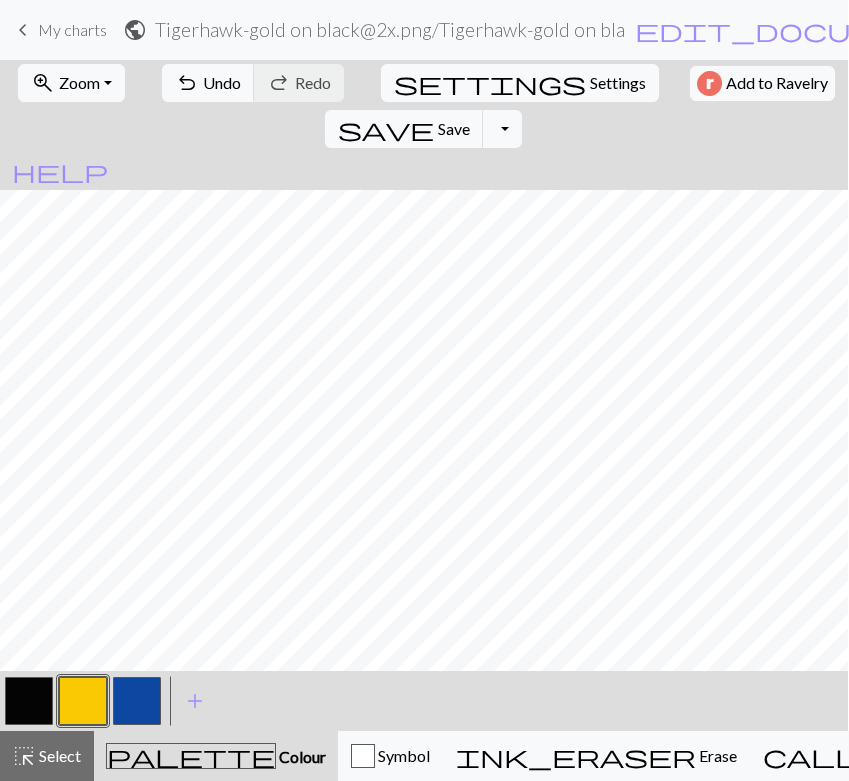 click at bounding box center [29, 701] 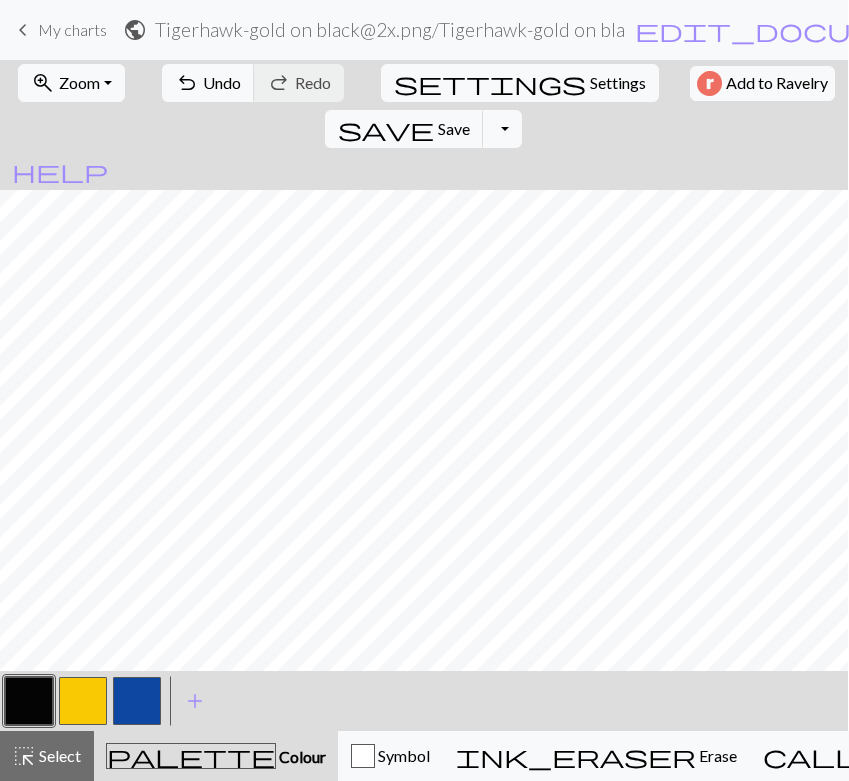click at bounding box center [29, 701] 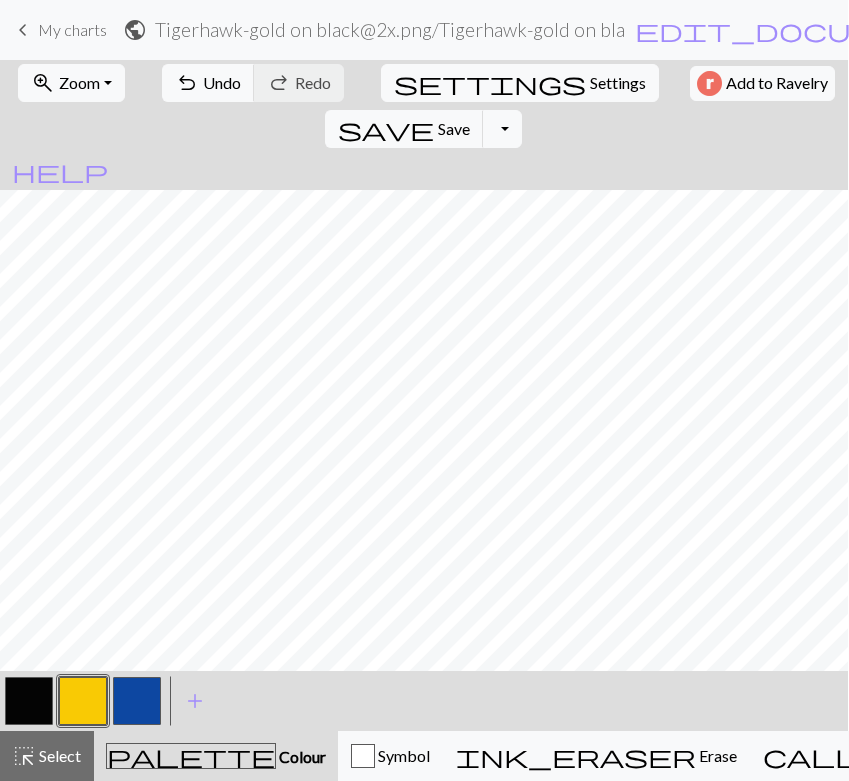 click at bounding box center (29, 701) 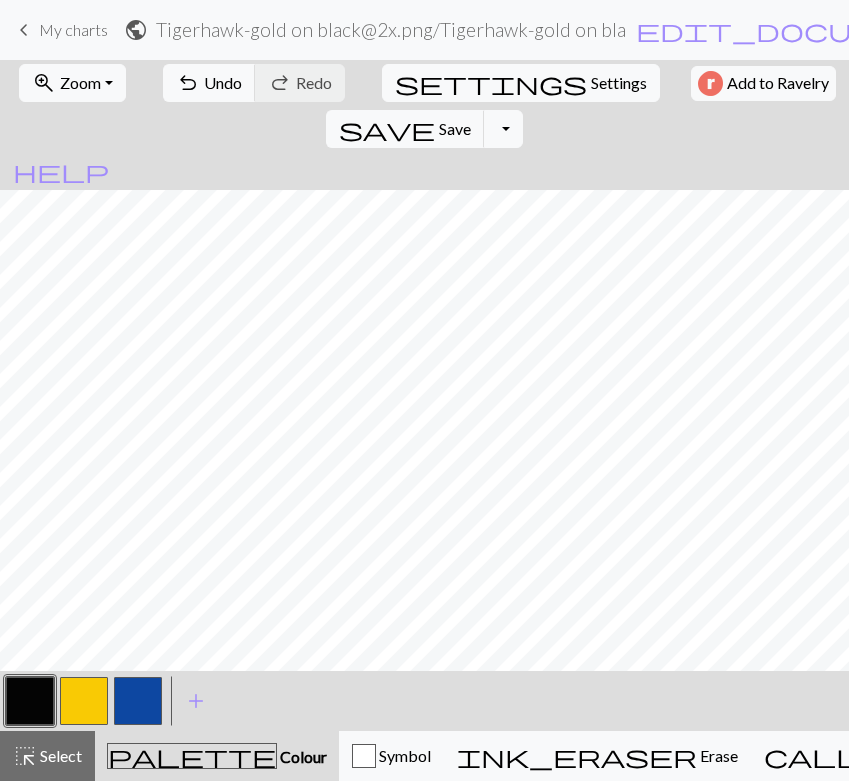 scroll, scrollTop: 0, scrollLeft: 0, axis: both 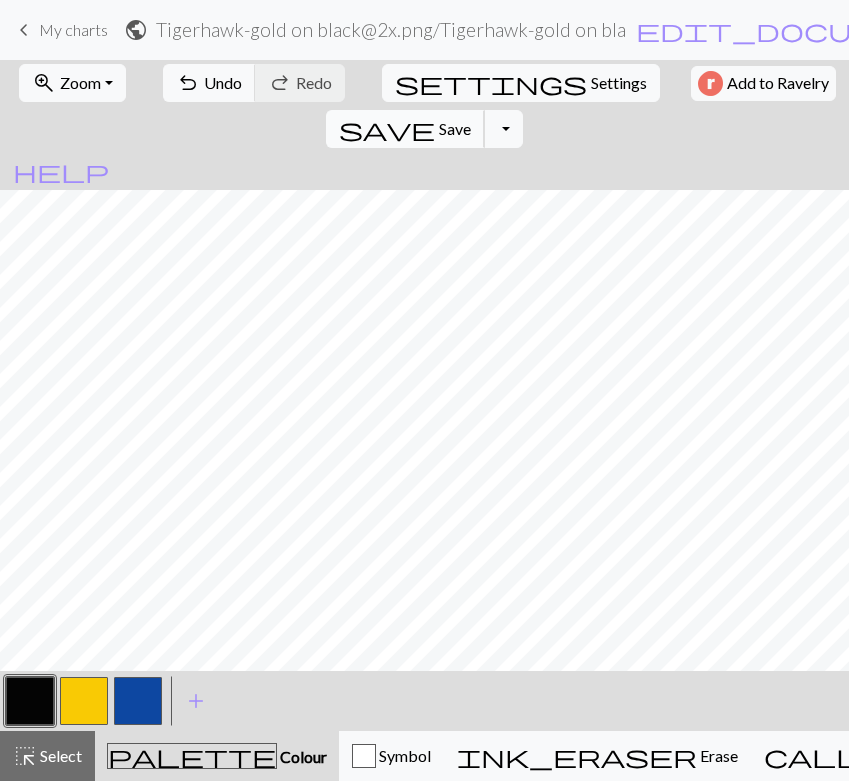 click on "save Save Save" at bounding box center (405, 129) 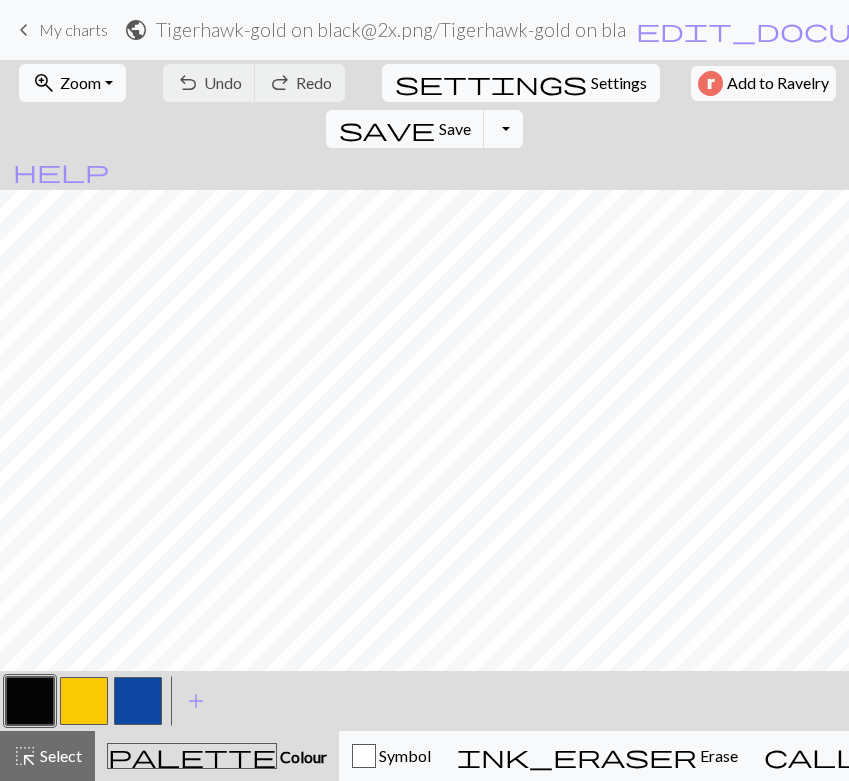 click on "settings  Settings" at bounding box center (521, 83) 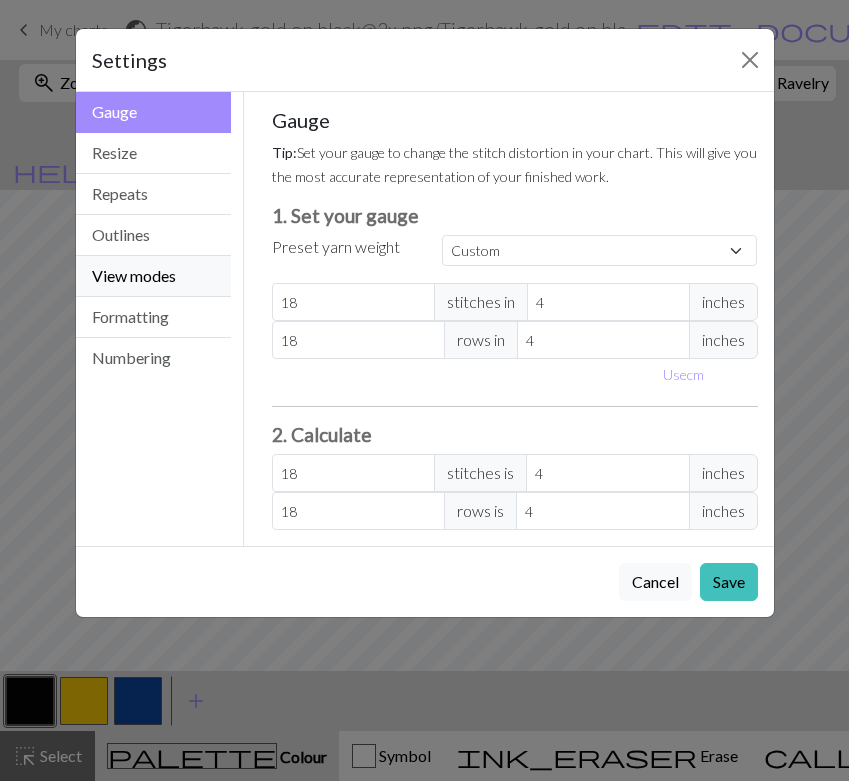 click on "View modes" at bounding box center (154, 276) 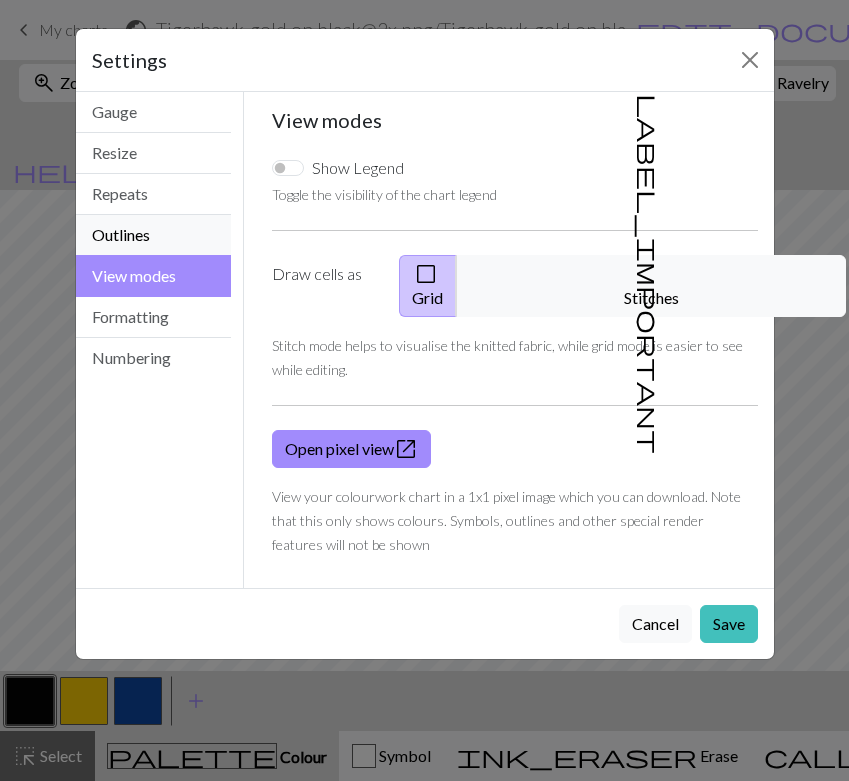 click on "Outlines" at bounding box center [154, 235] 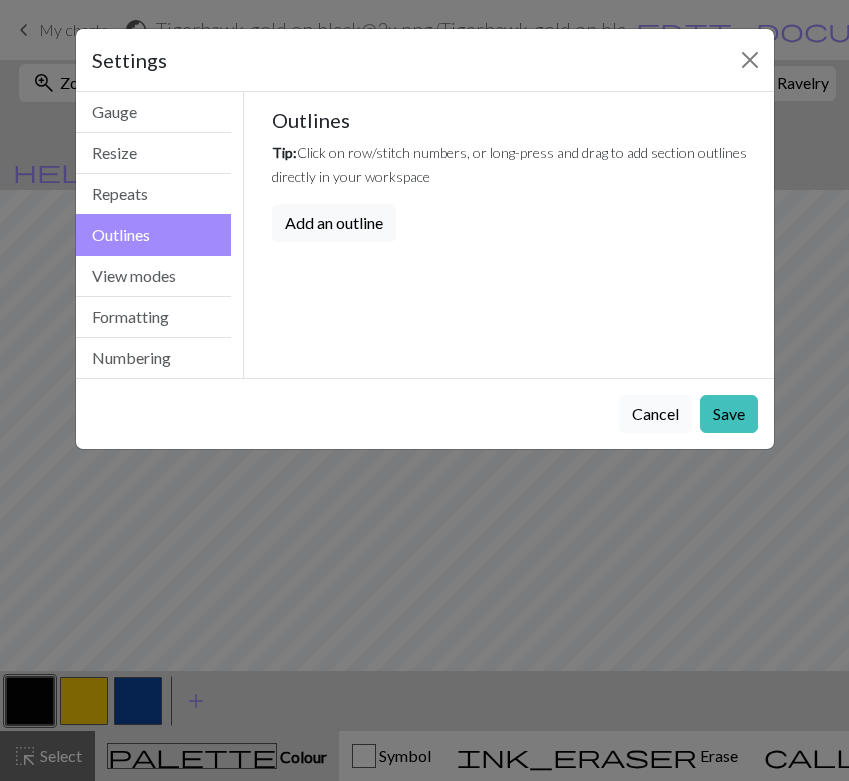 click on "Cancel" at bounding box center [655, 414] 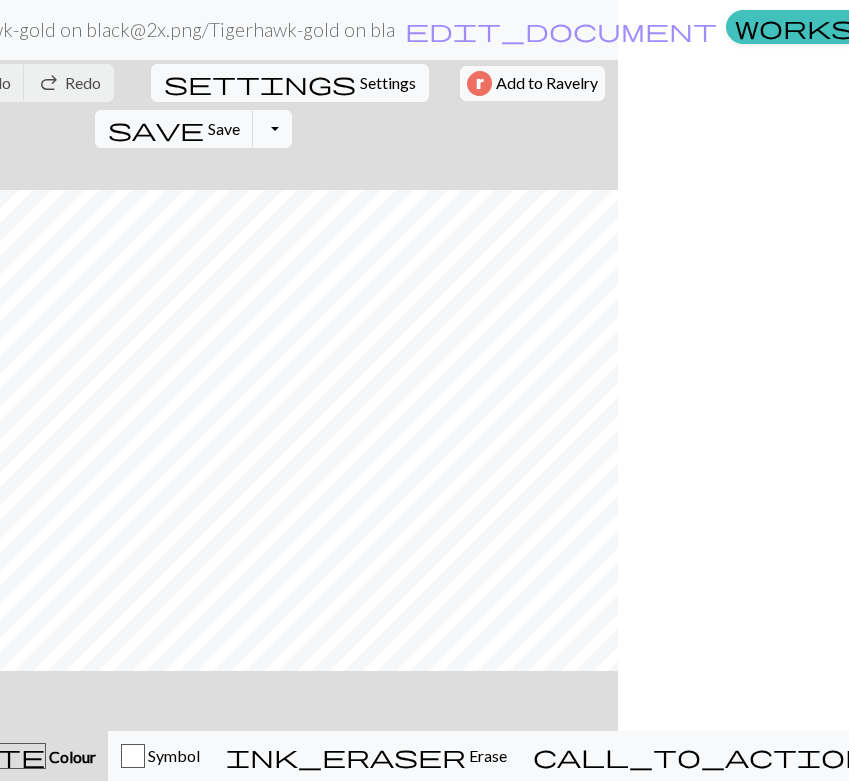 scroll, scrollTop: 0, scrollLeft: 0, axis: both 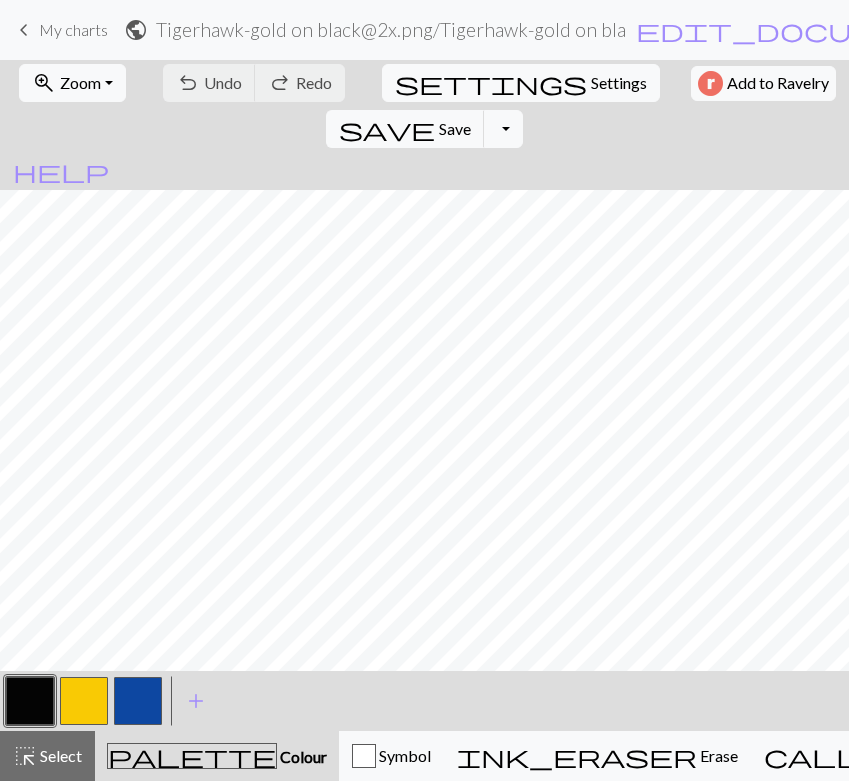 click on "keyboard_arrow_left   My charts public Tigerhawk-gold on black@2x.png  /  Tigerhawk-gold on black@2x.png edit_document Edit settings workspace_premium  Pro My charts Library Manual Hi  matzkinzie   Account settings Logout" at bounding box center (424, 30) 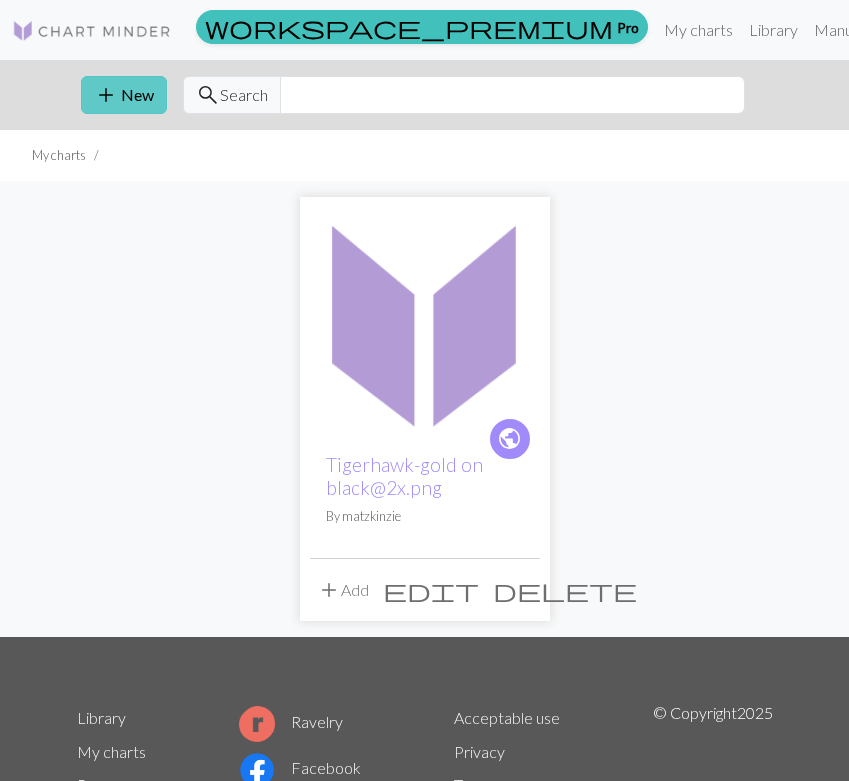 click on "add   New" at bounding box center [124, 95] 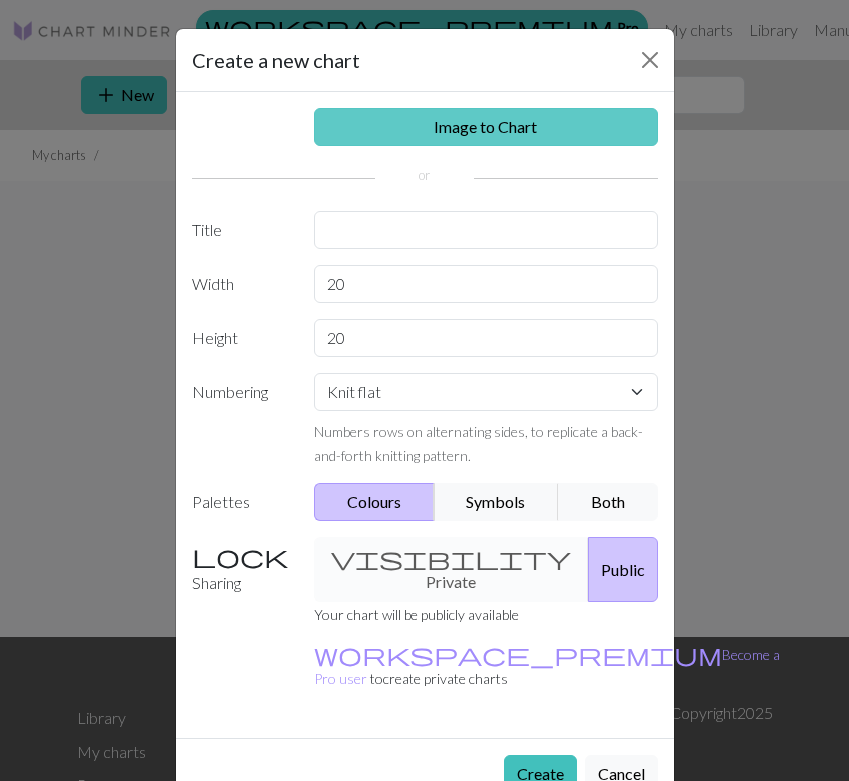 click on "Image to Chart" at bounding box center (486, 127) 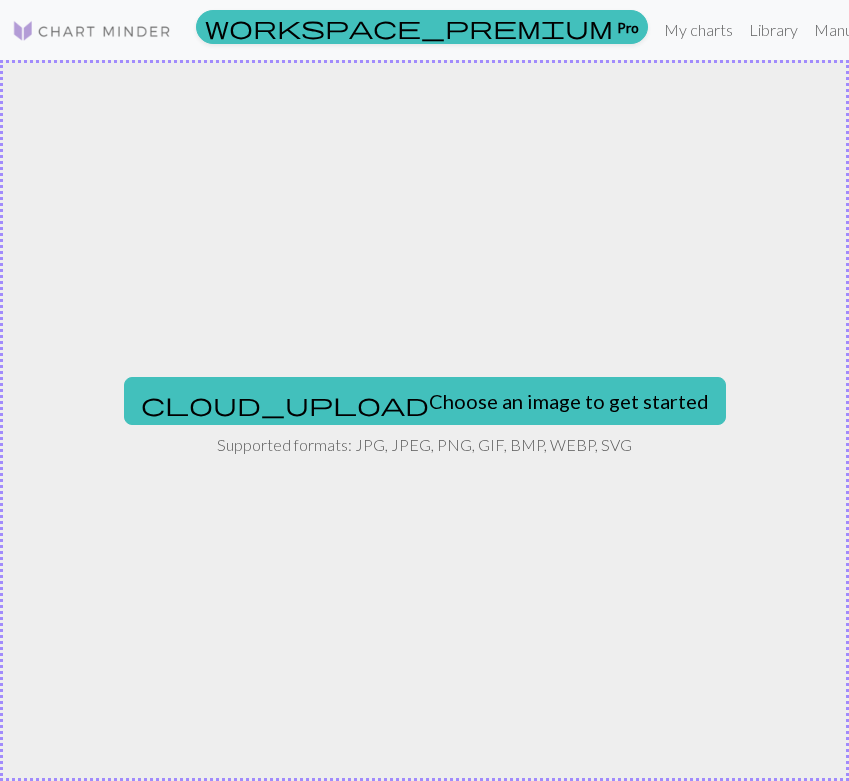 click on "cloud_upload  Choose an image to get started Supported formats: JPG, JPEG, PNG, GIF, BMP, WEBP, SVG" at bounding box center [424, 420] 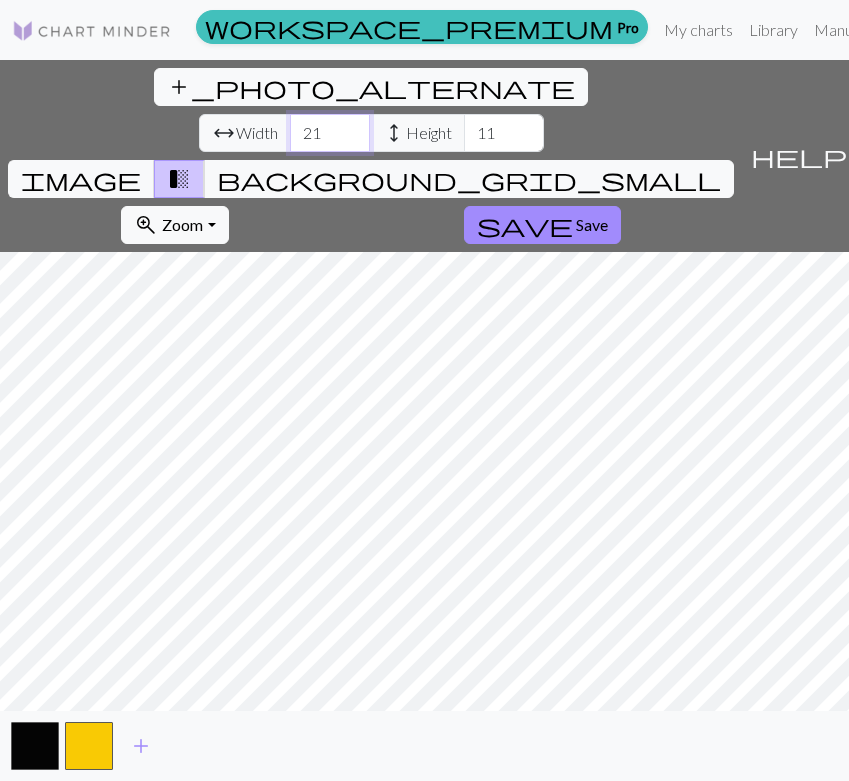 click on "21" at bounding box center (330, 133) 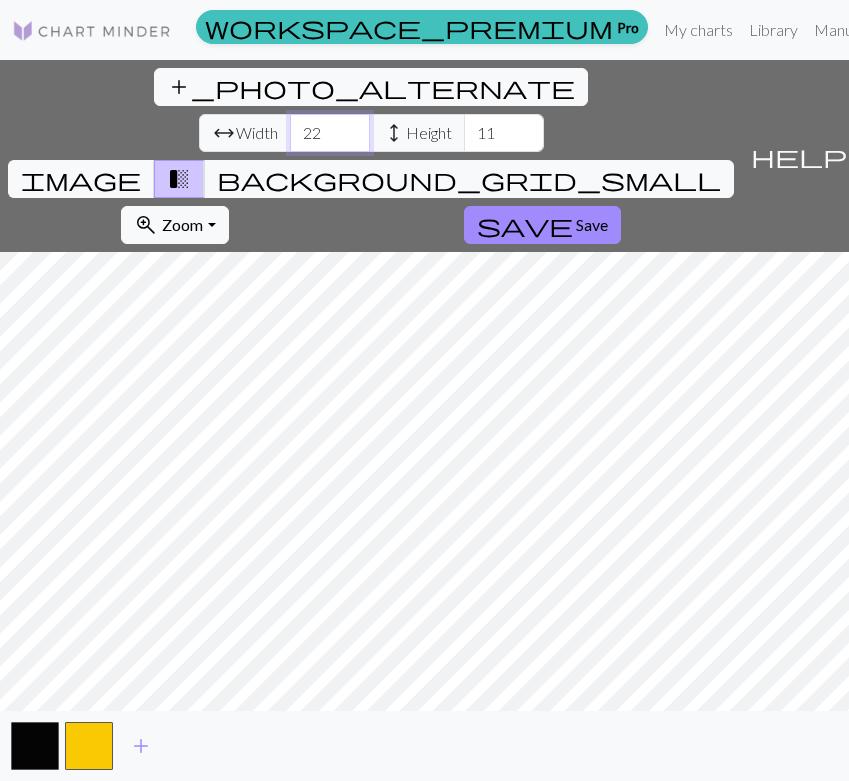 click on "22" at bounding box center [330, 133] 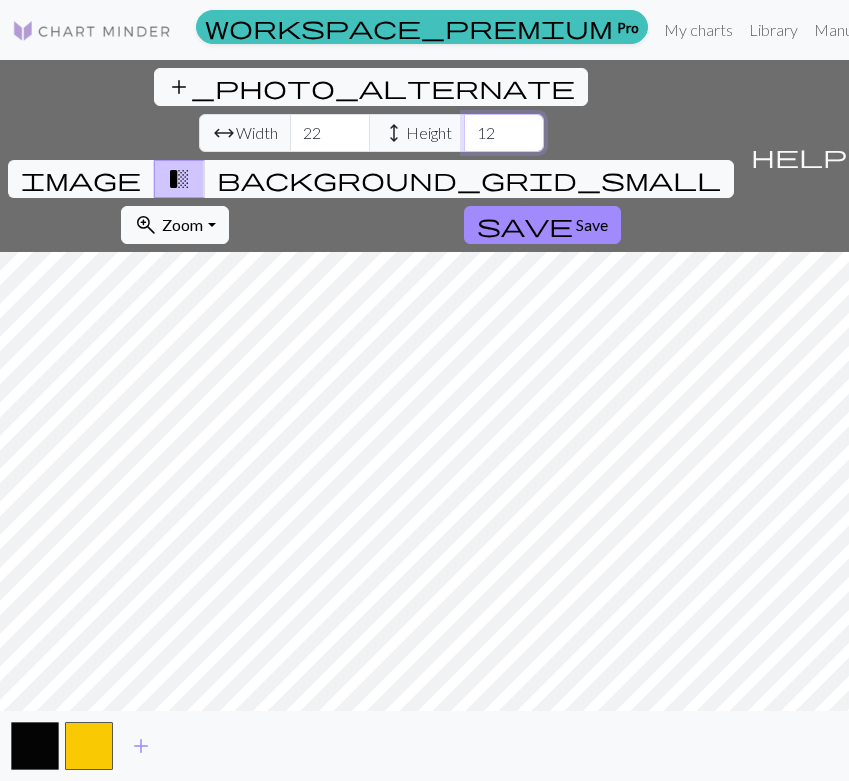 click on "12" at bounding box center (504, 133) 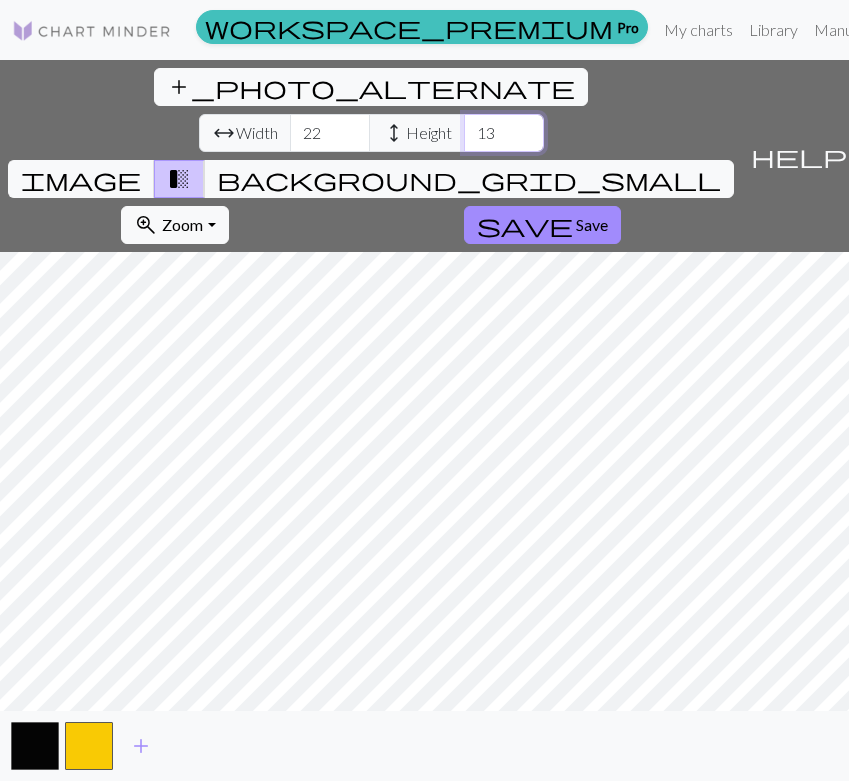 click on "13" at bounding box center [504, 133] 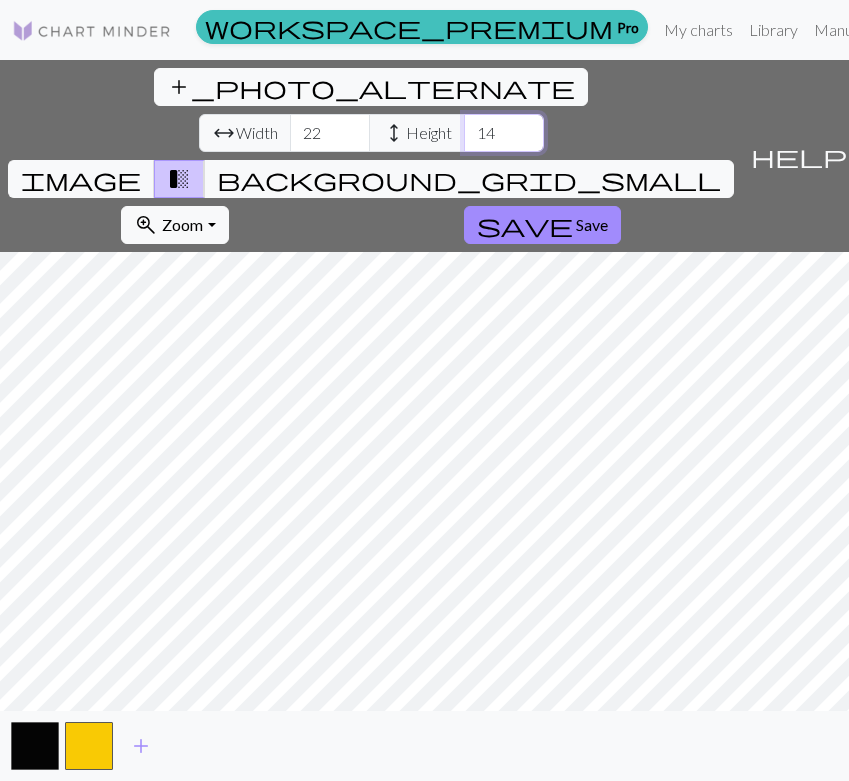 click on "14" at bounding box center (504, 133) 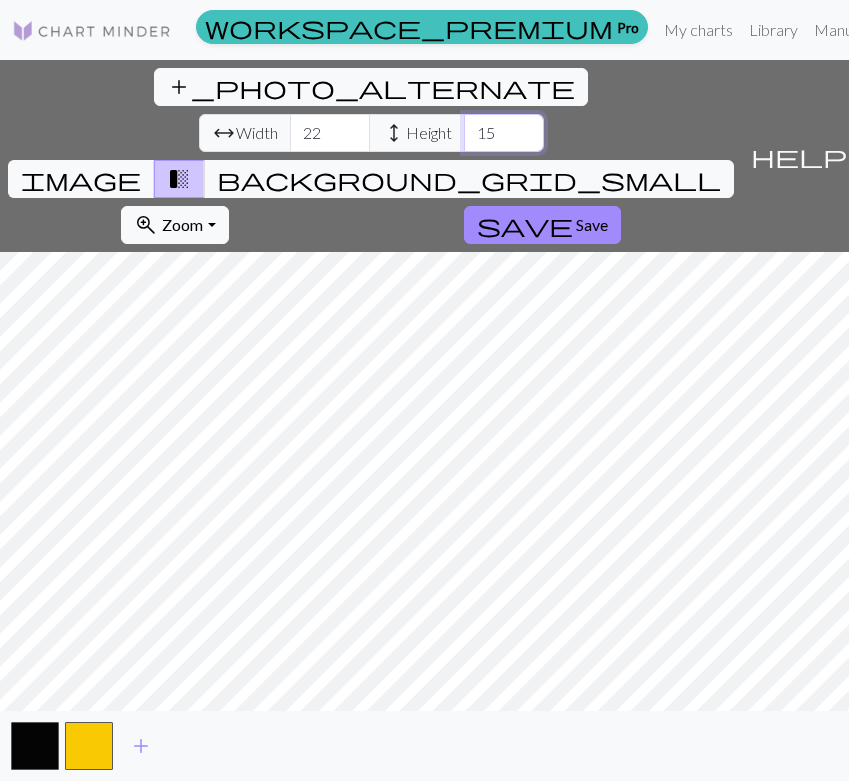 click on "15" at bounding box center (504, 133) 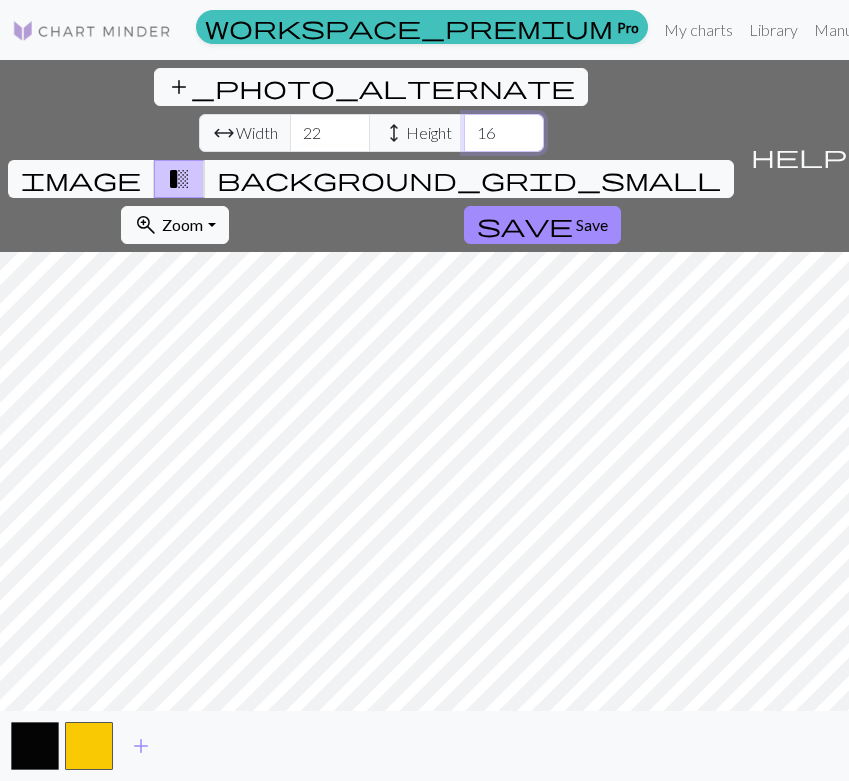 click on "16" at bounding box center [504, 133] 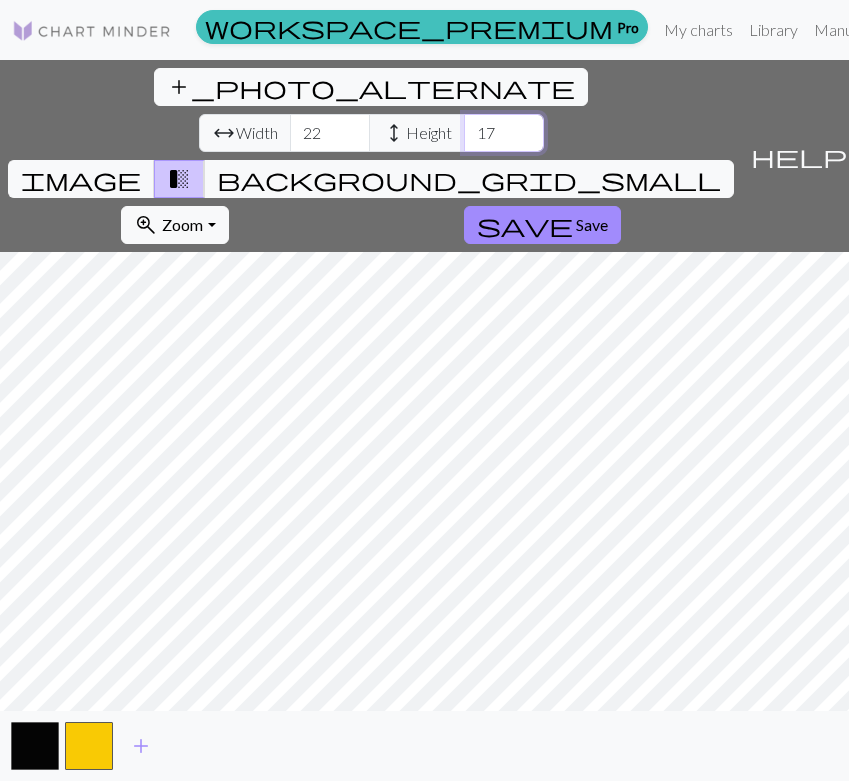 click on "17" at bounding box center [504, 133] 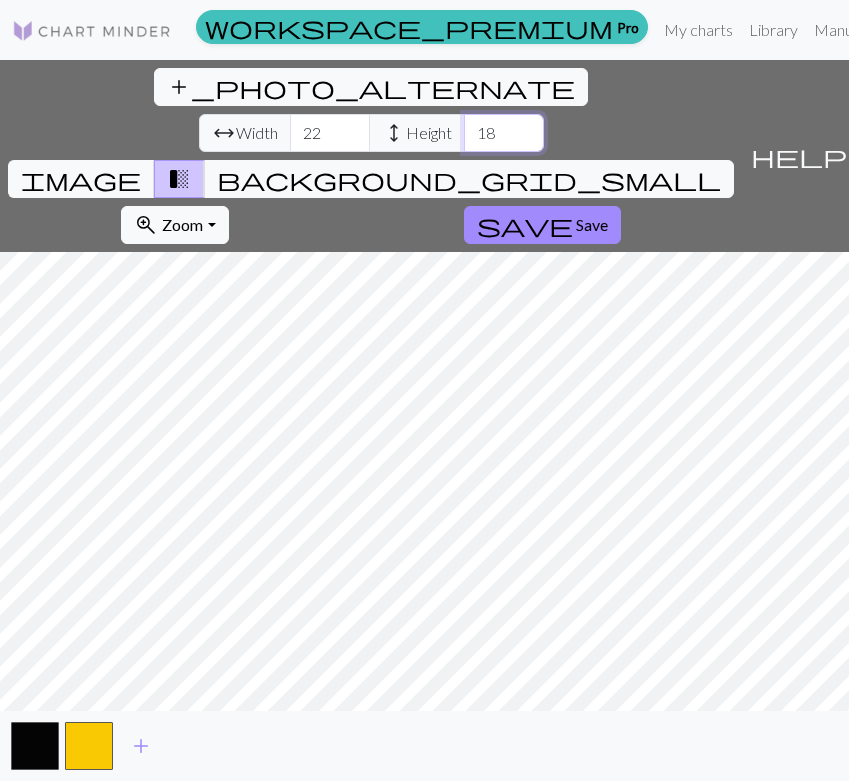 click on "18" at bounding box center [504, 133] 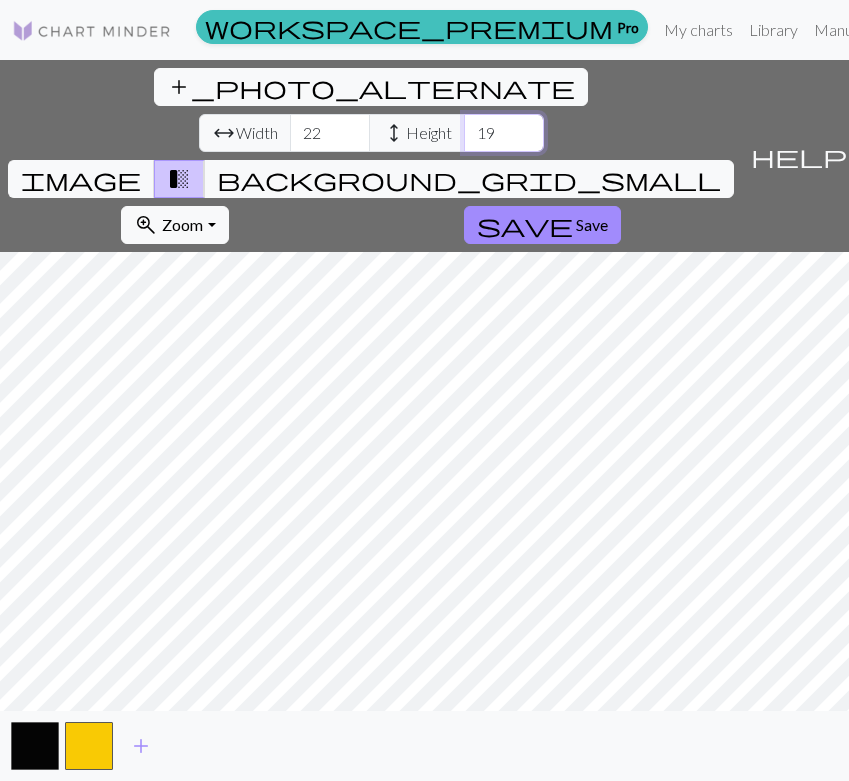 click on "19" at bounding box center (504, 133) 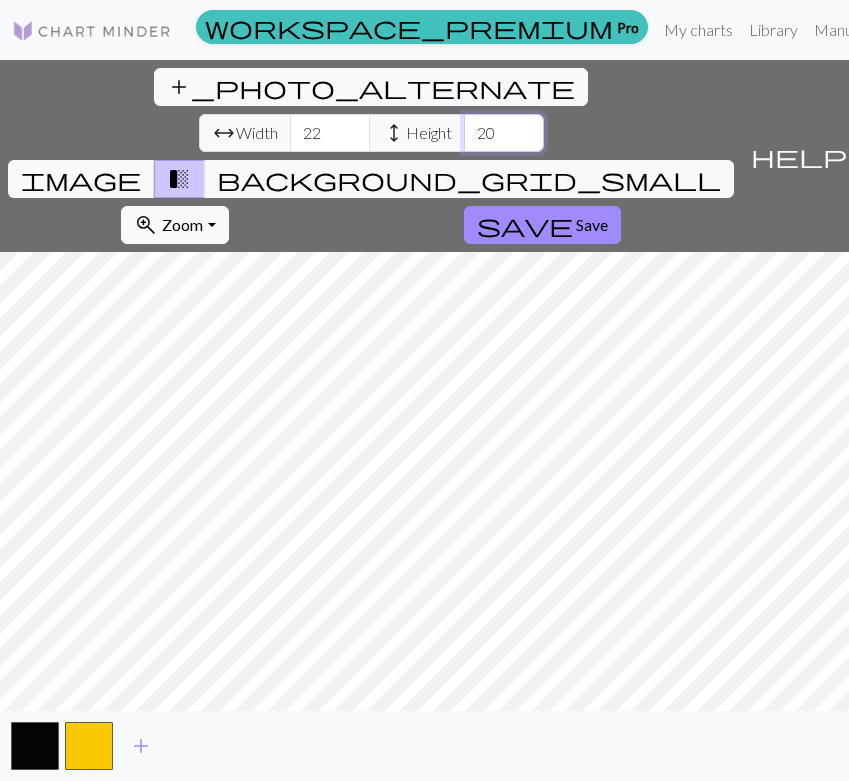 click on "20" at bounding box center [504, 133] 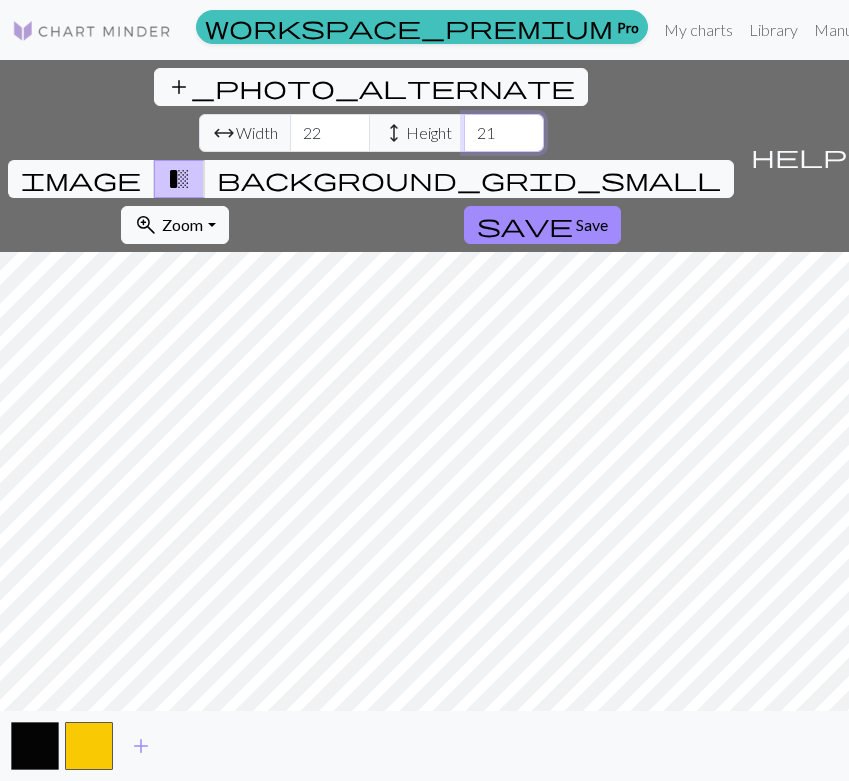 click on "21" at bounding box center (504, 133) 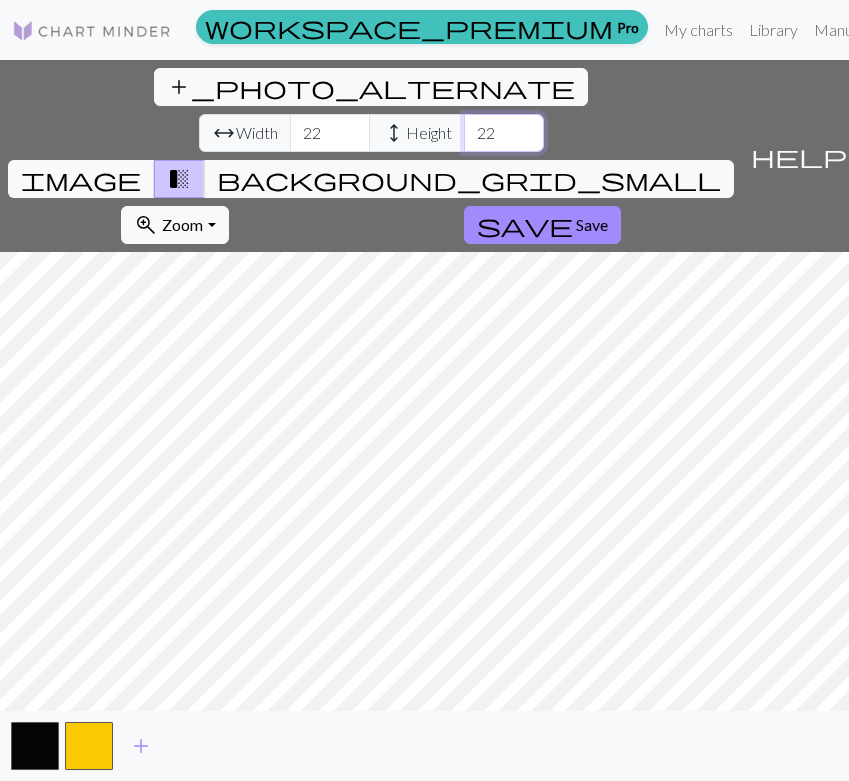 click on "22" at bounding box center (504, 133) 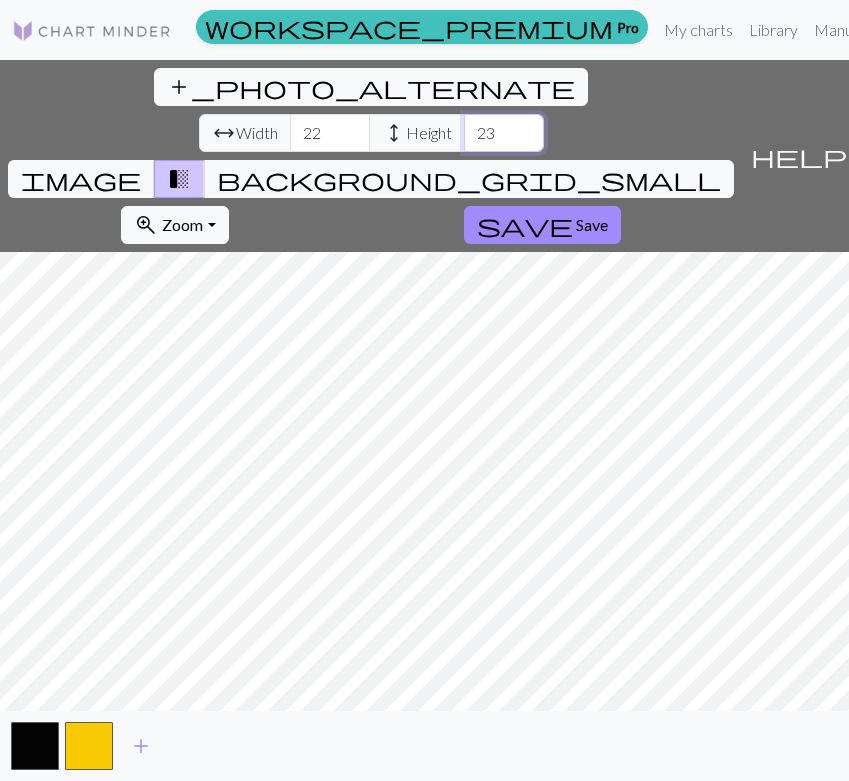 click on "23" at bounding box center [504, 133] 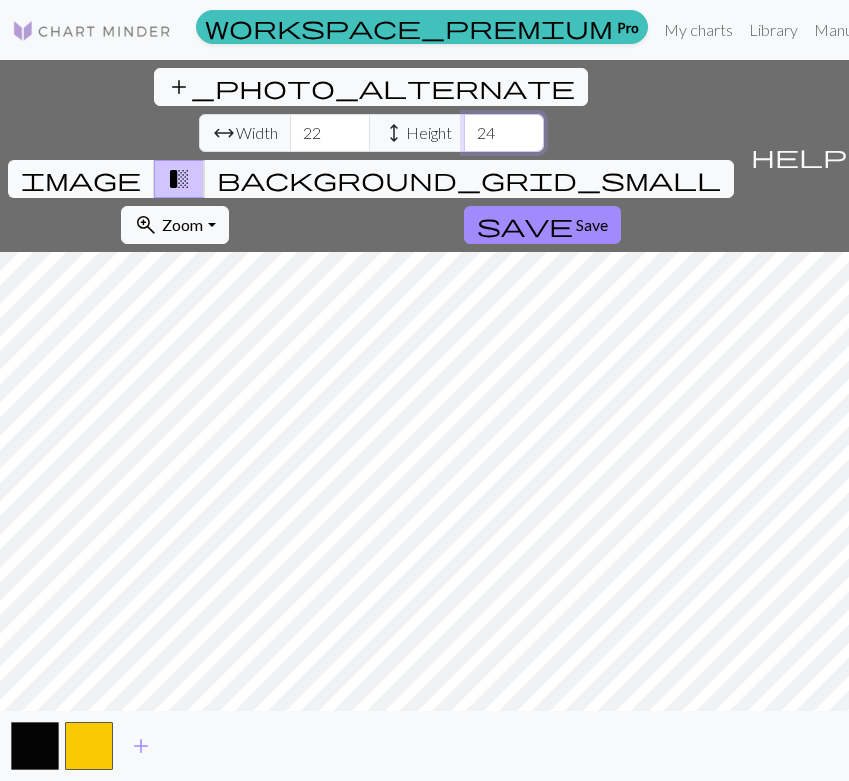 click on "24" at bounding box center [504, 133] 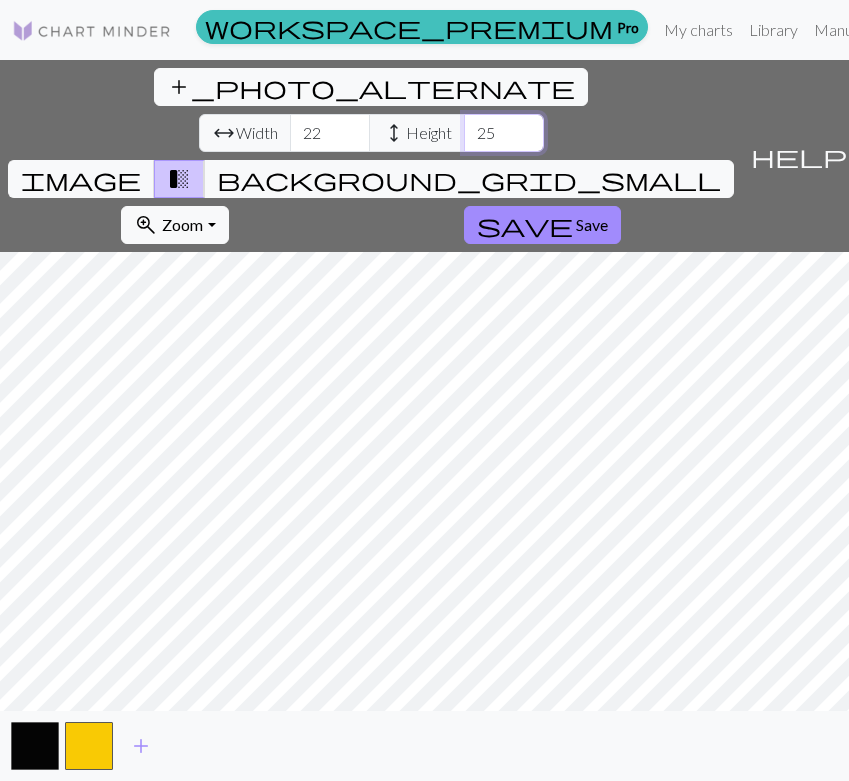 click on "25" at bounding box center (504, 133) 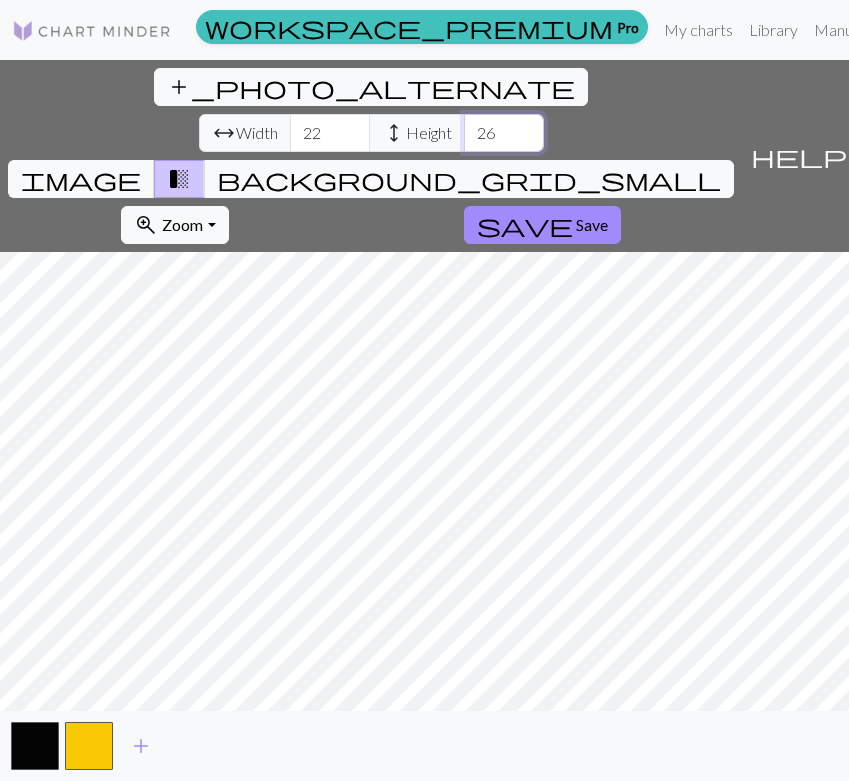 click on "26" at bounding box center [504, 133] 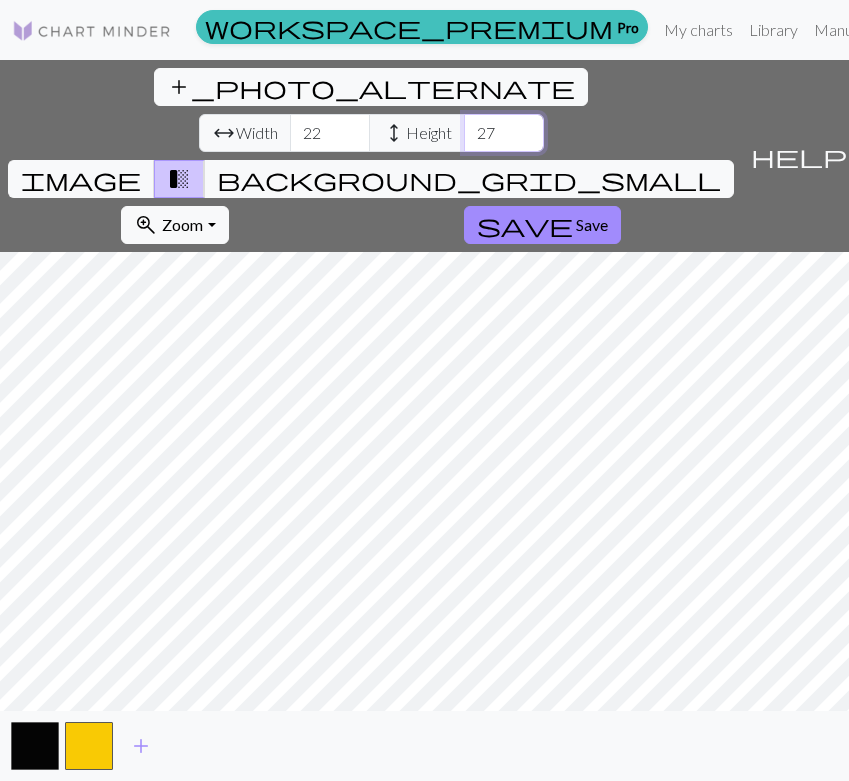 click on "27" at bounding box center (504, 133) 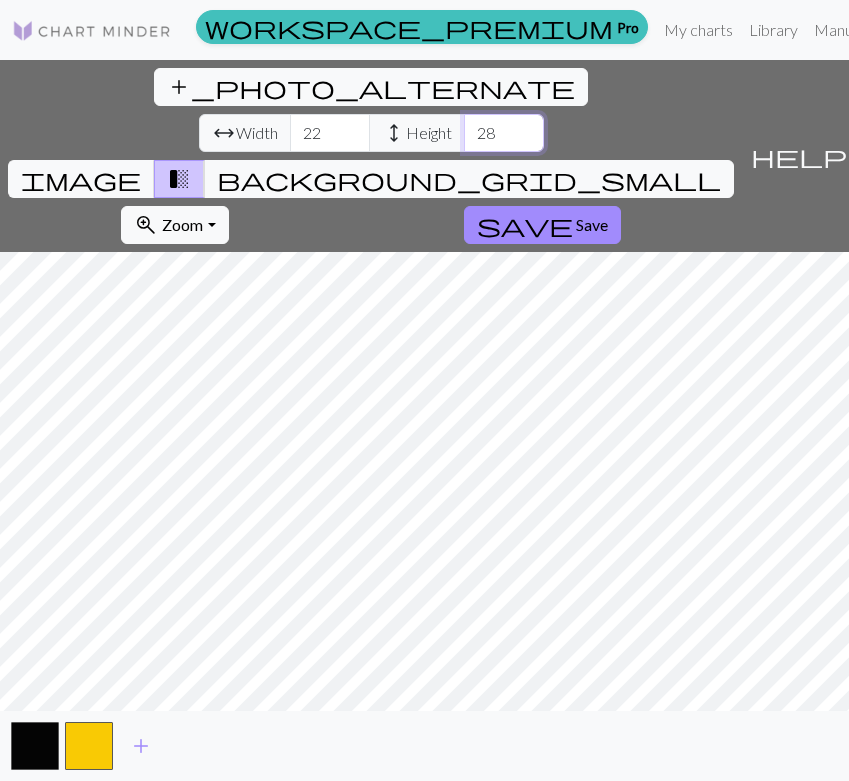 click on "28" at bounding box center (504, 133) 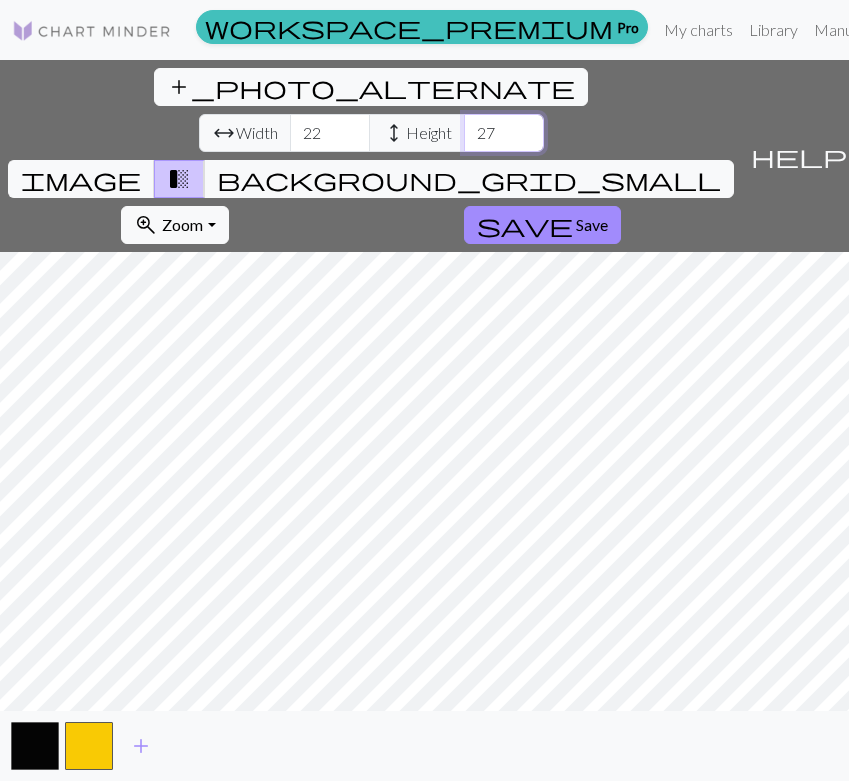 click on "27" at bounding box center [504, 133] 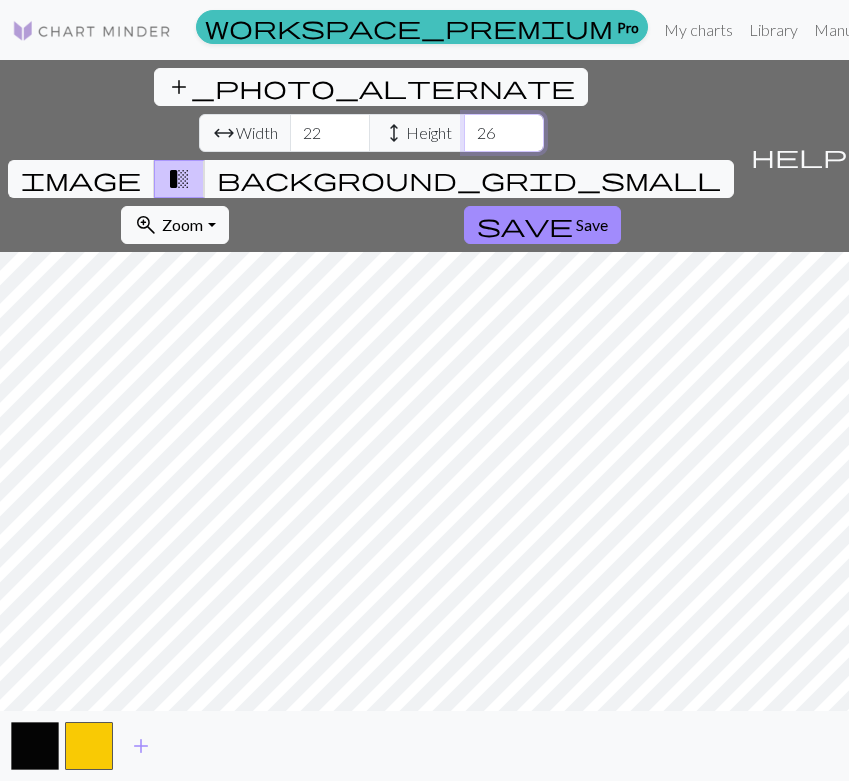 click on "26" at bounding box center [504, 133] 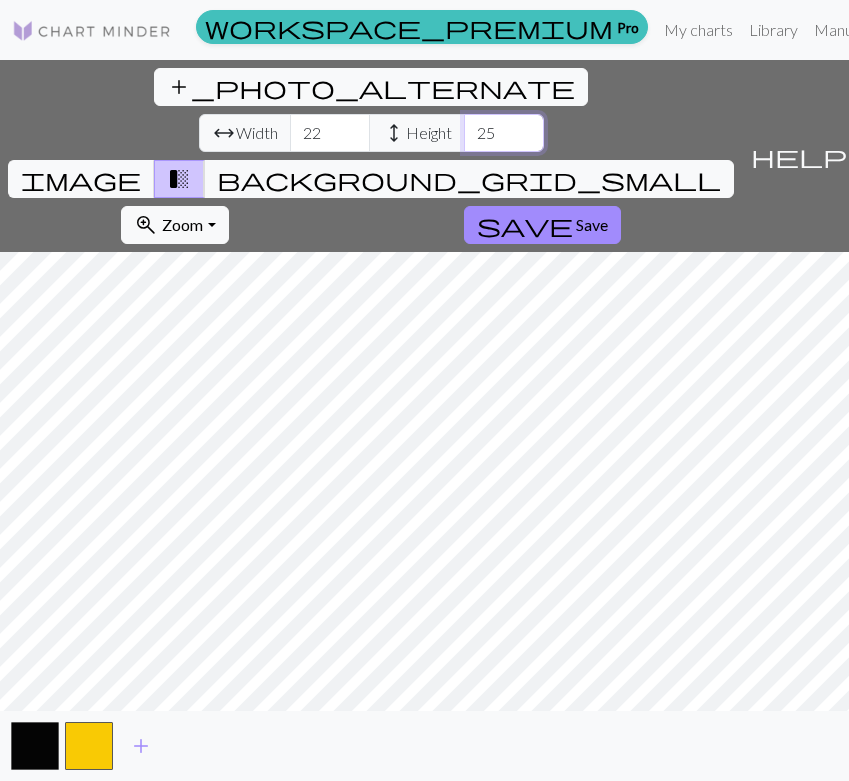 click on "25" at bounding box center [504, 133] 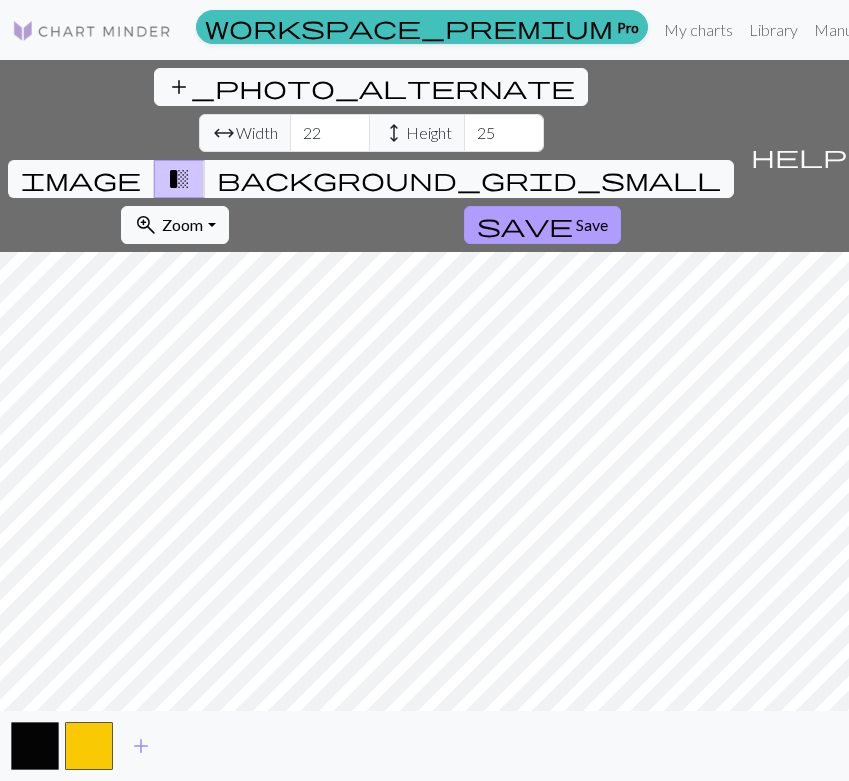 click on "save" at bounding box center [525, 225] 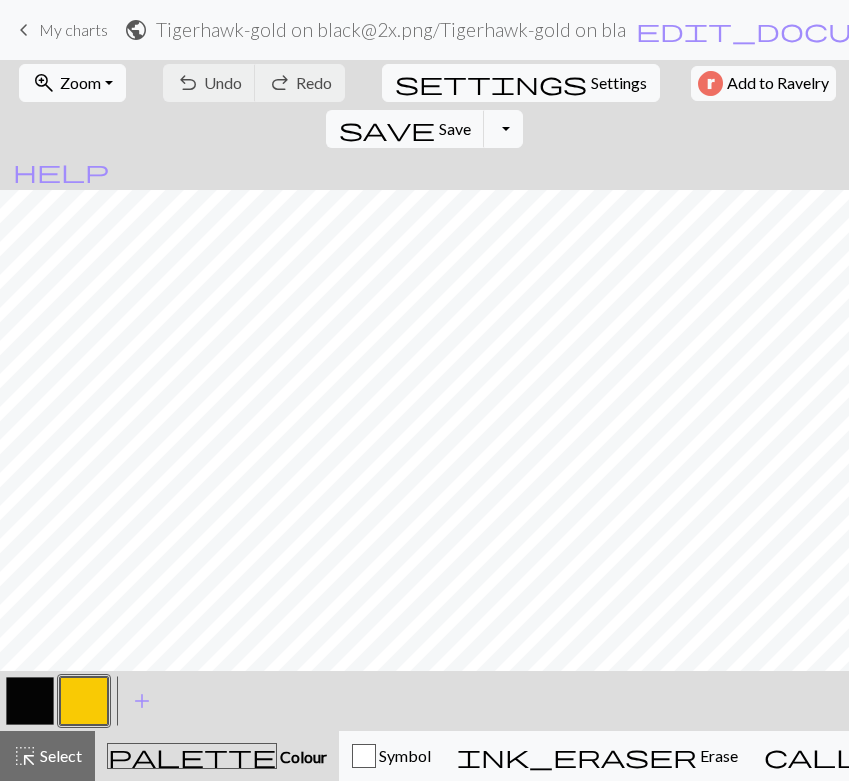 click at bounding box center (30, 701) 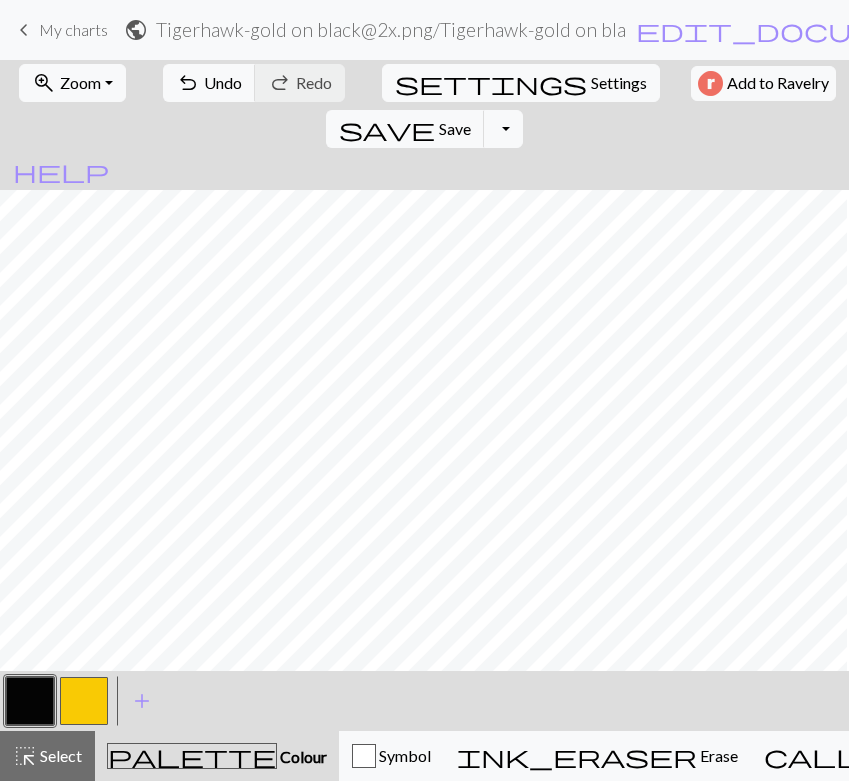 scroll, scrollTop: 24, scrollLeft: 75, axis: both 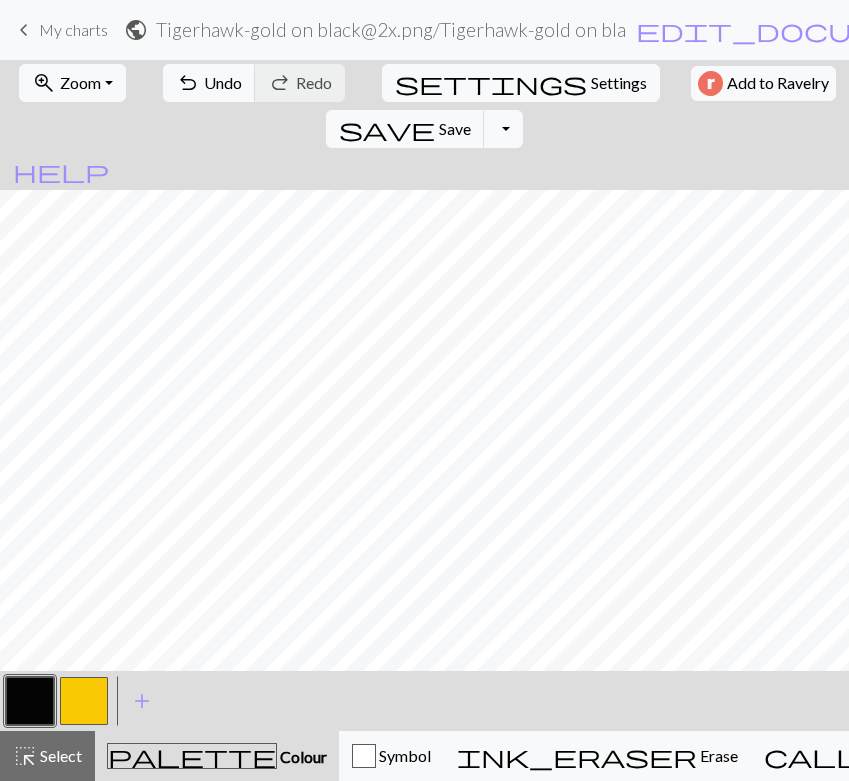 click at bounding box center [84, 701] 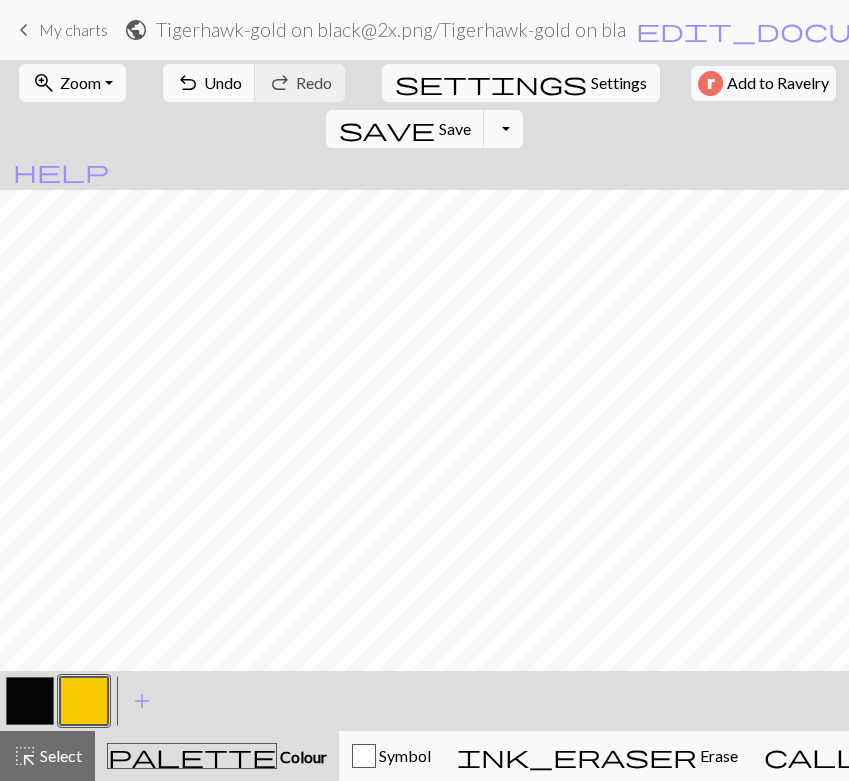 scroll, scrollTop: 0, scrollLeft: 0, axis: both 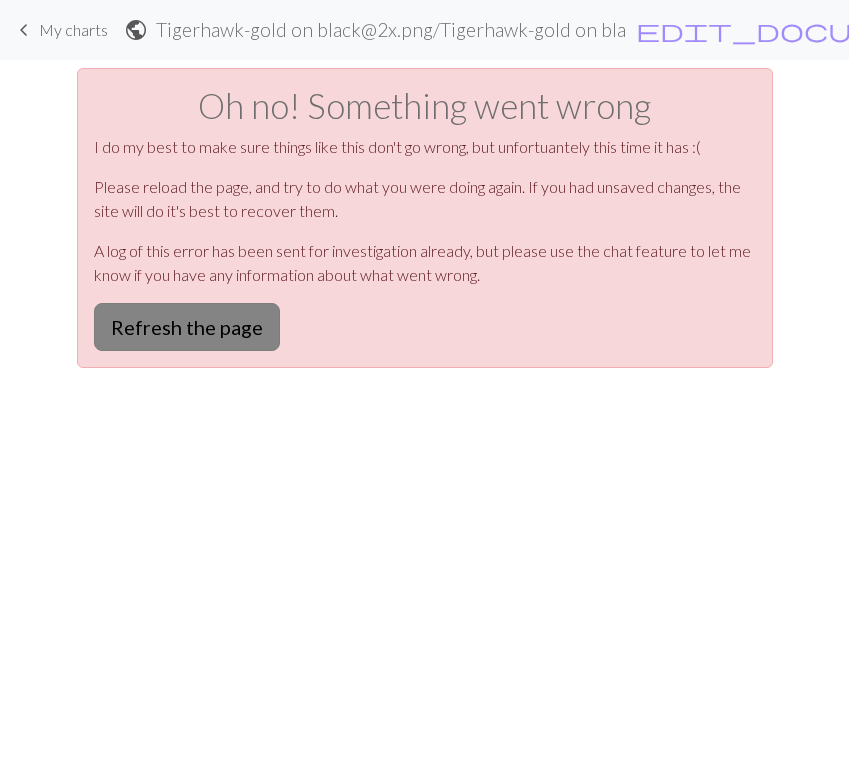 click on "Refresh the page" at bounding box center [187, 327] 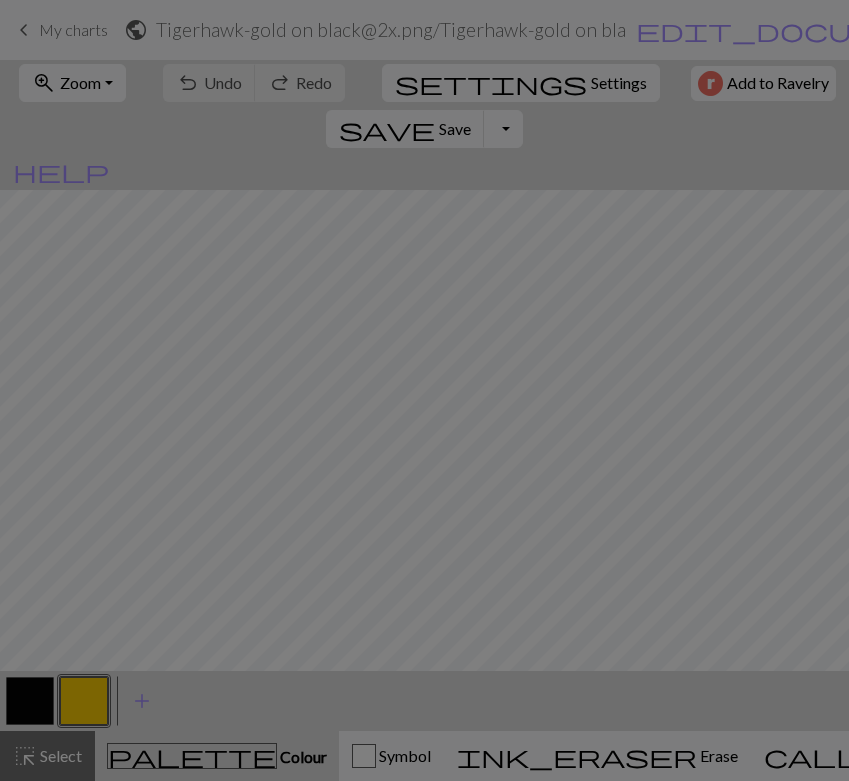 scroll, scrollTop: 0, scrollLeft: 0, axis: both 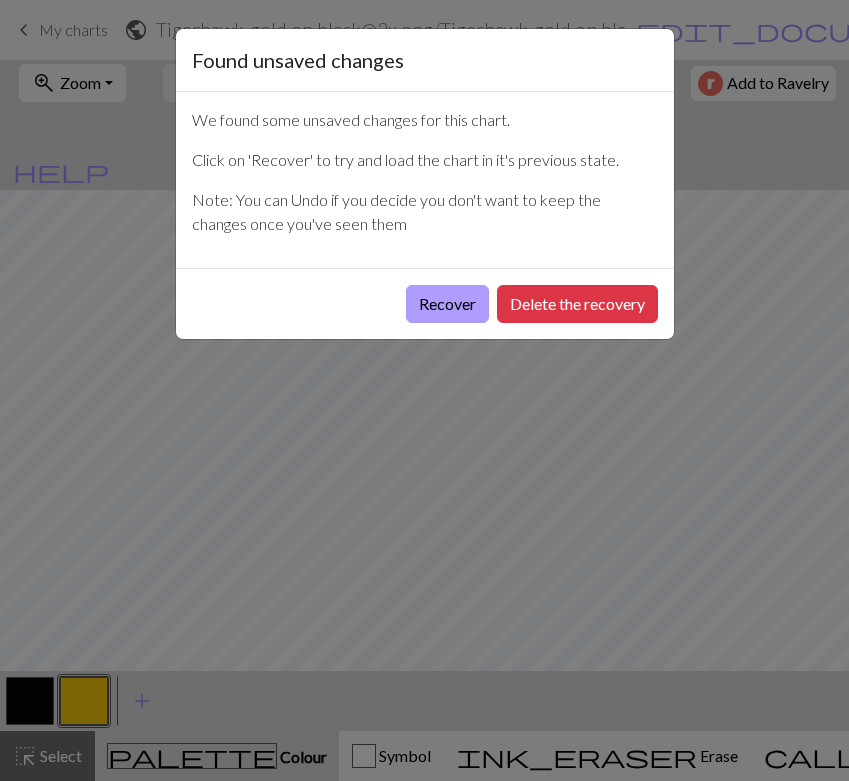 click on "Recover" at bounding box center [447, 304] 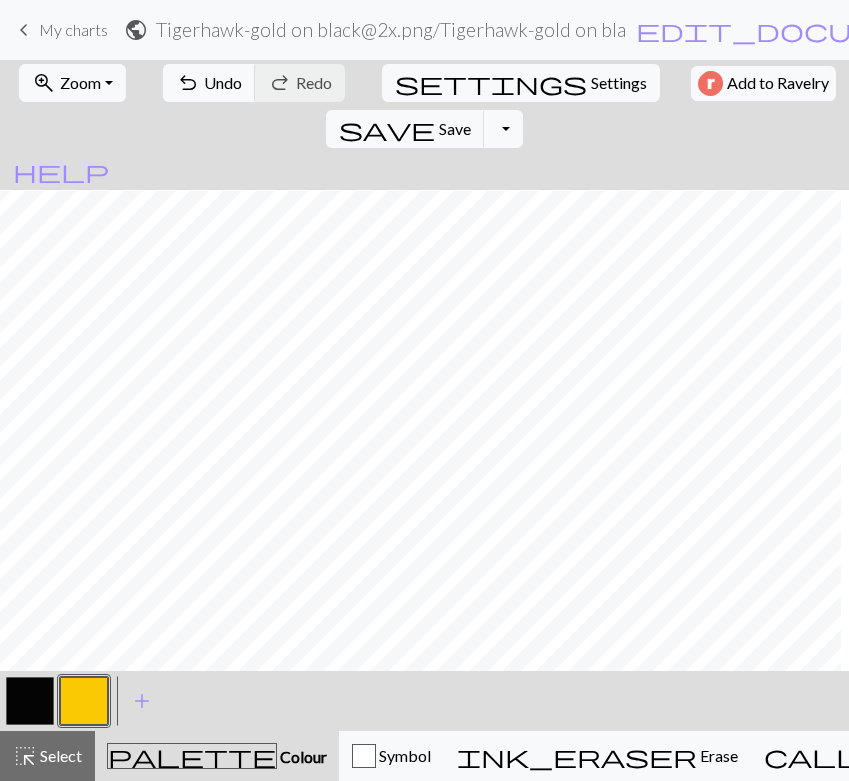 scroll, scrollTop: 6, scrollLeft: 114, axis: both 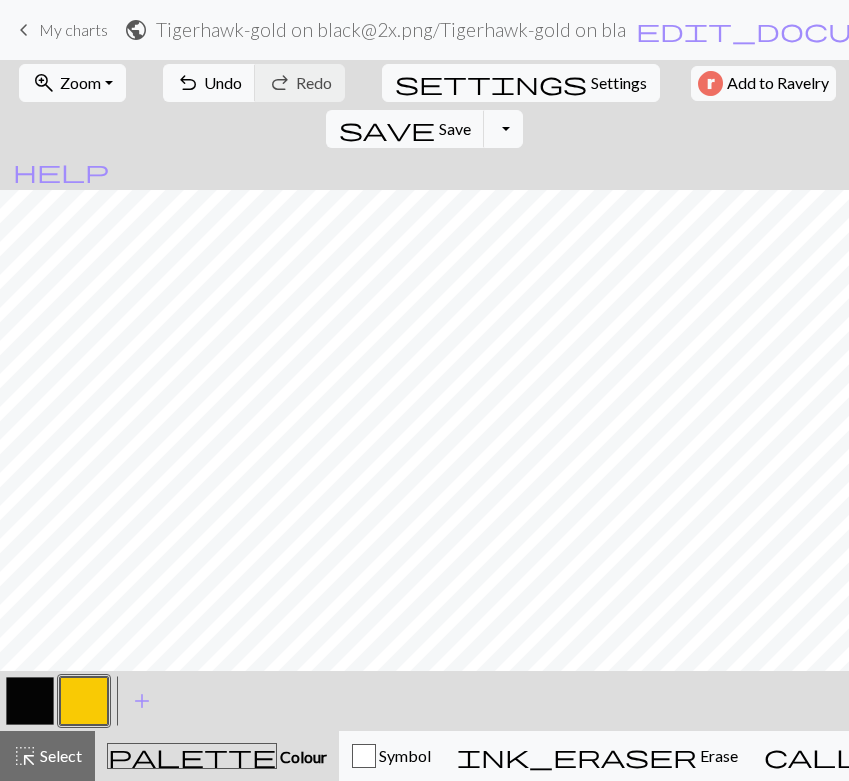click at bounding box center [30, 701] 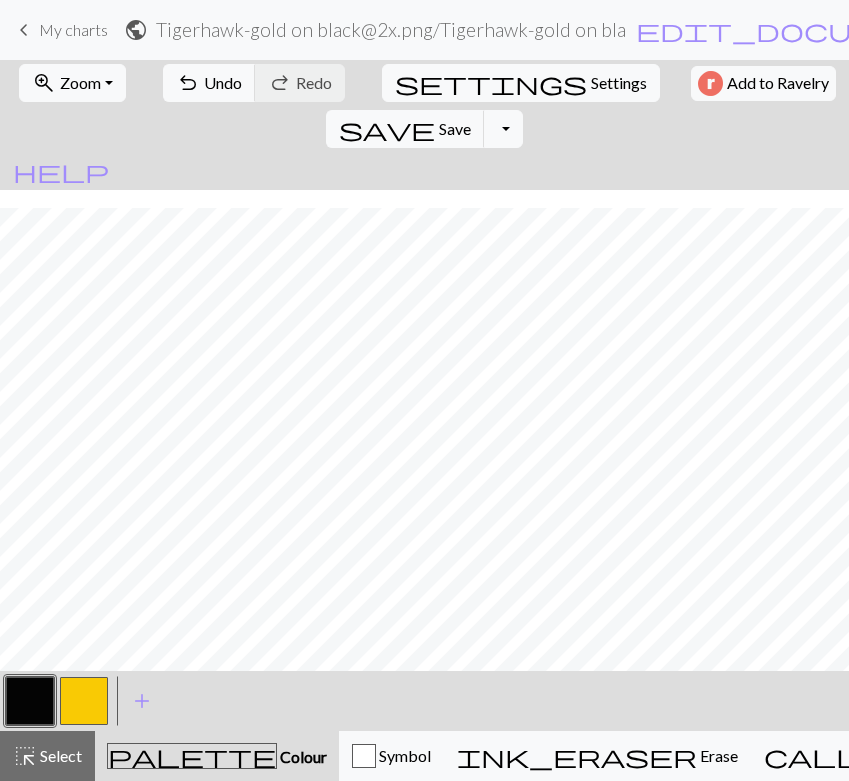 scroll, scrollTop: 0, scrollLeft: 0, axis: both 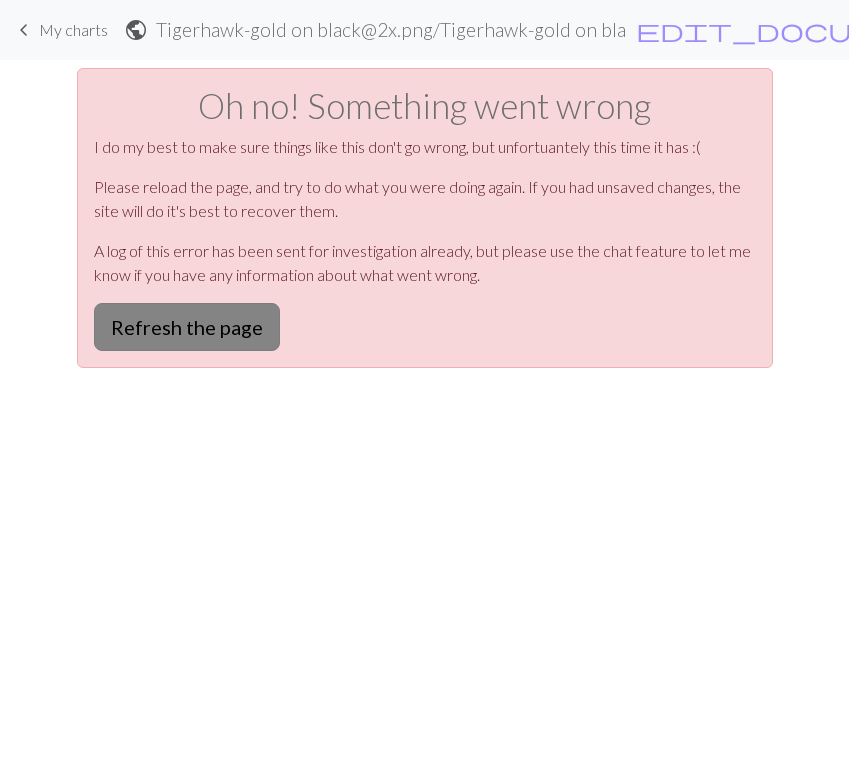 click on "Refresh the page" at bounding box center (187, 327) 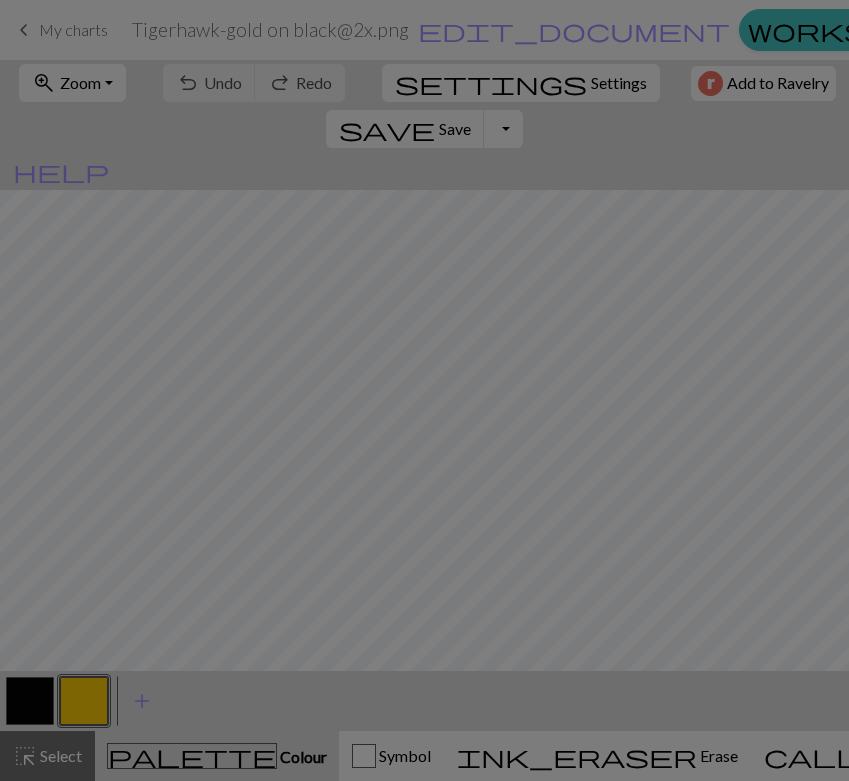 scroll, scrollTop: 0, scrollLeft: 0, axis: both 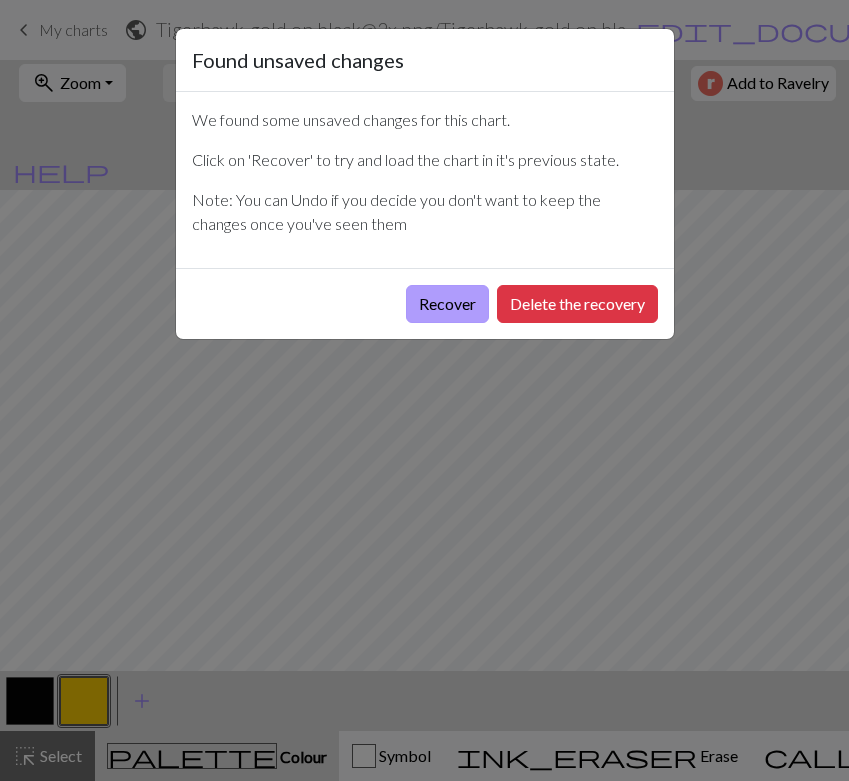 click on "Recover" at bounding box center (447, 304) 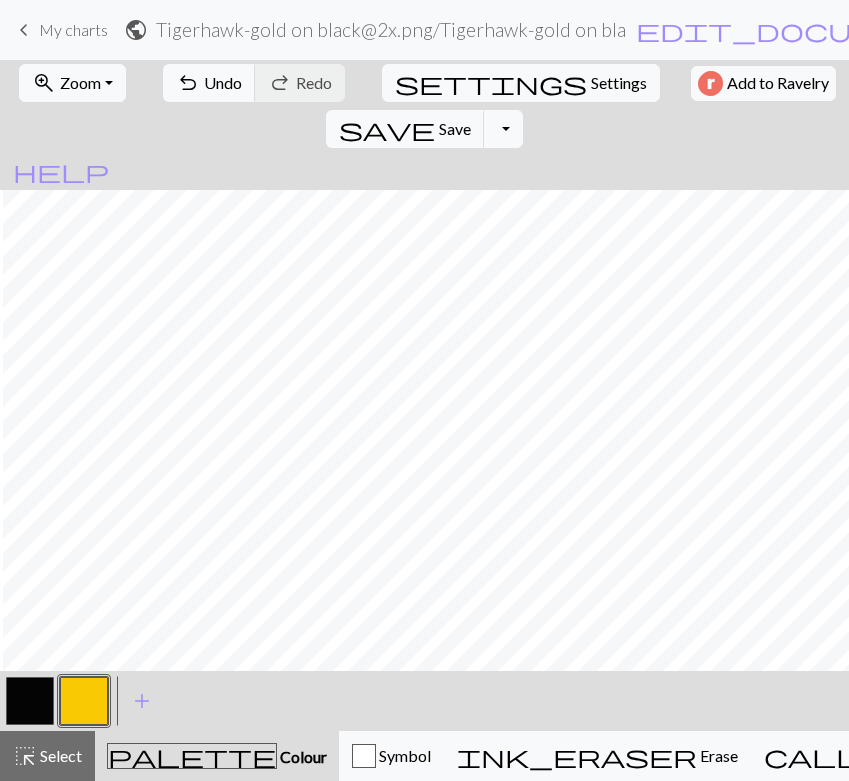scroll, scrollTop: 3, scrollLeft: 114, axis: both 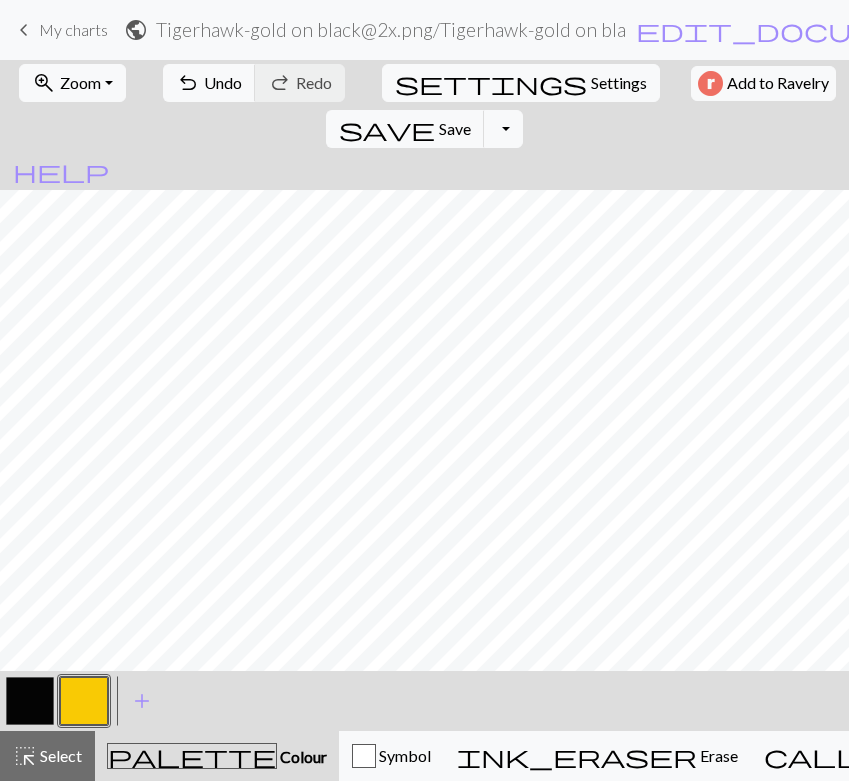 click on "My charts" at bounding box center [73, 29] 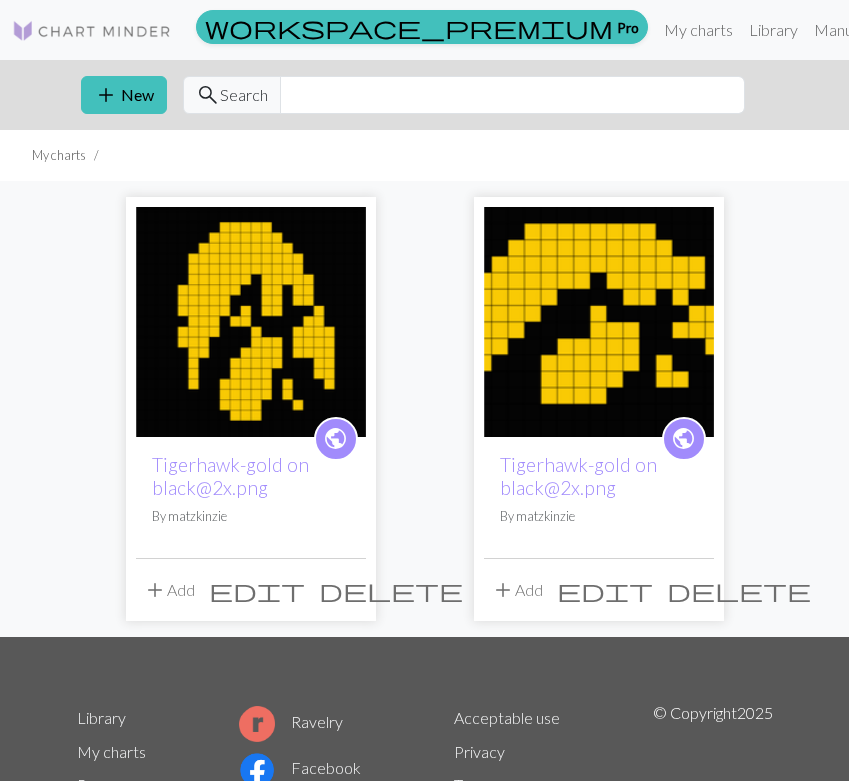 click at bounding box center (251, 322) 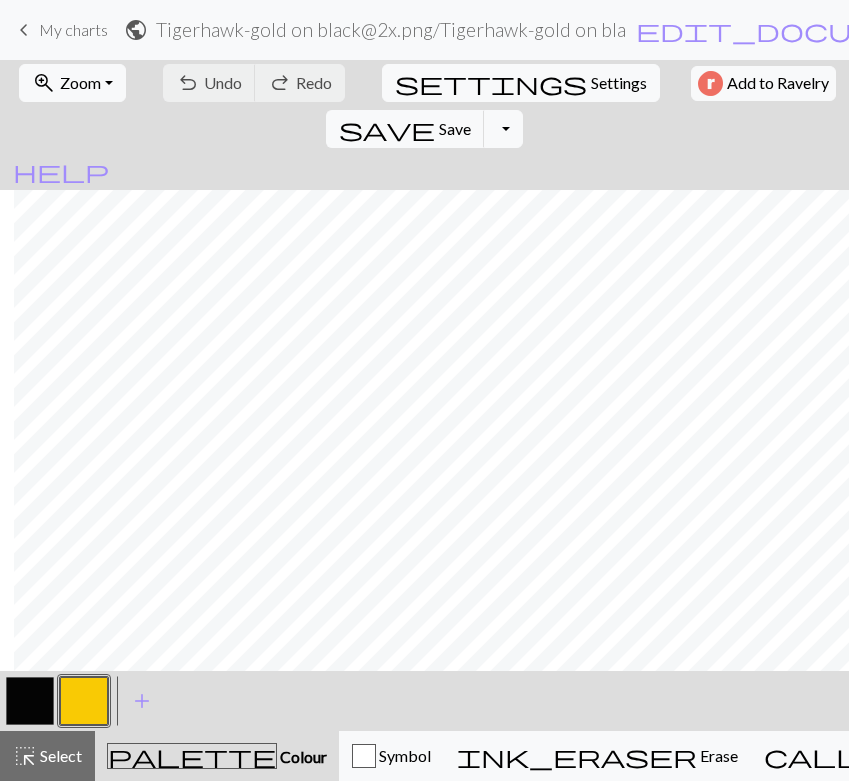 scroll, scrollTop: 0, scrollLeft: 130, axis: horizontal 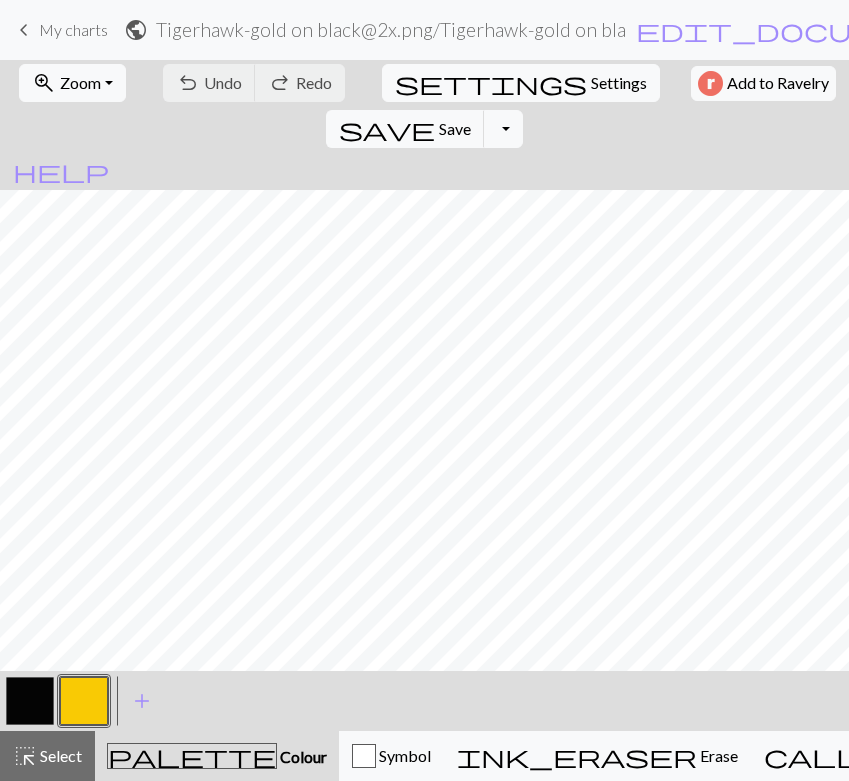 click on "keyboard_arrow_left" at bounding box center [24, 30] 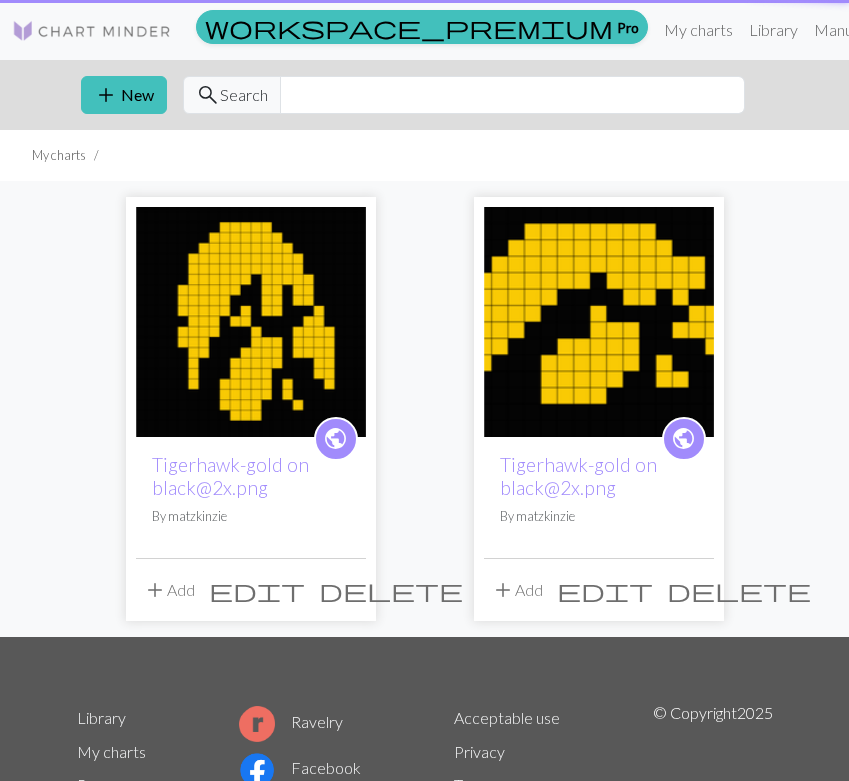 click on "public Tigerhawk-gold on black@2x.png By   matzkinzie" at bounding box center (599, 497) 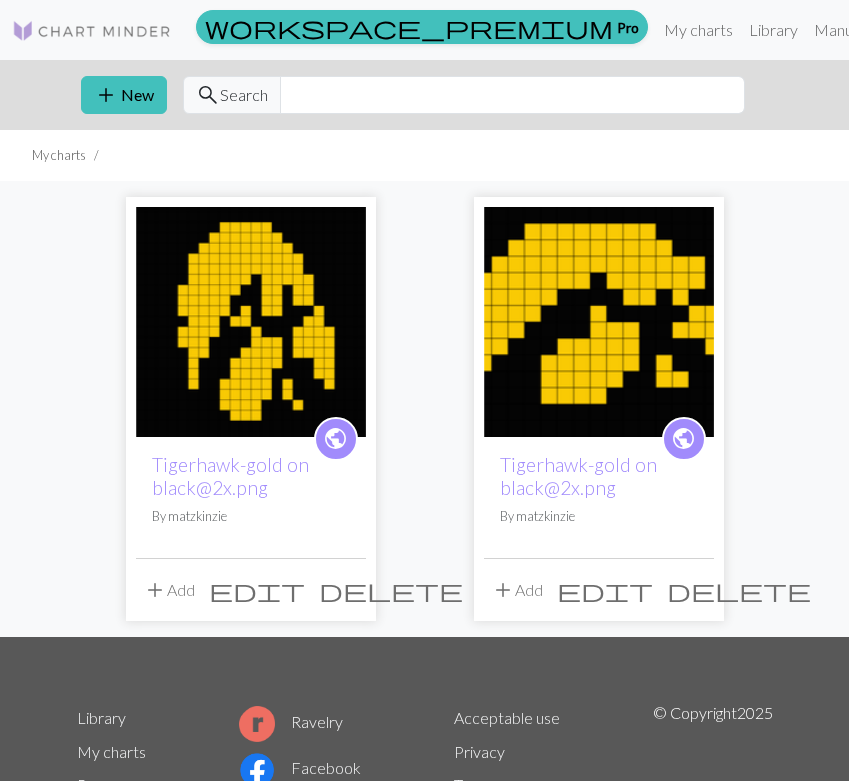 click at bounding box center (599, 322) 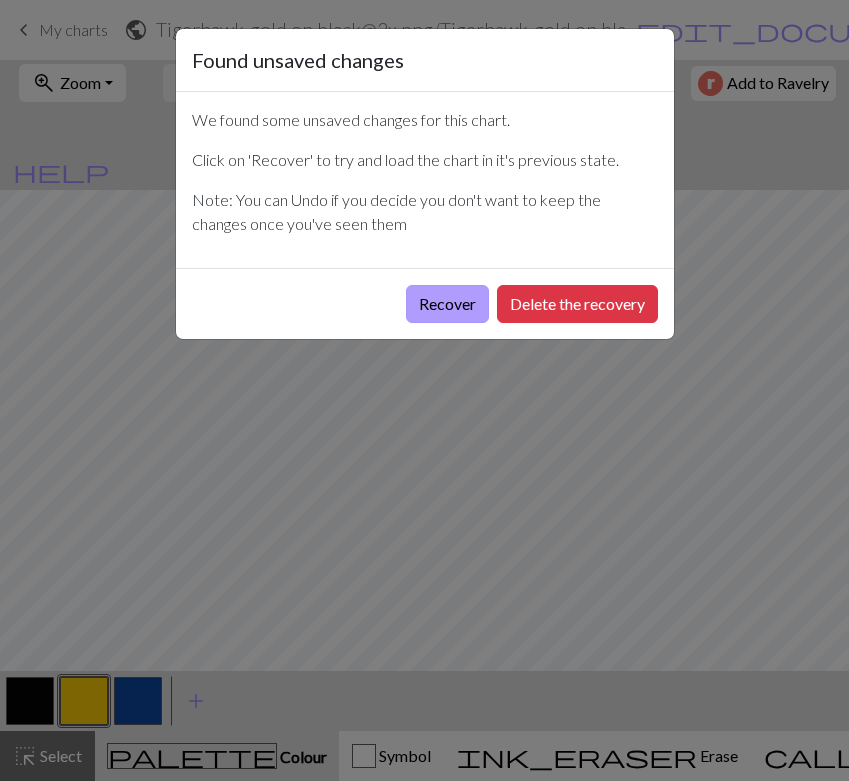 click on "Recover" at bounding box center [447, 304] 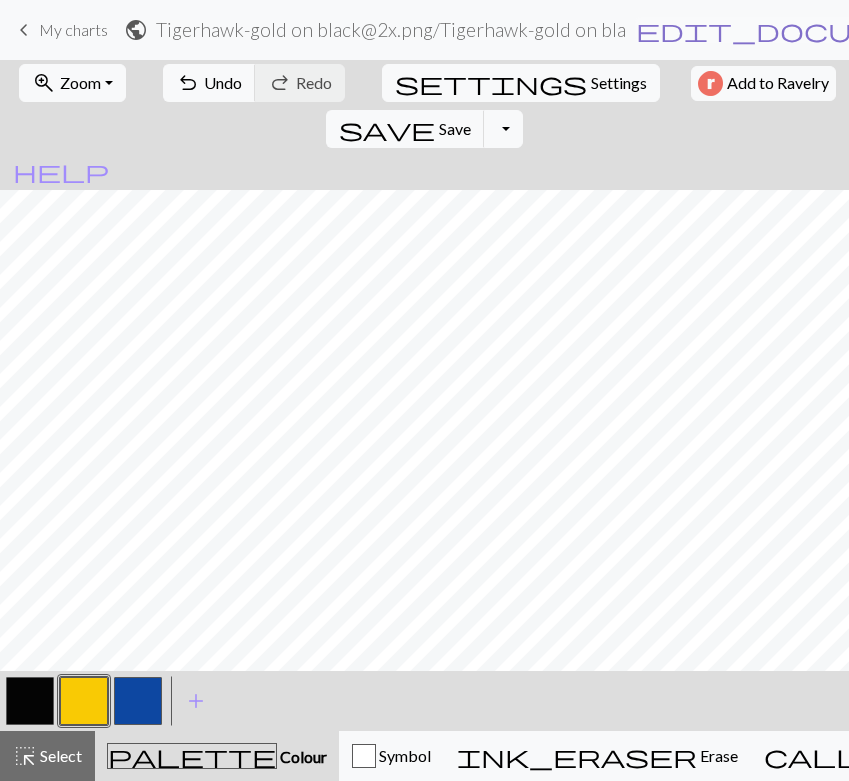 click on "edit_document" at bounding box center [792, 30] 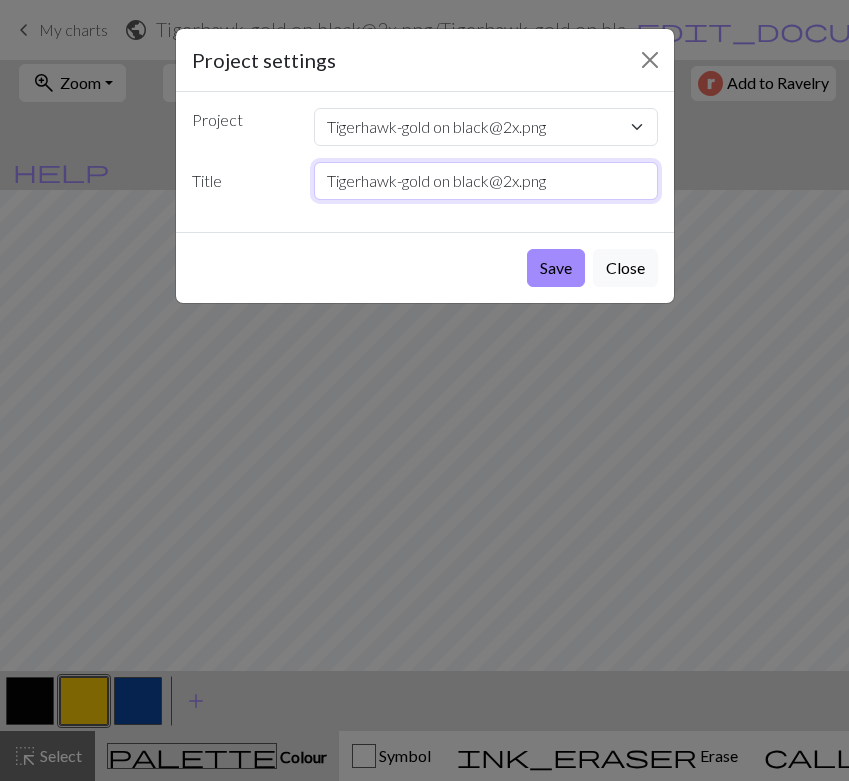 click on "Tigerhawk-gold on black@2x.png" at bounding box center [486, 181] 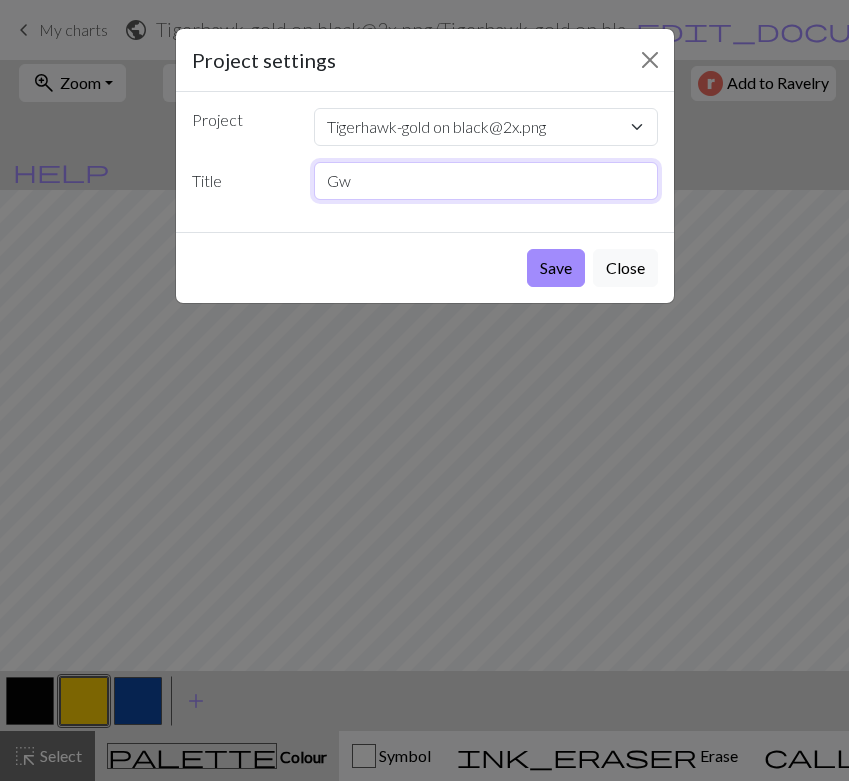 type on "G" 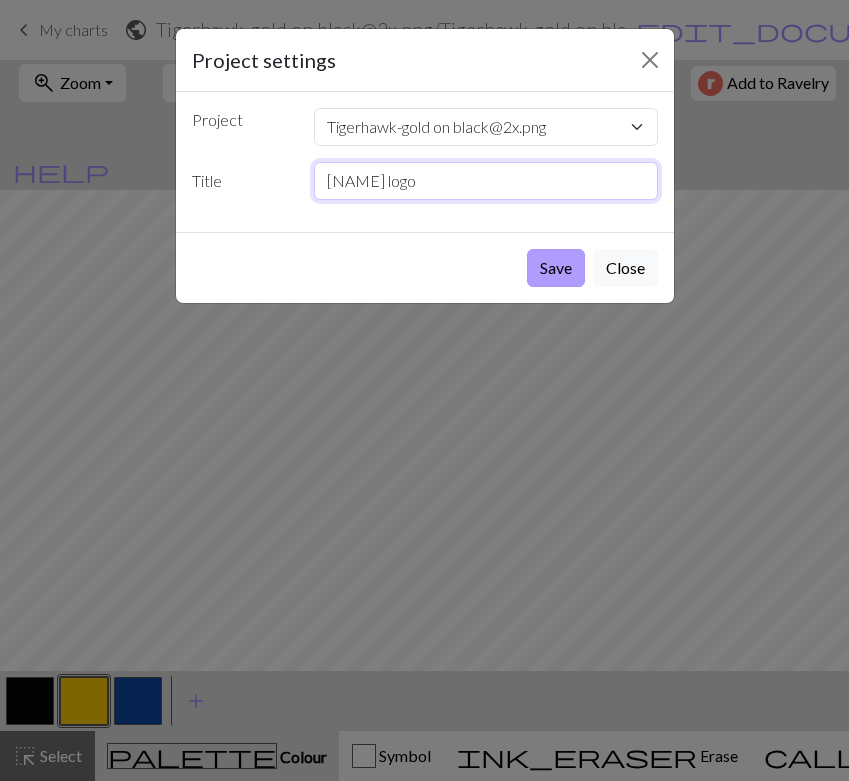 type on "Hawkeye logo" 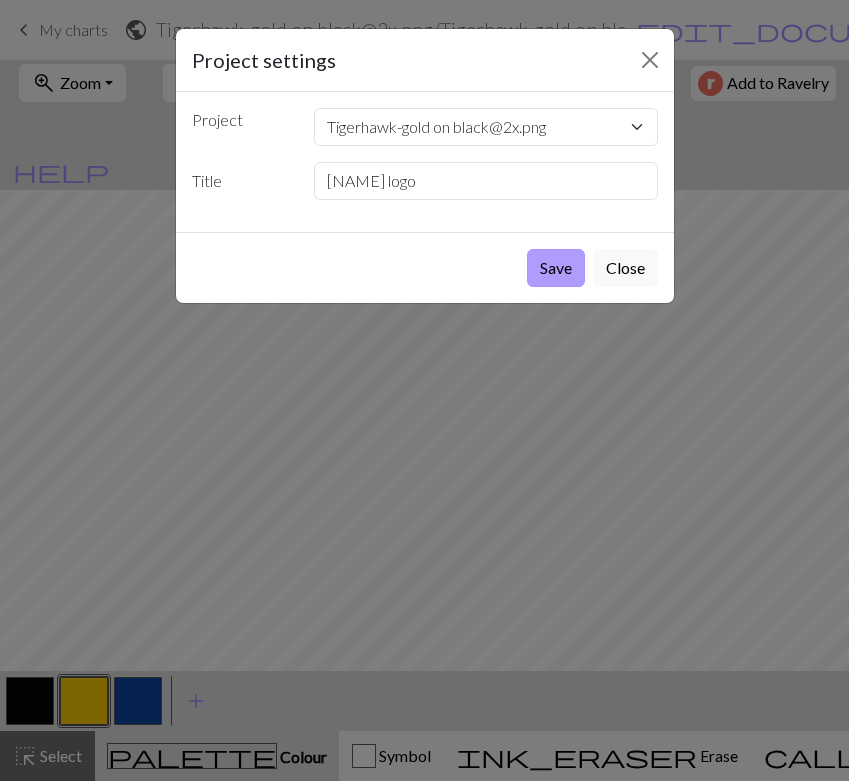 click on "Save" at bounding box center (556, 268) 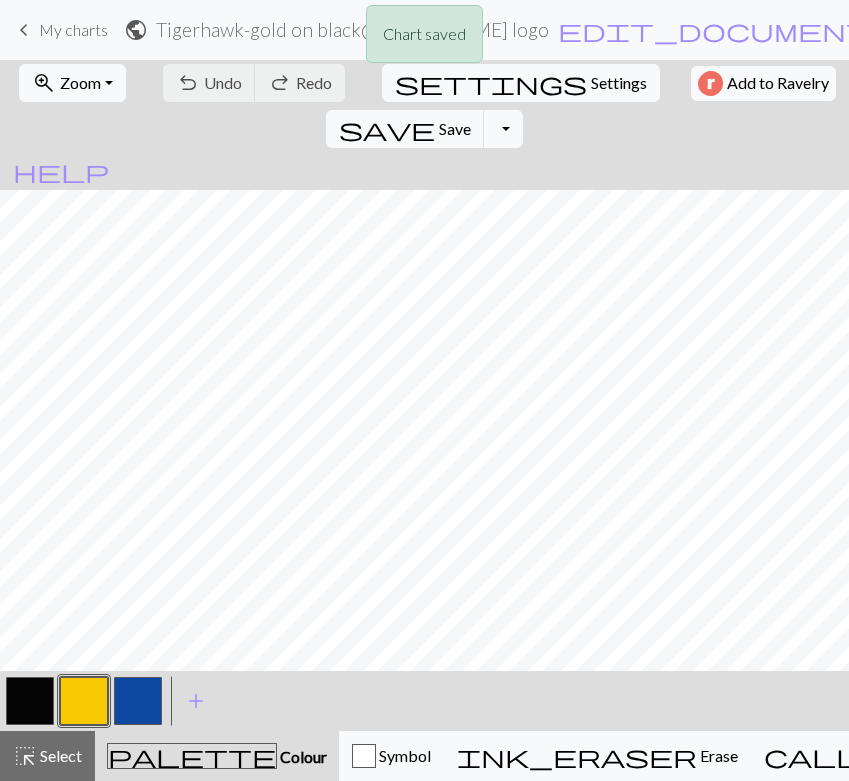 click on "Chart saved" at bounding box center (424, 39) 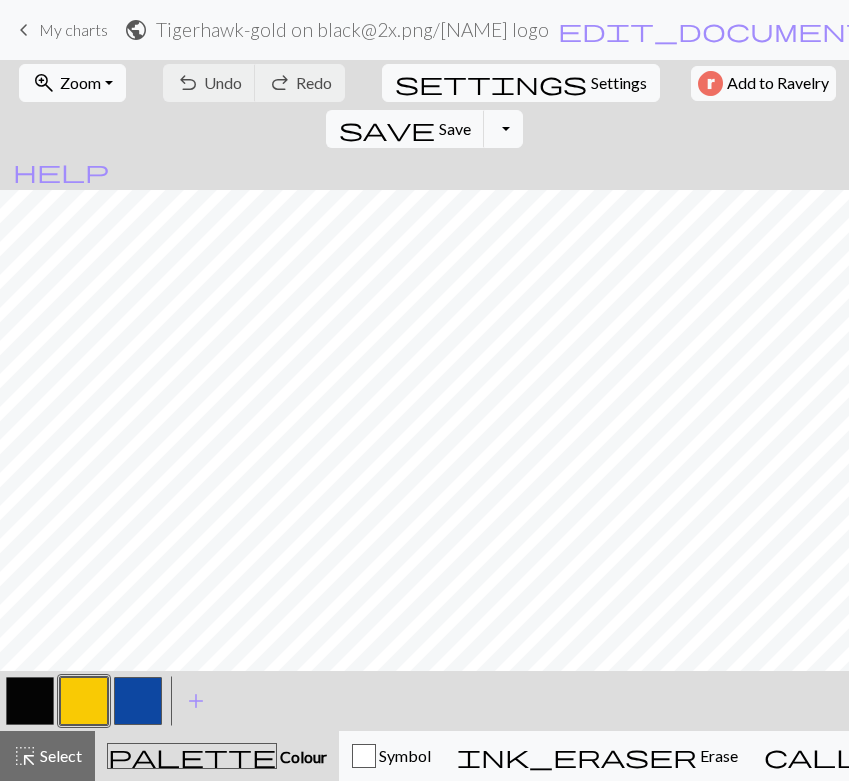 click on "keyboard_arrow_left" at bounding box center (24, 30) 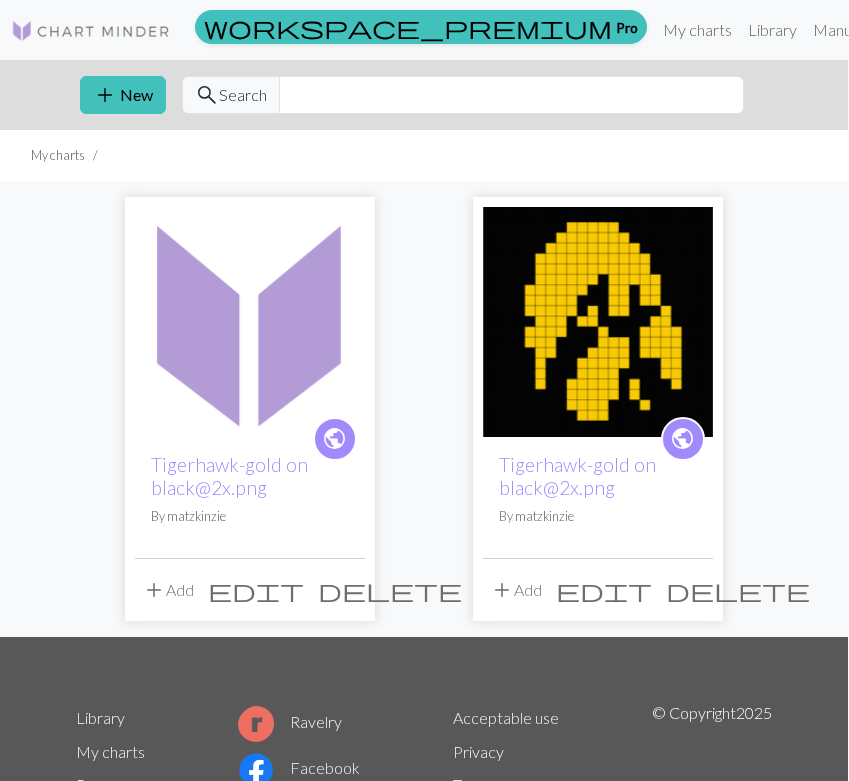 scroll, scrollTop: 0, scrollLeft: 0, axis: both 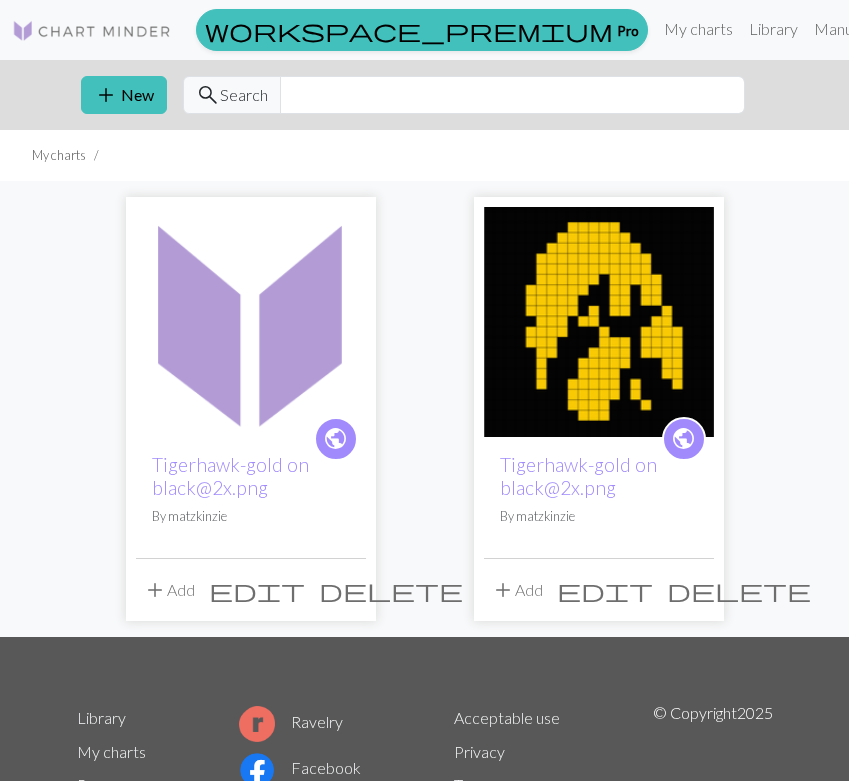 click at bounding box center [251, 322] 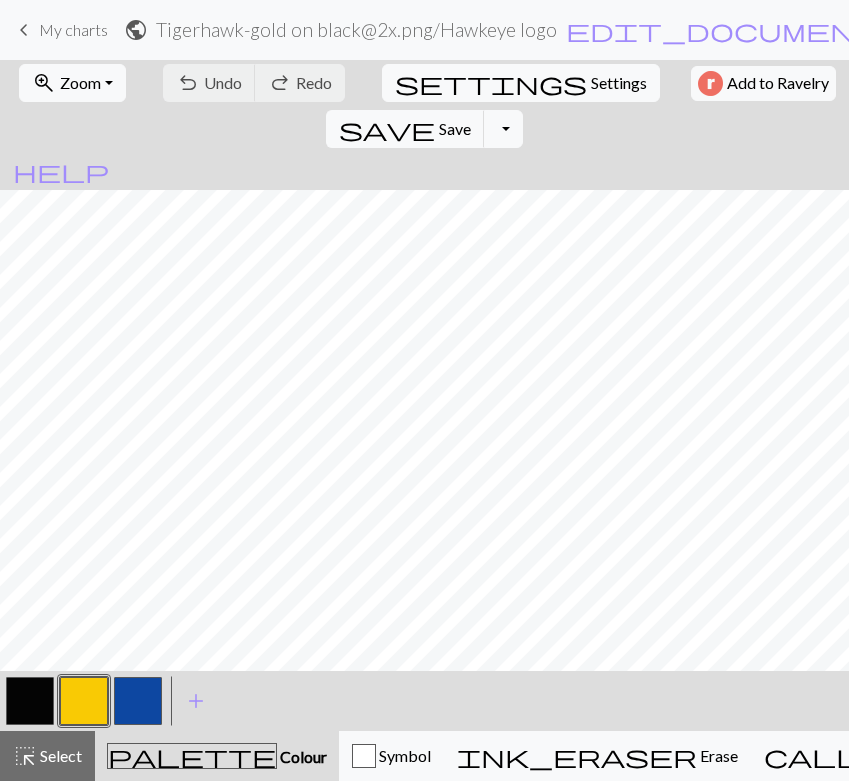 click on "My charts" at bounding box center [73, 29] 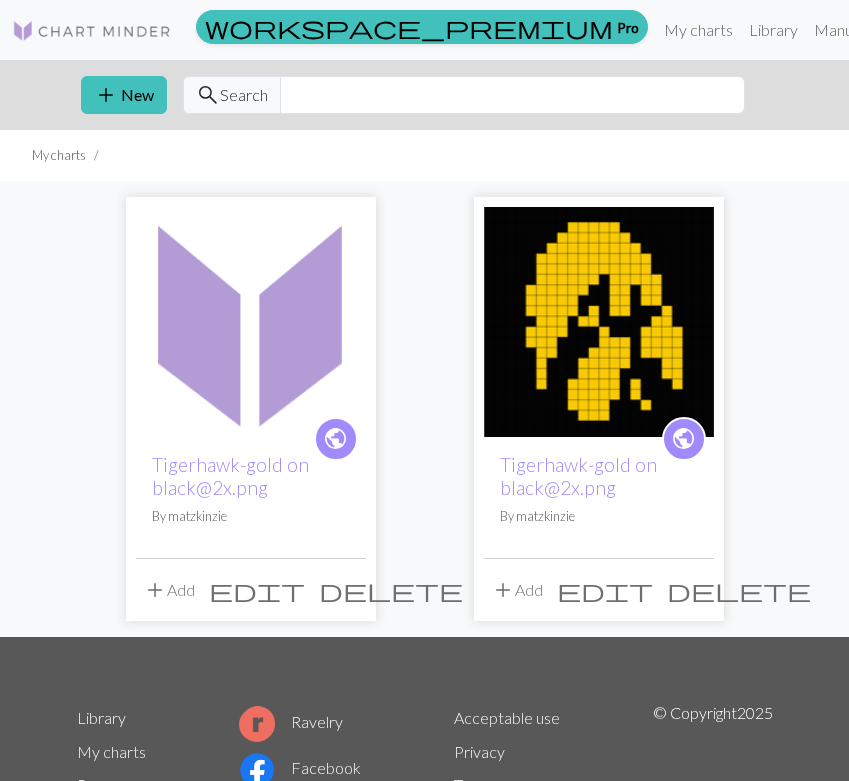 click on "delete" at bounding box center [739, 590] 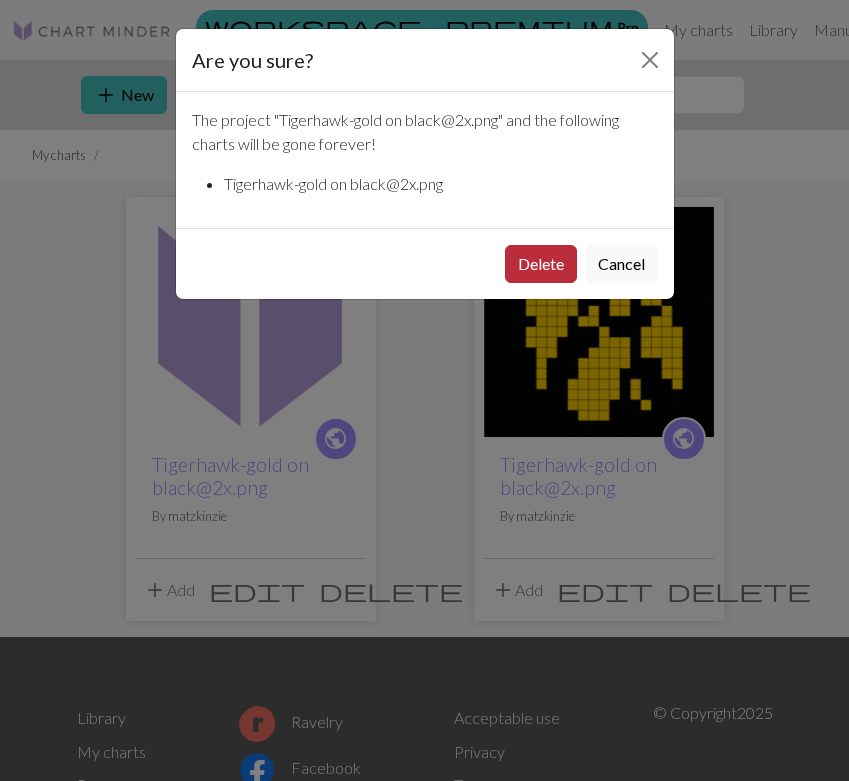 click on "Delete" at bounding box center [541, 264] 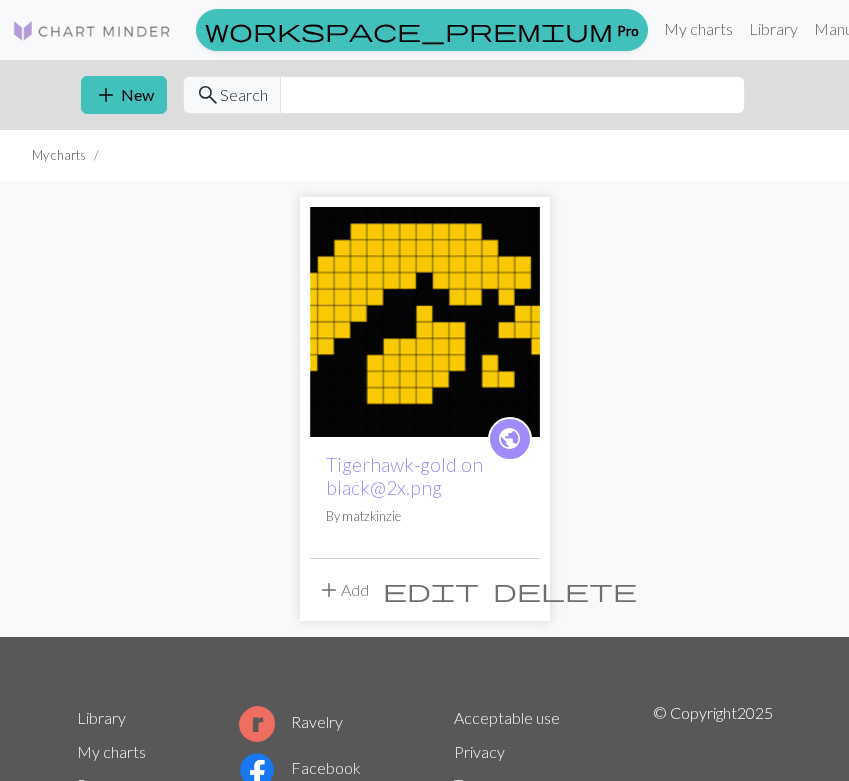 scroll, scrollTop: 0, scrollLeft: 0, axis: both 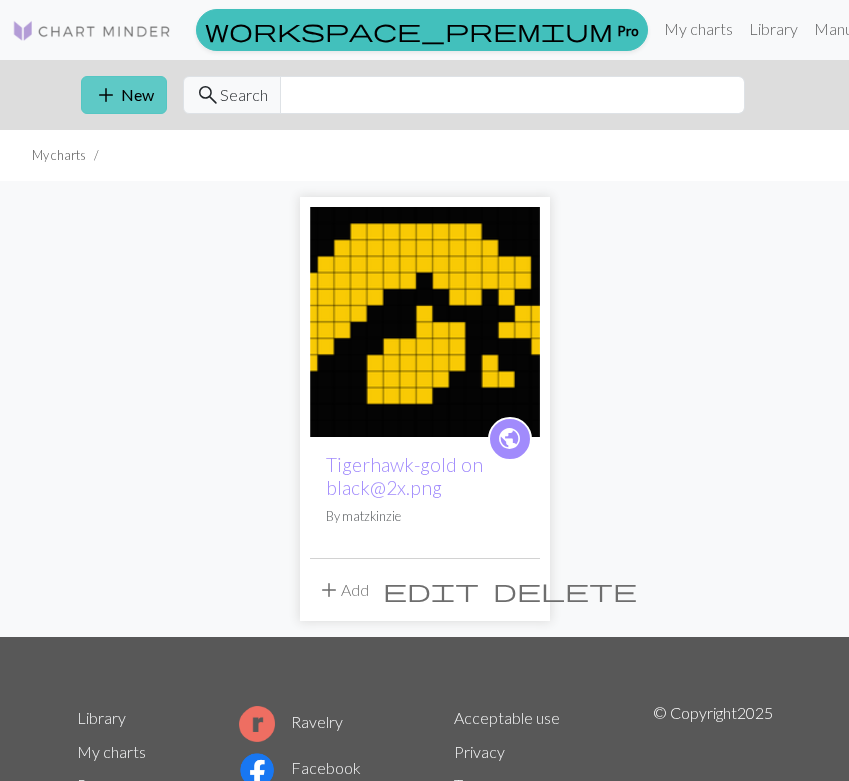 click on "add" at bounding box center (106, 95) 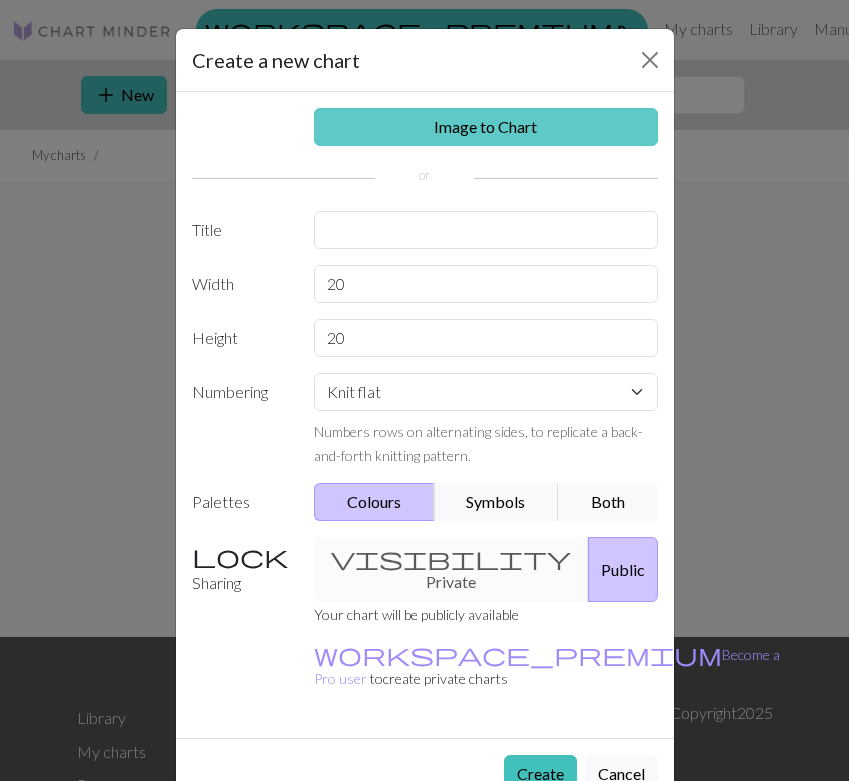 click on "Image to Chart" at bounding box center (486, 127) 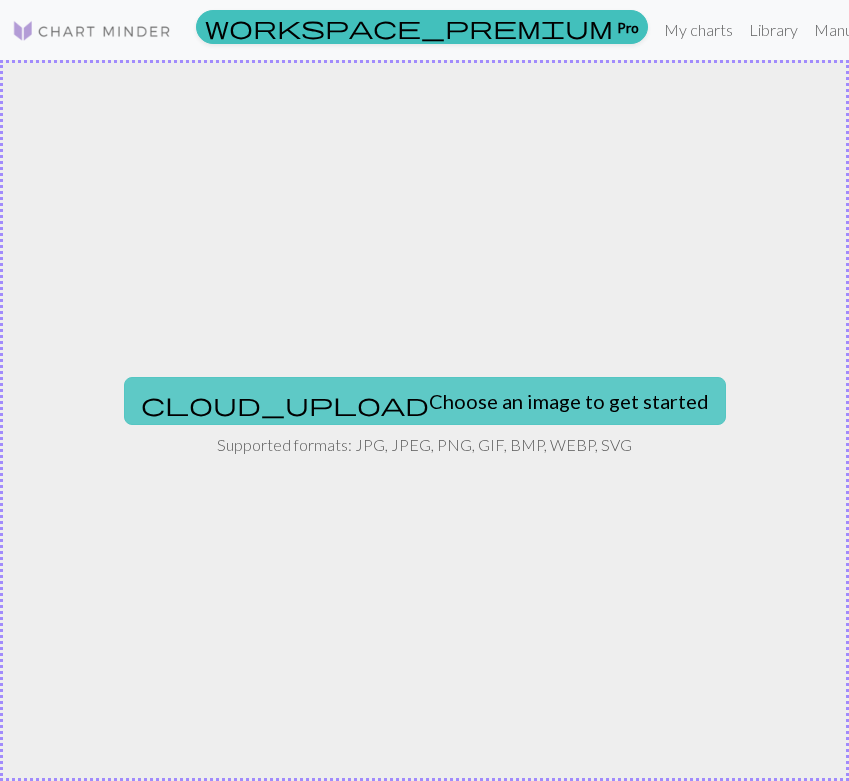 click on "cloud_upload  Choose an image to get started" at bounding box center [425, 401] 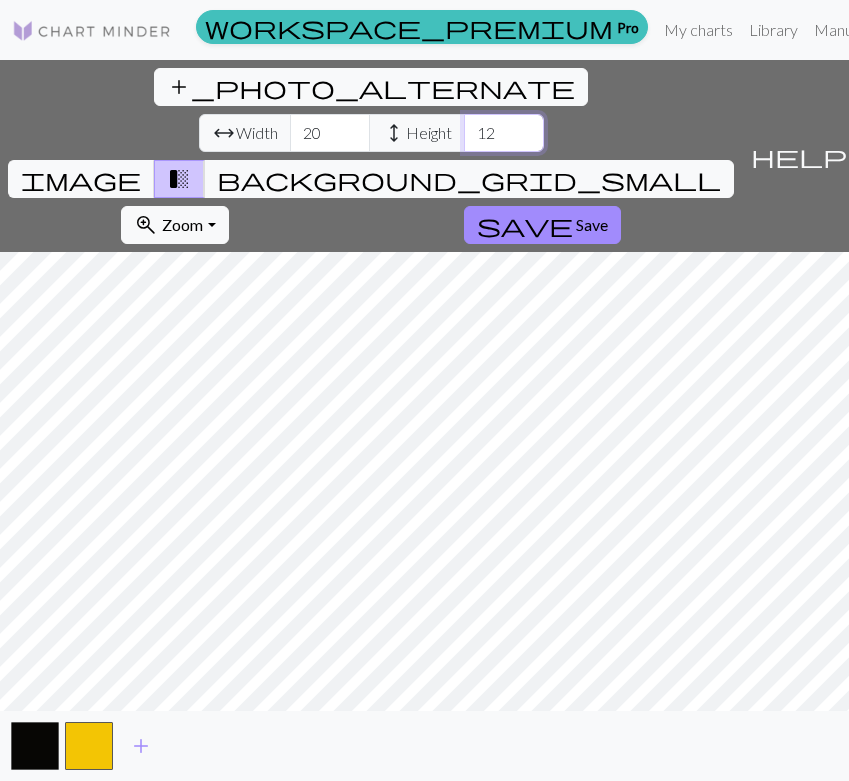 click on "12" at bounding box center (504, 133) 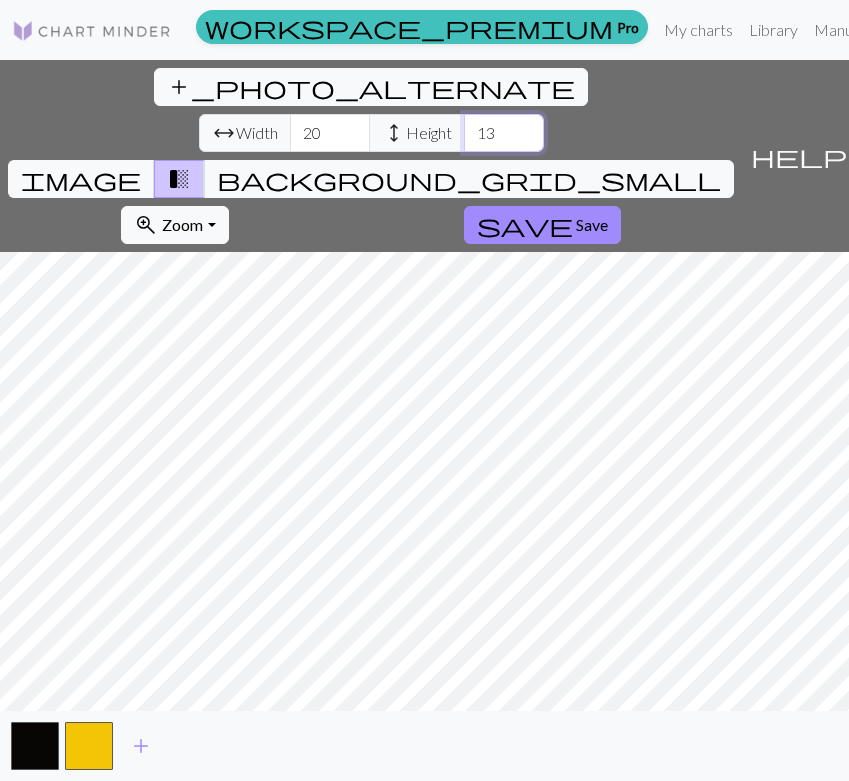 click on "13" at bounding box center (504, 133) 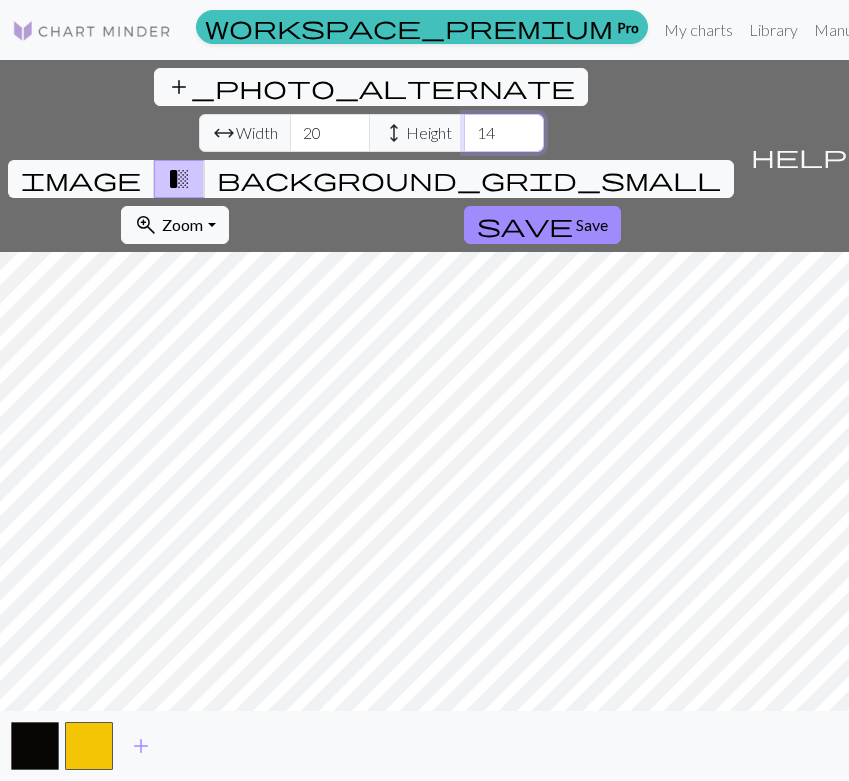 click on "14" at bounding box center [504, 133] 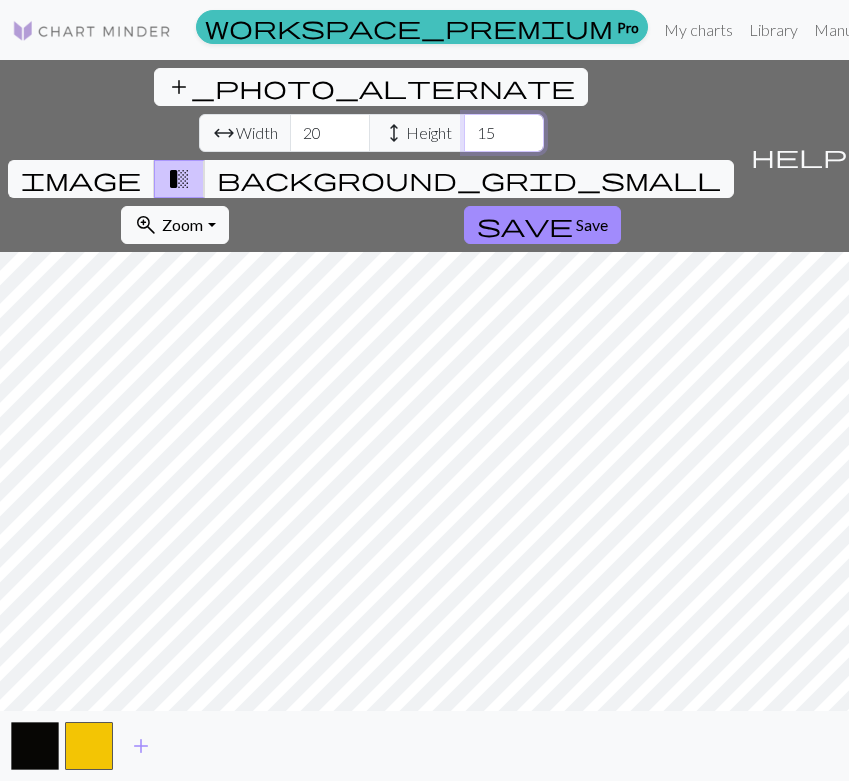 click on "15" at bounding box center [504, 133] 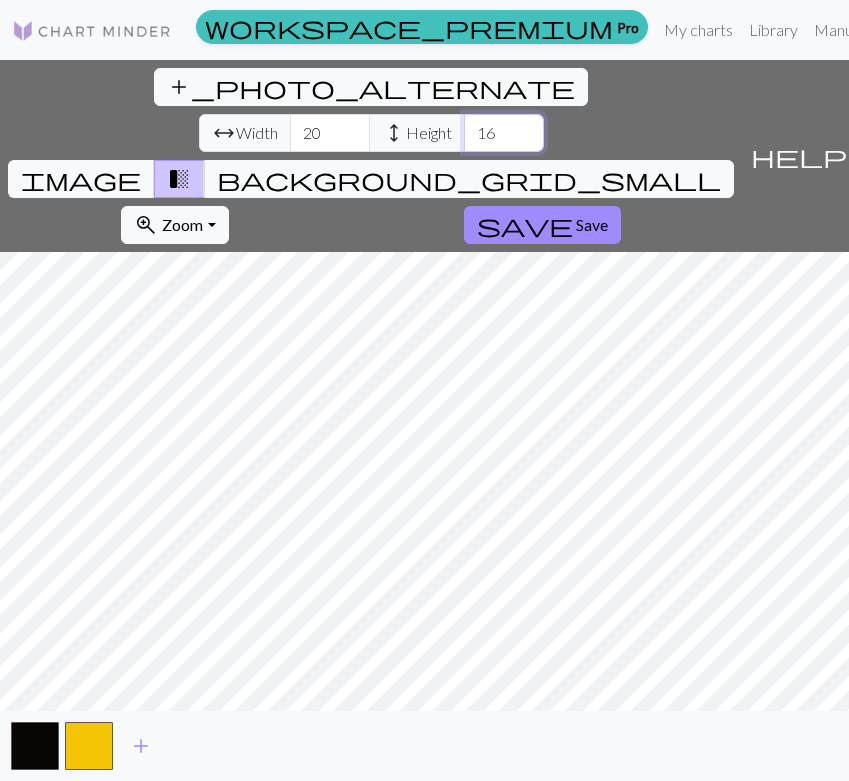 click on "16" at bounding box center [504, 133] 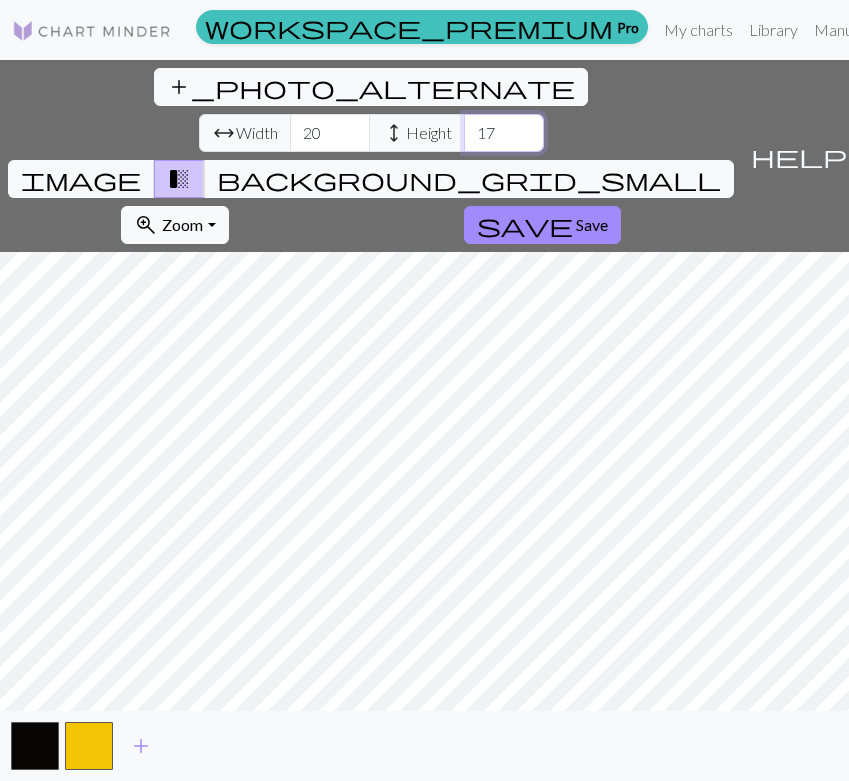 click on "17" at bounding box center [504, 133] 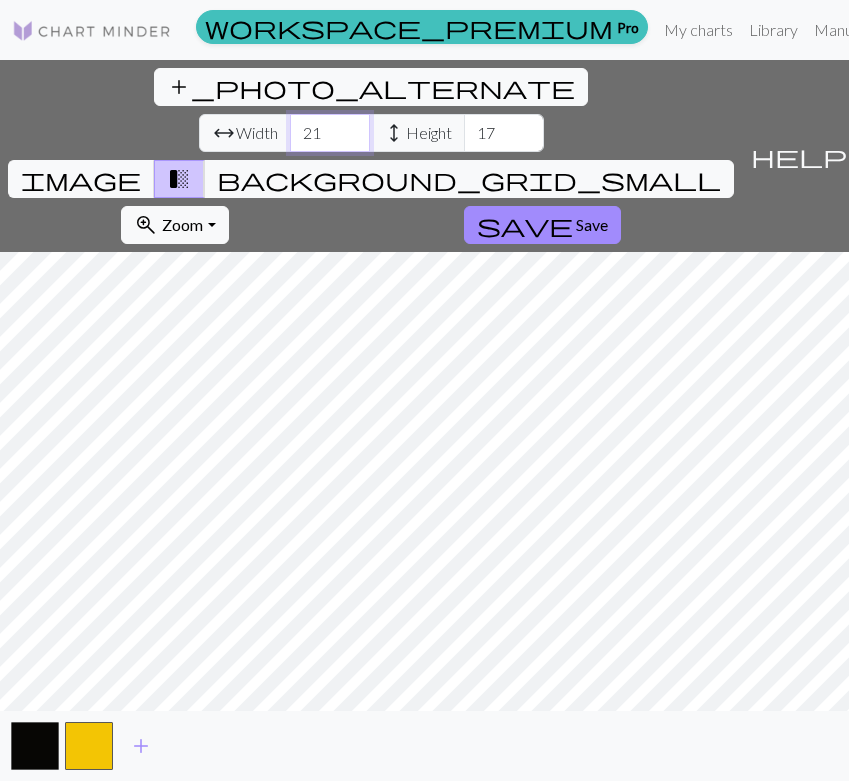 click on "21" at bounding box center (330, 133) 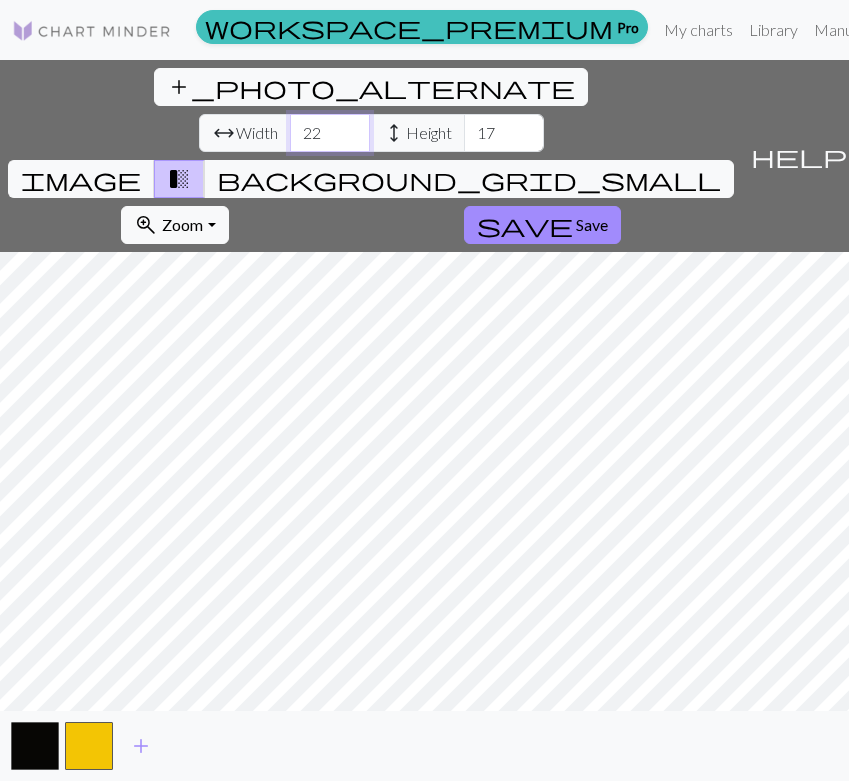 click on "22" at bounding box center [330, 133] 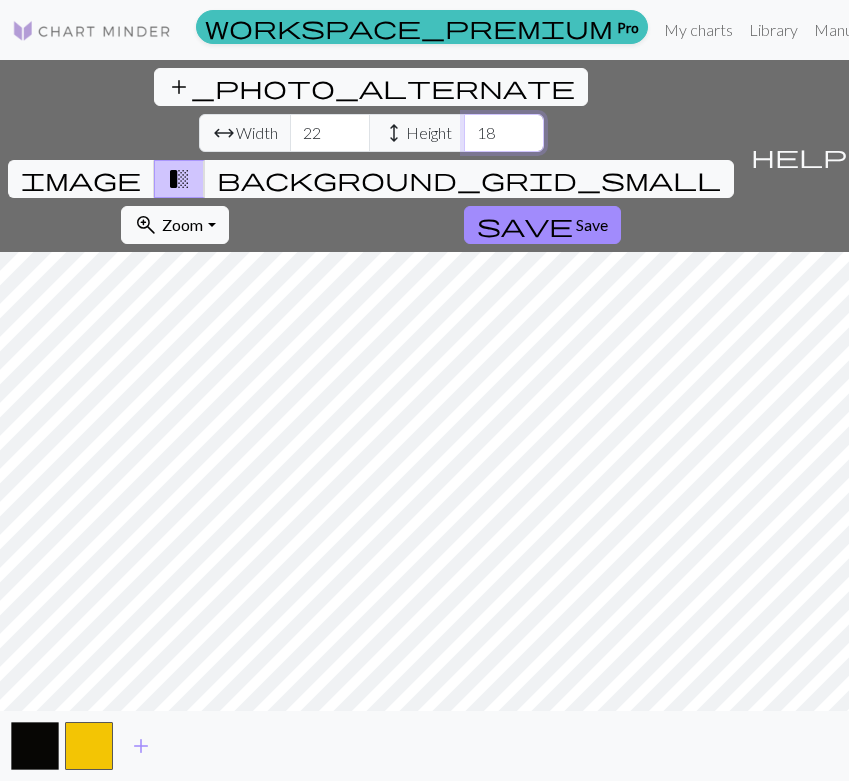 click on "18" at bounding box center [504, 133] 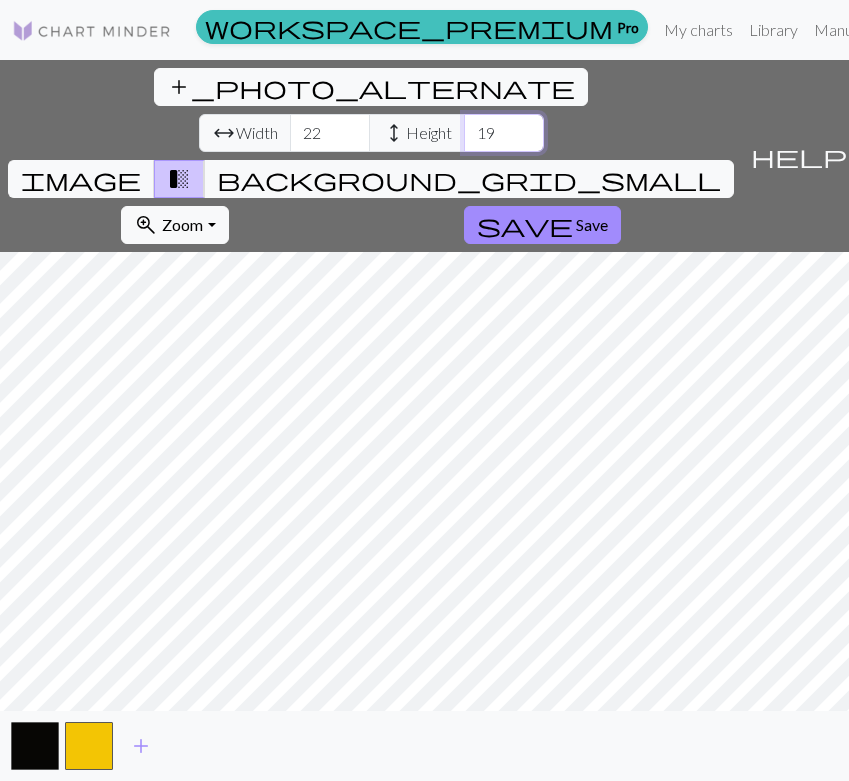 click on "19" at bounding box center [504, 133] 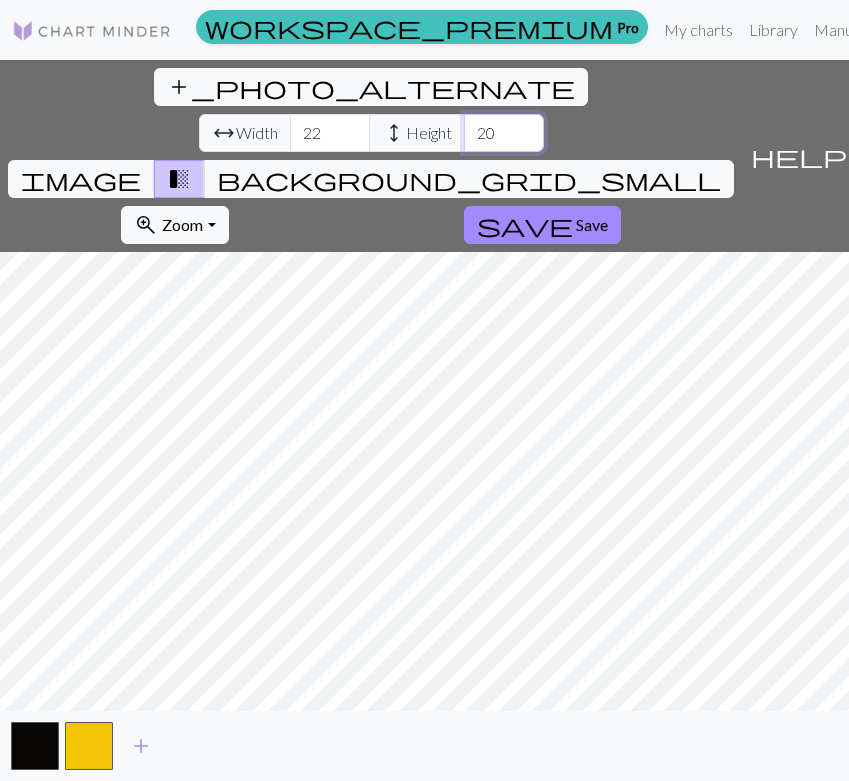 click on "20" at bounding box center [504, 133] 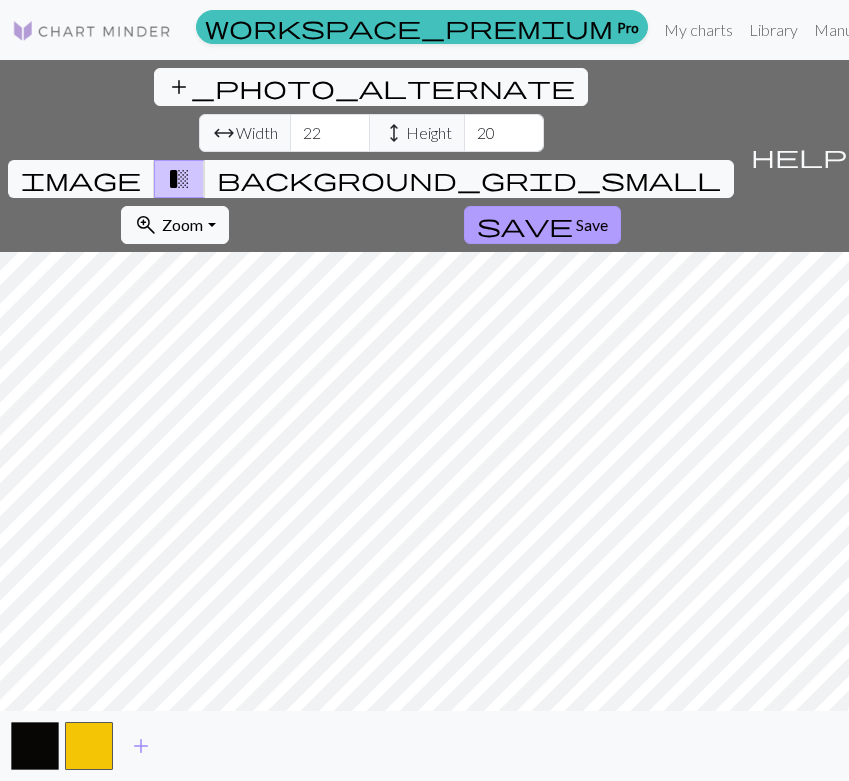 click on "save   Save" at bounding box center (542, 225) 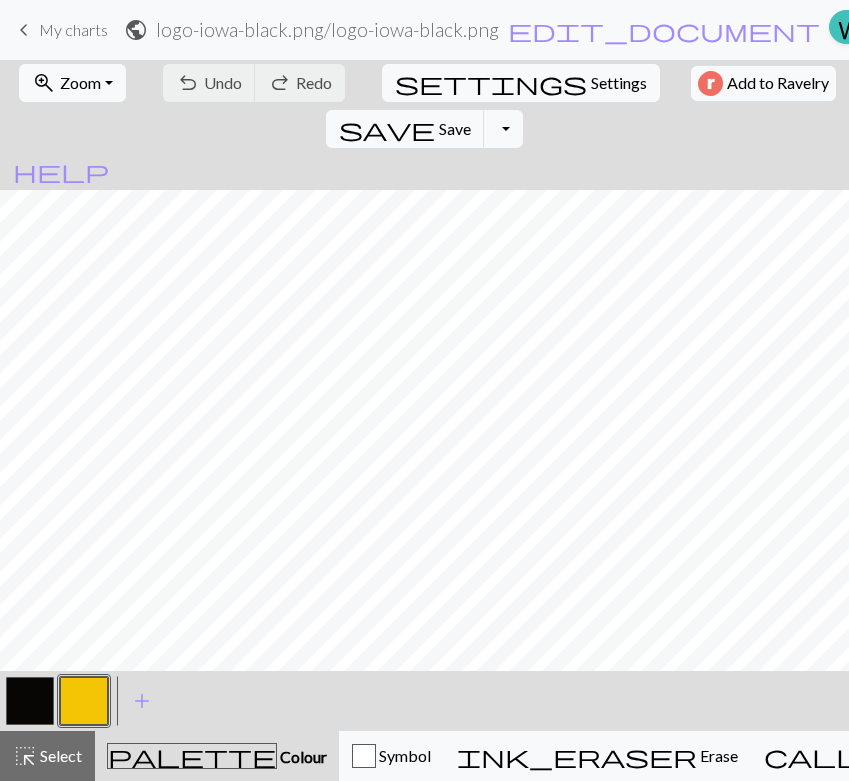 click at bounding box center (30, 701) 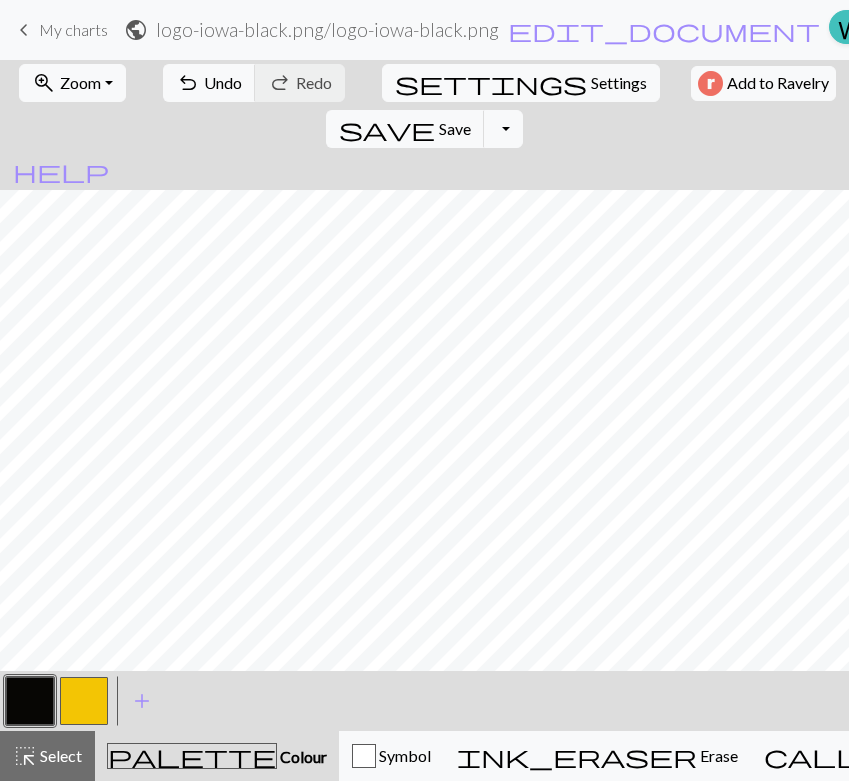 click at bounding box center [84, 701] 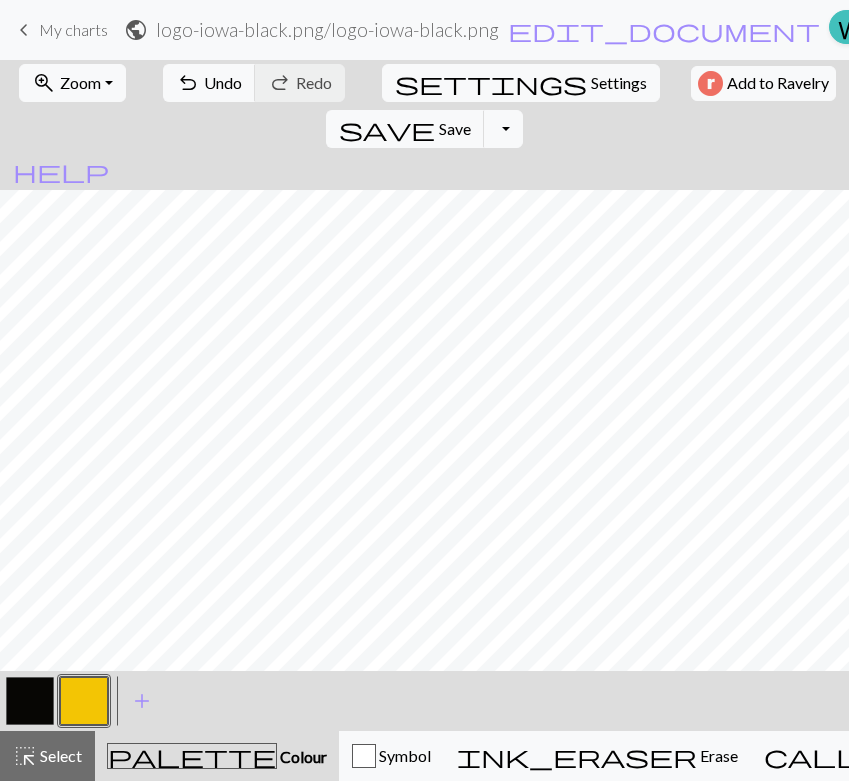 click at bounding box center (30, 701) 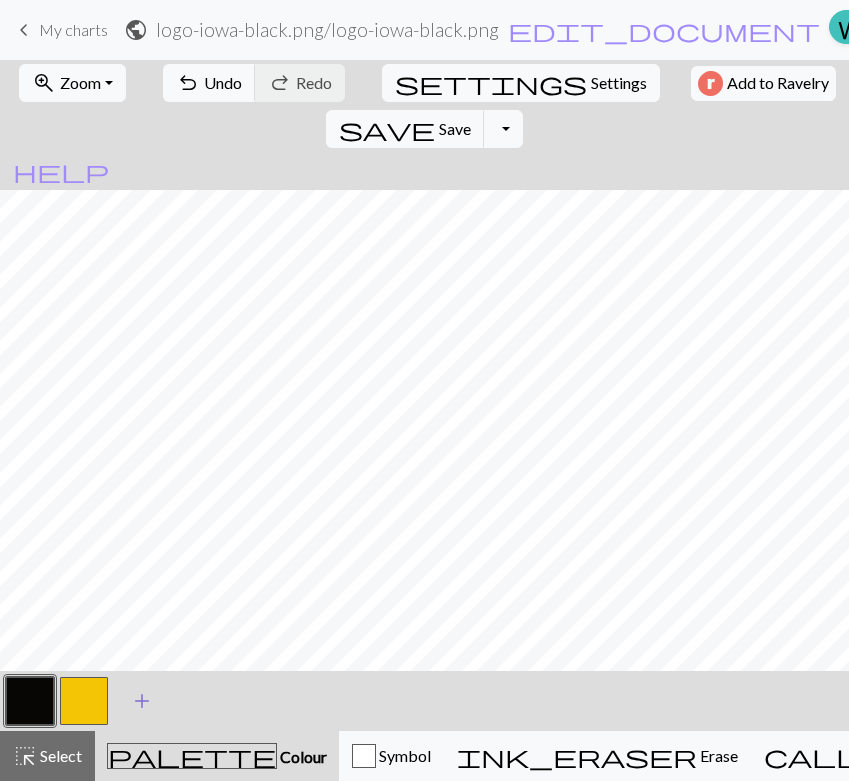 drag, startPoint x: 95, startPoint y: 715, endPoint x: 122, endPoint y: 682, distance: 42.638012 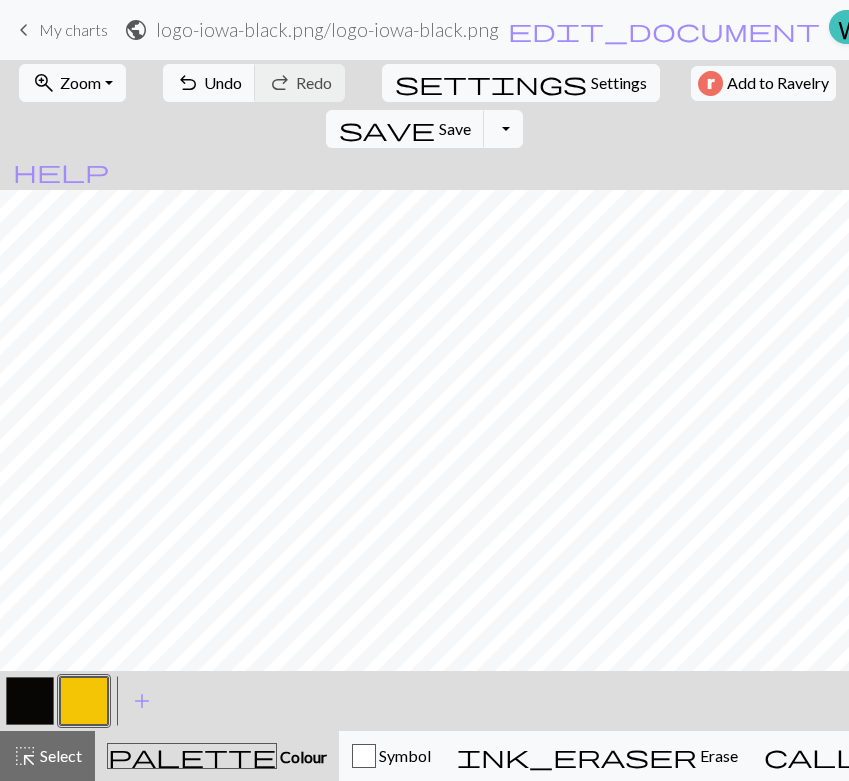 click at bounding box center (30, 701) 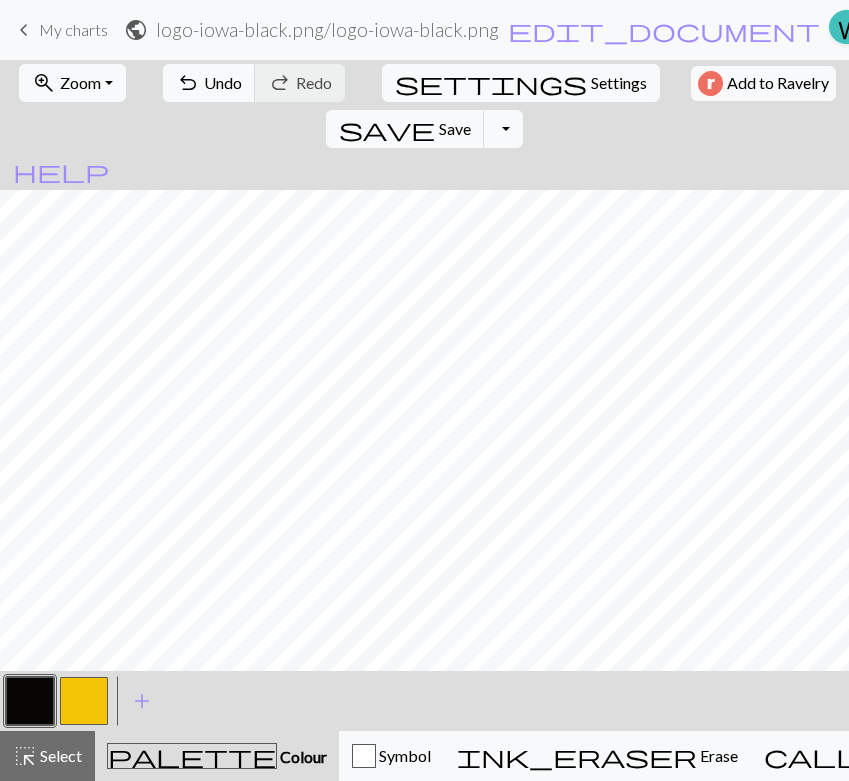 click at bounding box center (84, 701) 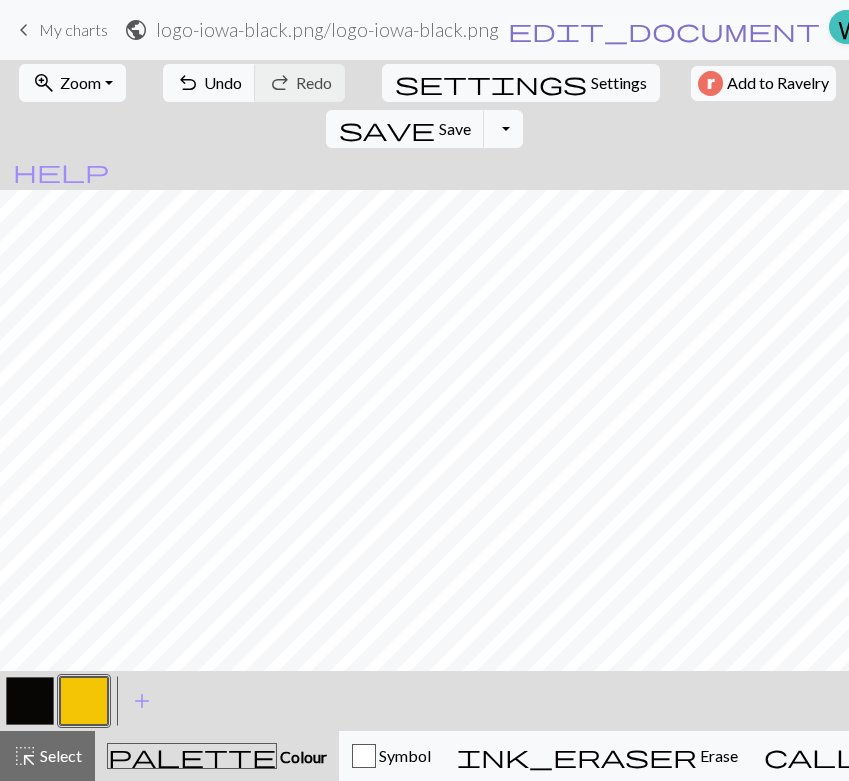 click on "edit_document" at bounding box center (664, 30) 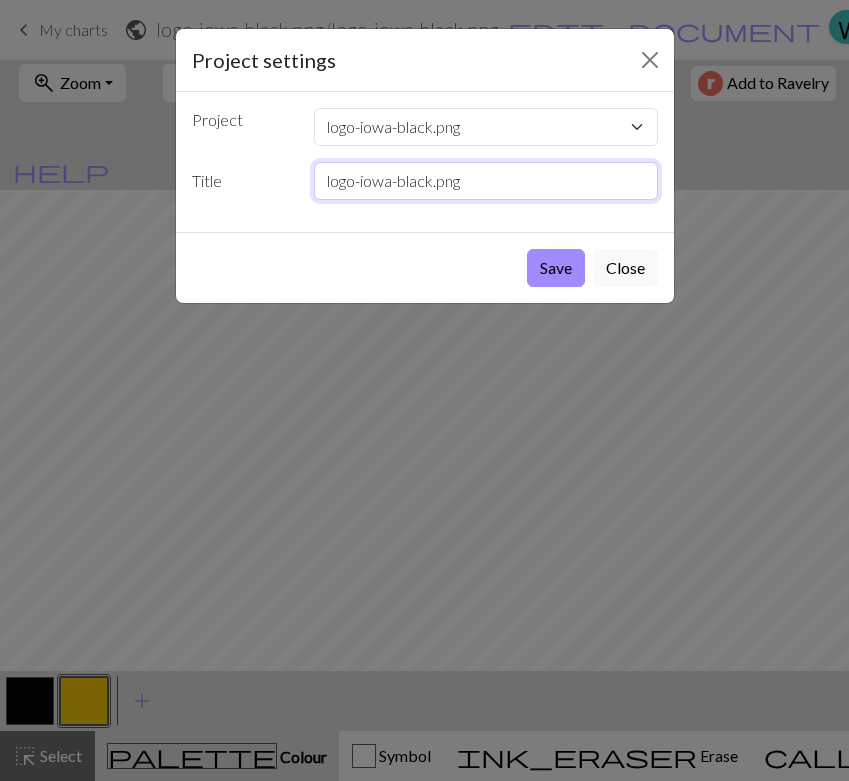 click on "logo-iowa-black.png" at bounding box center (486, 181) 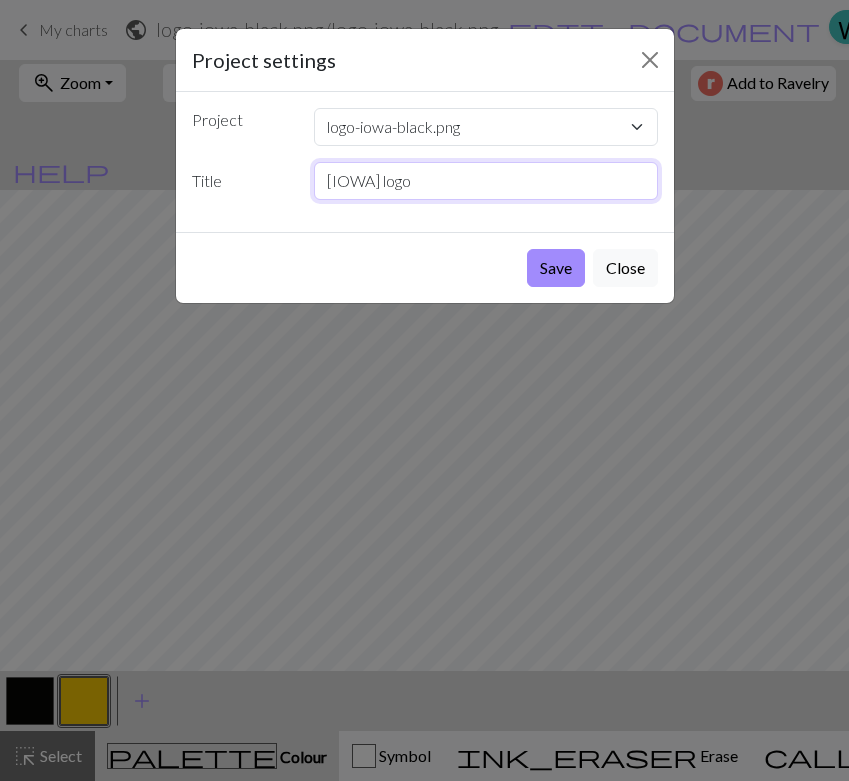 type on "[IOWA] logo" 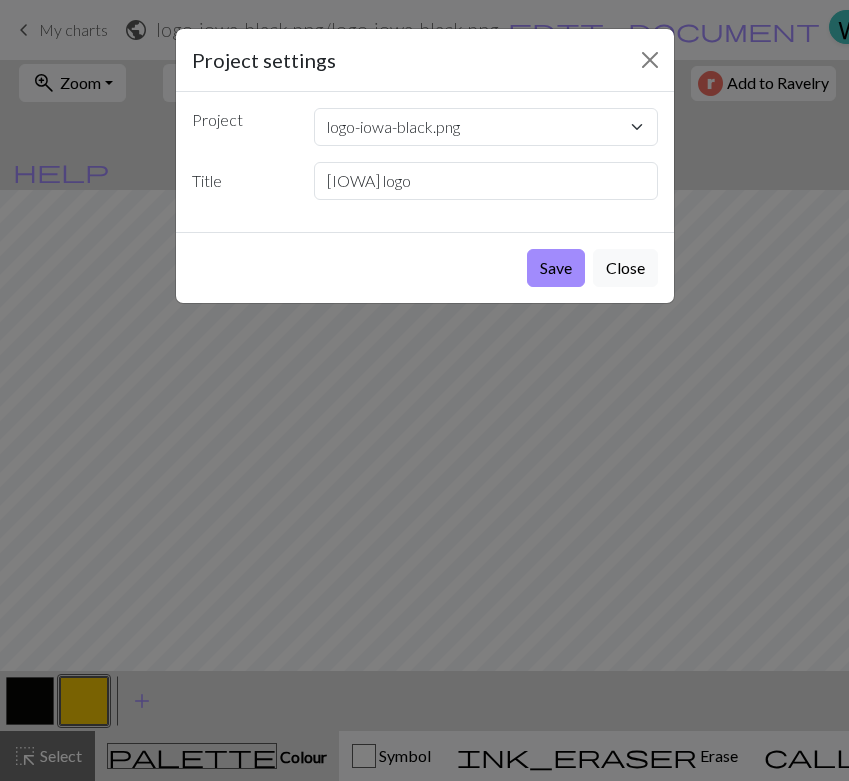 click on "Save Close" at bounding box center (425, 267) 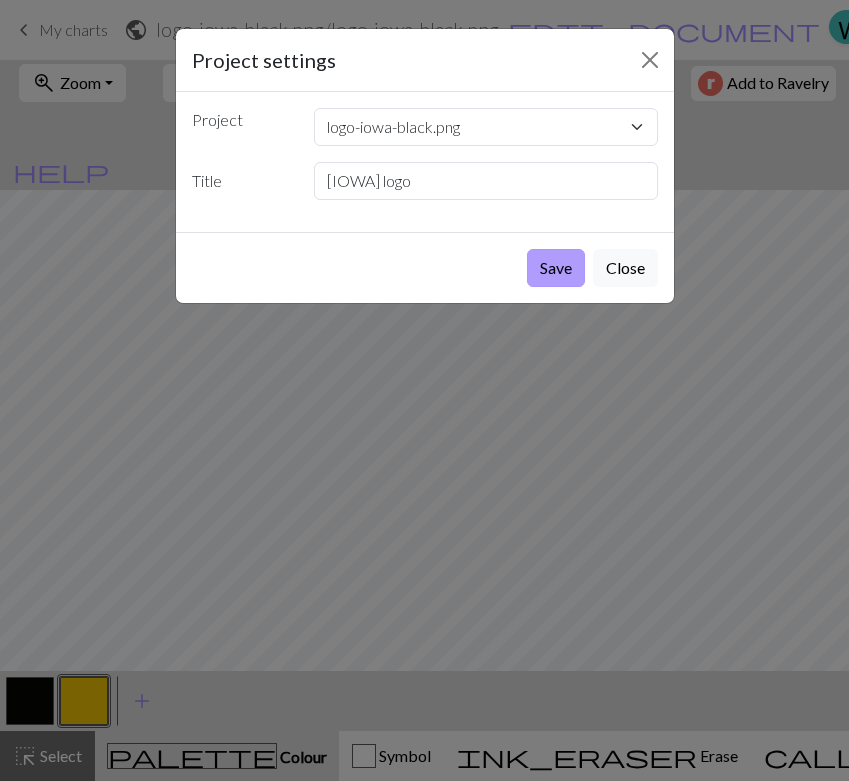 click on "Save" at bounding box center (556, 268) 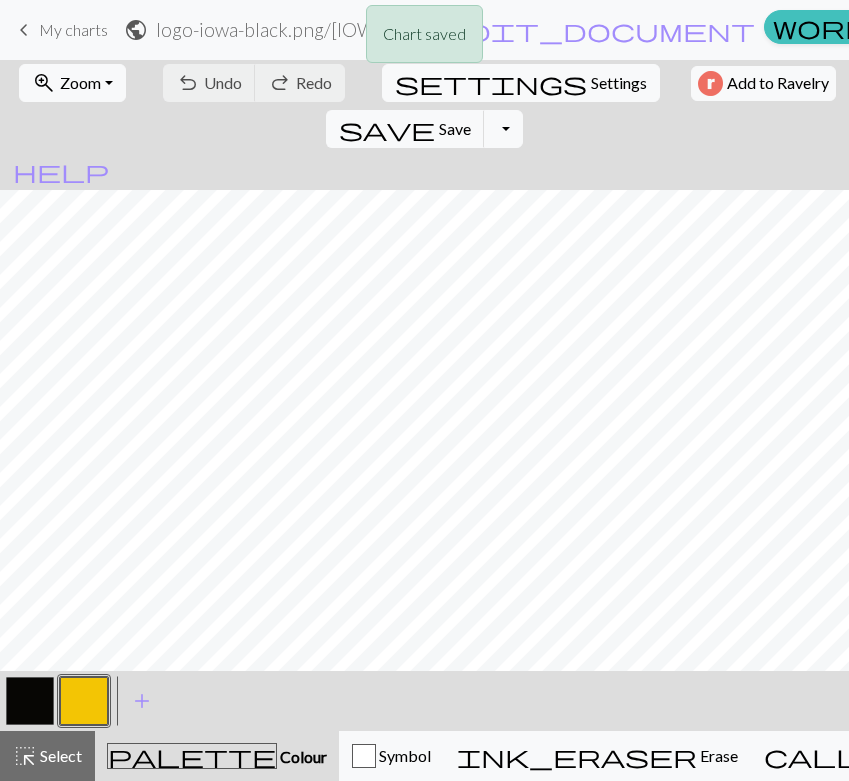 scroll, scrollTop: 0, scrollLeft: 0, axis: both 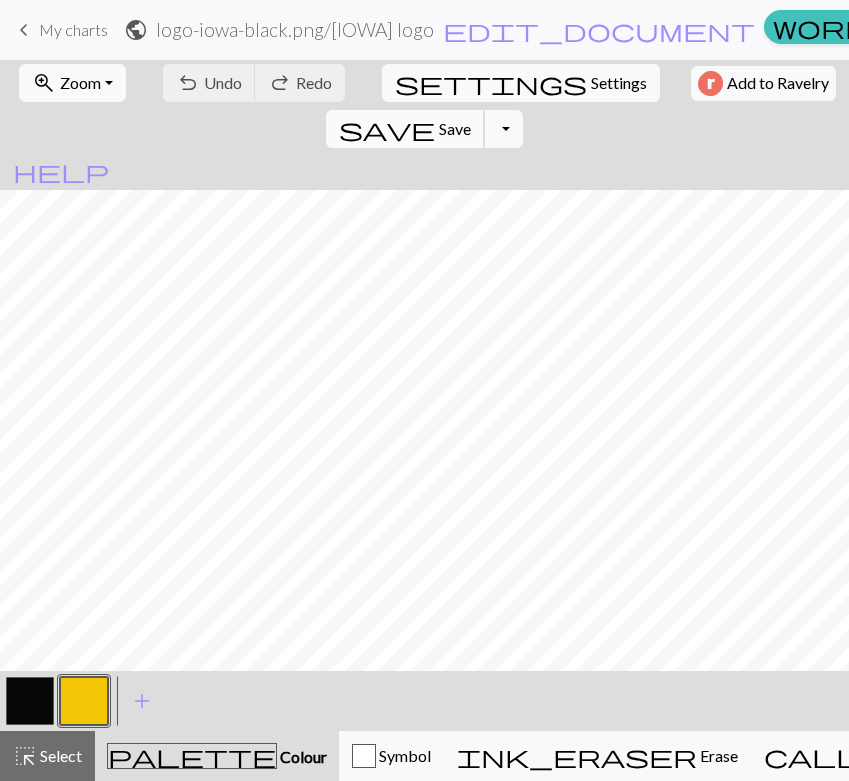 click on "Save" at bounding box center [455, 128] 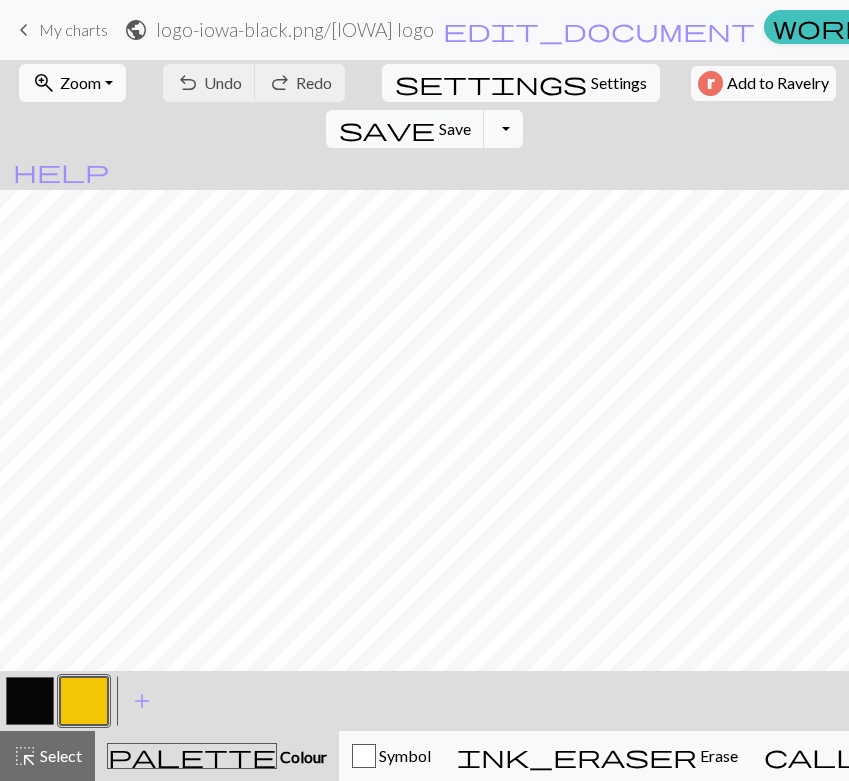 scroll, scrollTop: 0, scrollLeft: 0, axis: both 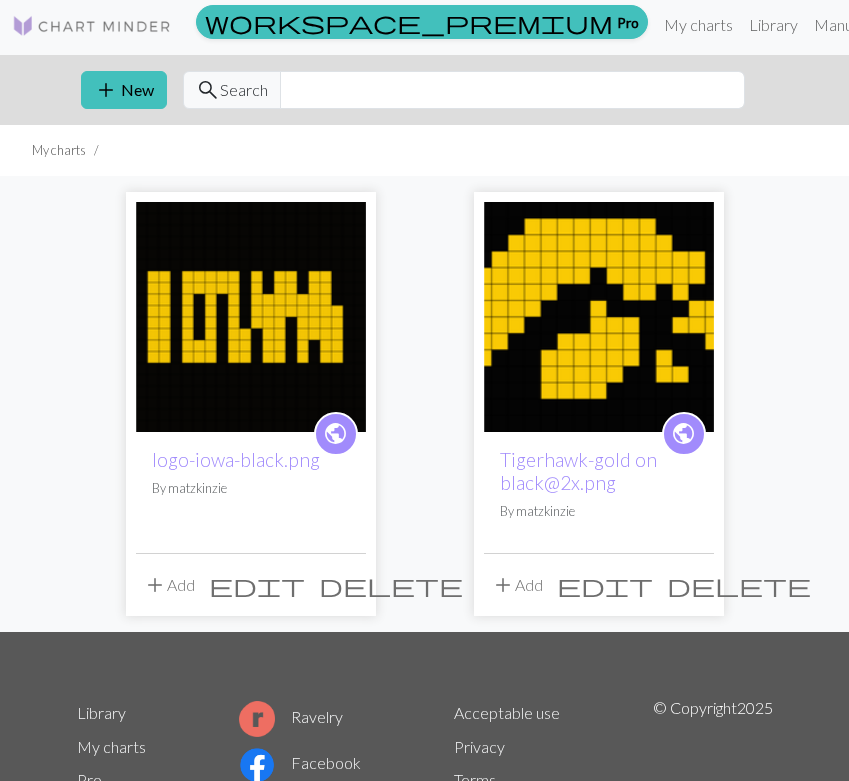click at bounding box center [251, 317] 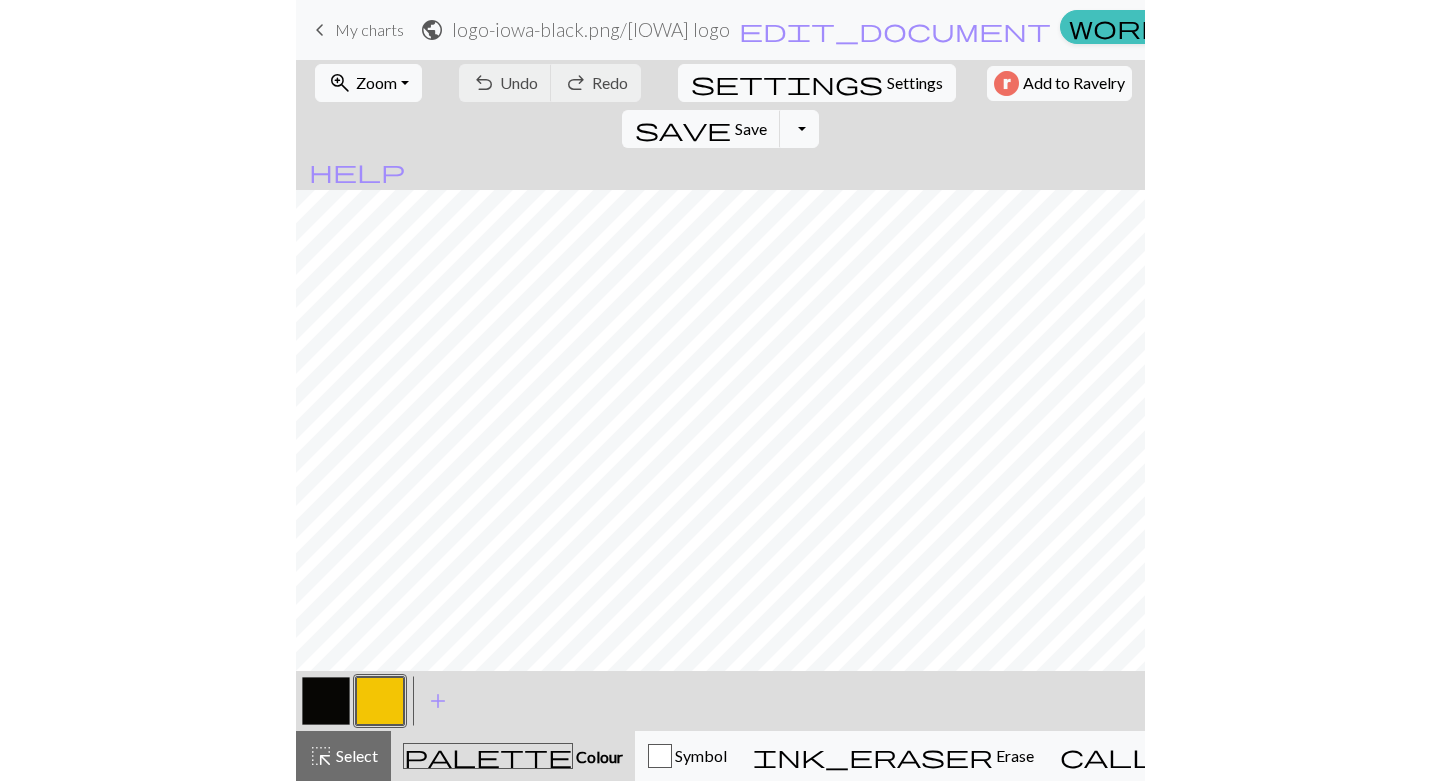 scroll, scrollTop: 0, scrollLeft: 0, axis: both 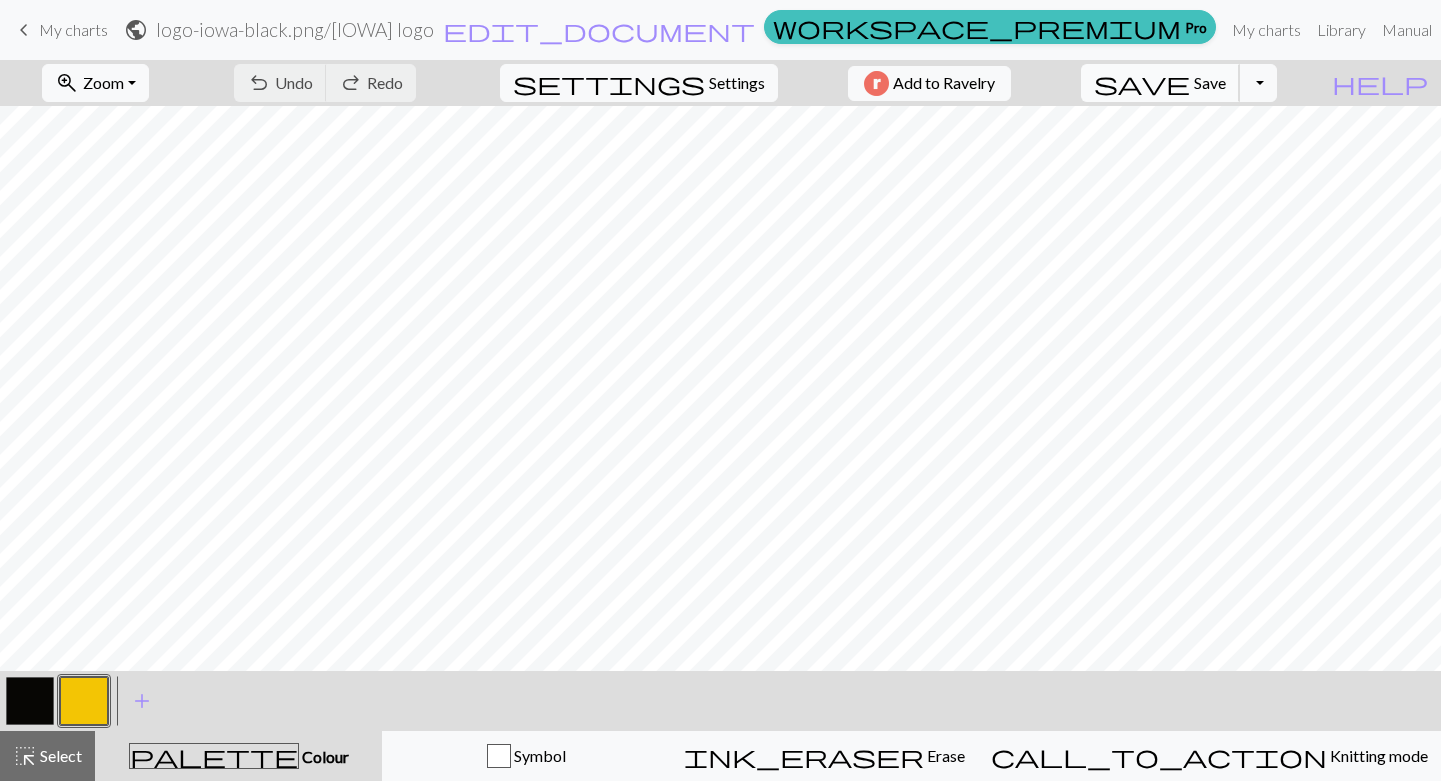 click on "Save" at bounding box center [1210, 82] 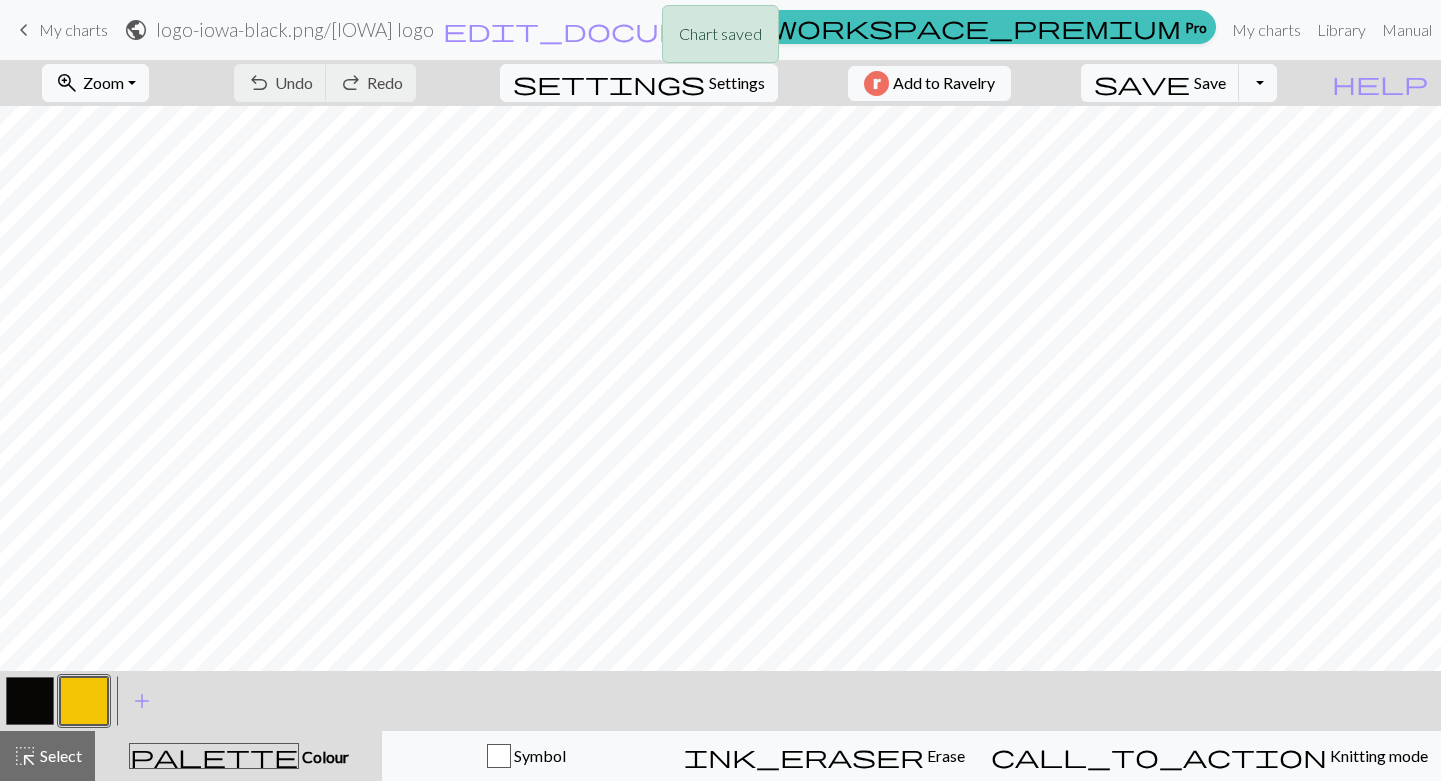 click on "Chart saved" at bounding box center (720, 39) 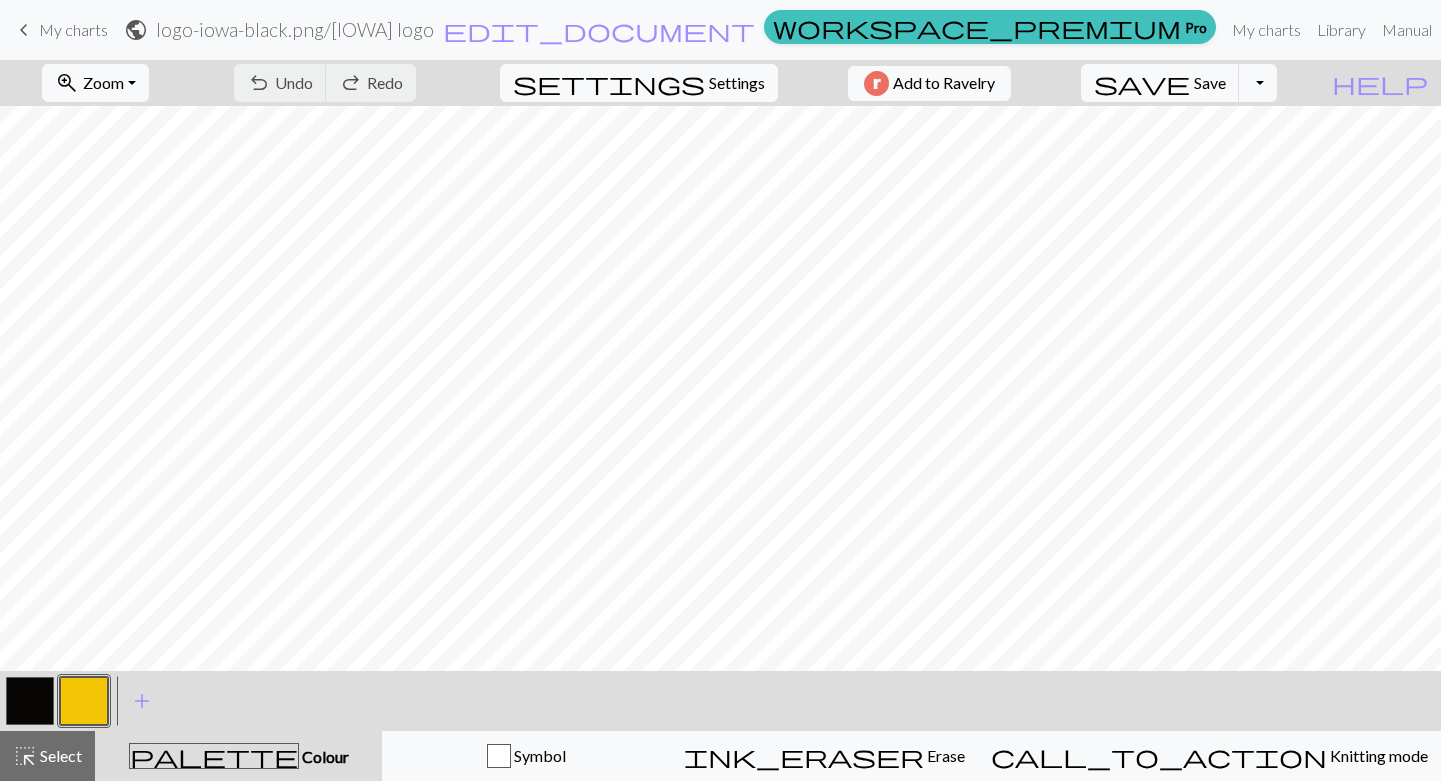 click on "My charts" at bounding box center (73, 29) 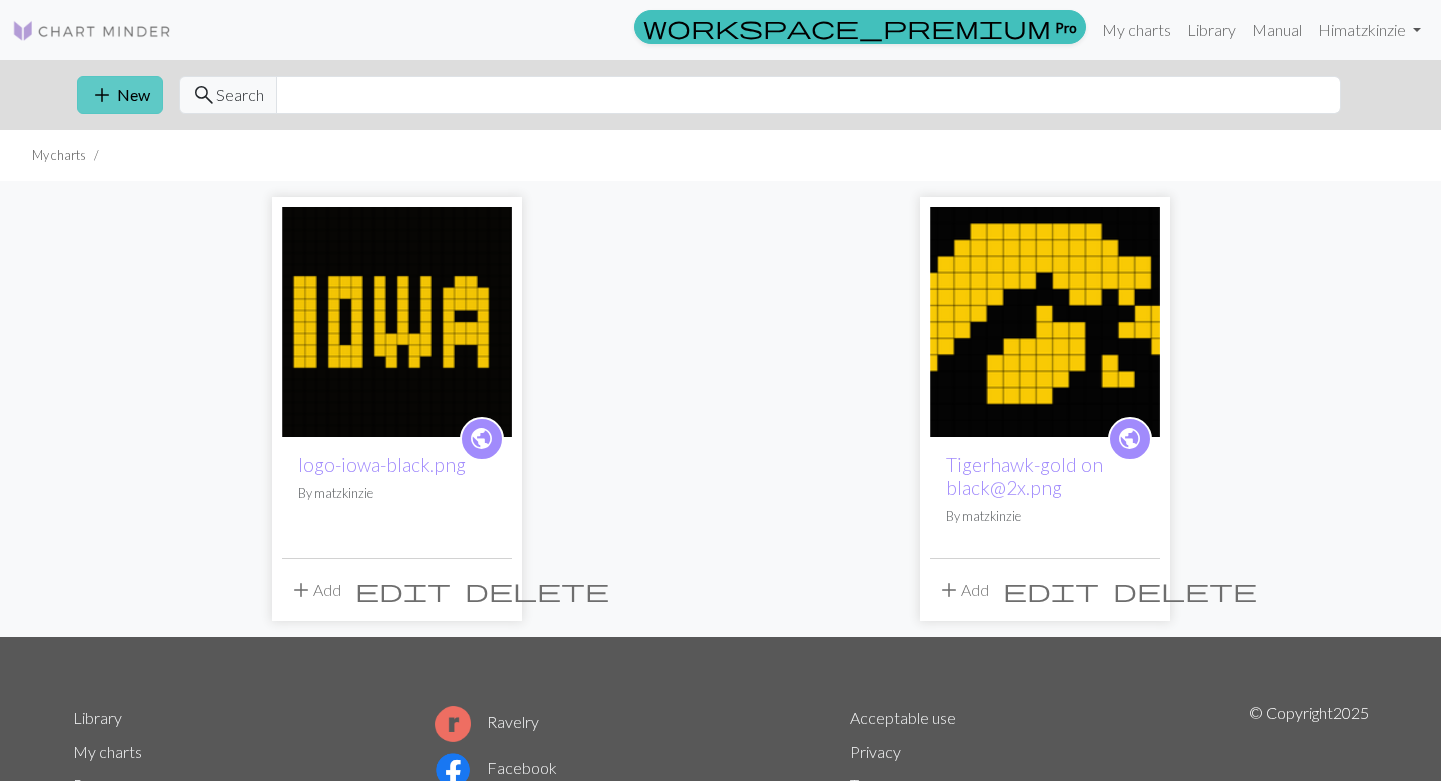 click on "add   New" at bounding box center [120, 95] 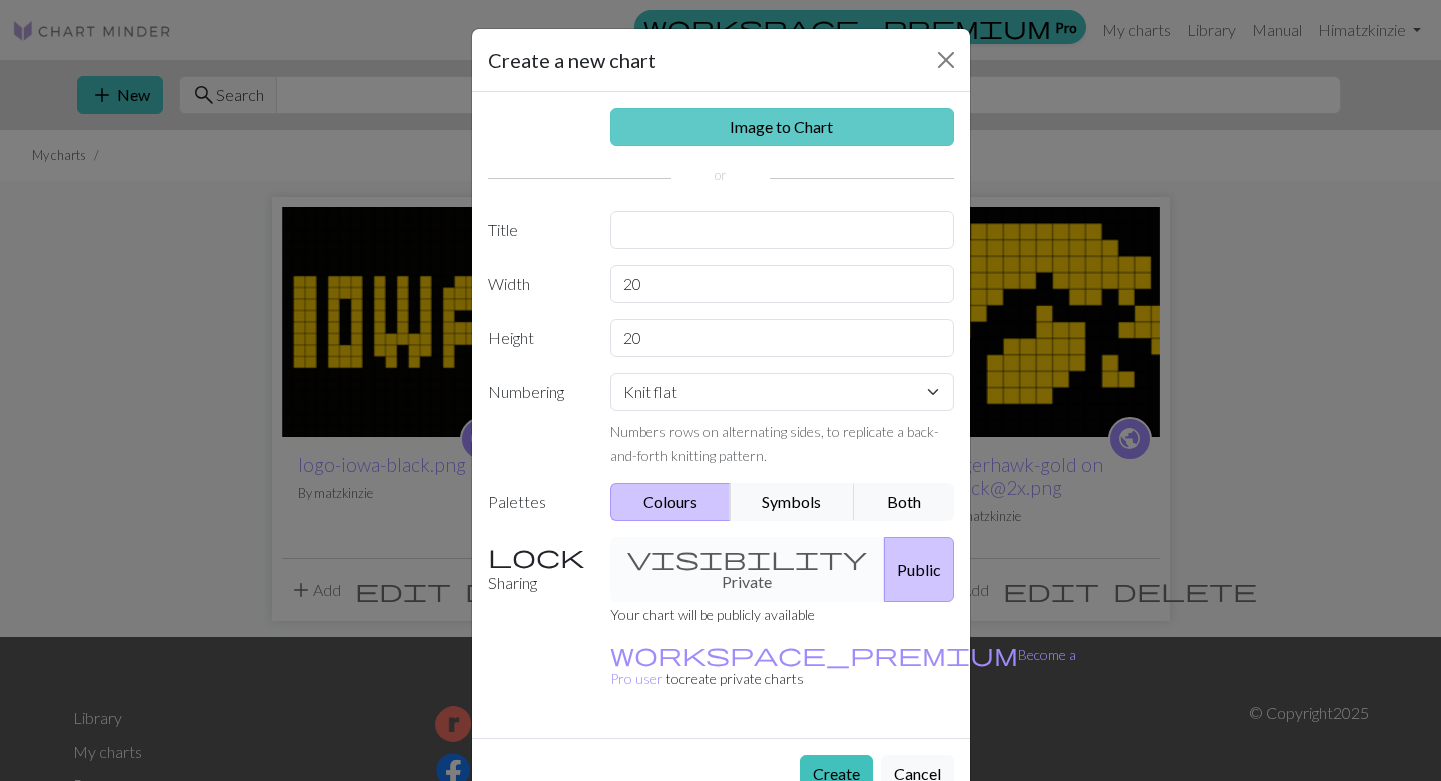 click on "Image to Chart" at bounding box center [782, 127] 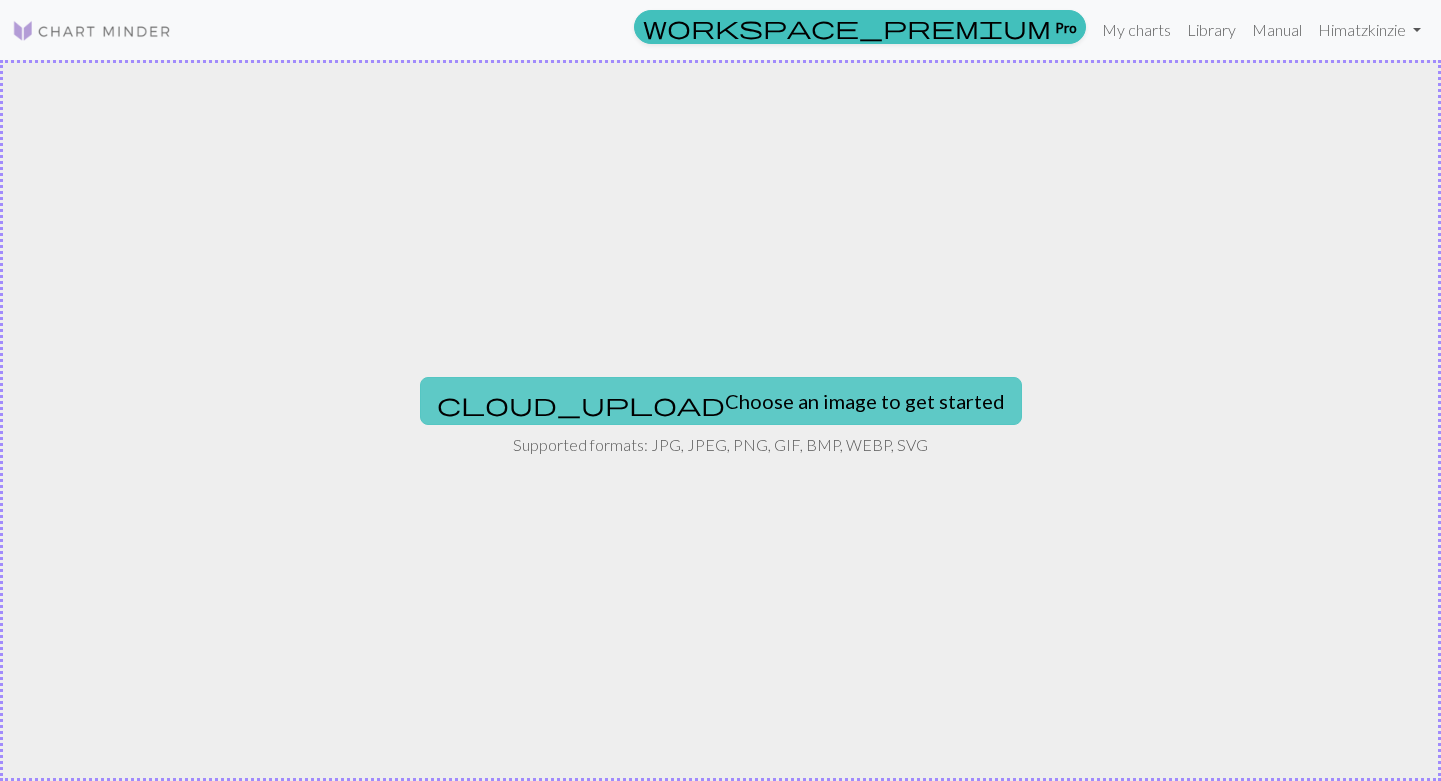 click on "cloud_upload  Choose an image to get started" at bounding box center (721, 401) 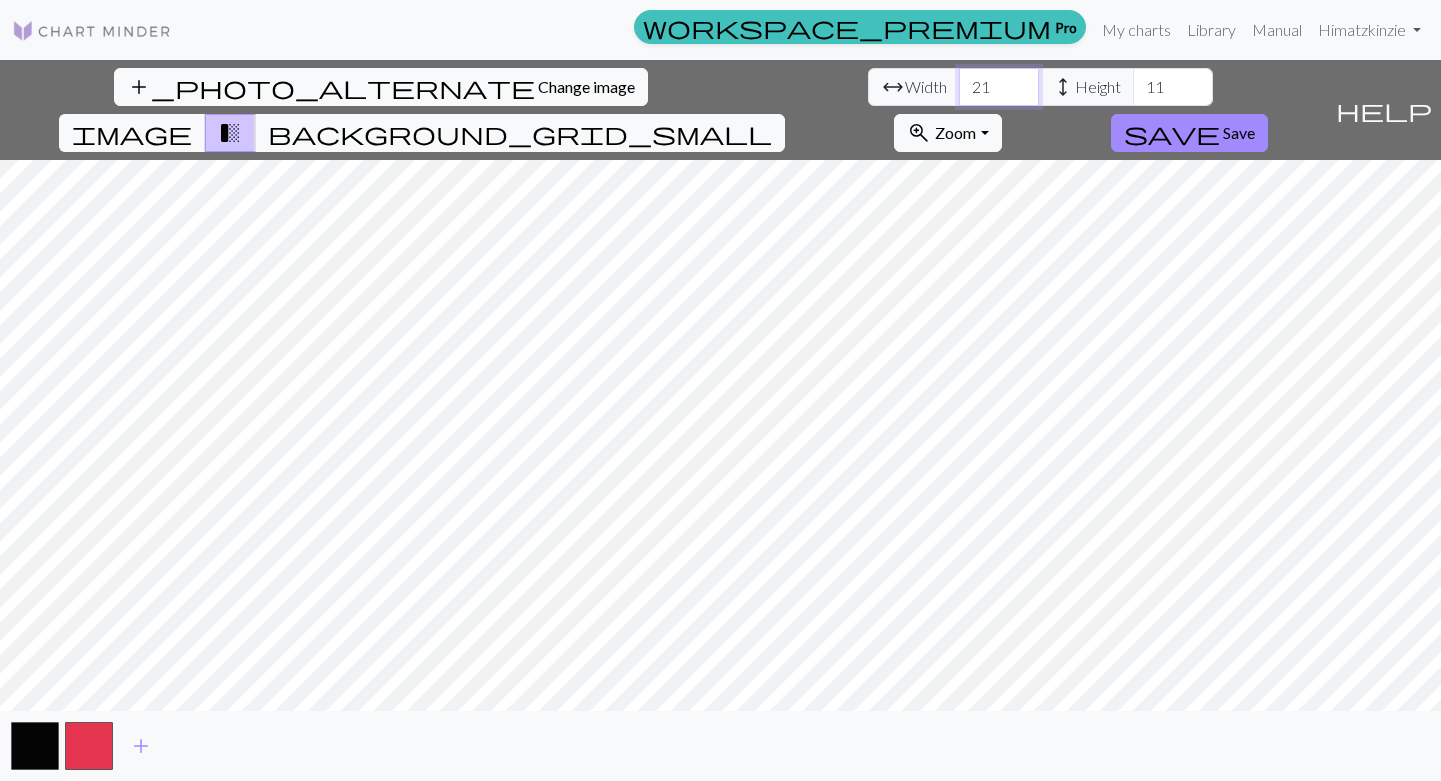 click on "21" at bounding box center (999, 87) 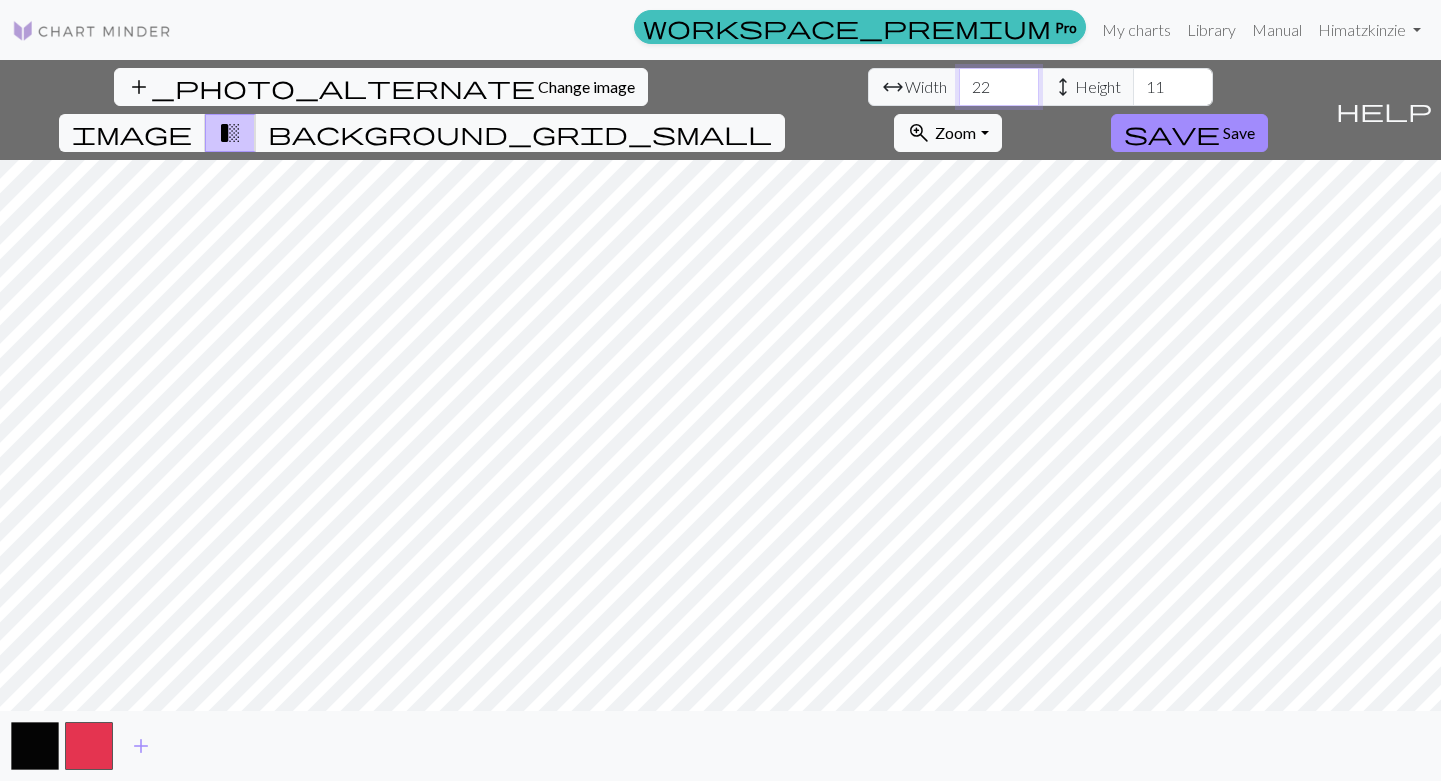 click on "22" at bounding box center [999, 87] 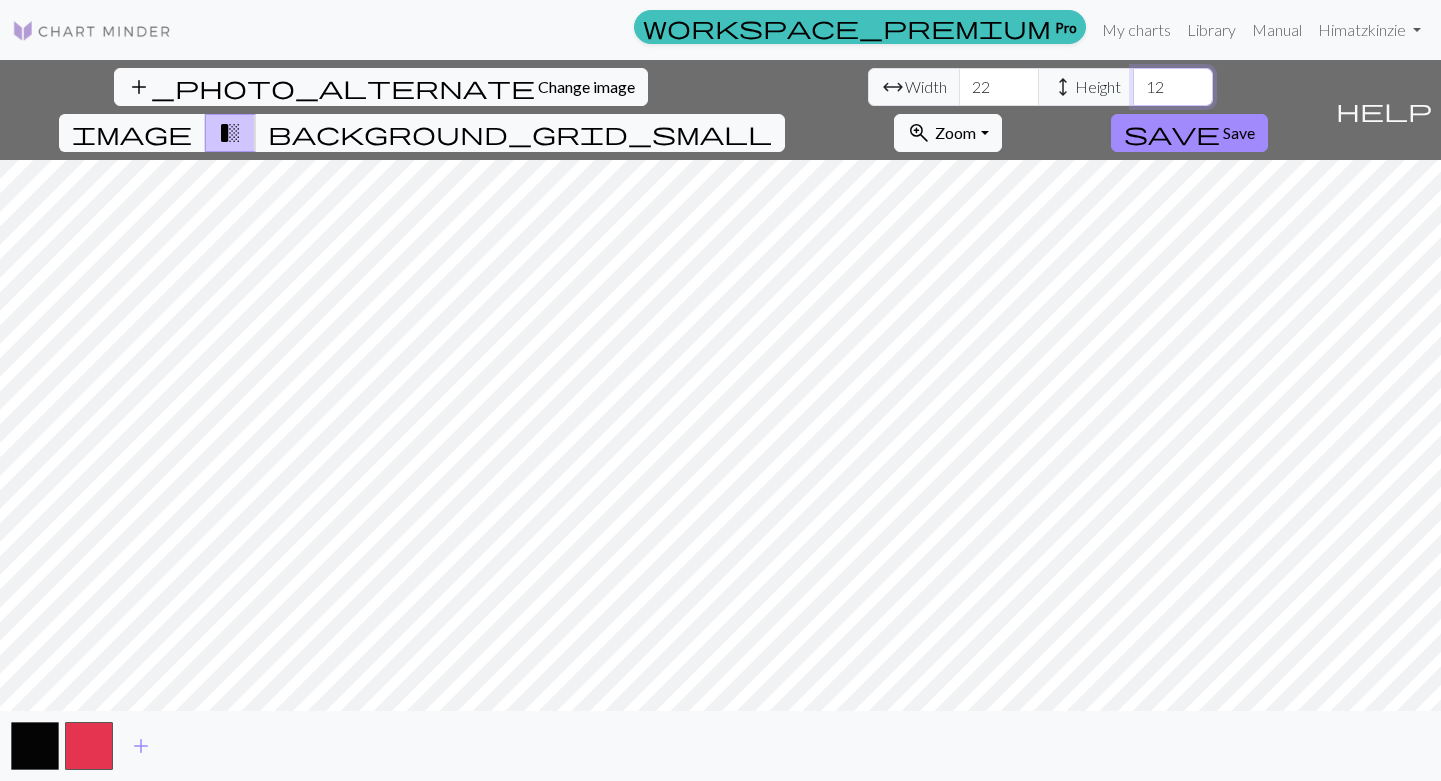 click on "12" at bounding box center (1173, 87) 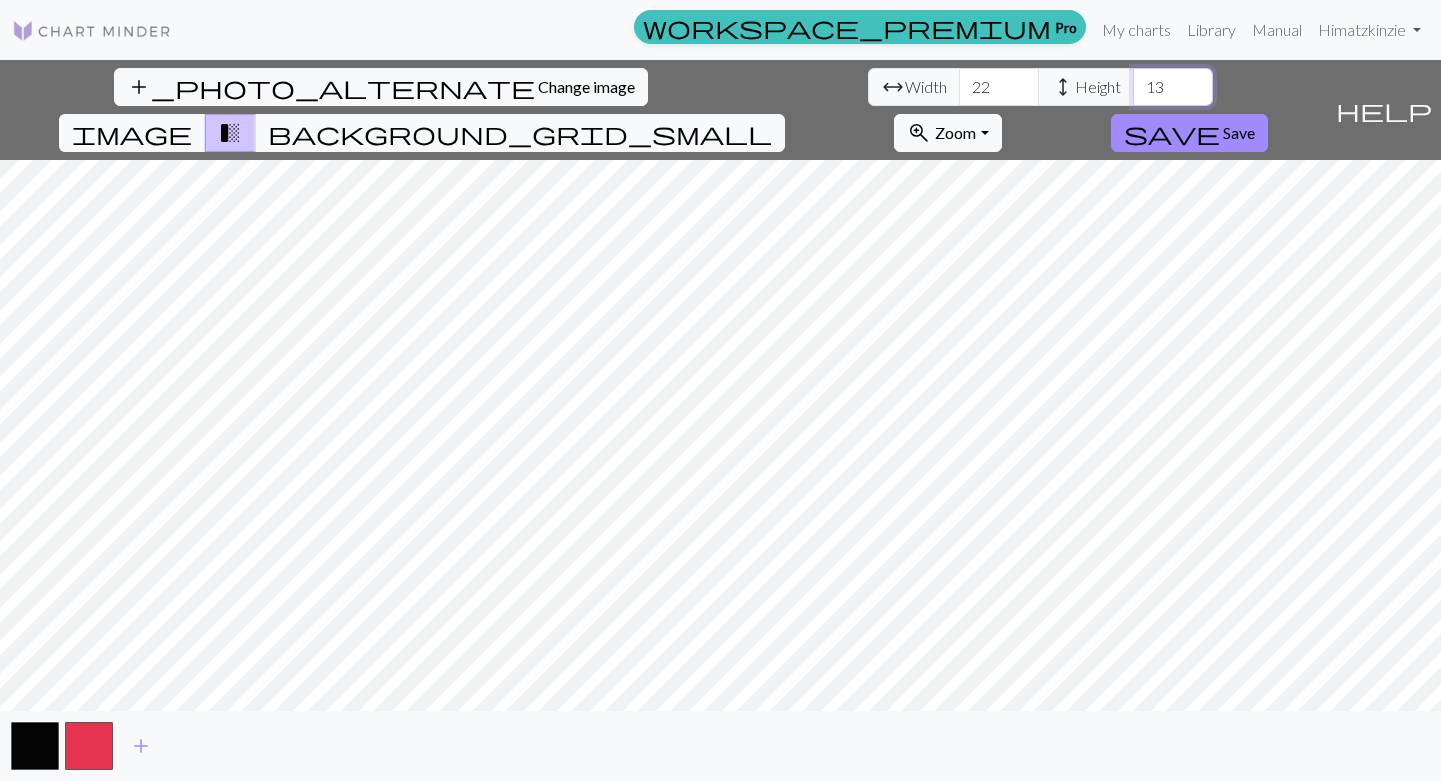 click on "13" at bounding box center [1173, 87] 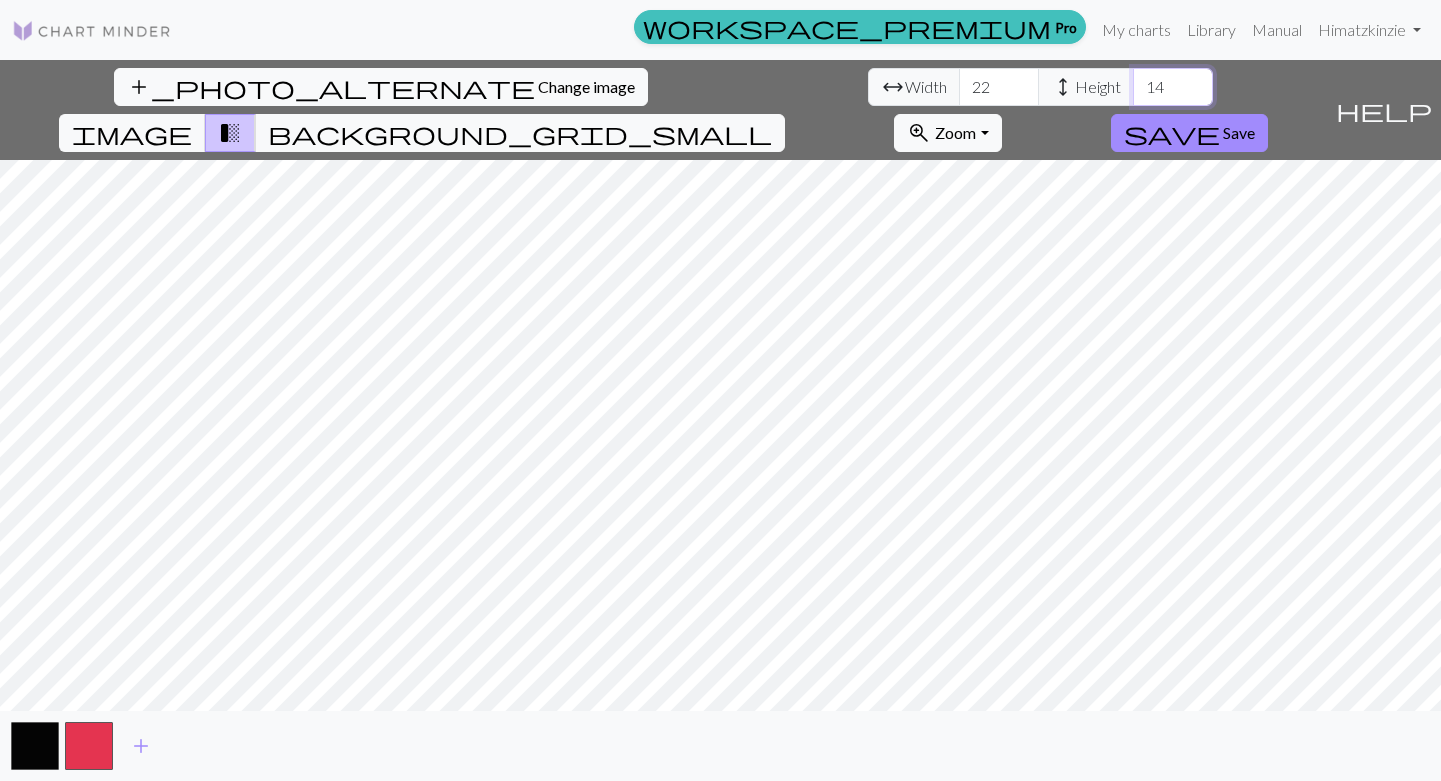 click on "14" at bounding box center (1173, 87) 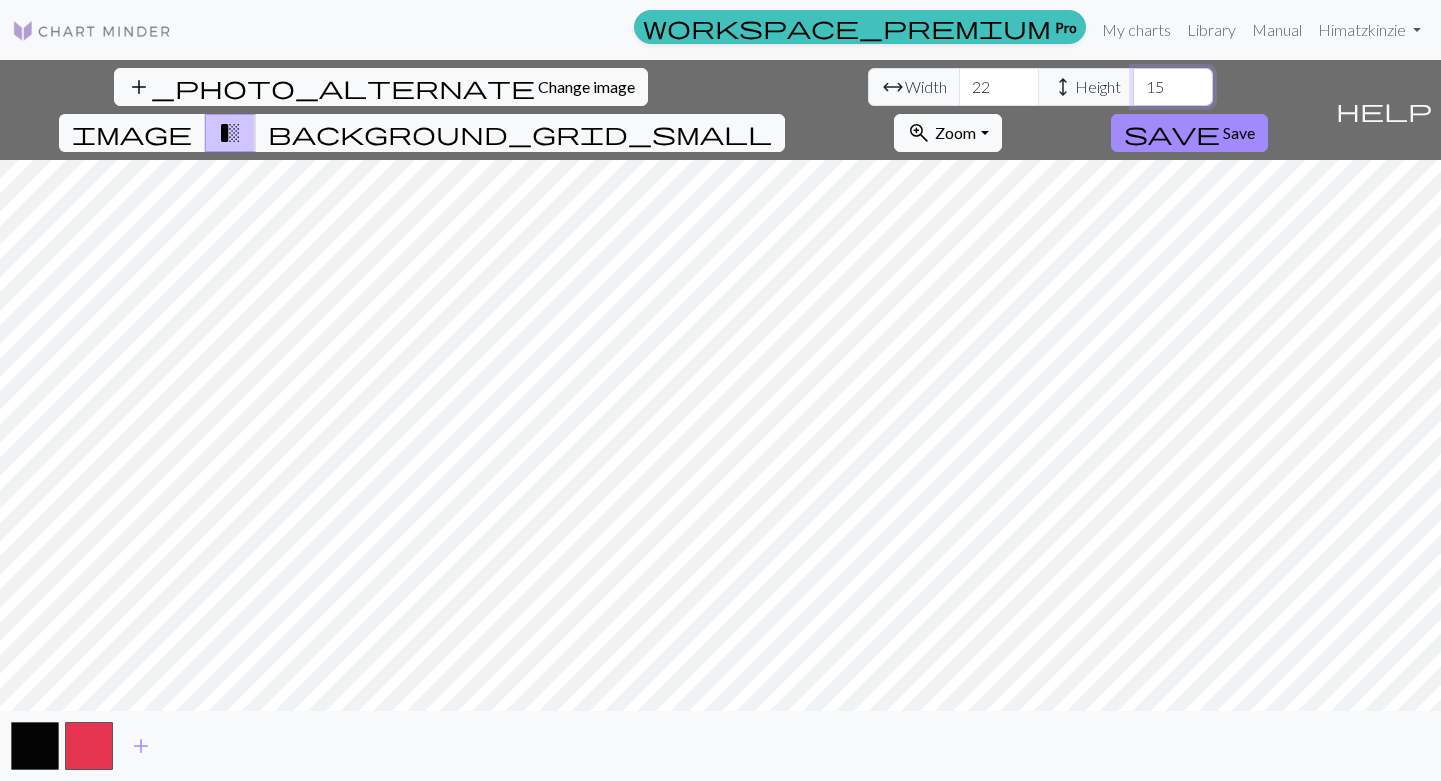 click on "15" at bounding box center (1173, 87) 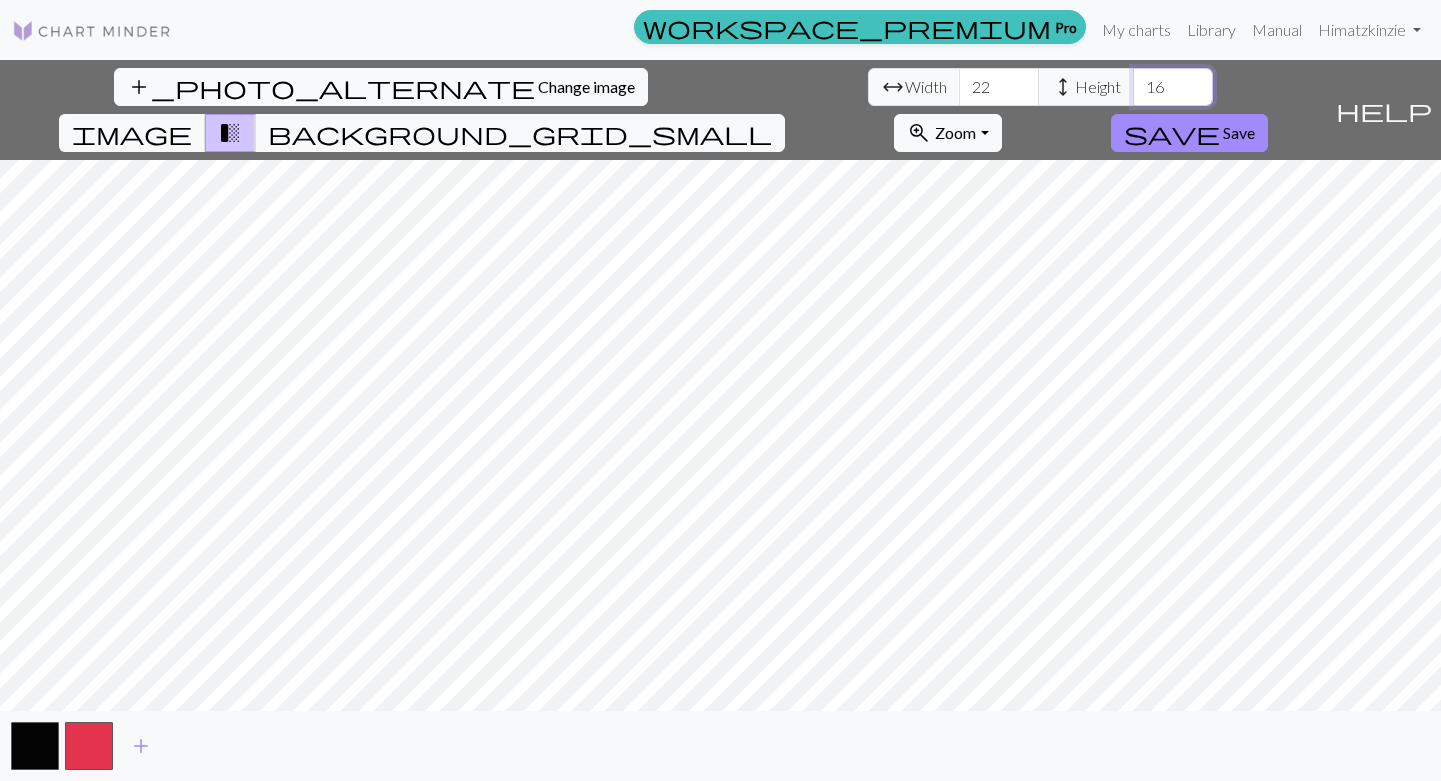 click on "16" at bounding box center [1173, 87] 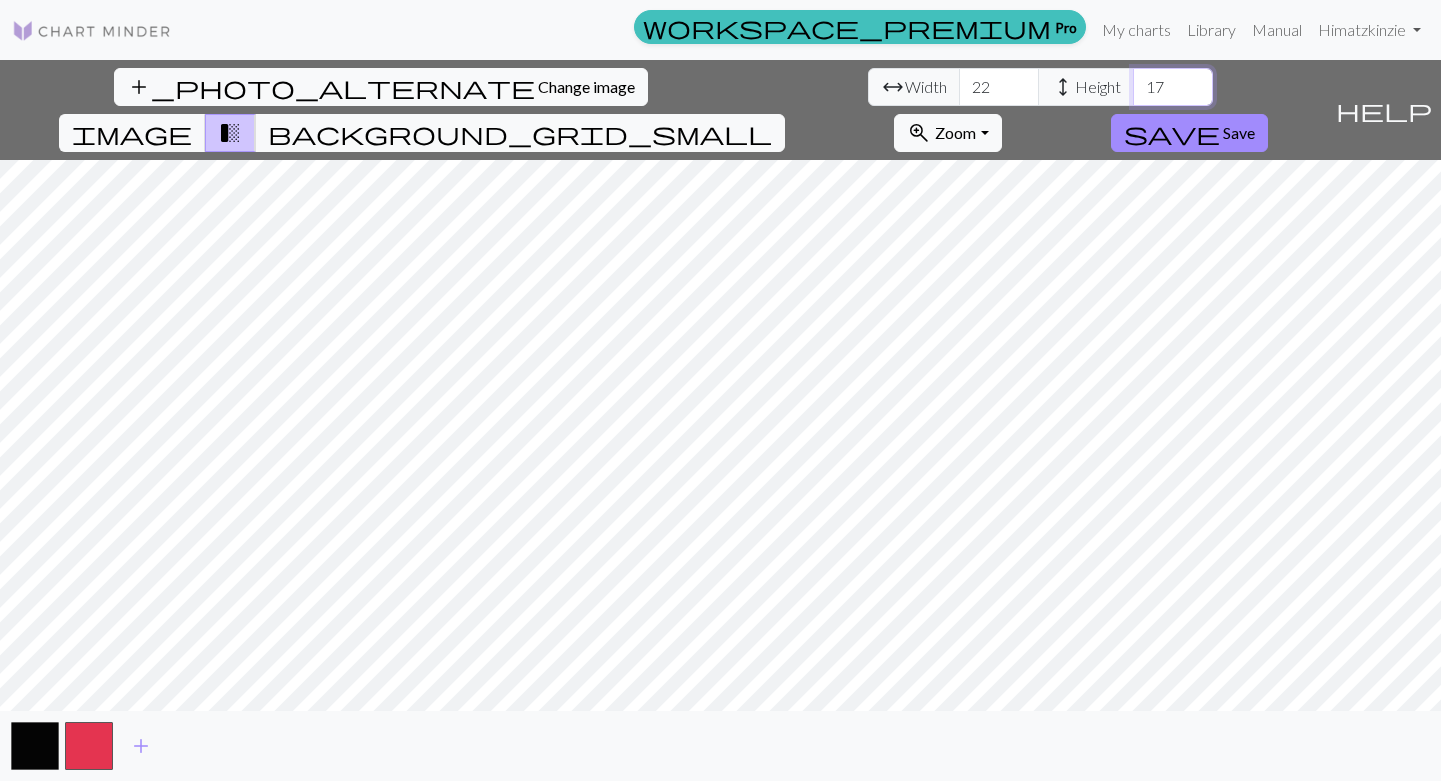 click on "17" at bounding box center [1173, 87] 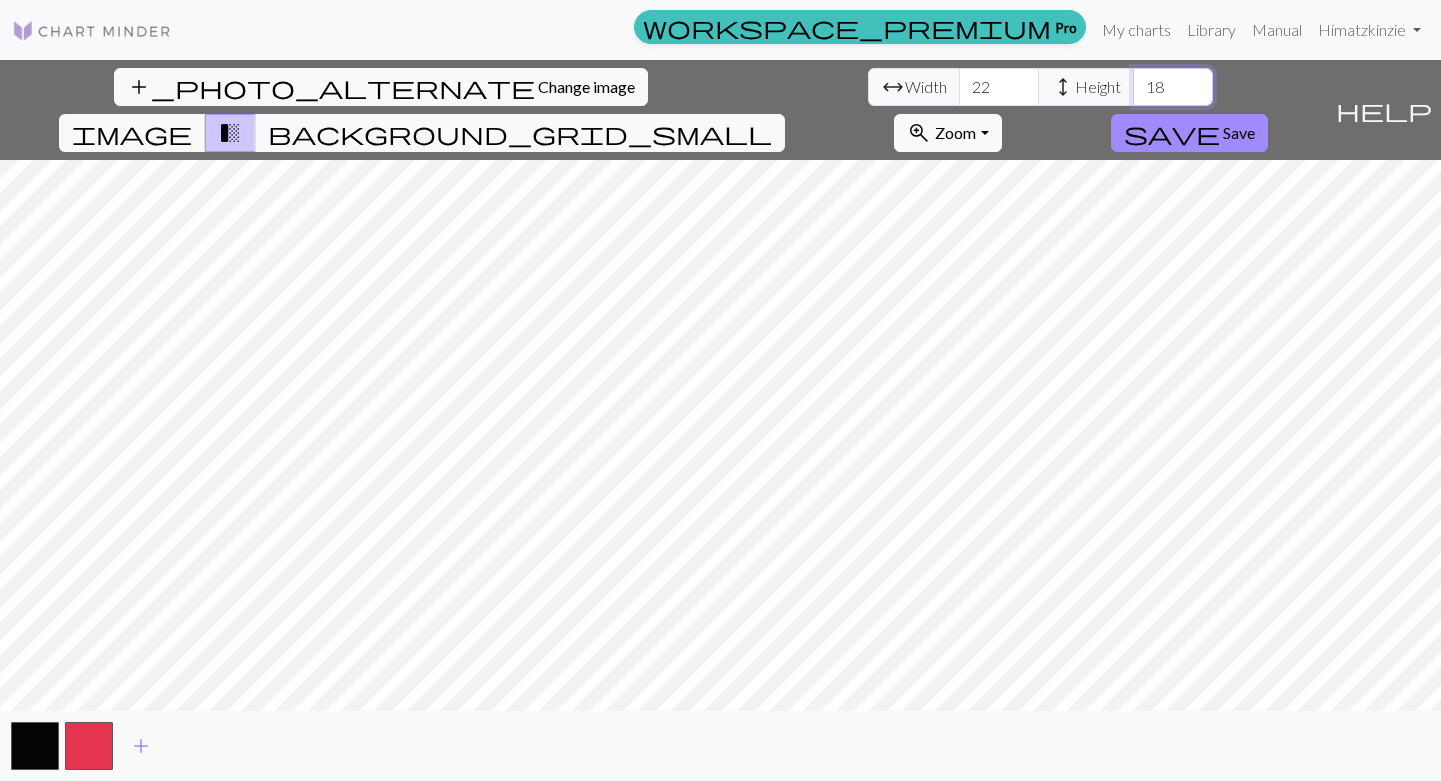 click on "18" at bounding box center [1173, 87] 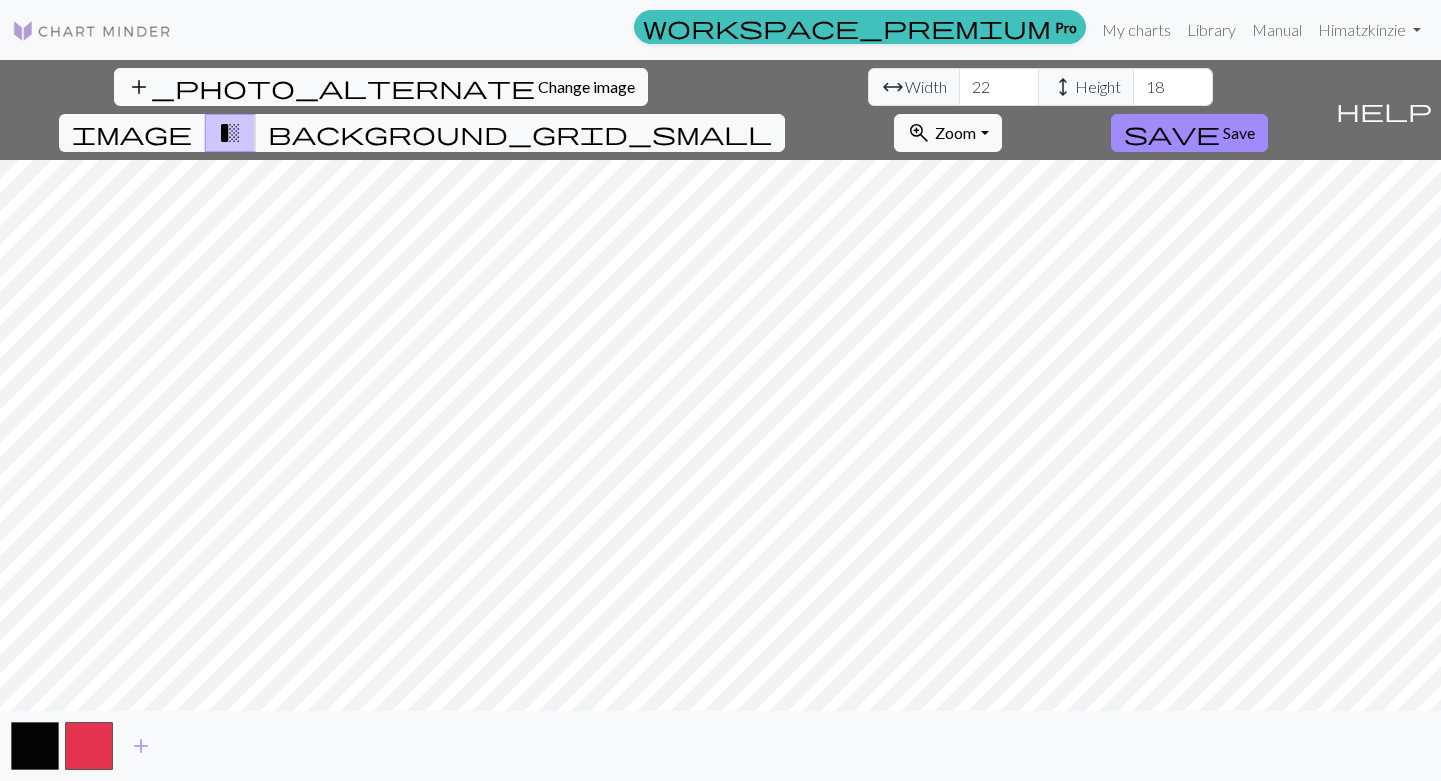 click on "add_photo_alternate   Change image arrow_range   Width 22 height   Height 18 image transition_fade background_grid_small zoom_in Zoom Zoom Fit all Fit width Fit height 50% 100% 150% 200% save   Save help Show me around add" at bounding box center (720, 420) 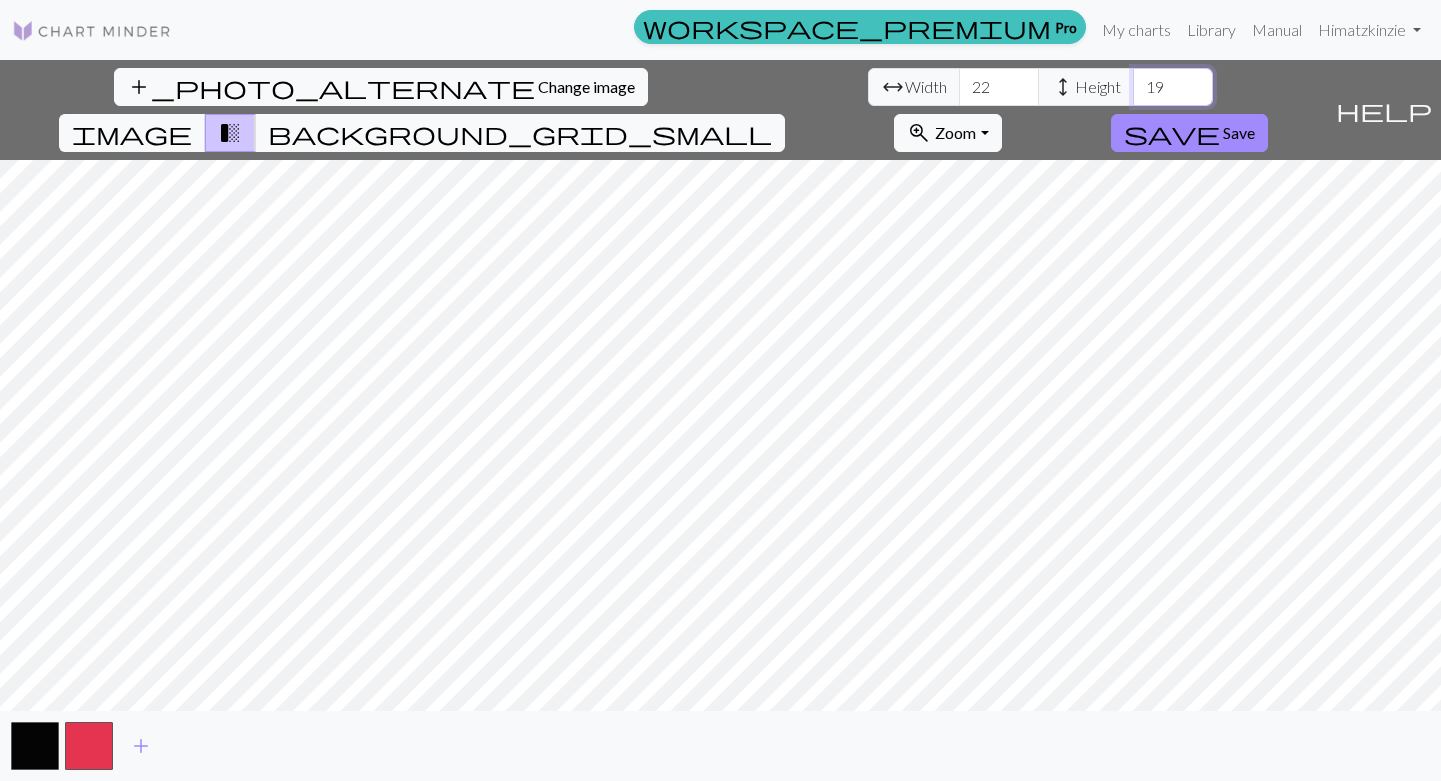 click on "19" at bounding box center [1173, 87] 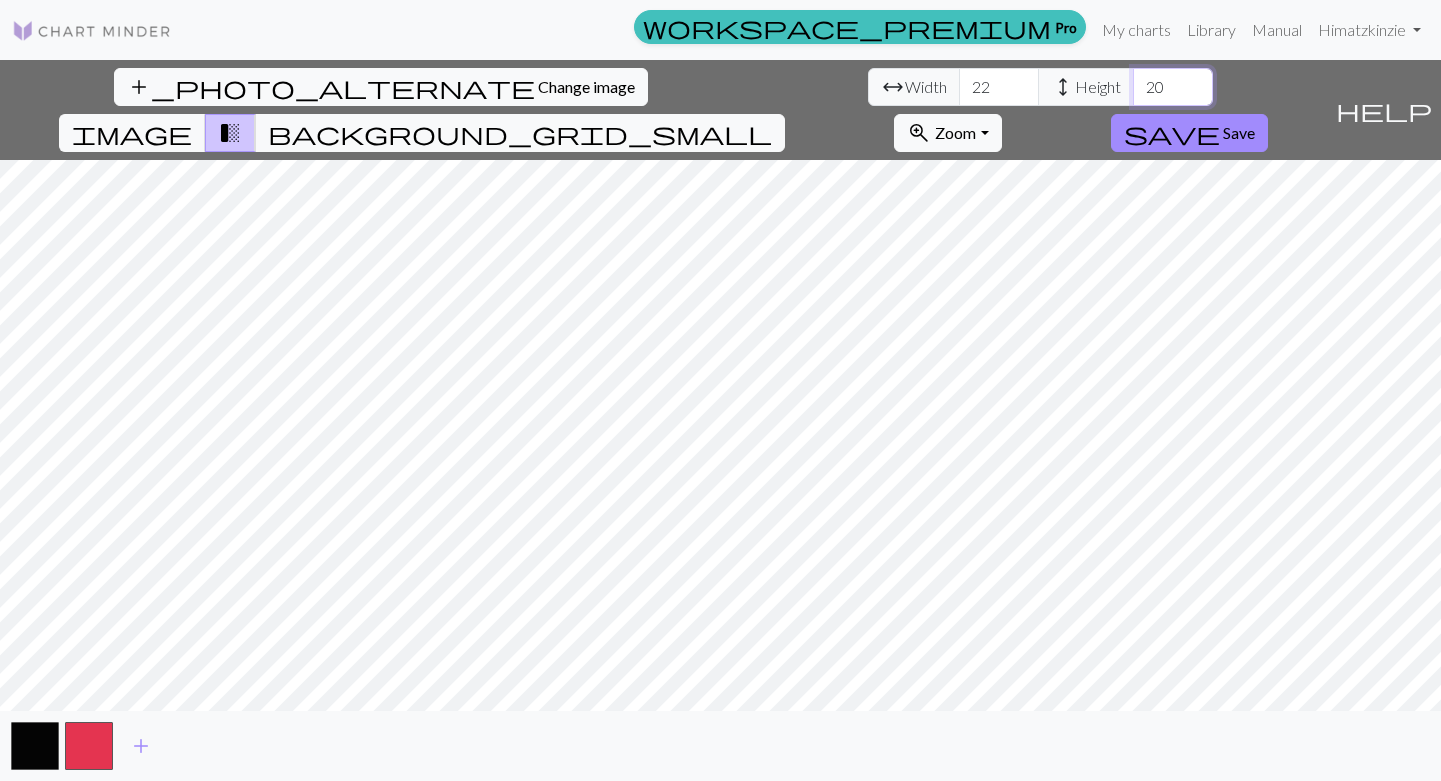 click on "20" at bounding box center [1173, 87] 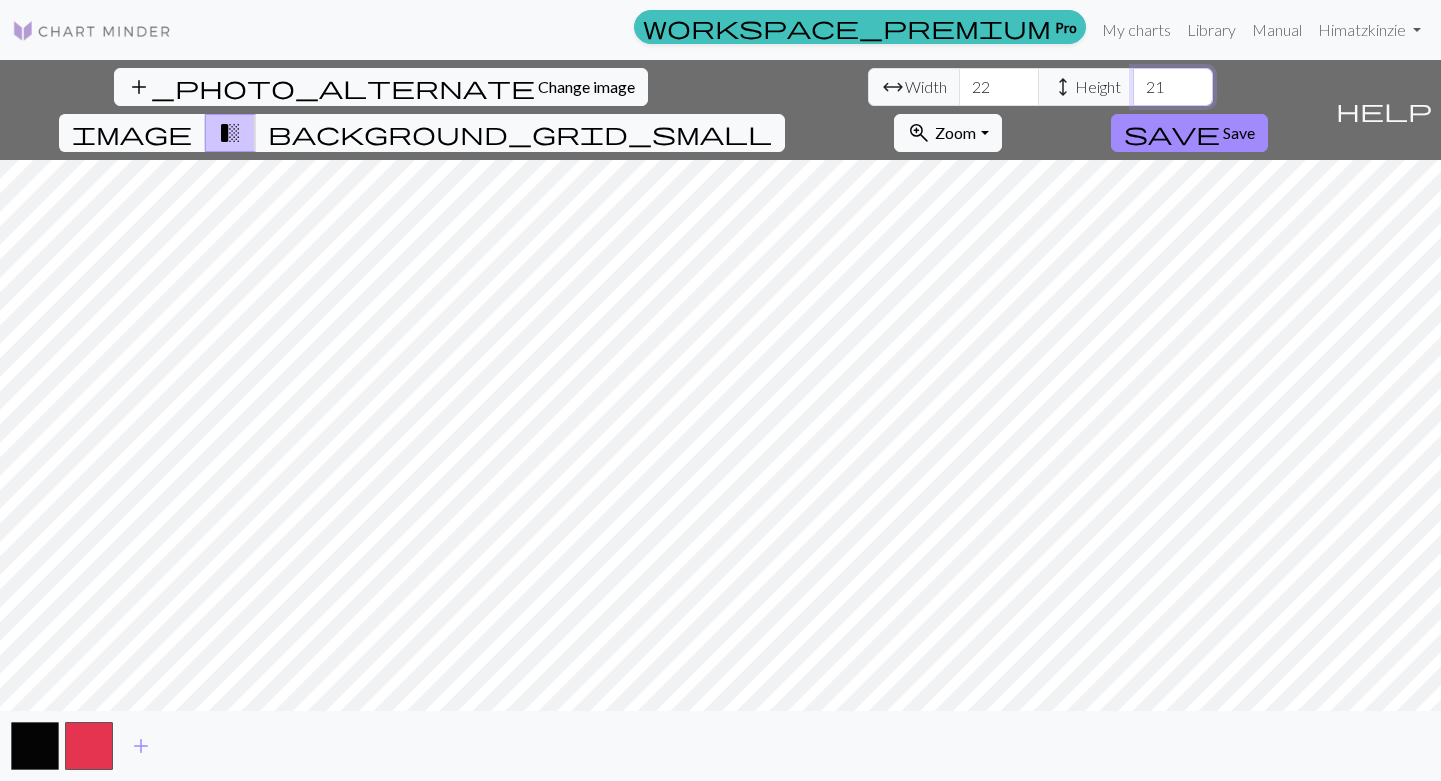 click on "21" at bounding box center (1173, 87) 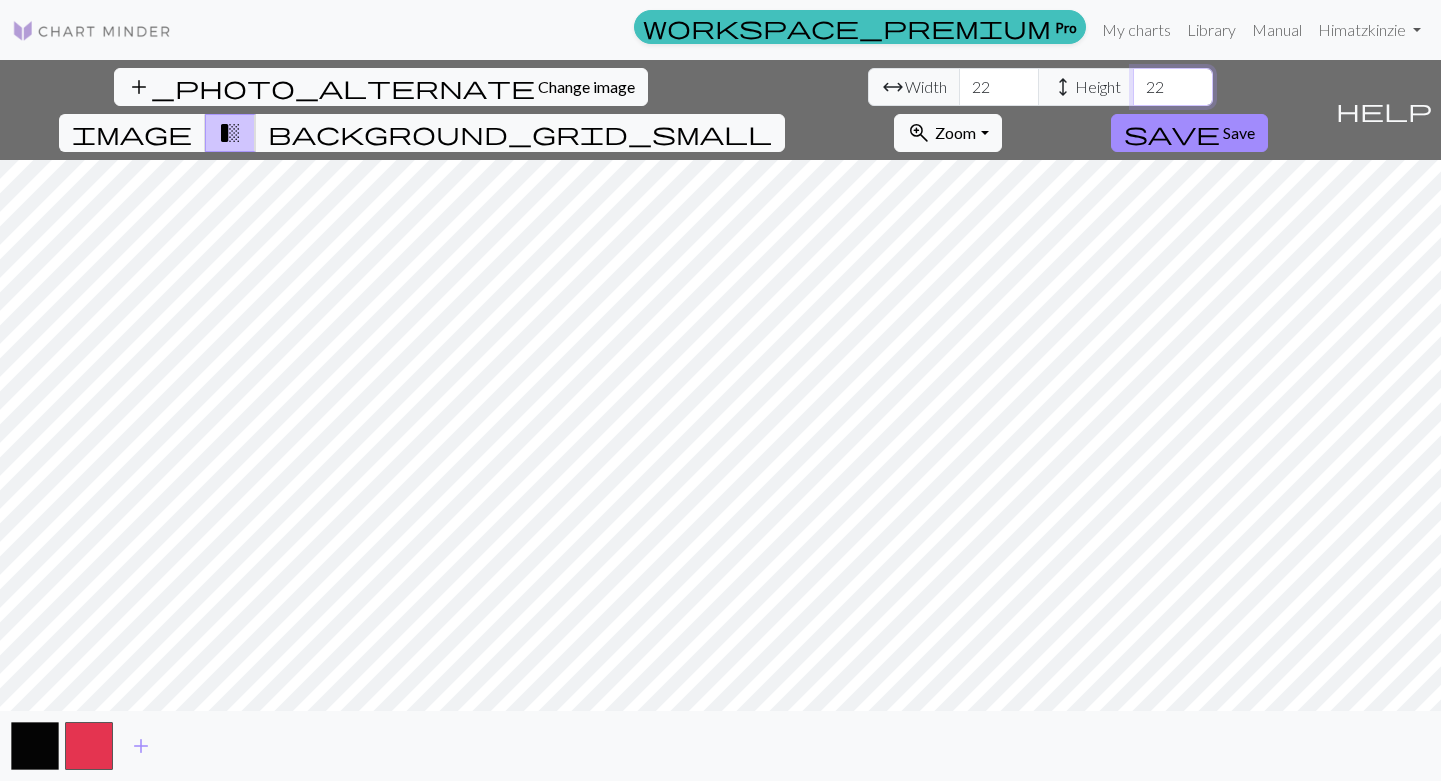 click on "22" at bounding box center (1173, 87) 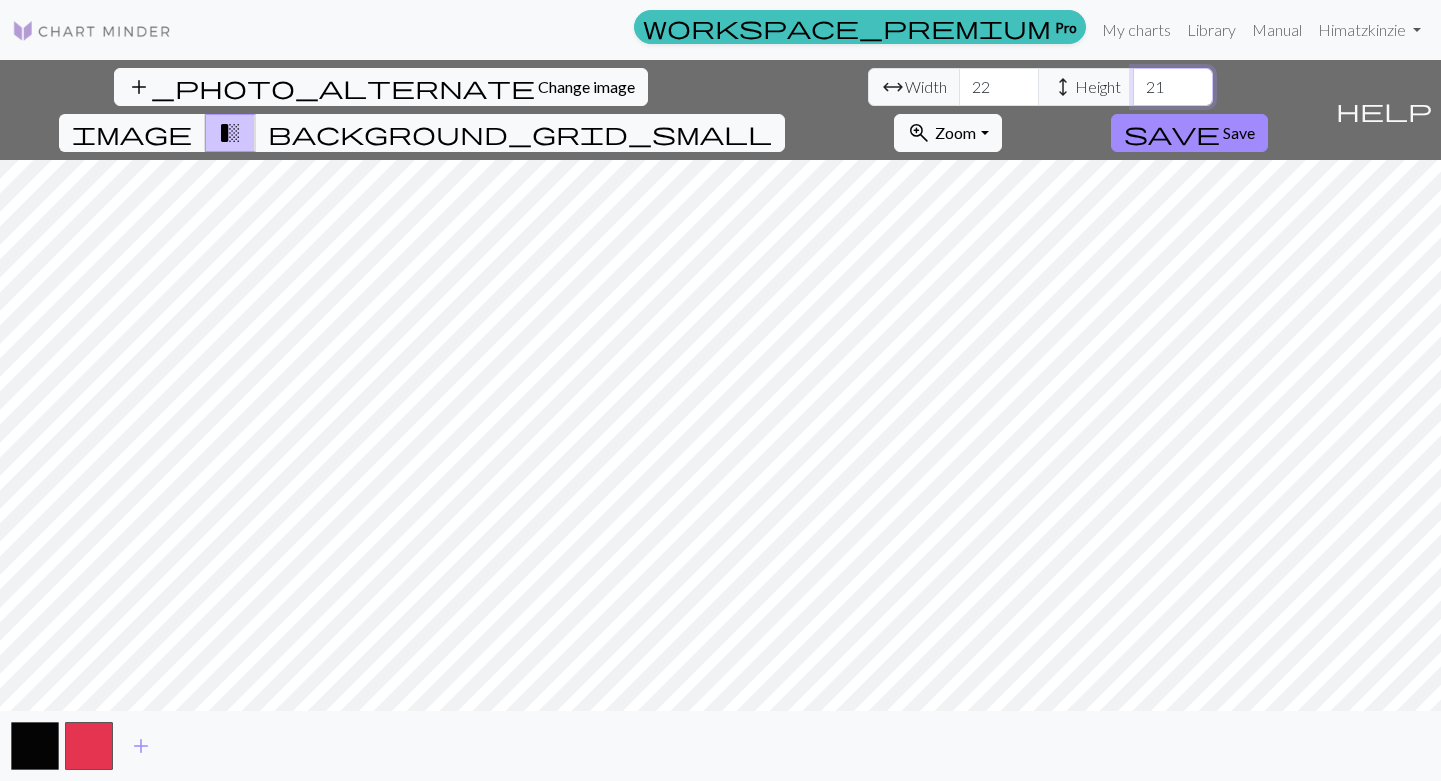 click on "21" at bounding box center [1173, 87] 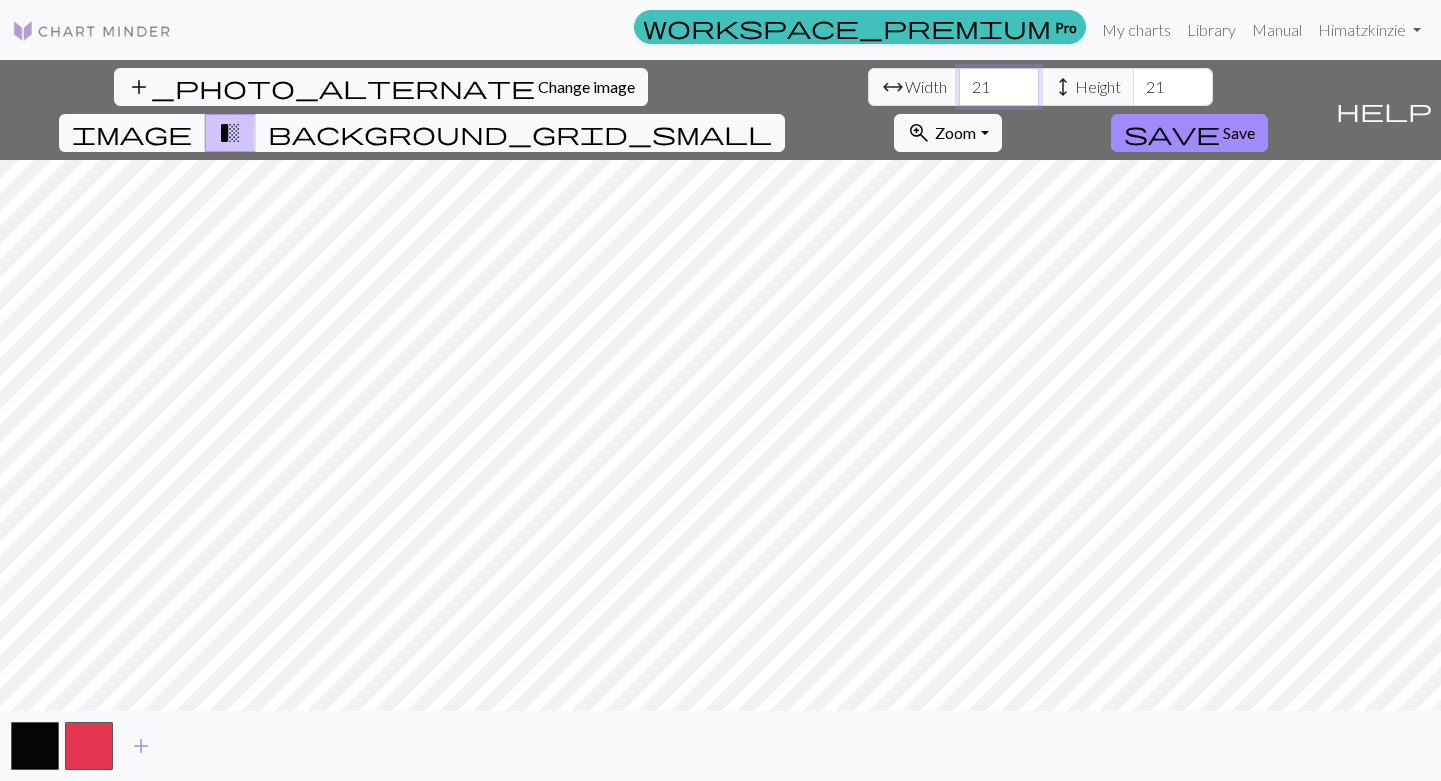 click on "21" at bounding box center [999, 87] 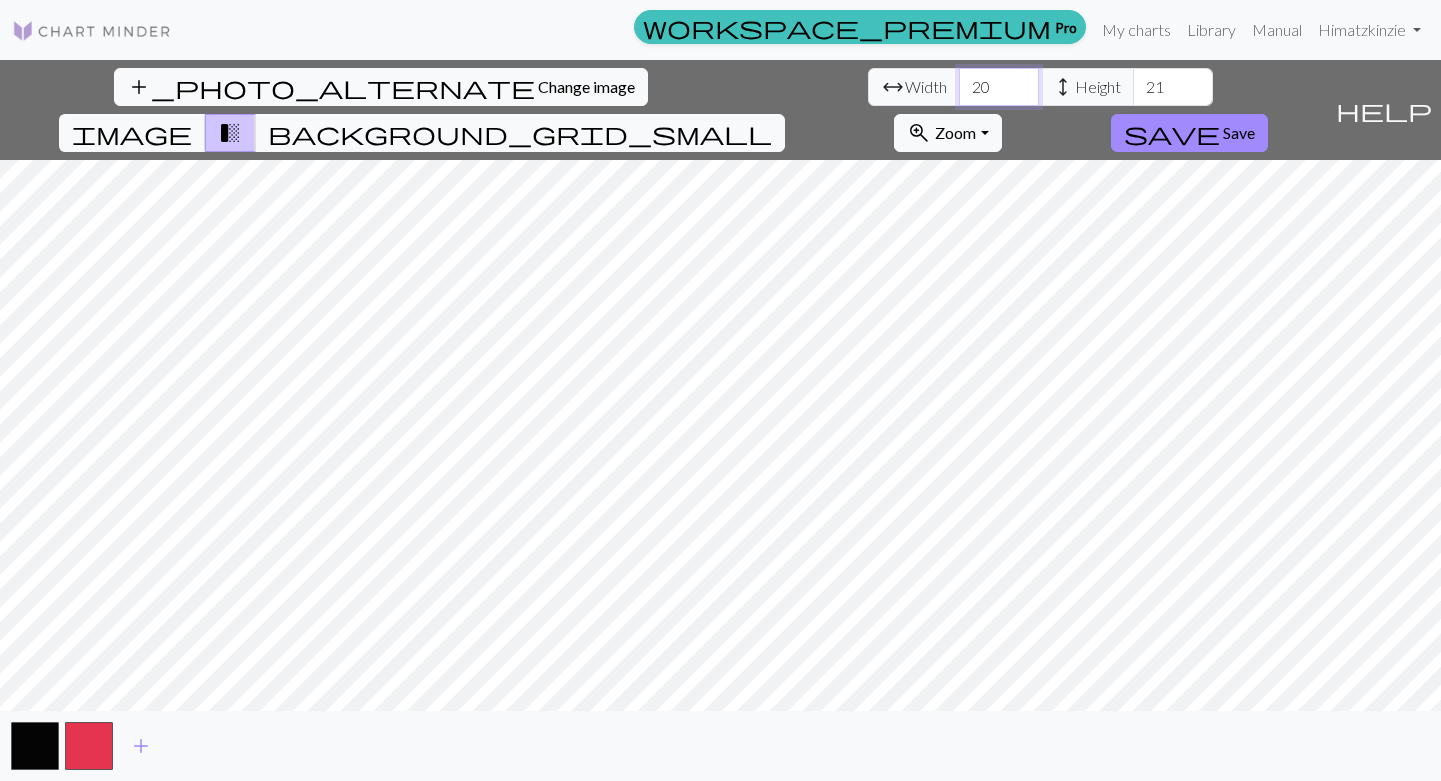 click on "20" at bounding box center [999, 87] 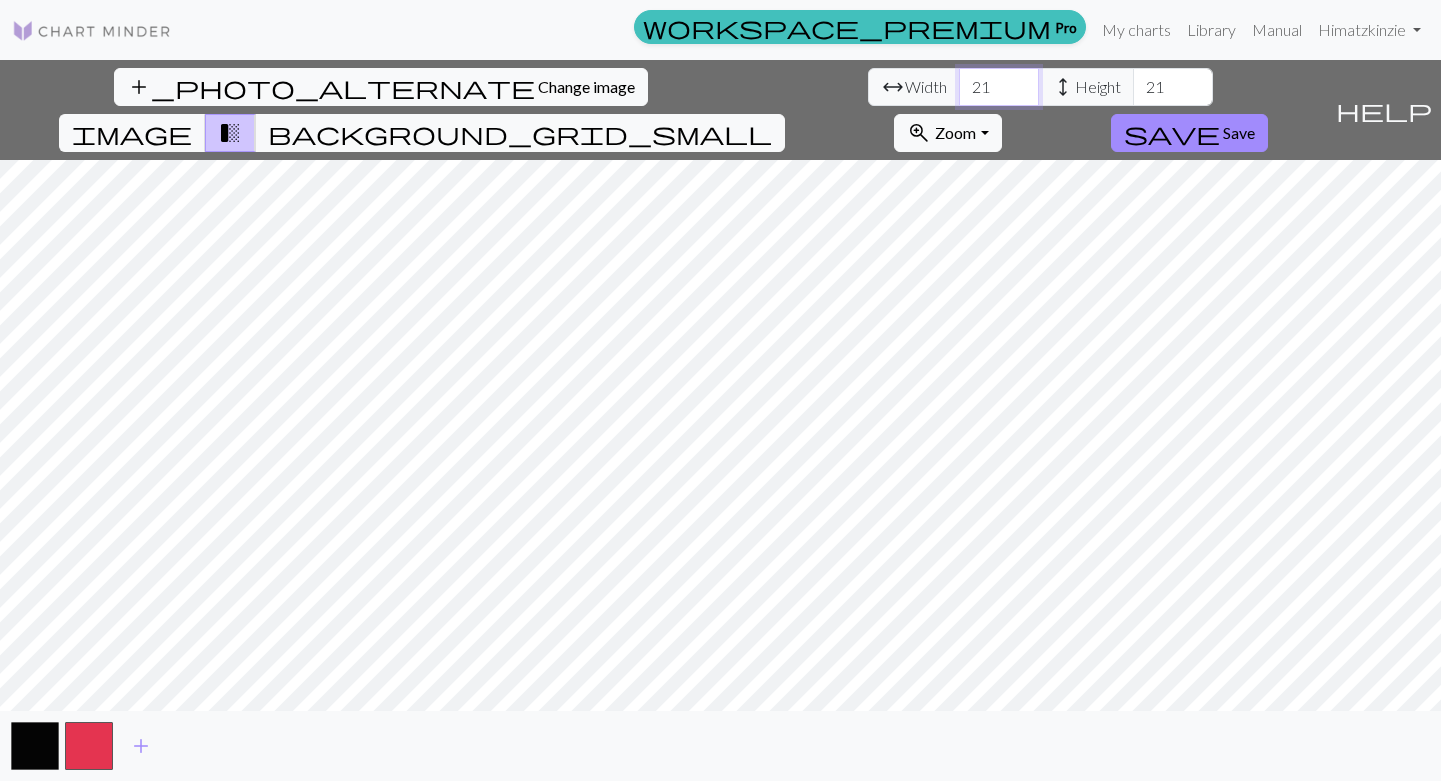 click on "21" at bounding box center [999, 87] 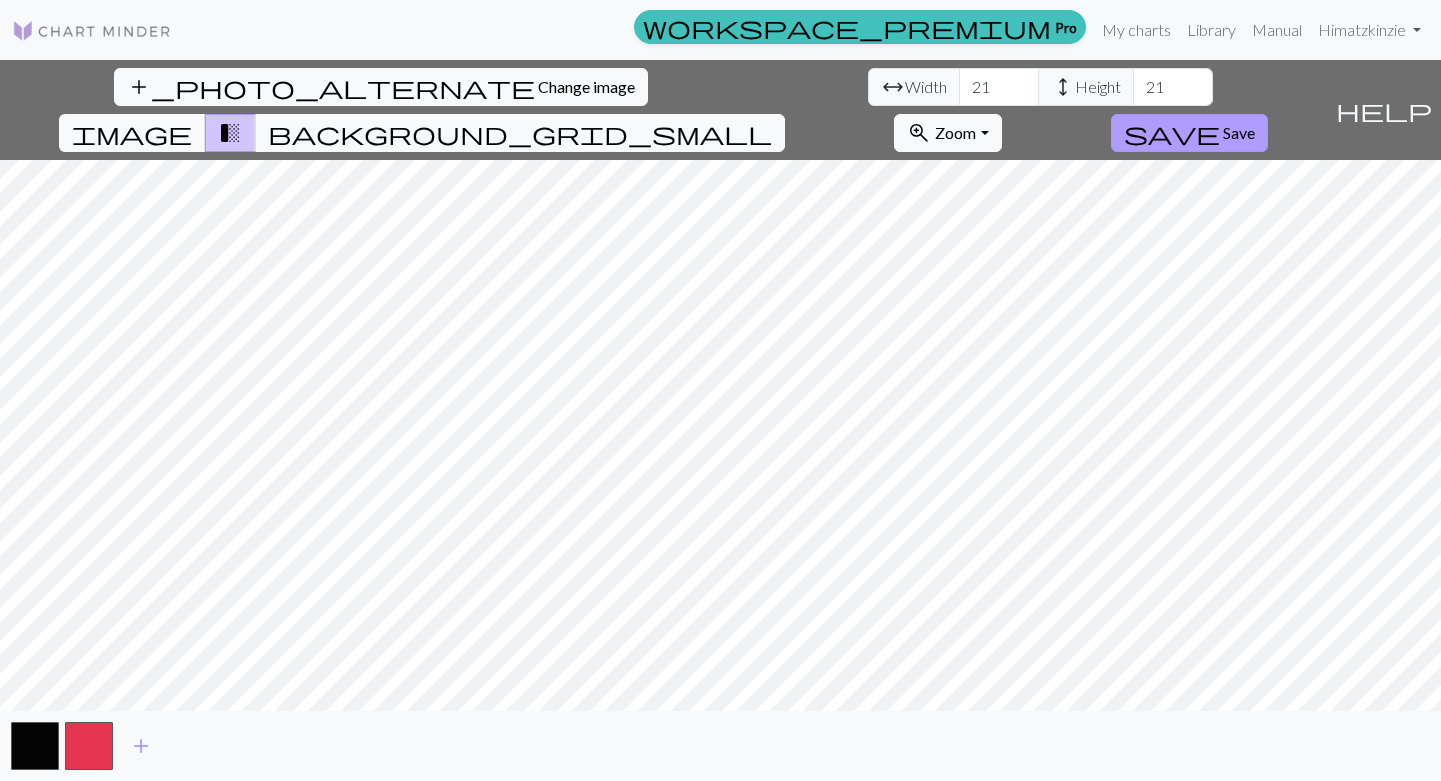 click on "Save" at bounding box center (1239, 132) 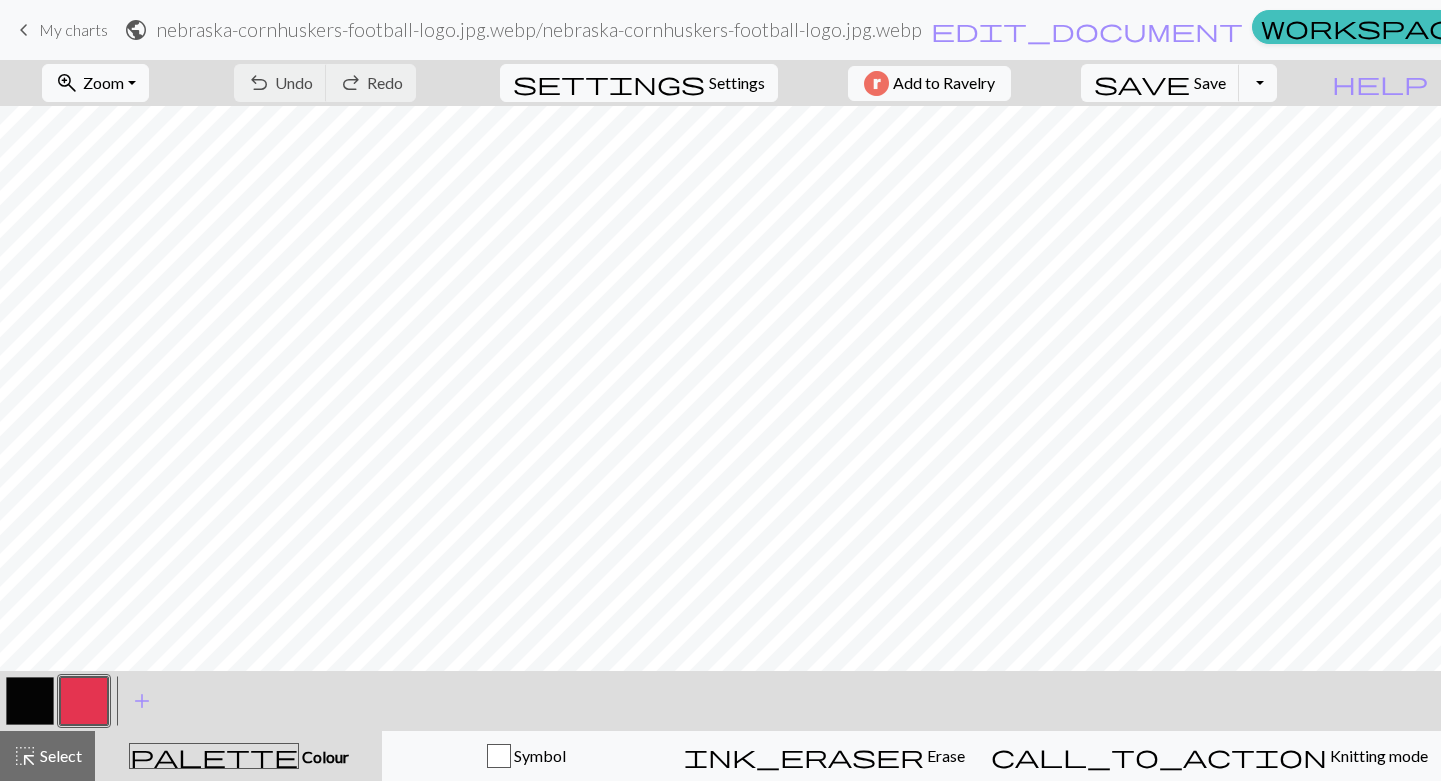 click at bounding box center (30, 701) 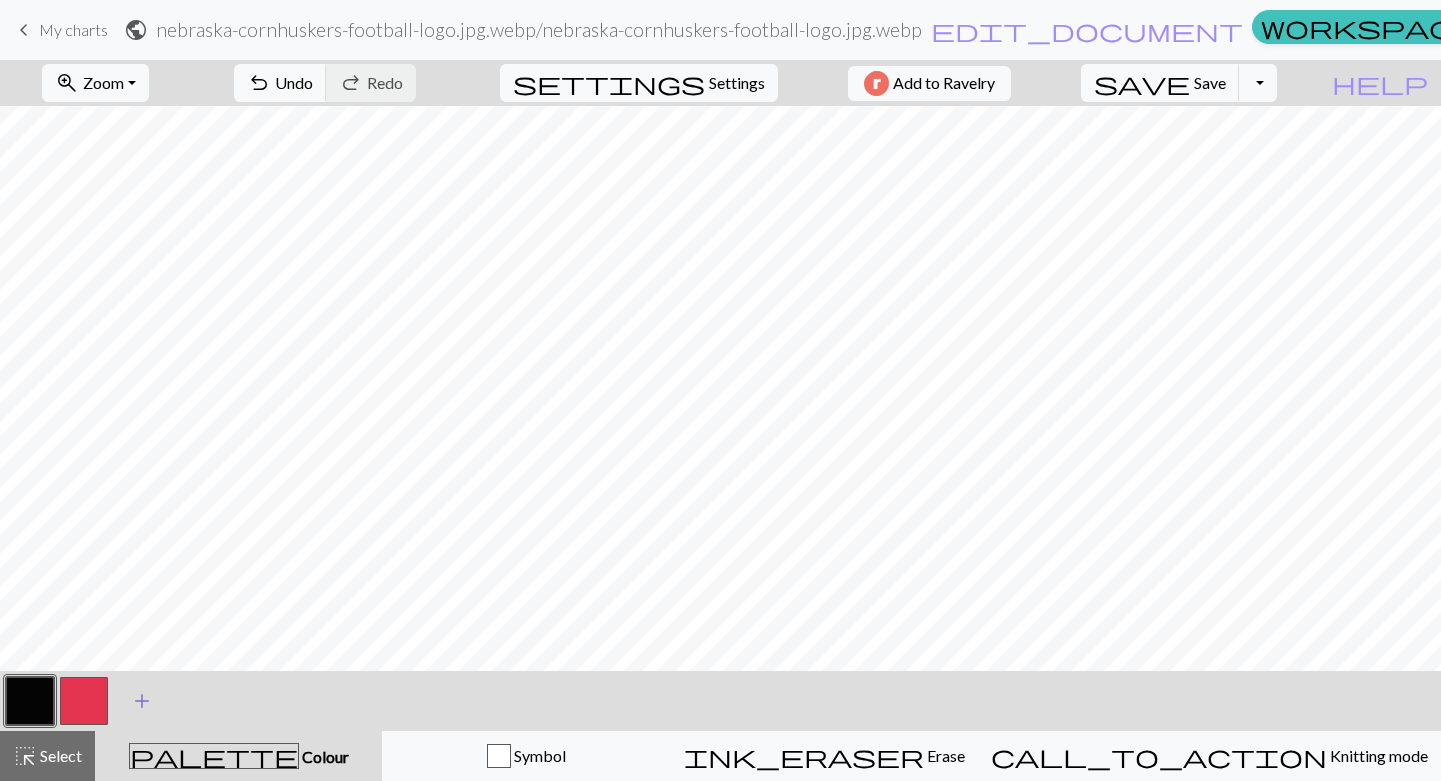 click on "add Add a  colour" at bounding box center (142, 701) 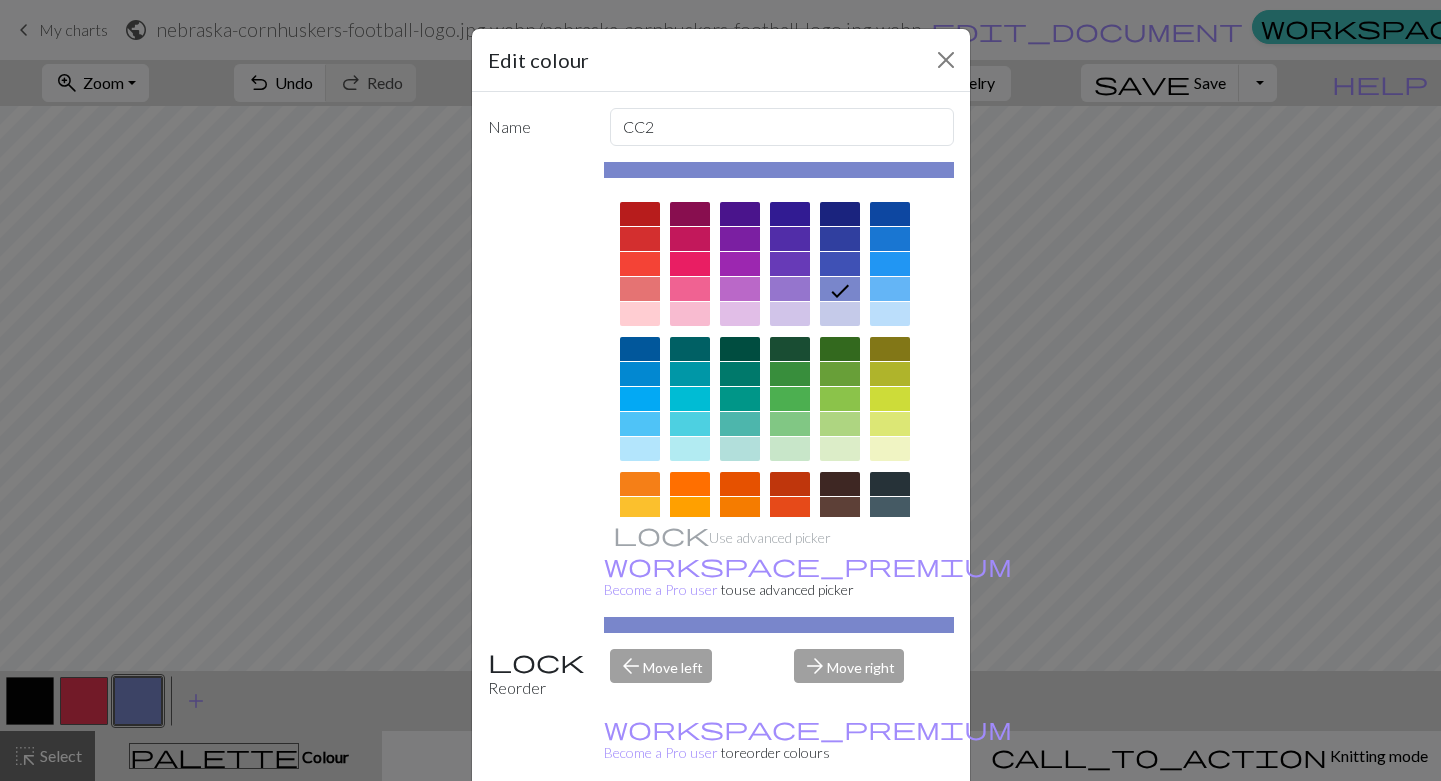 click on "Cancel" at bounding box center [917, 832] 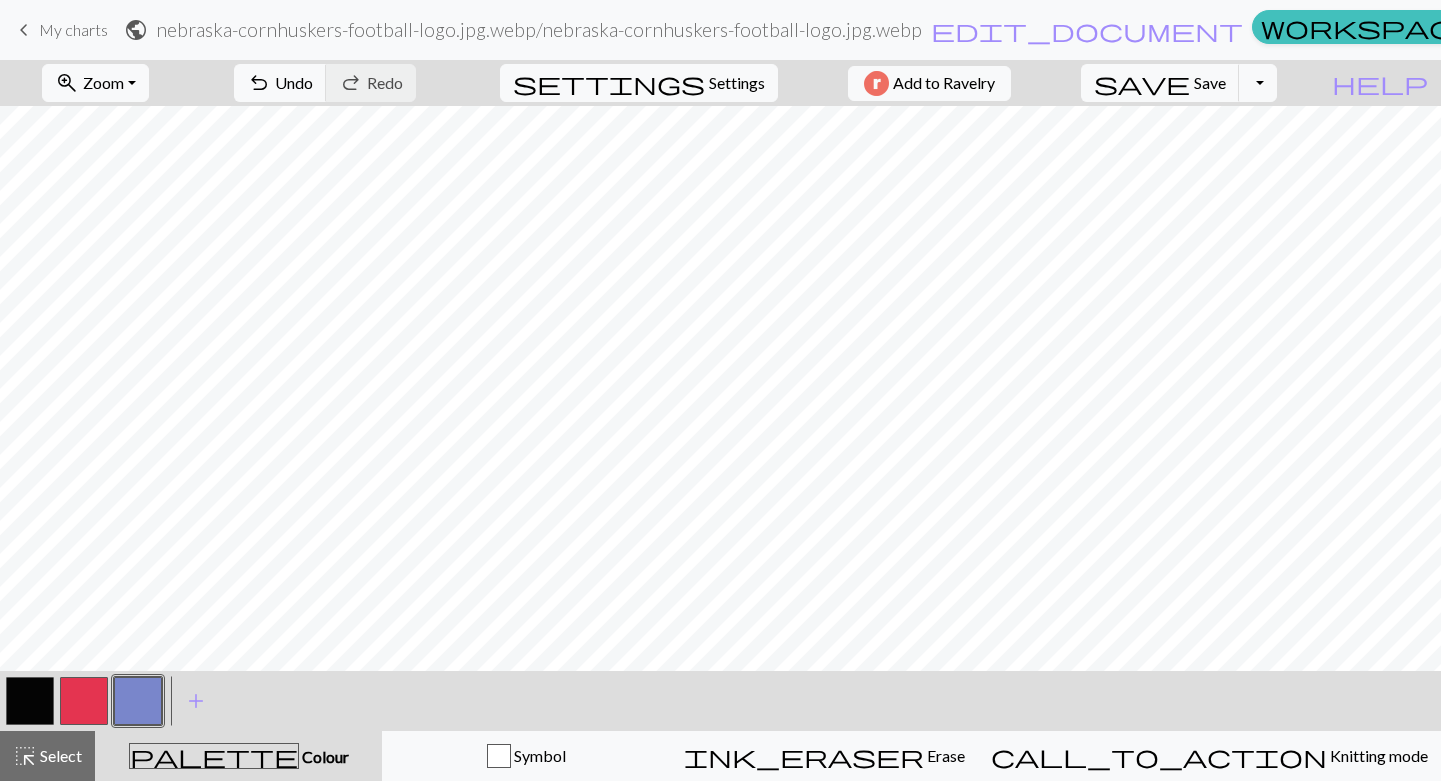 click at bounding box center (84, 701) 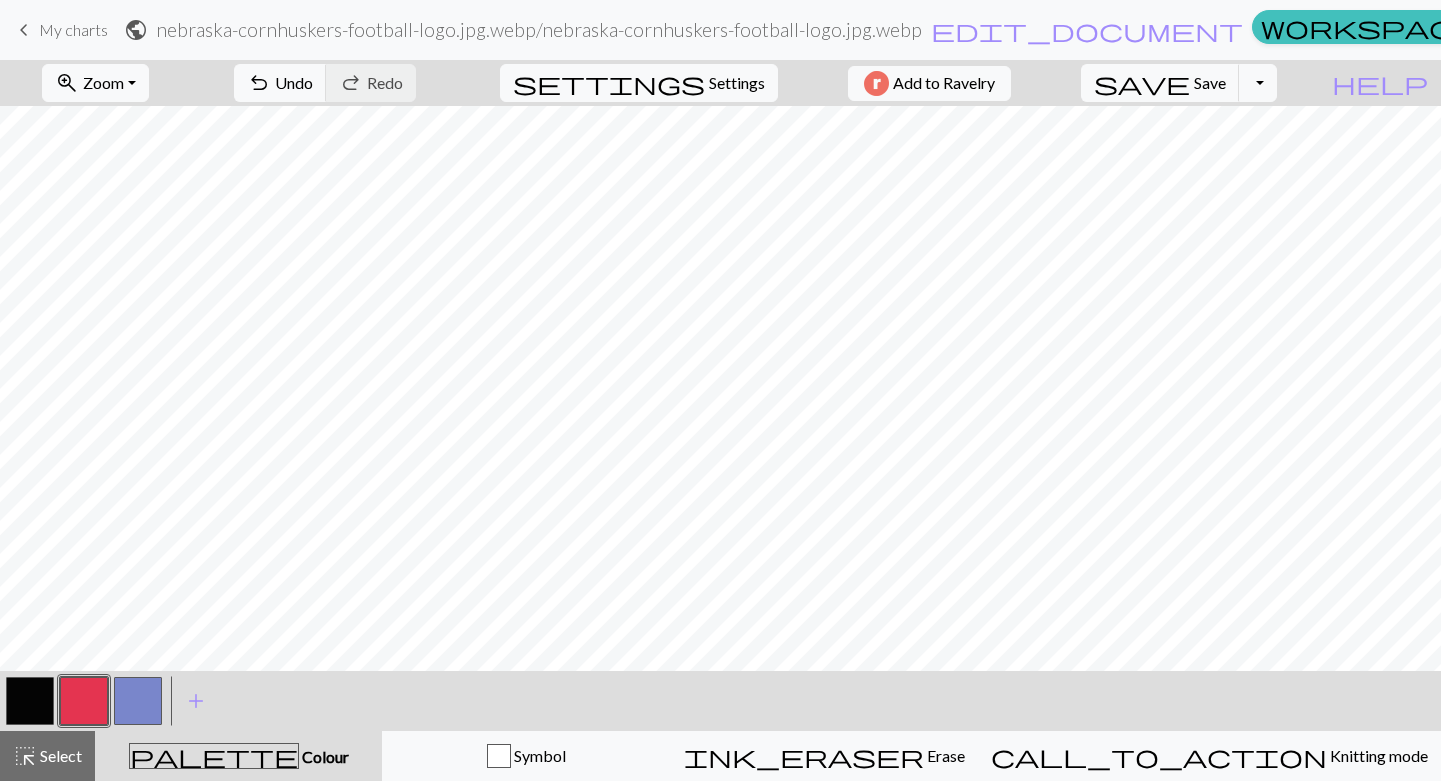click at bounding box center [30, 701] 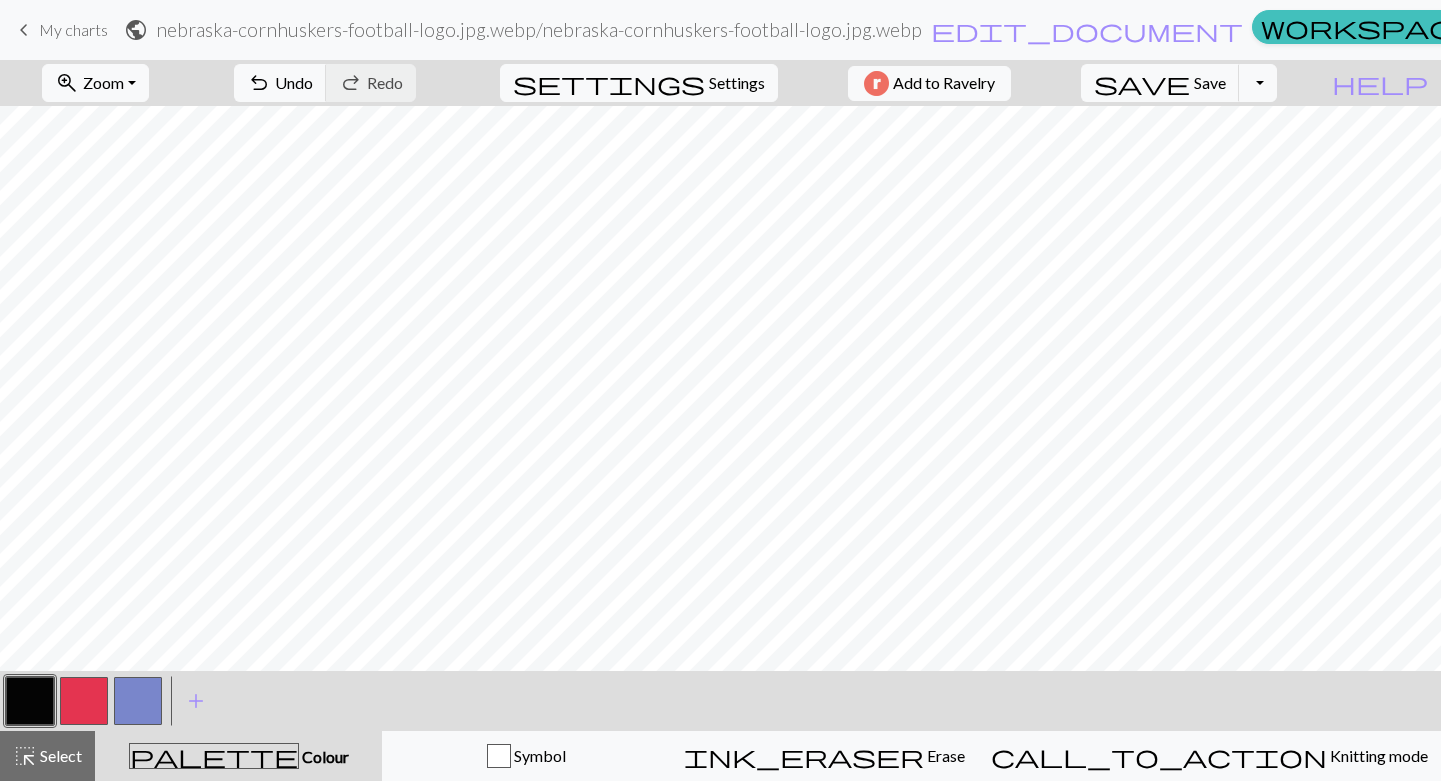 click at bounding box center (84, 701) 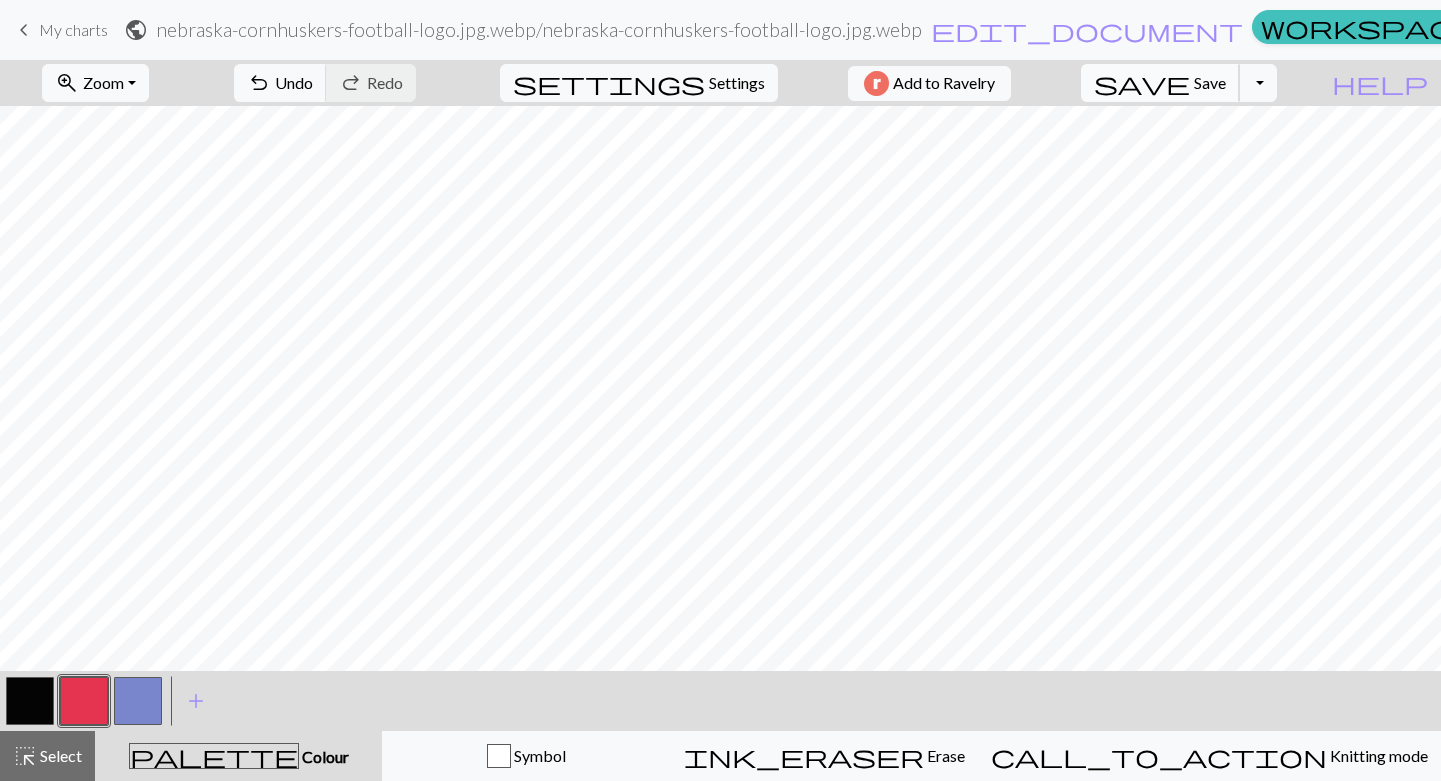click on "Save" at bounding box center (1210, 82) 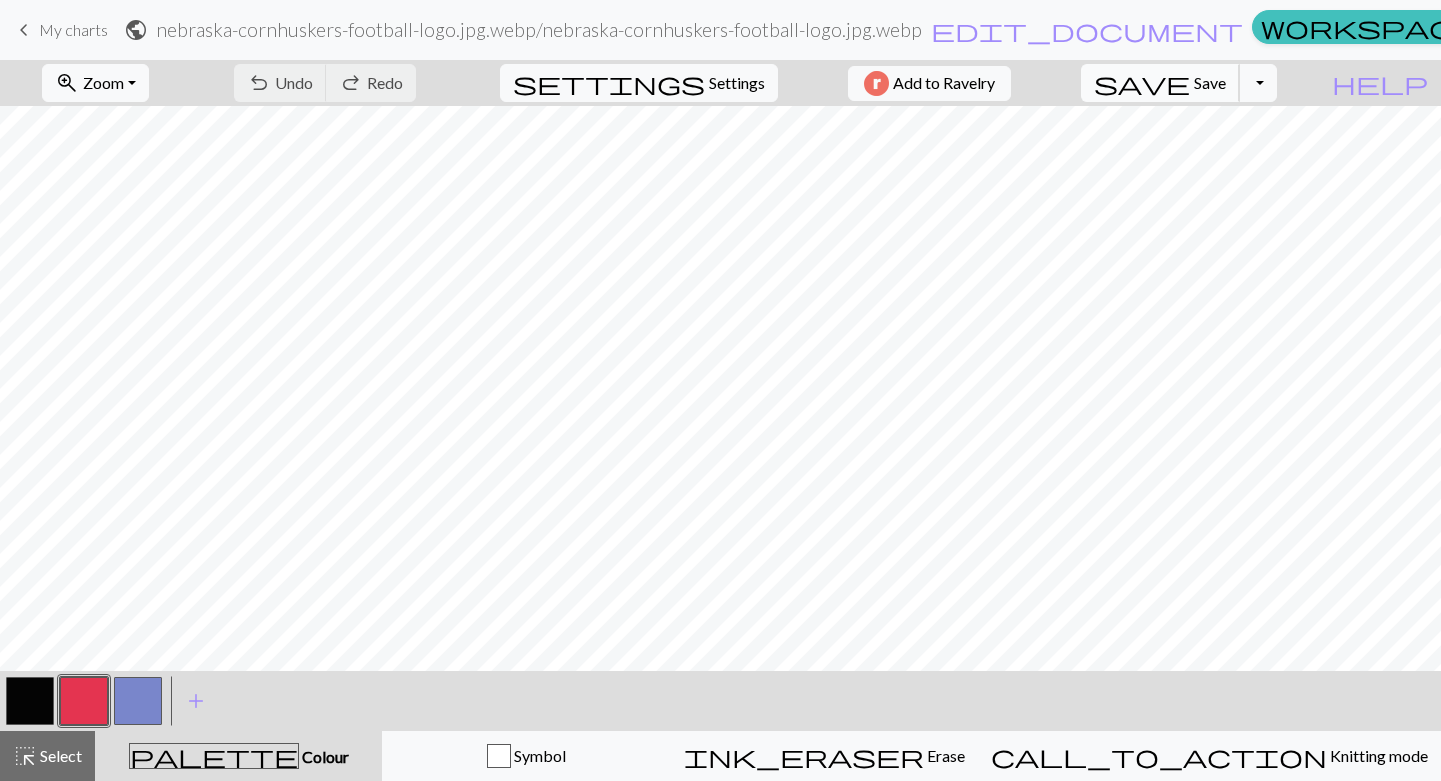 click on "Save" at bounding box center (1210, 82) 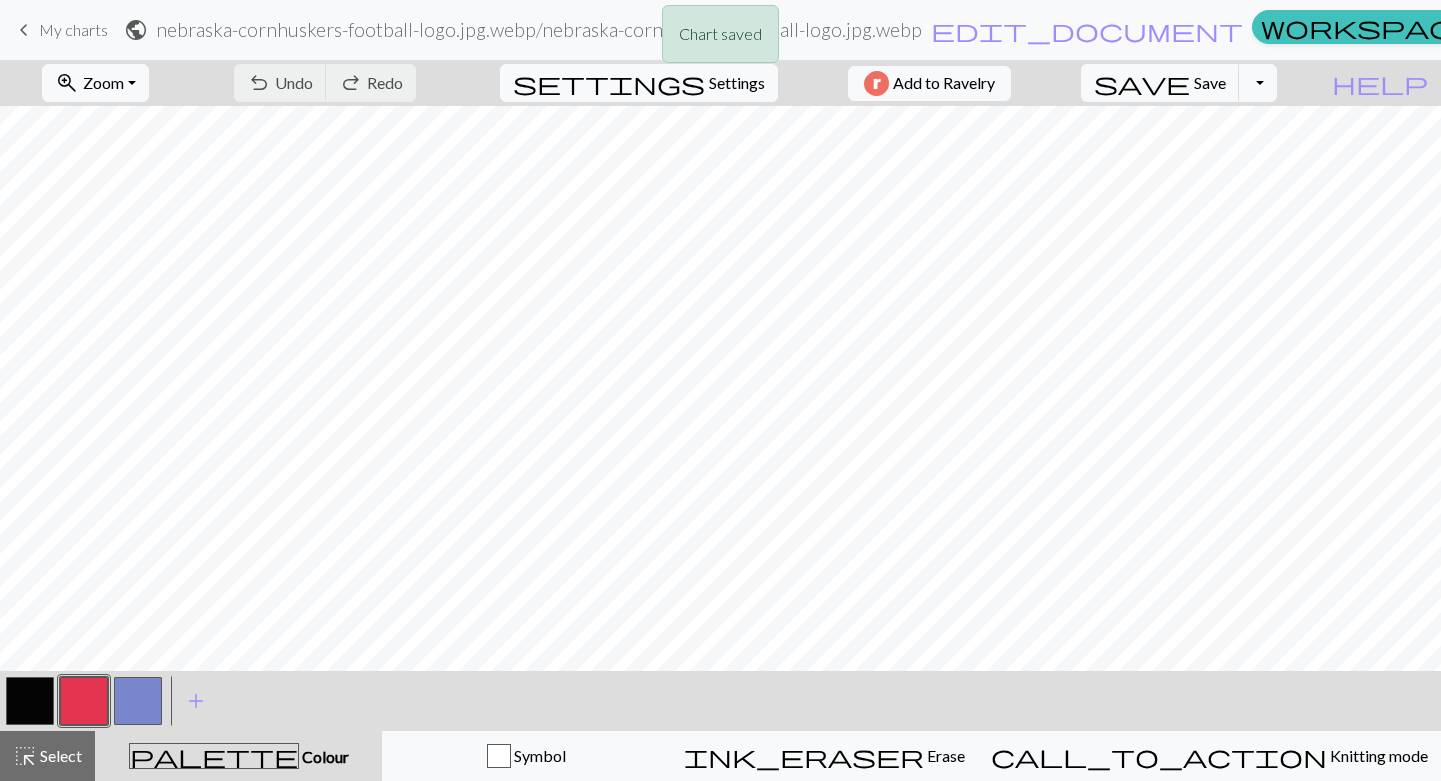 click on "Chart saved" at bounding box center [720, 39] 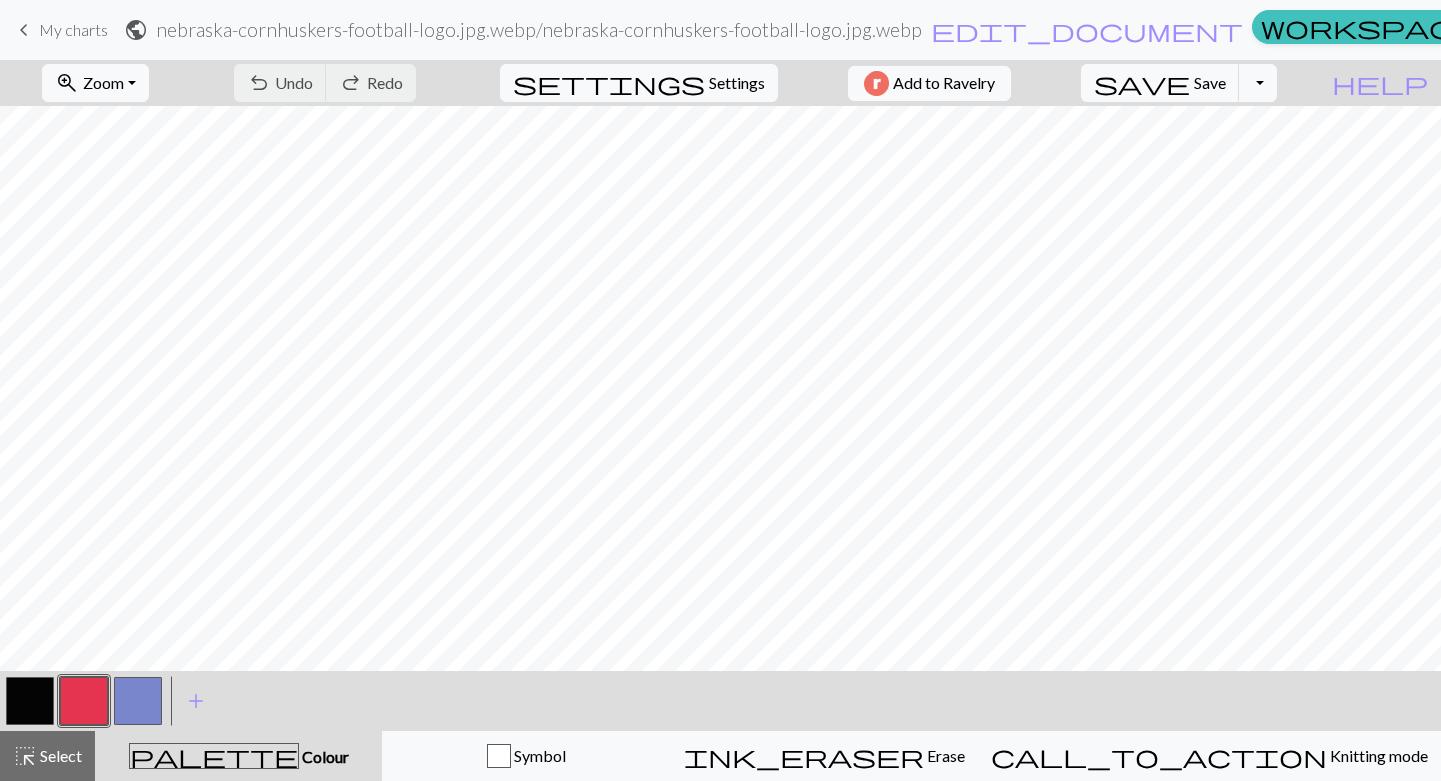 click on "My charts" at bounding box center (73, 29) 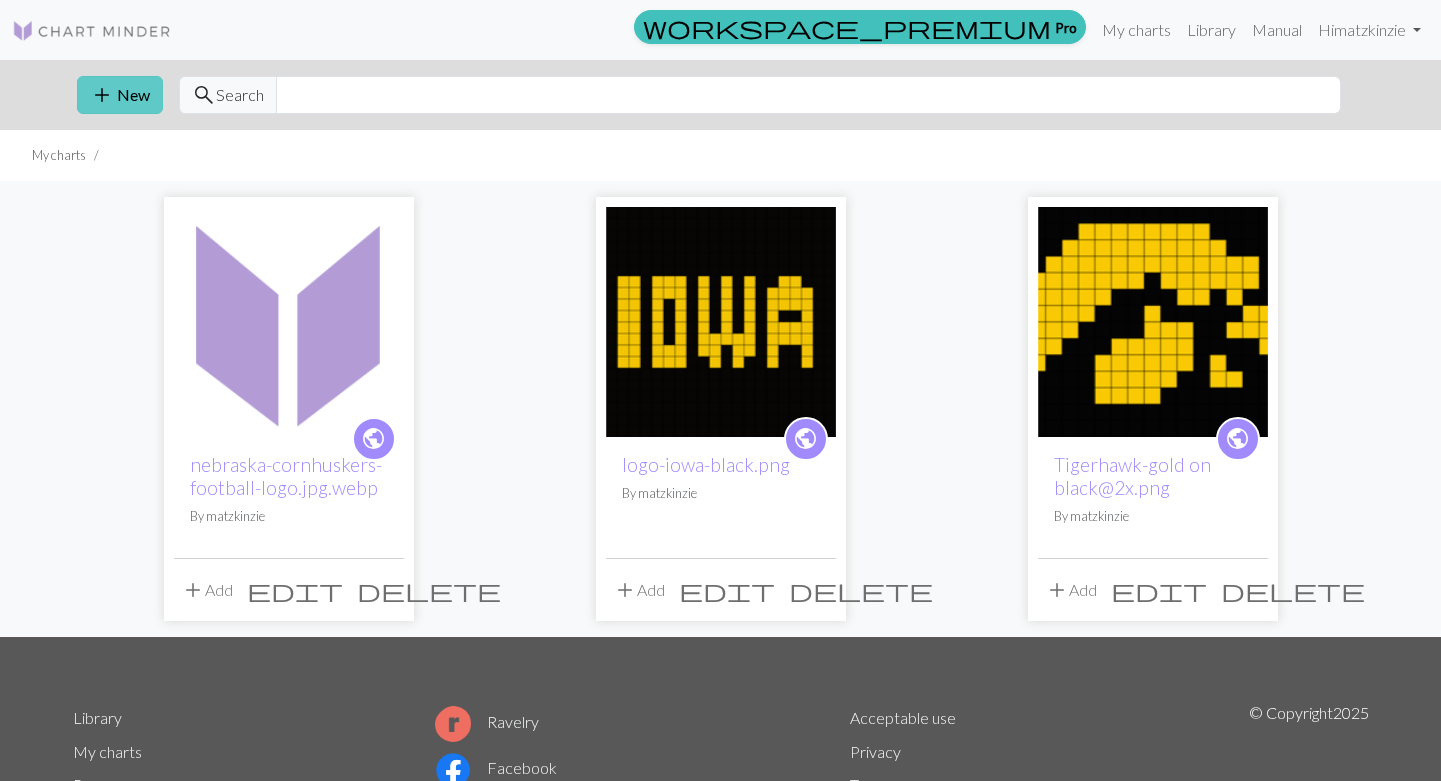click on "add   New" at bounding box center [120, 95] 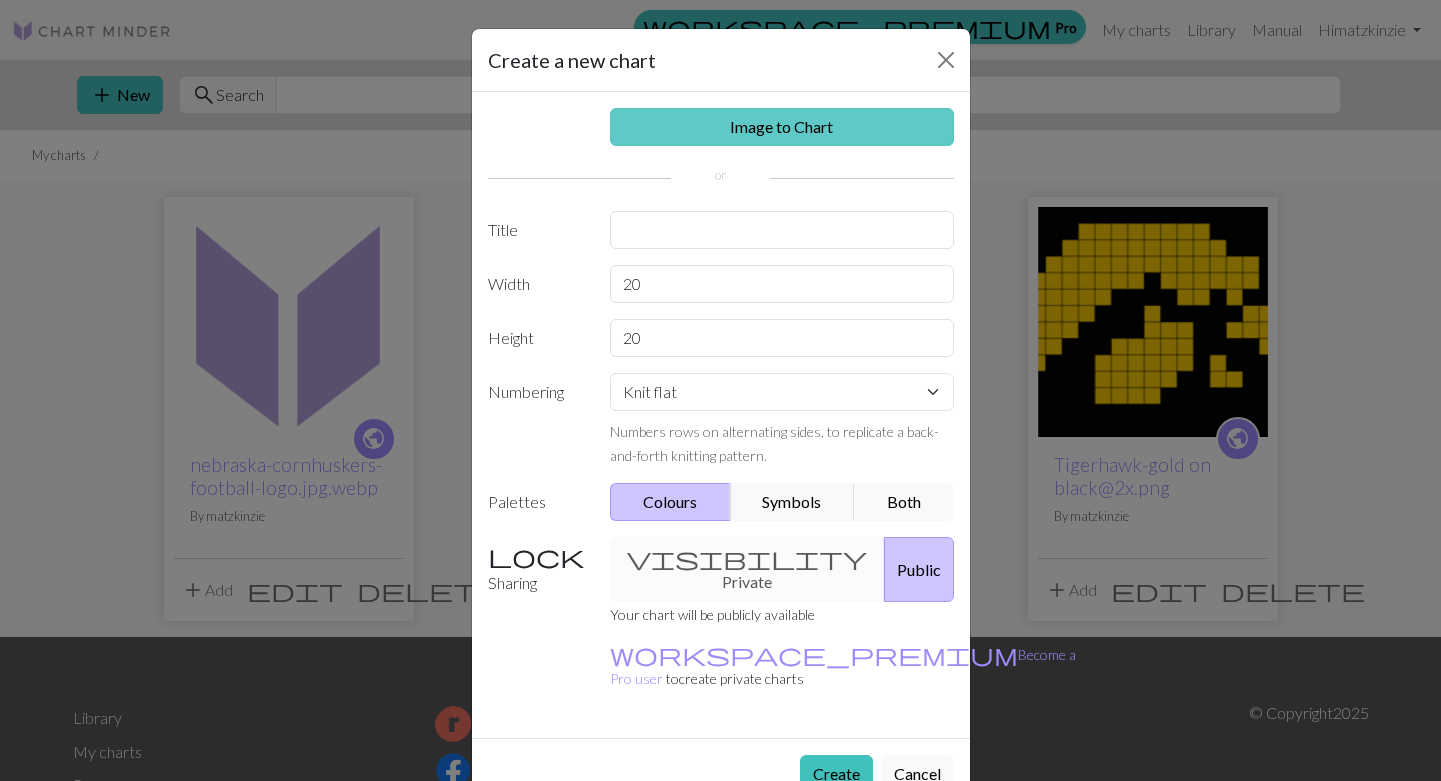 click on "Image to Chart" at bounding box center (782, 127) 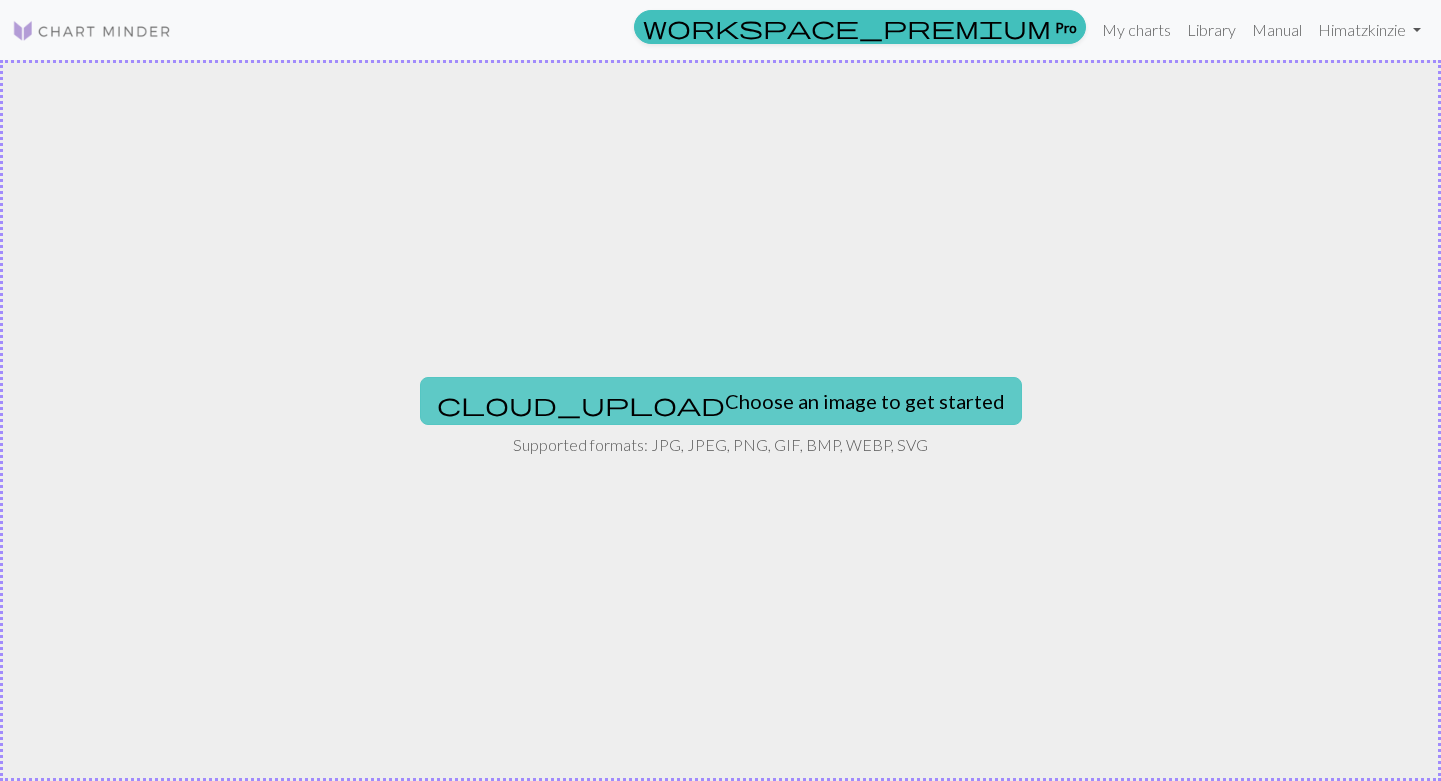 click on "cloud_upload  Choose an image to get started" at bounding box center (721, 401) 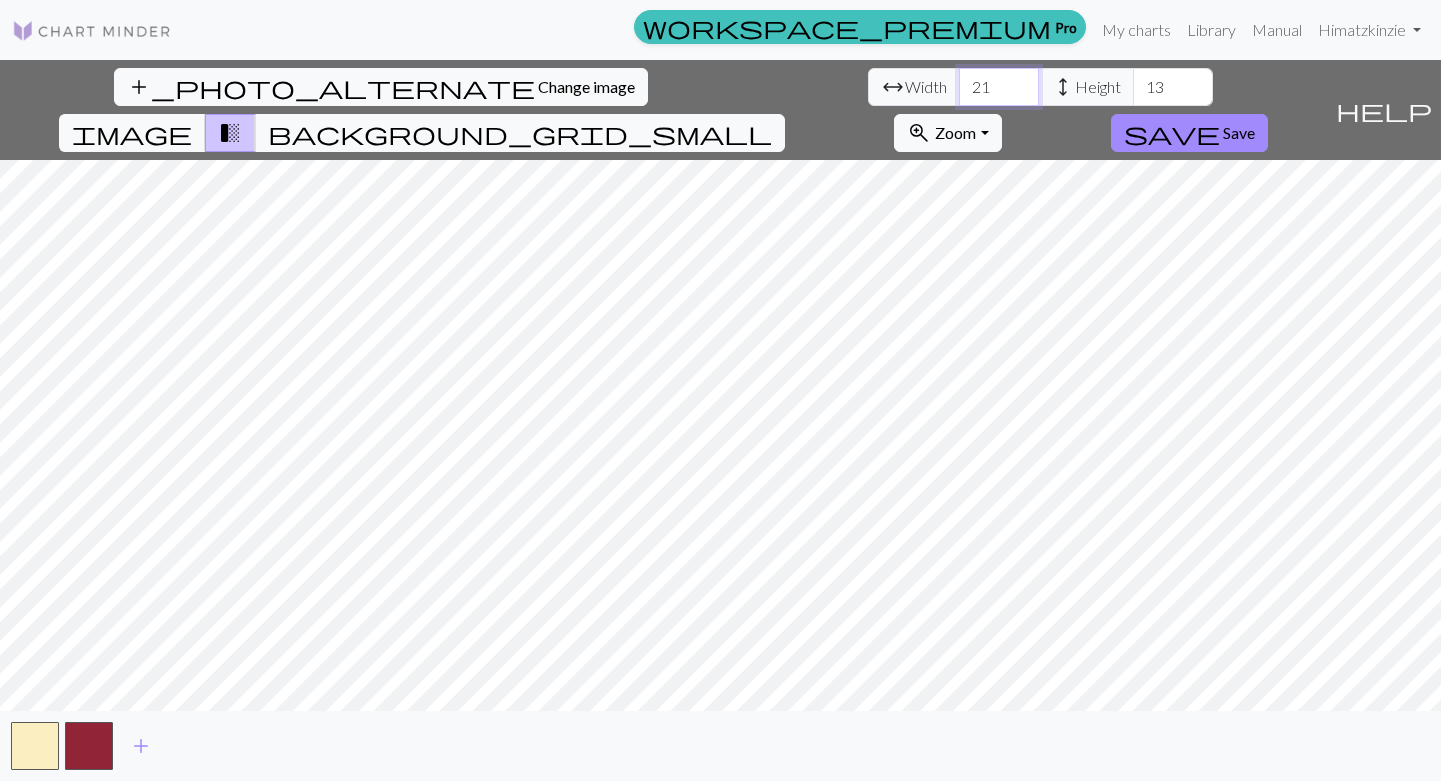 click on "21" at bounding box center (999, 87) 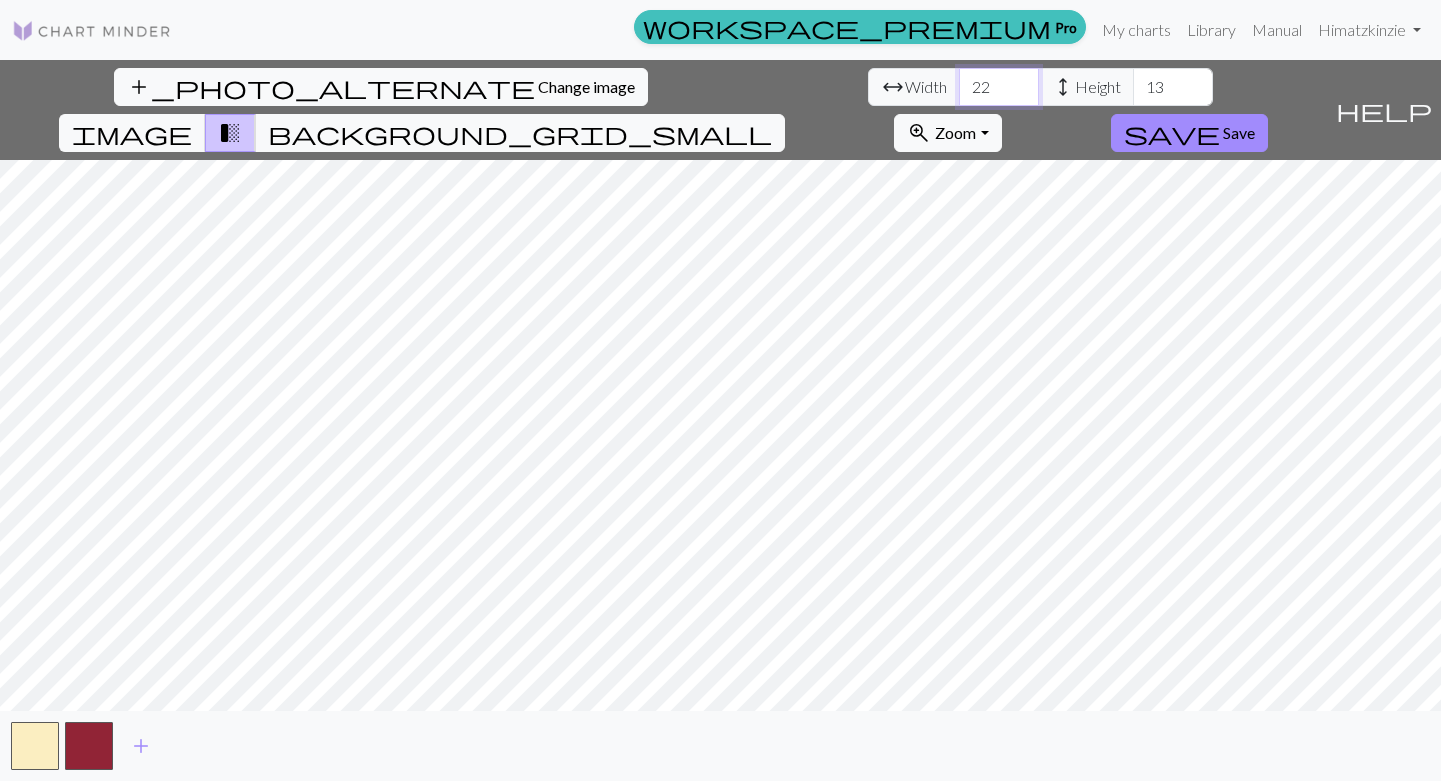 click on "22" at bounding box center (999, 87) 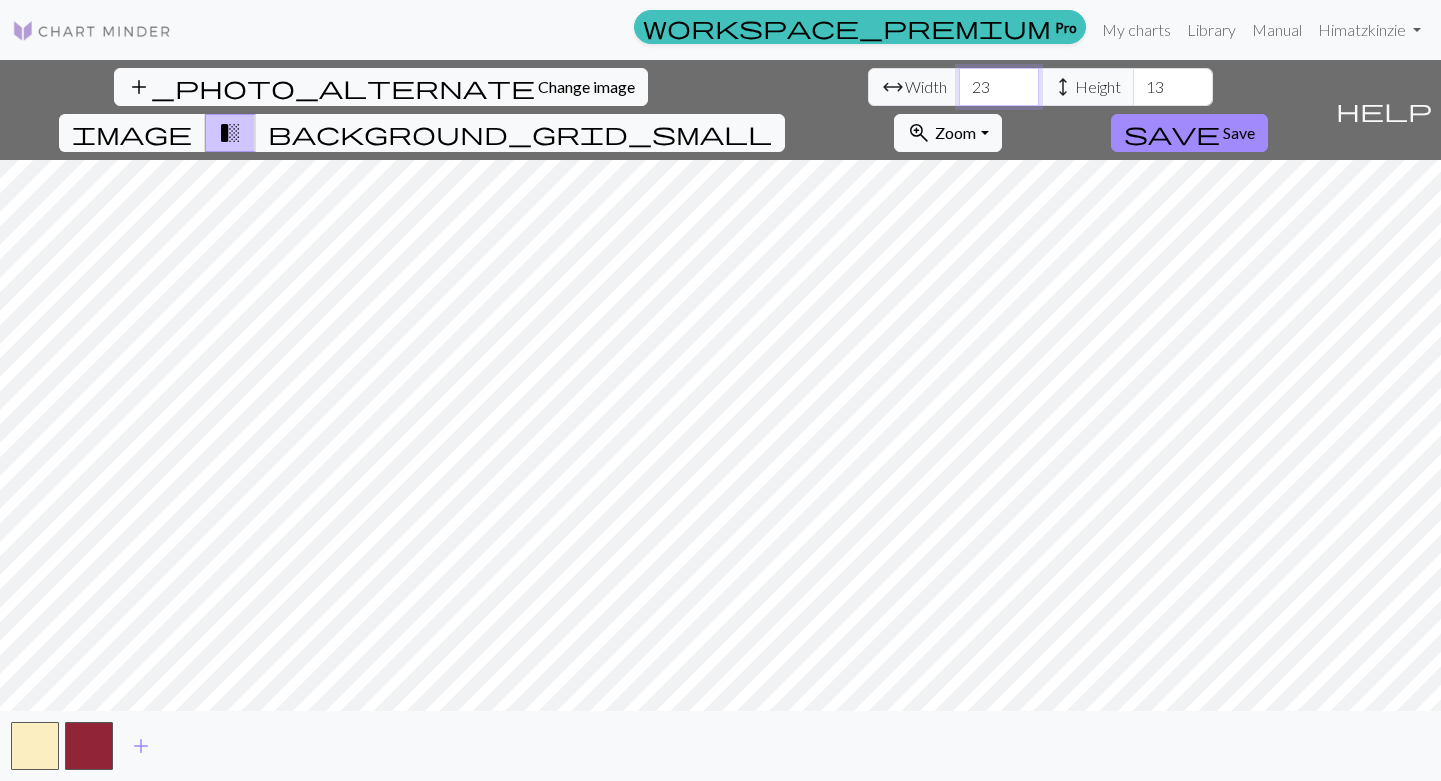 click on "23" at bounding box center [999, 87] 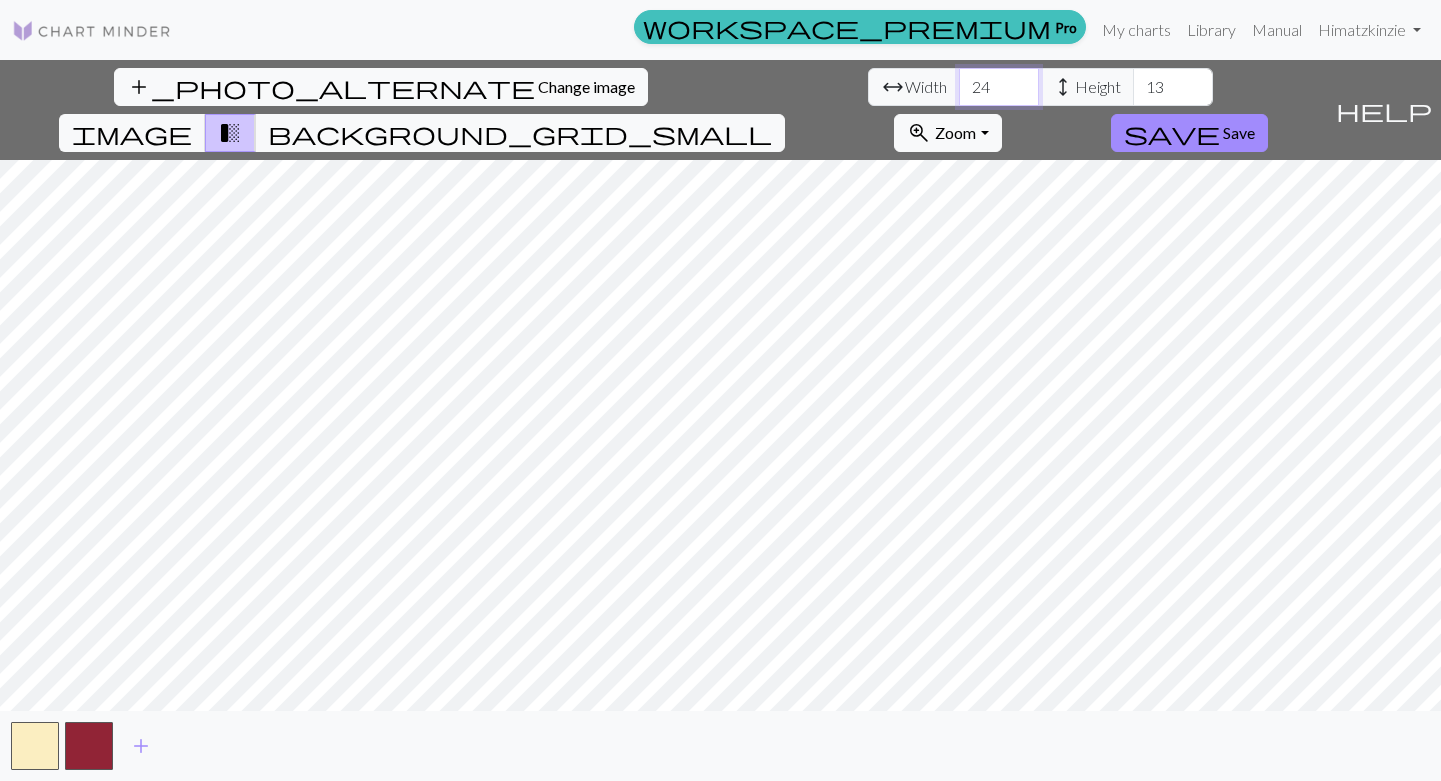 click on "24" at bounding box center [999, 87] 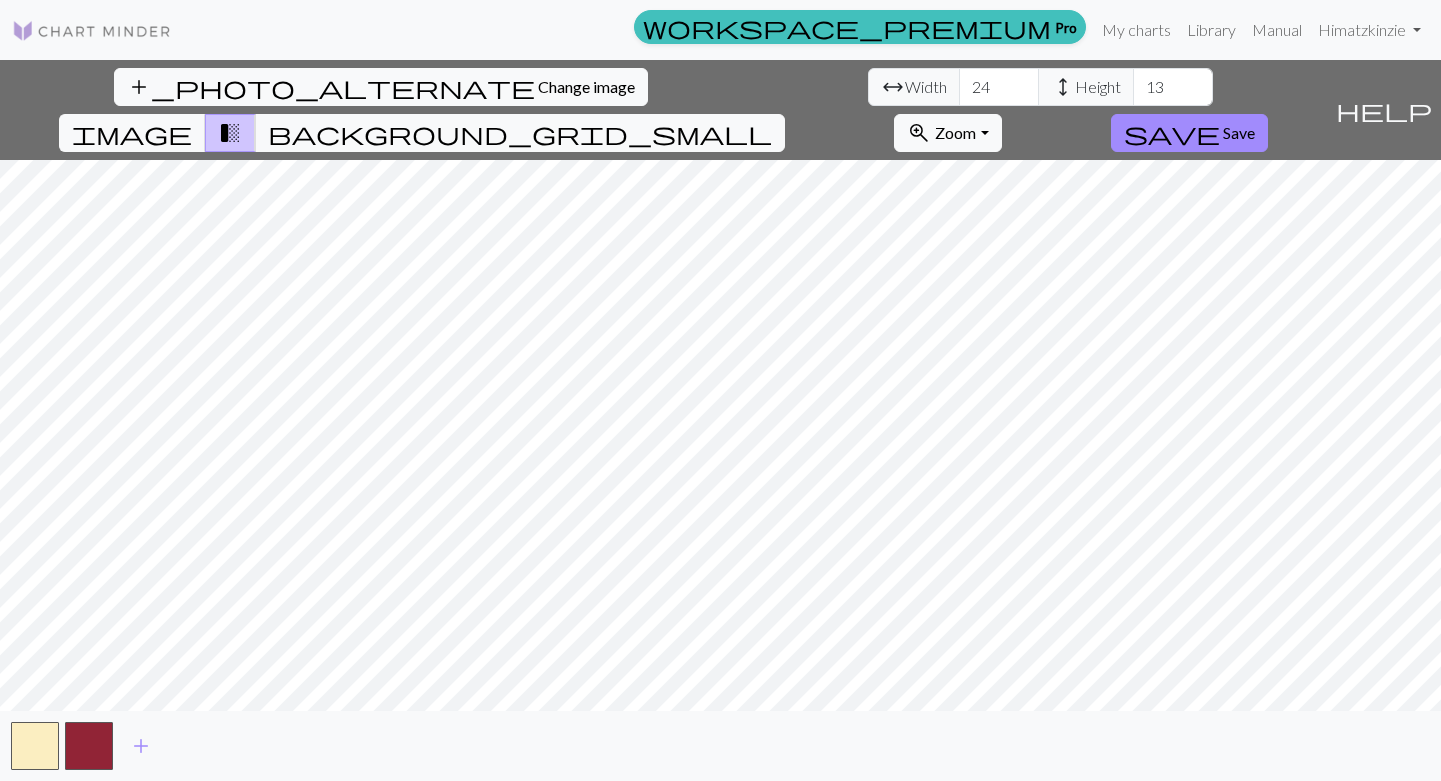 click on "add_photo_alternate   Change image arrow_range   Width 24 height   Height 13 image transition_fade background_grid_small zoom_in Zoom Zoom Fit all Fit width Fit height 50% 100% 150% 200% save   Save help Show me around add" at bounding box center [720, 420] 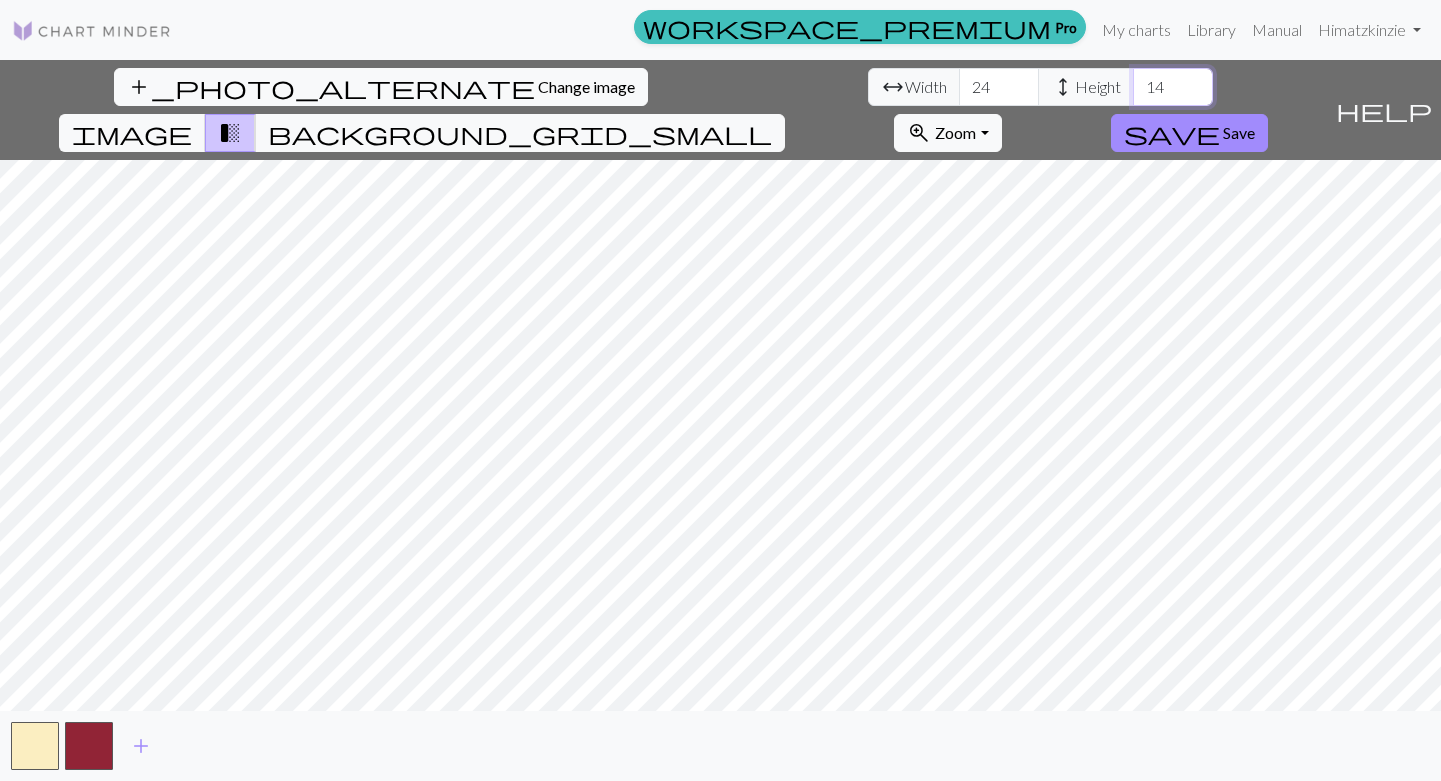 click on "14" at bounding box center [1173, 87] 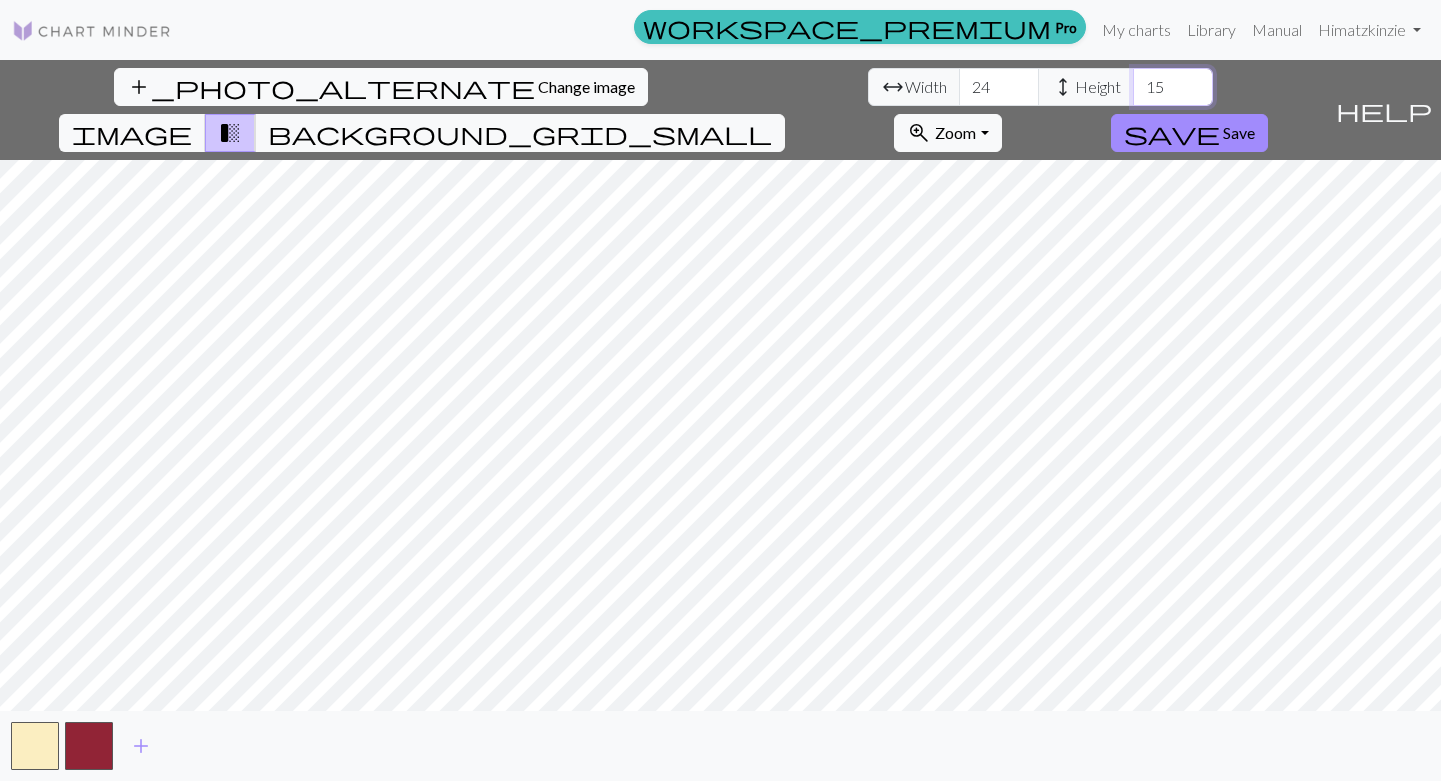 click on "15" at bounding box center [1173, 87] 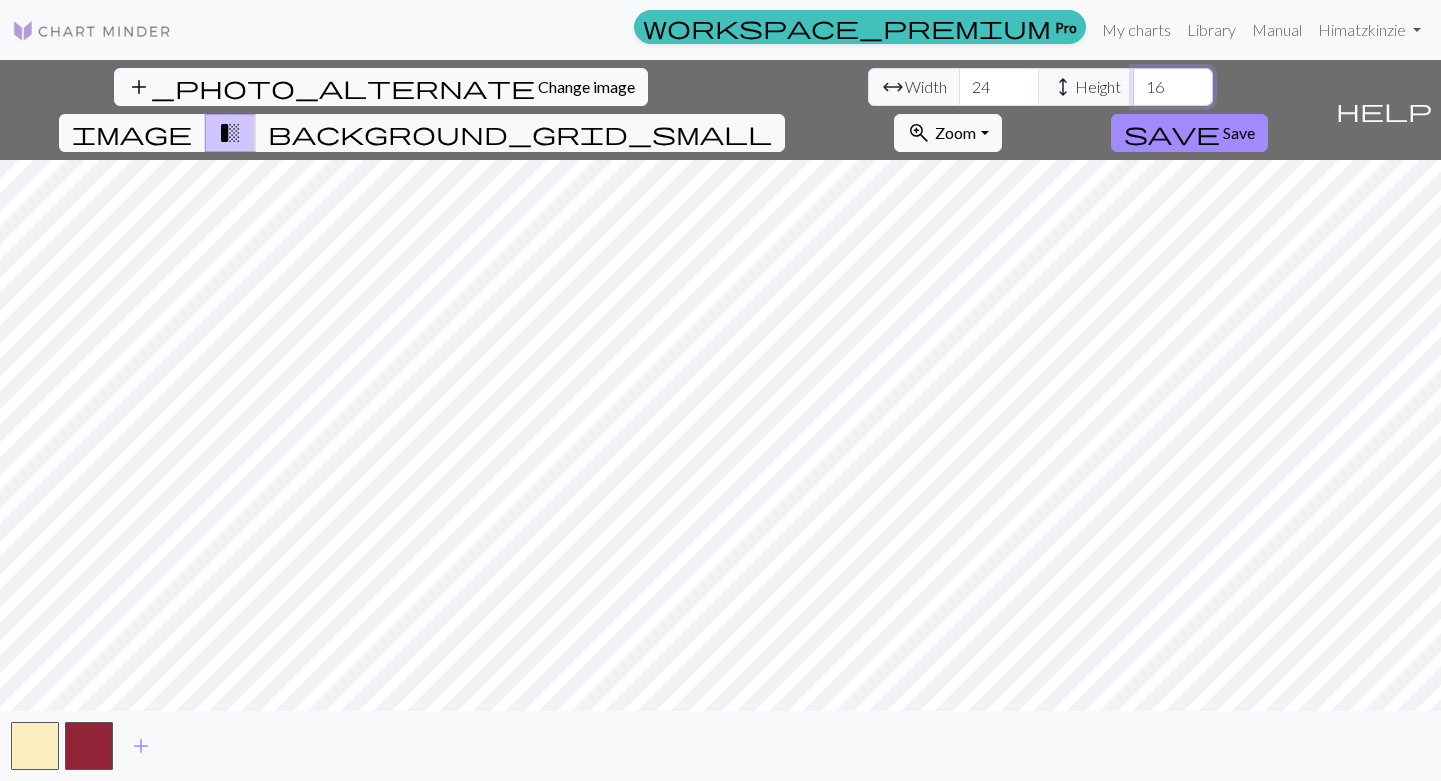 click on "16" at bounding box center (1173, 87) 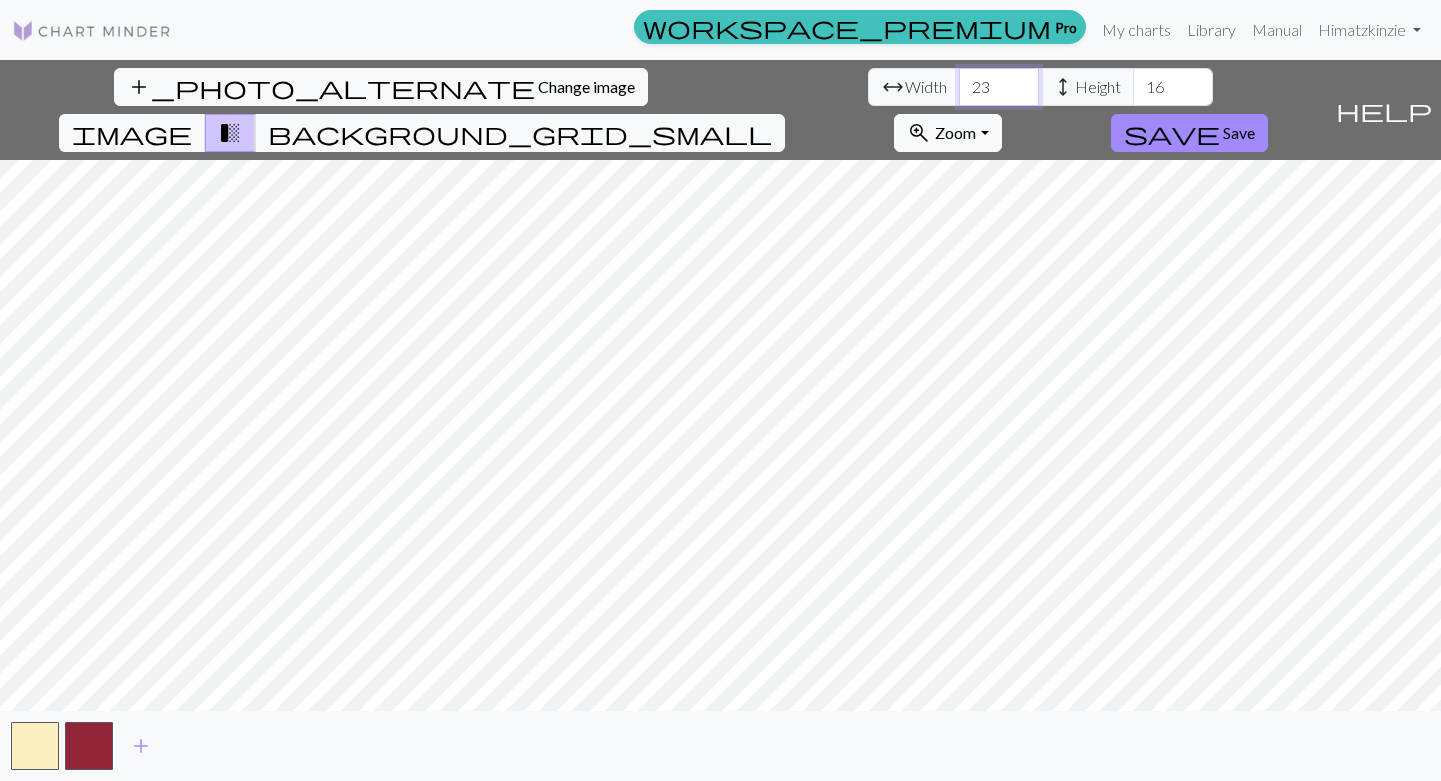 click on "23" at bounding box center [999, 87] 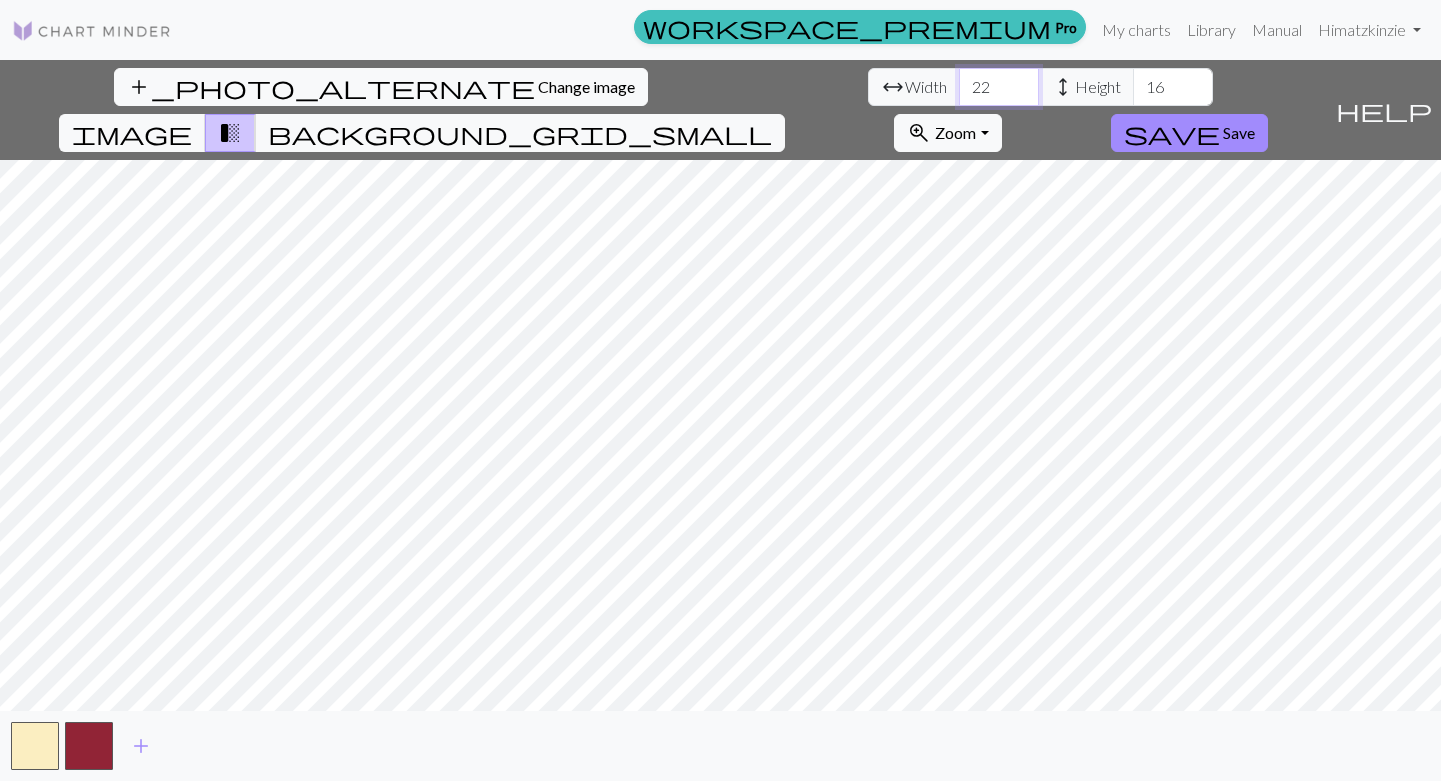 click on "22" at bounding box center (999, 87) 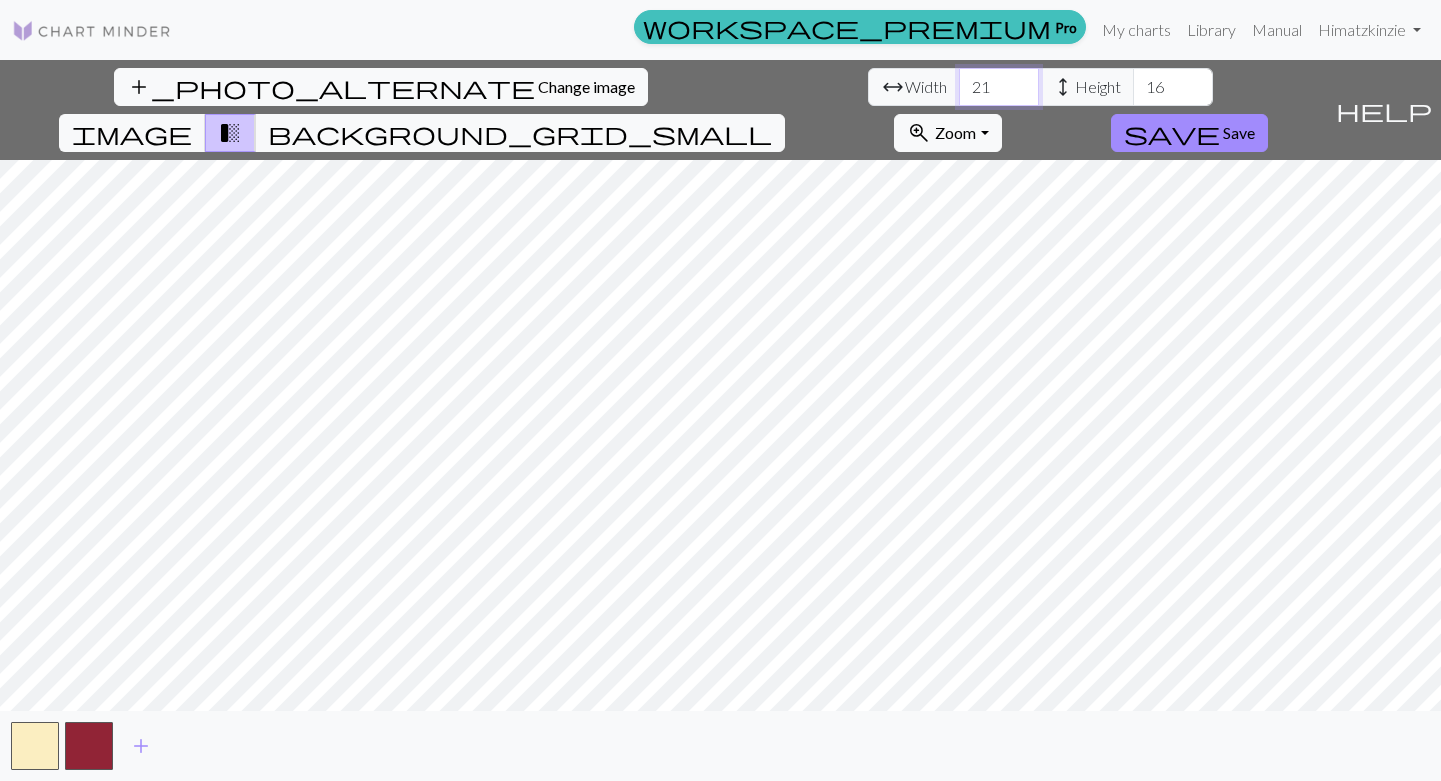 click on "21" at bounding box center [999, 87] 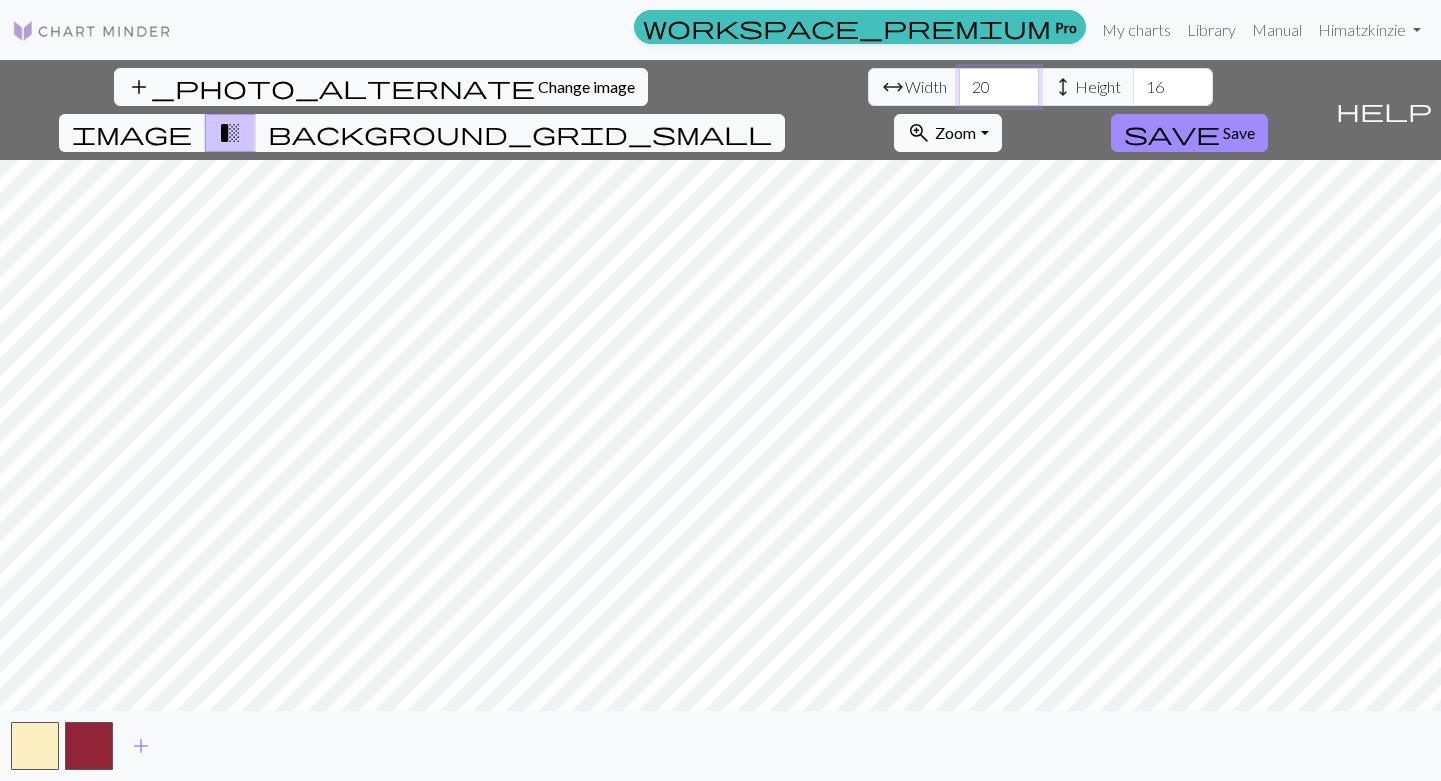 click on "20" at bounding box center (999, 87) 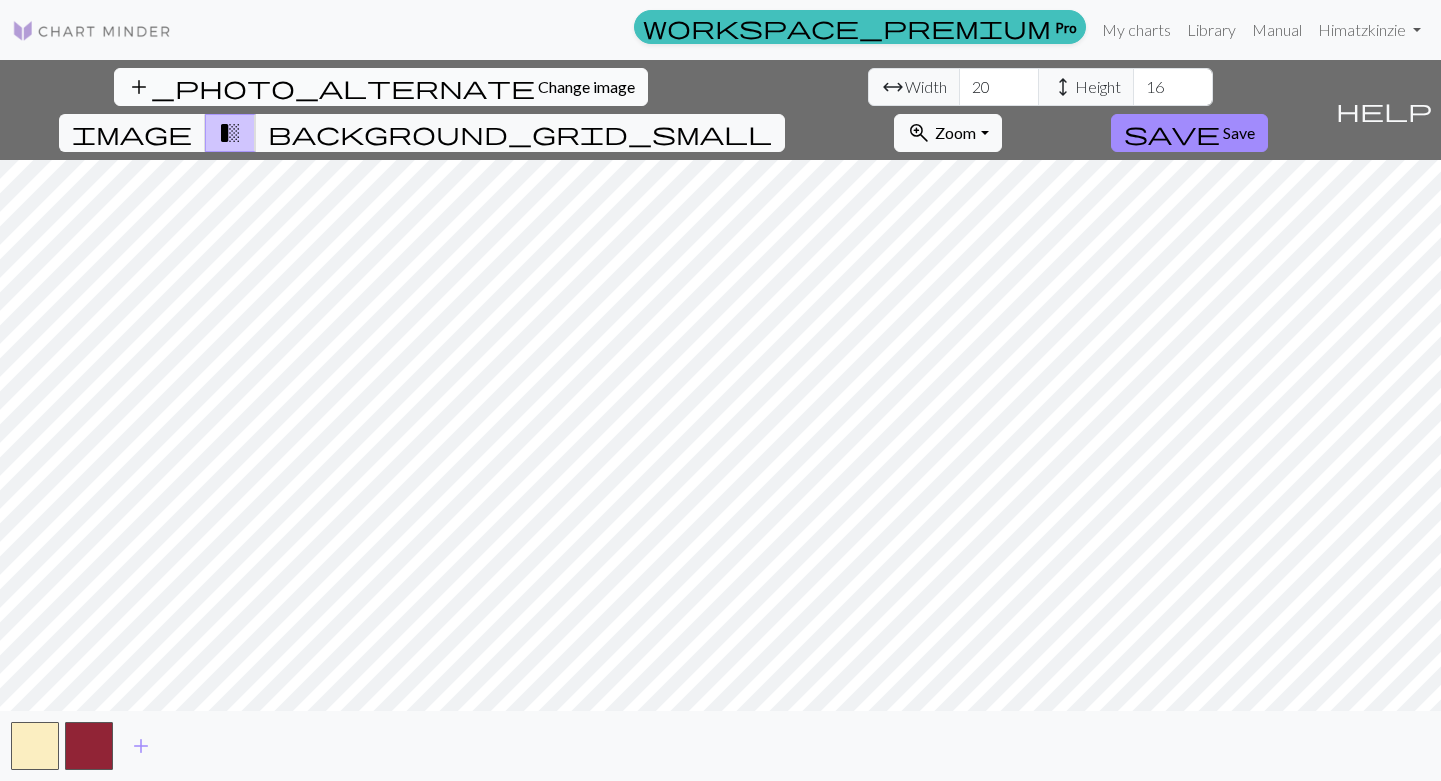 click on "Change image" at bounding box center [586, 86] 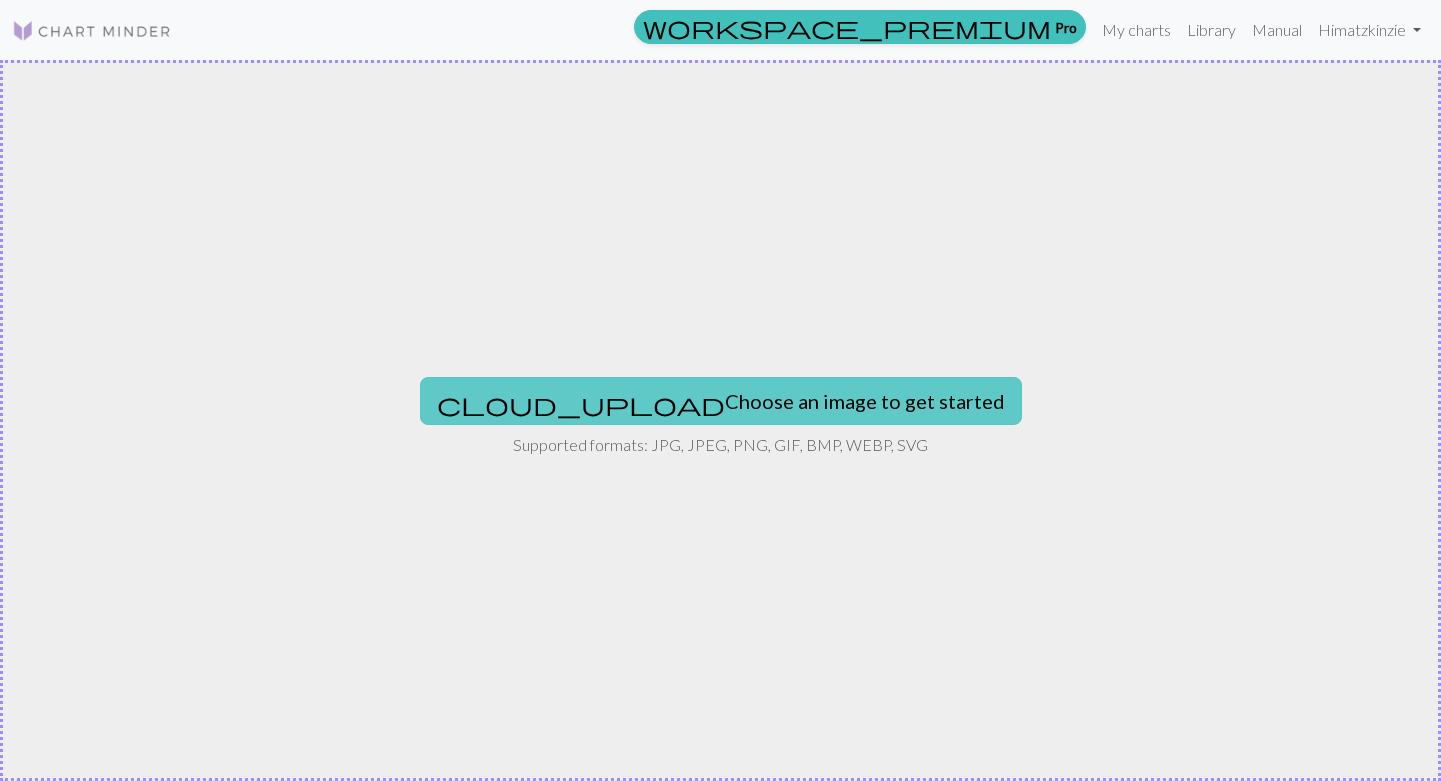 click on "cloud_upload  Choose an image to get started" at bounding box center (721, 401) 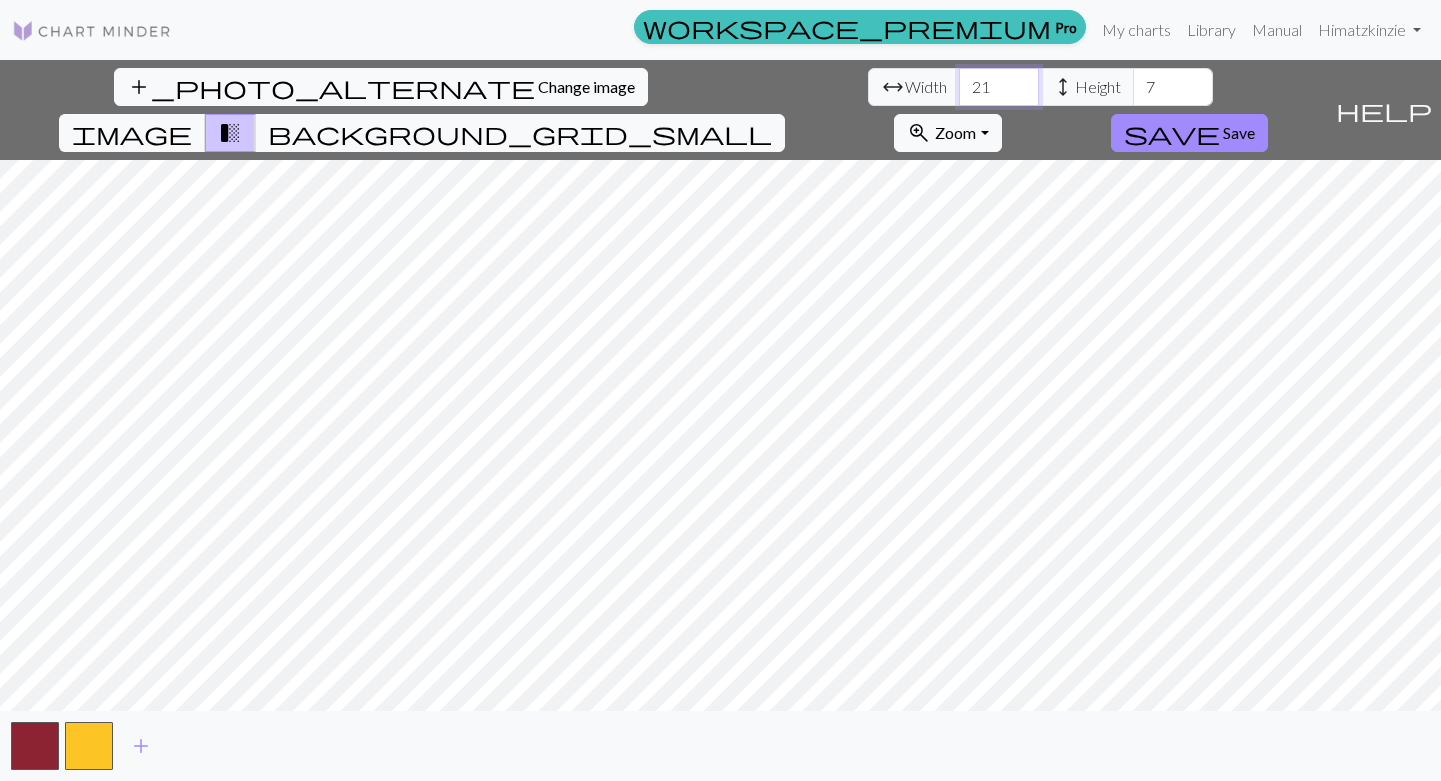click on "21" at bounding box center [999, 87] 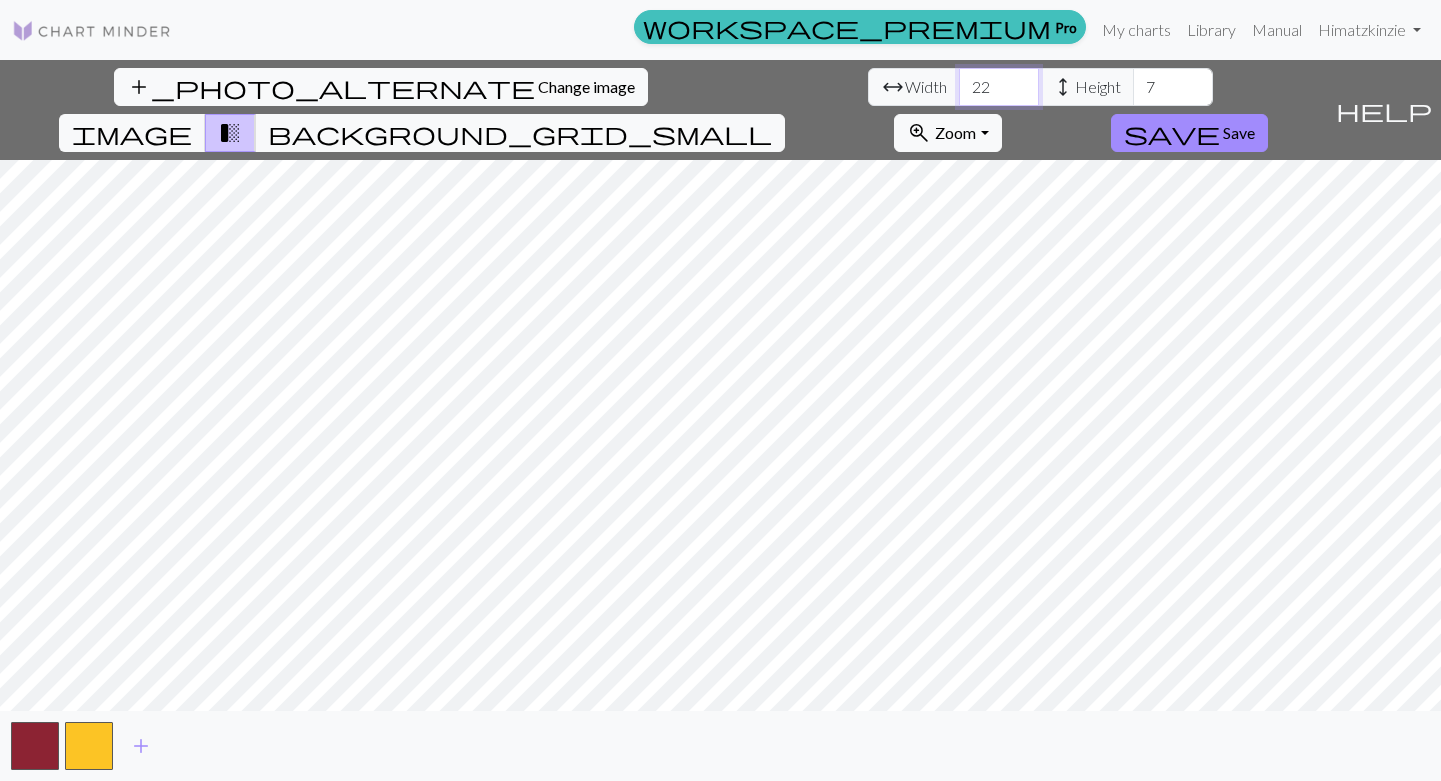 click on "22" at bounding box center (999, 87) 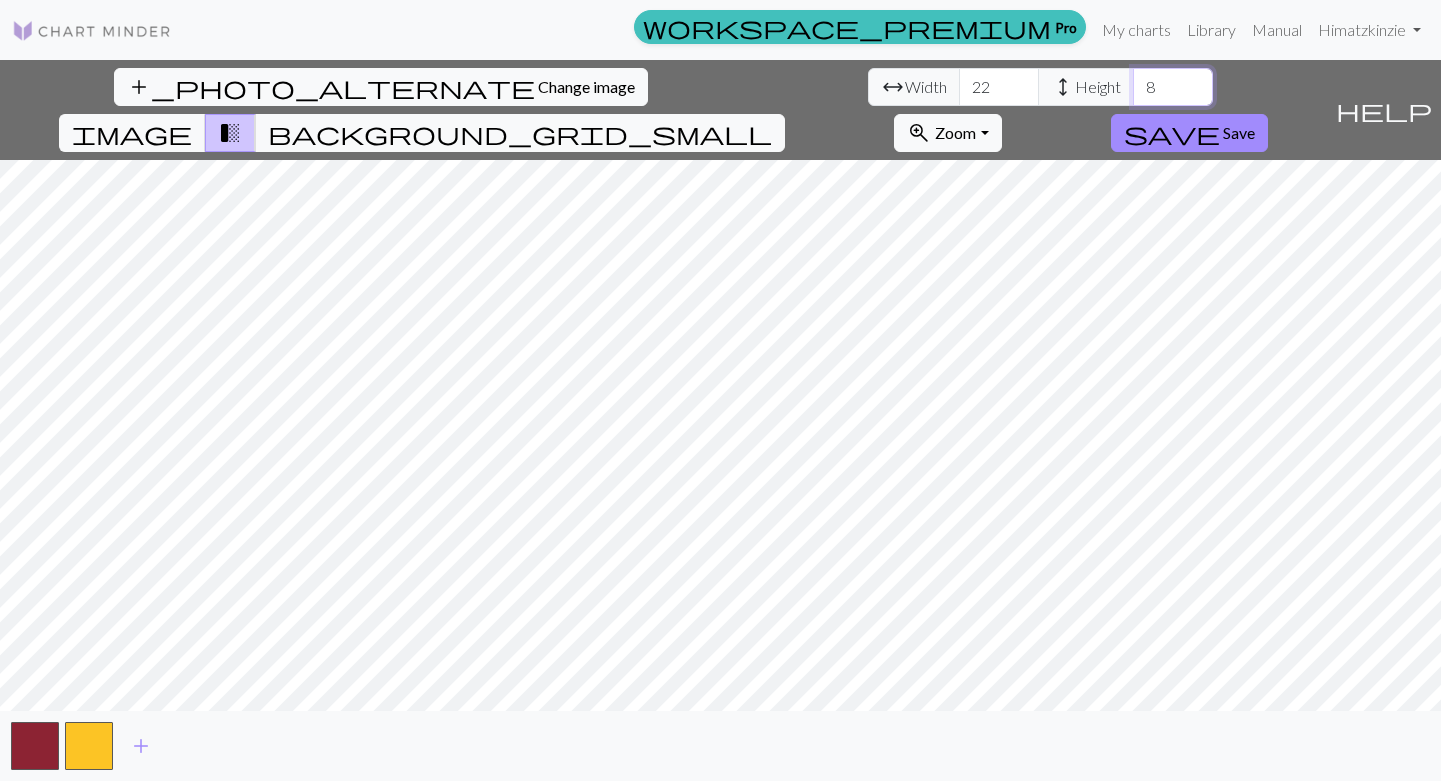 click on "8" at bounding box center [1173, 87] 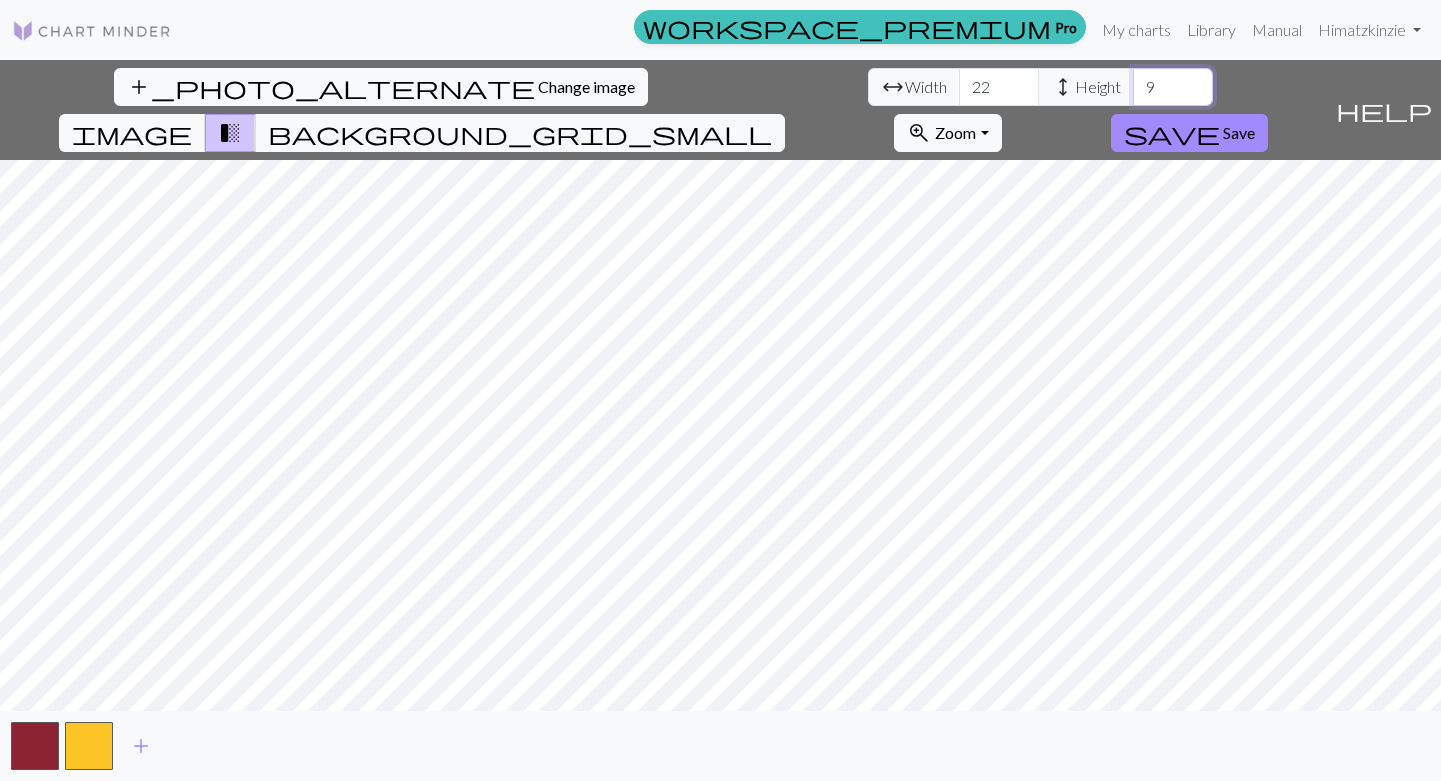 click on "9" at bounding box center (1173, 87) 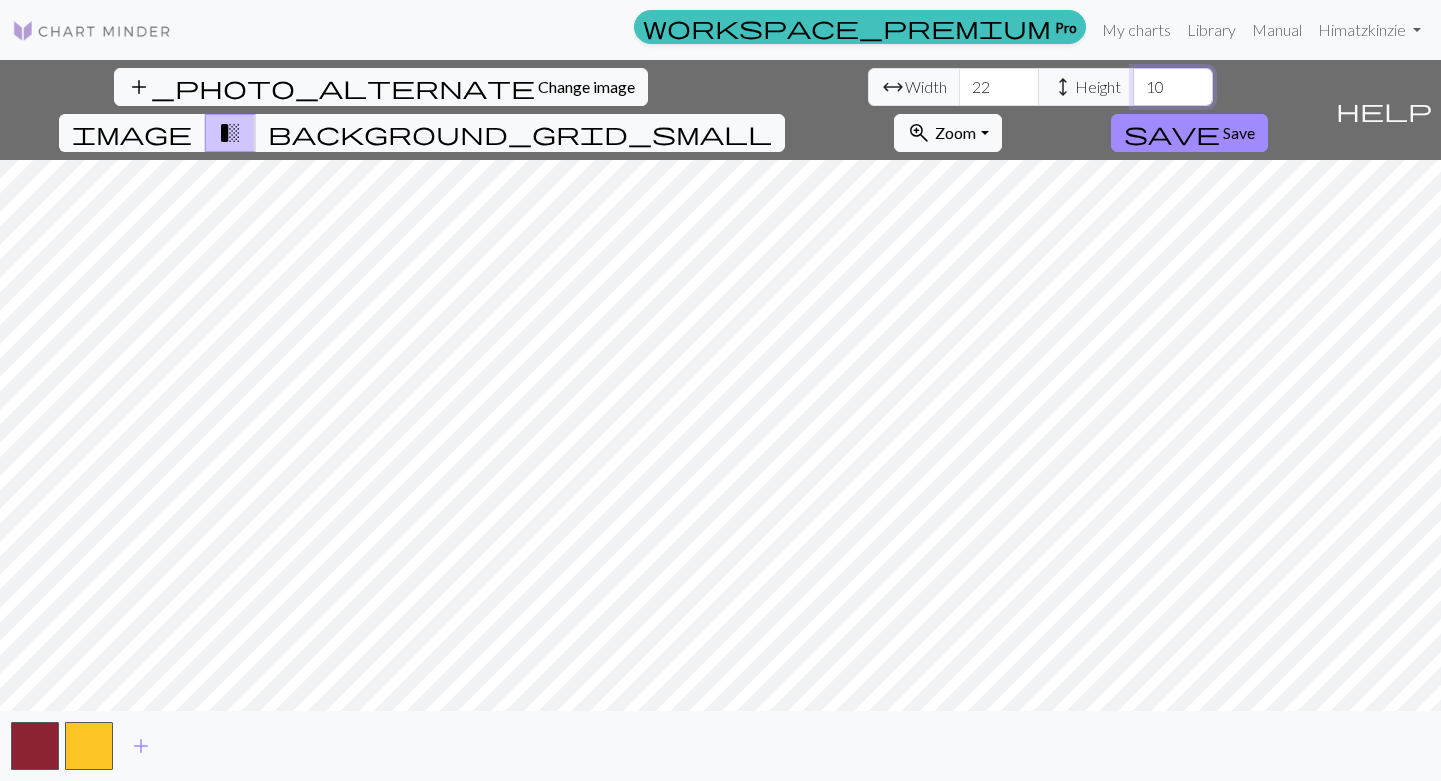 click on "10" at bounding box center (1173, 87) 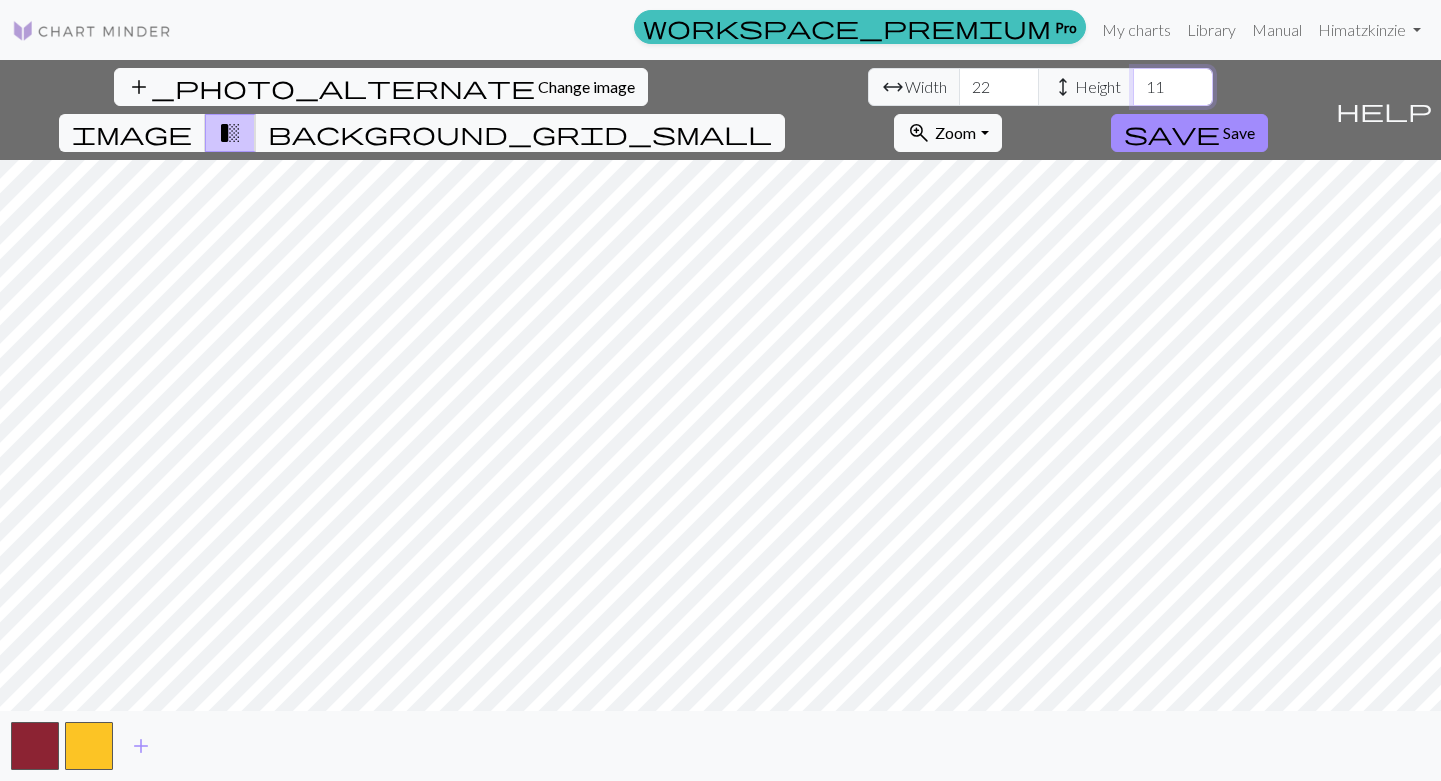 click on "11" at bounding box center (1173, 87) 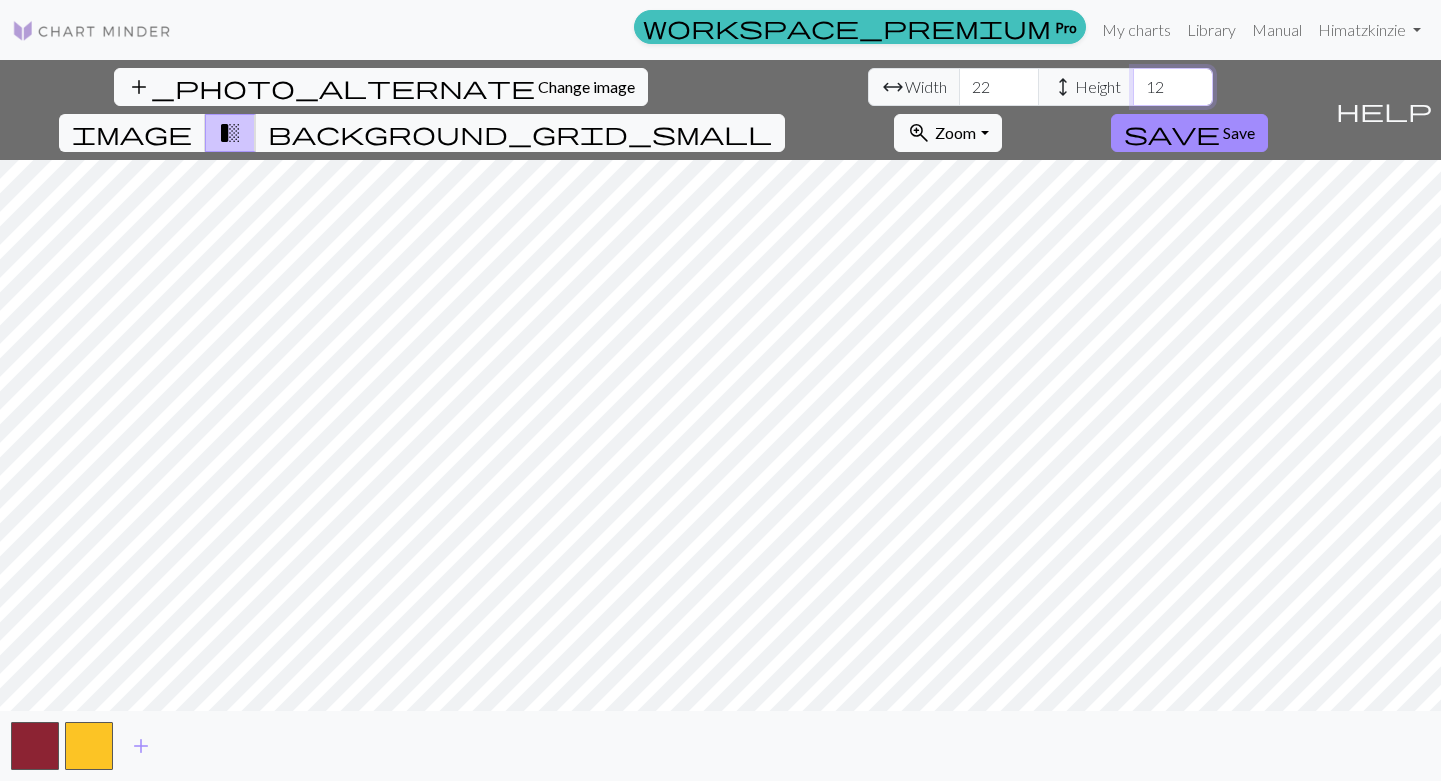 click on "12" at bounding box center [1173, 87] 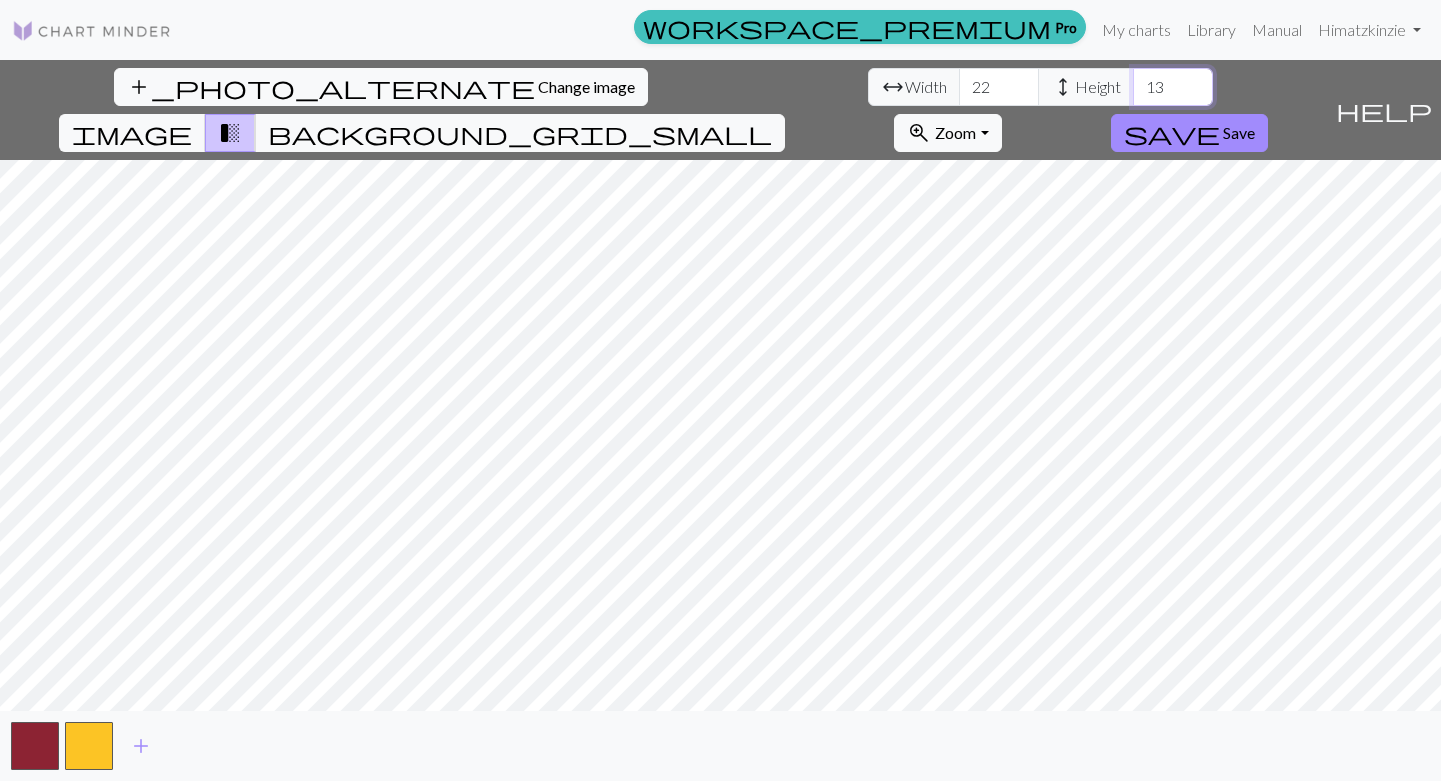 click on "13" at bounding box center [1173, 87] 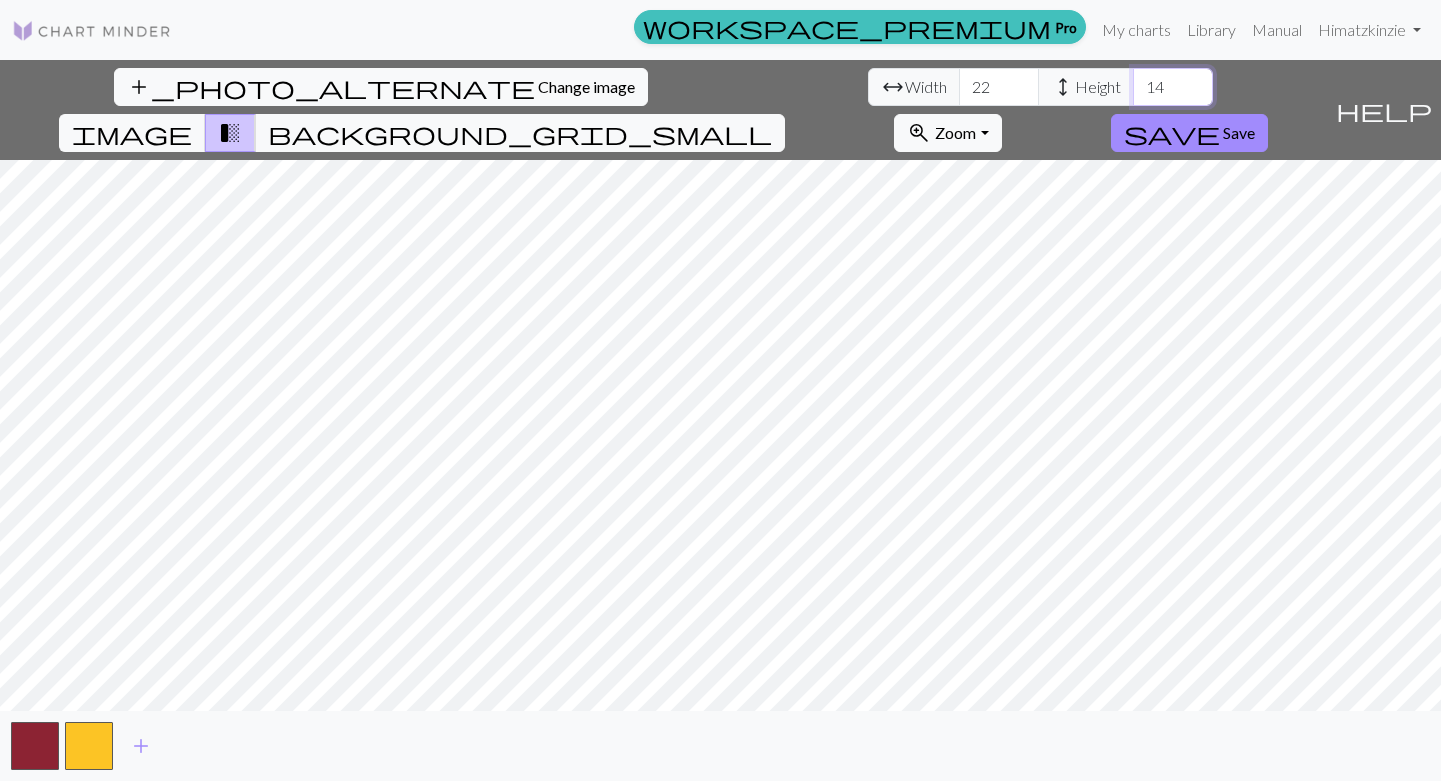 click on "14" at bounding box center (1173, 87) 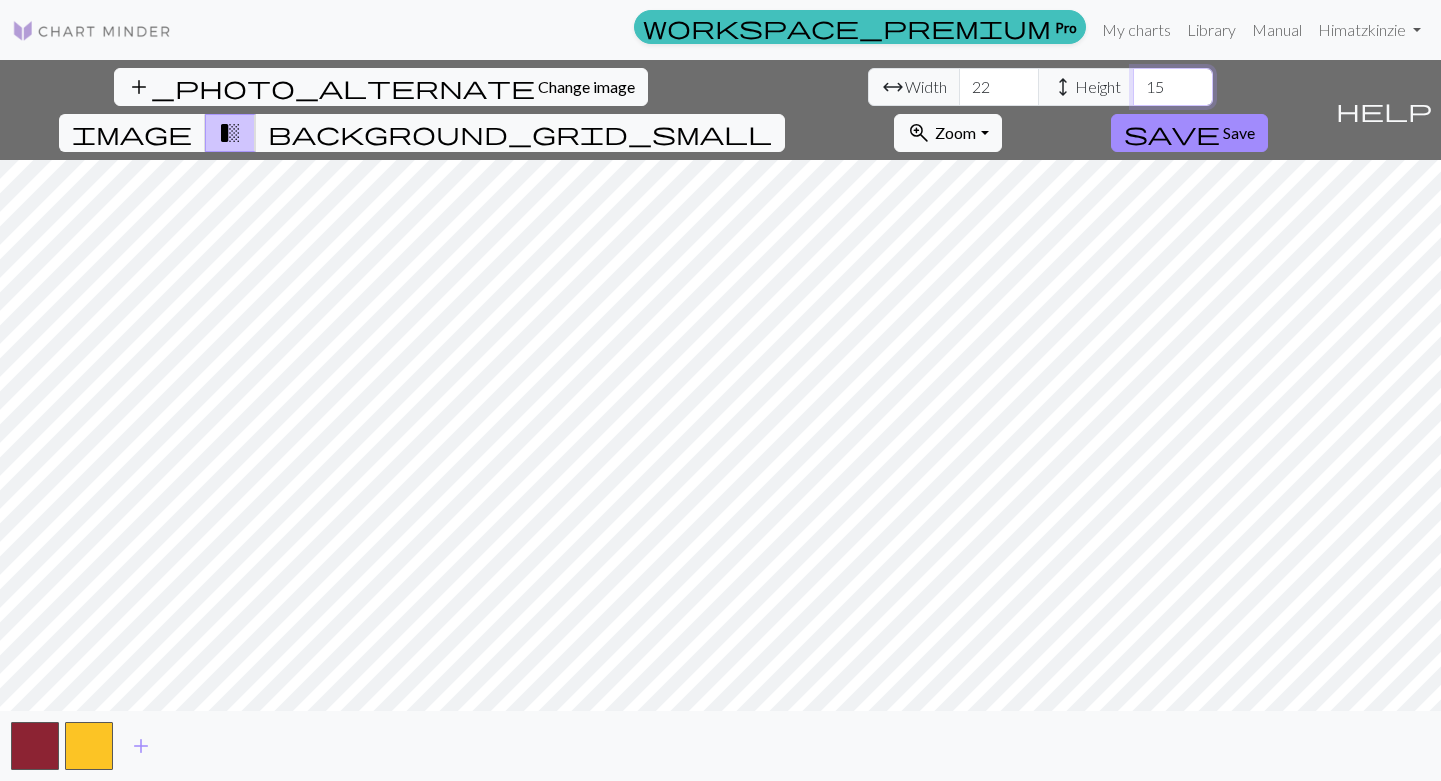 click on "15" at bounding box center [1173, 87] 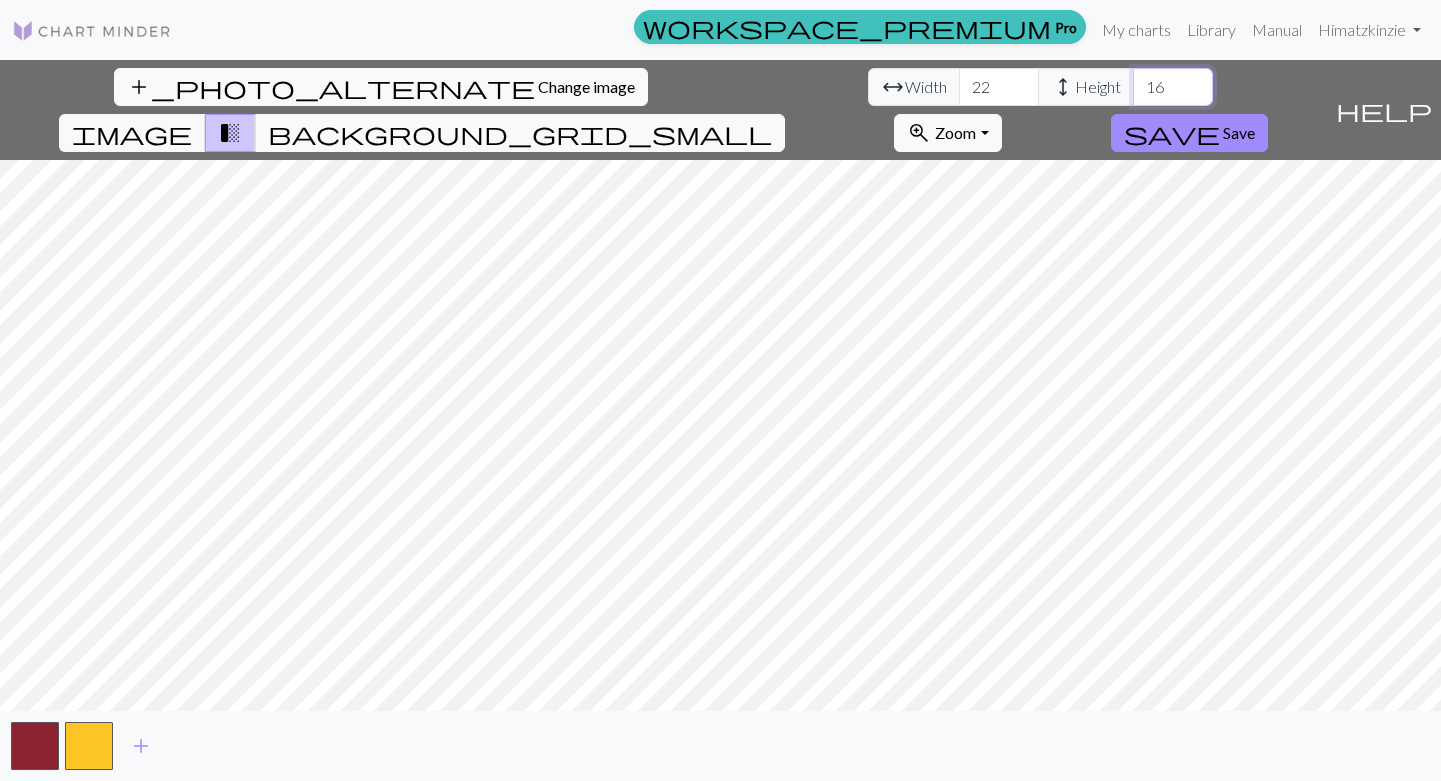 click on "16" at bounding box center [1173, 87] 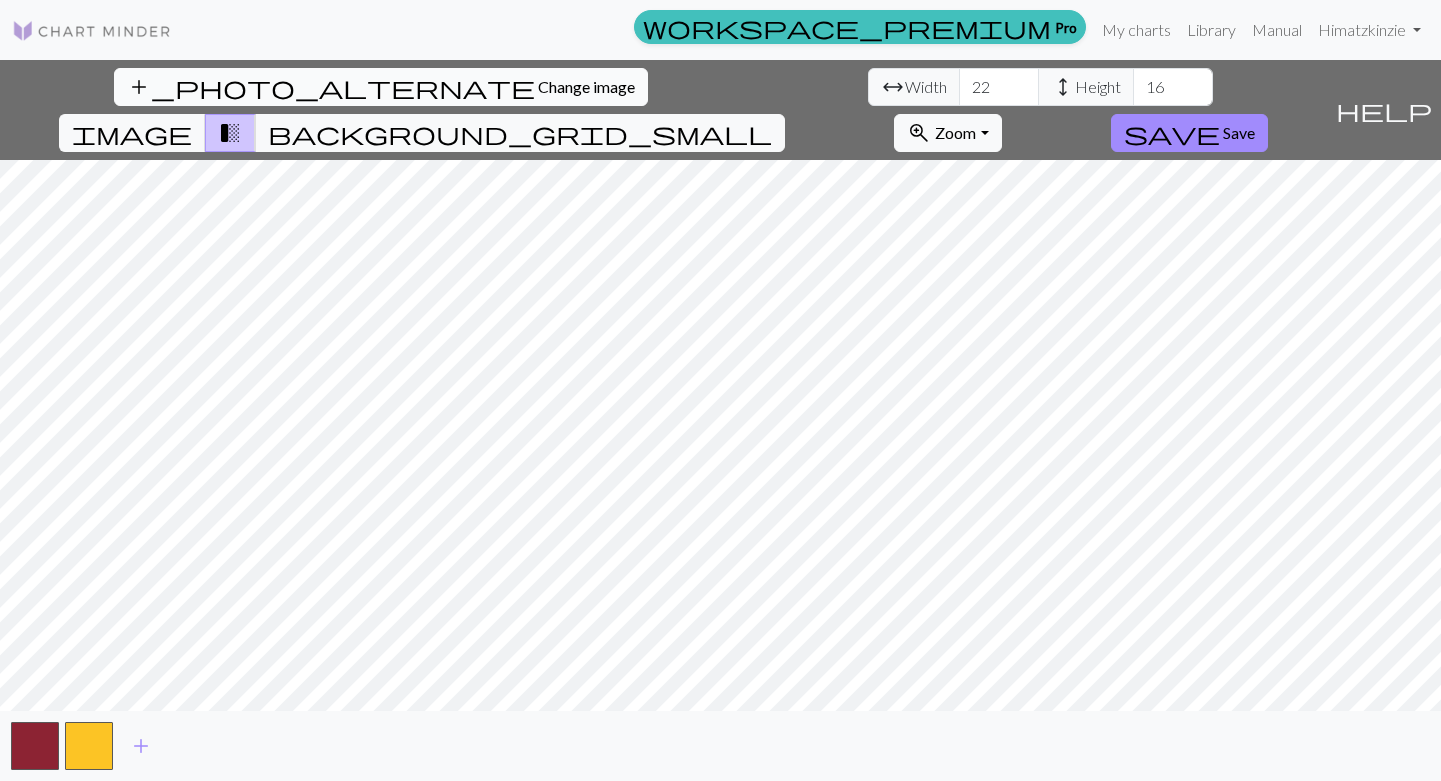 click on "Change image" at bounding box center [586, 86] 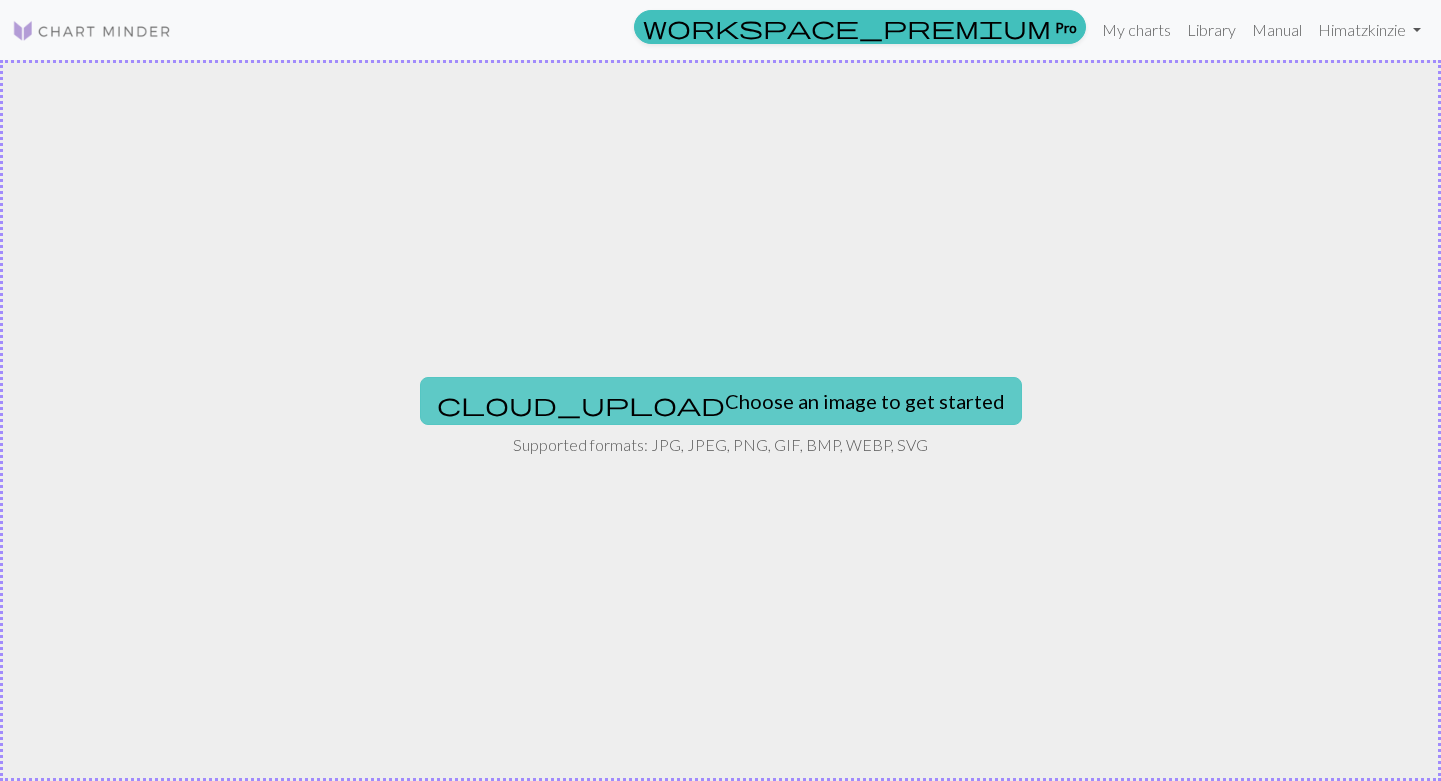 click on "cloud_upload  Choose an image to get started" at bounding box center [721, 401] 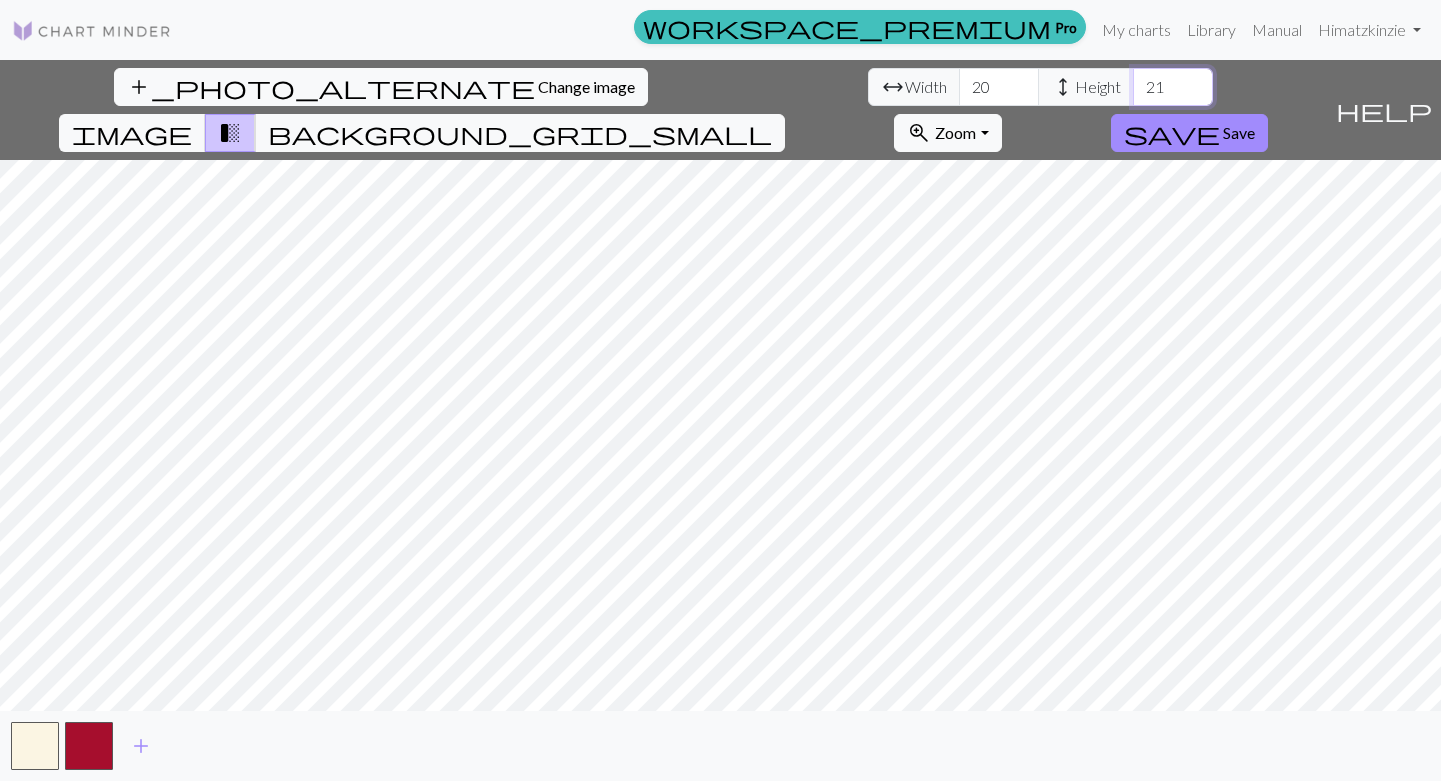 click on "21" at bounding box center [1173, 87] 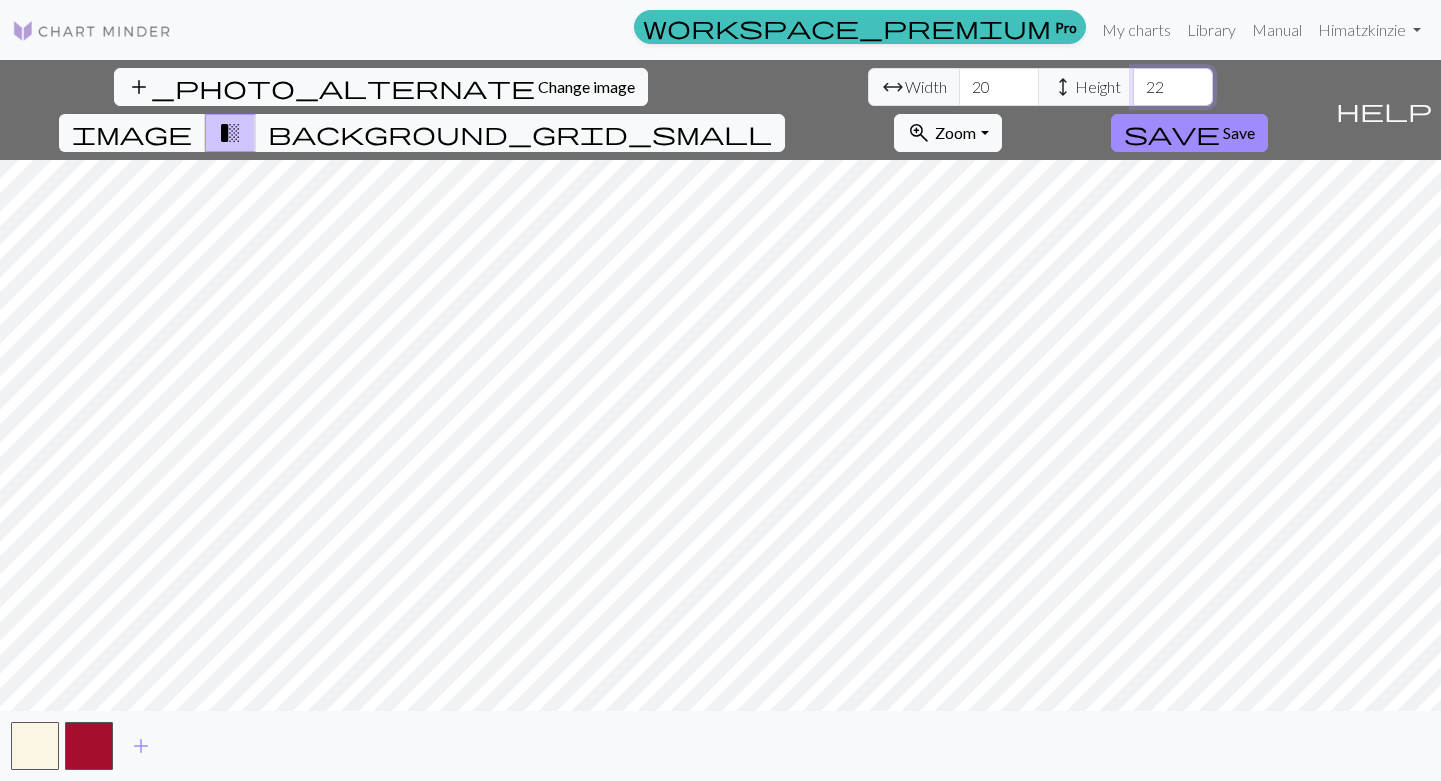 click on "22" at bounding box center [1173, 87] 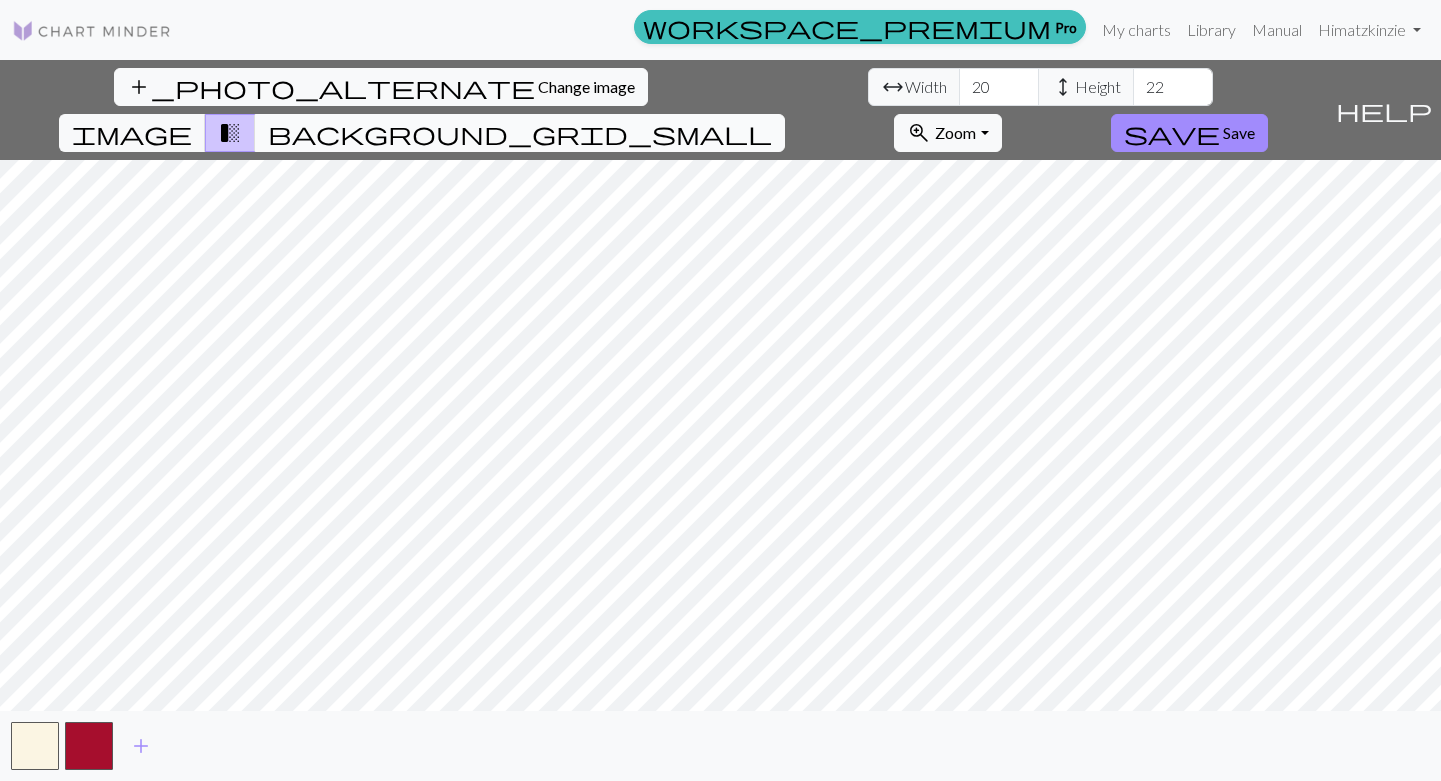 click on "background_grid_small" at bounding box center (520, 133) 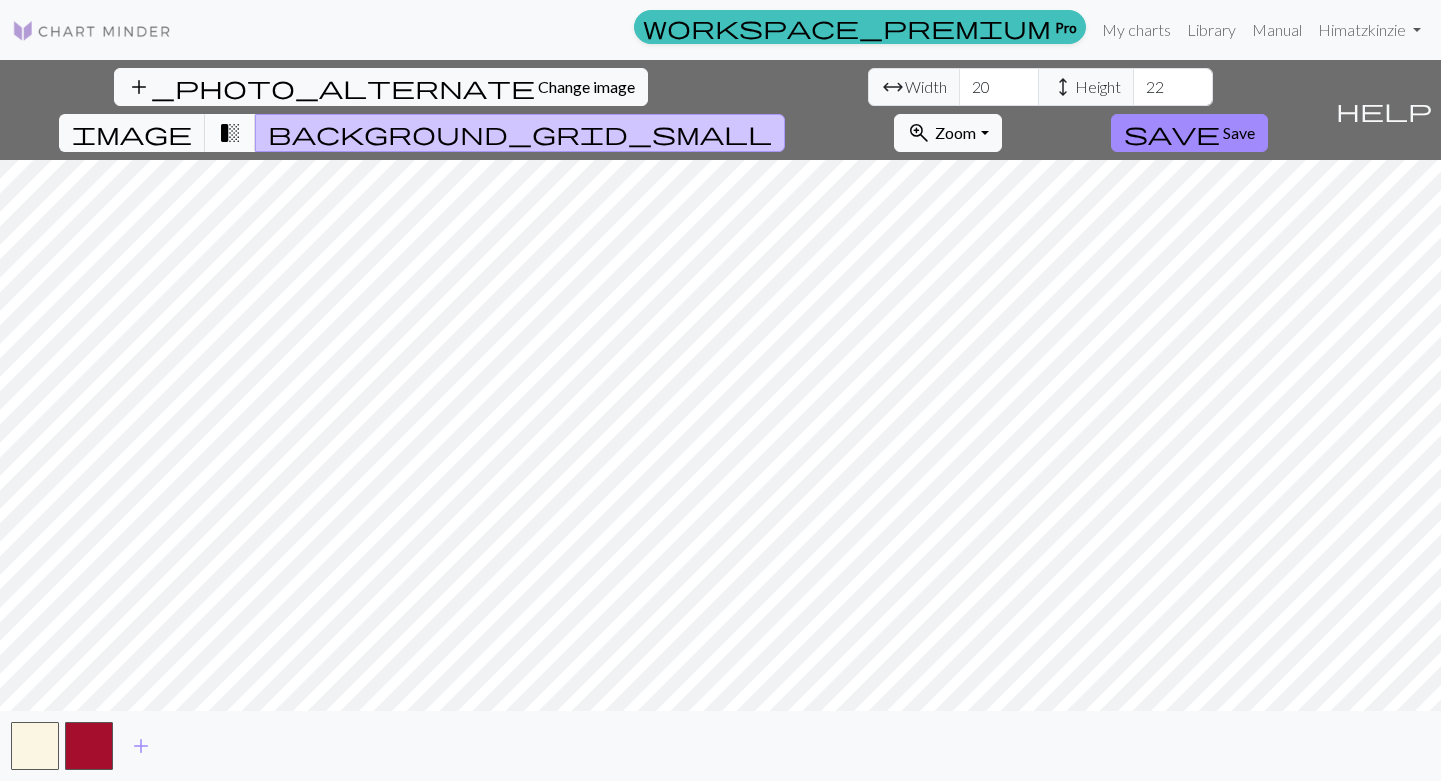 click on "transition_fade" at bounding box center (230, 133) 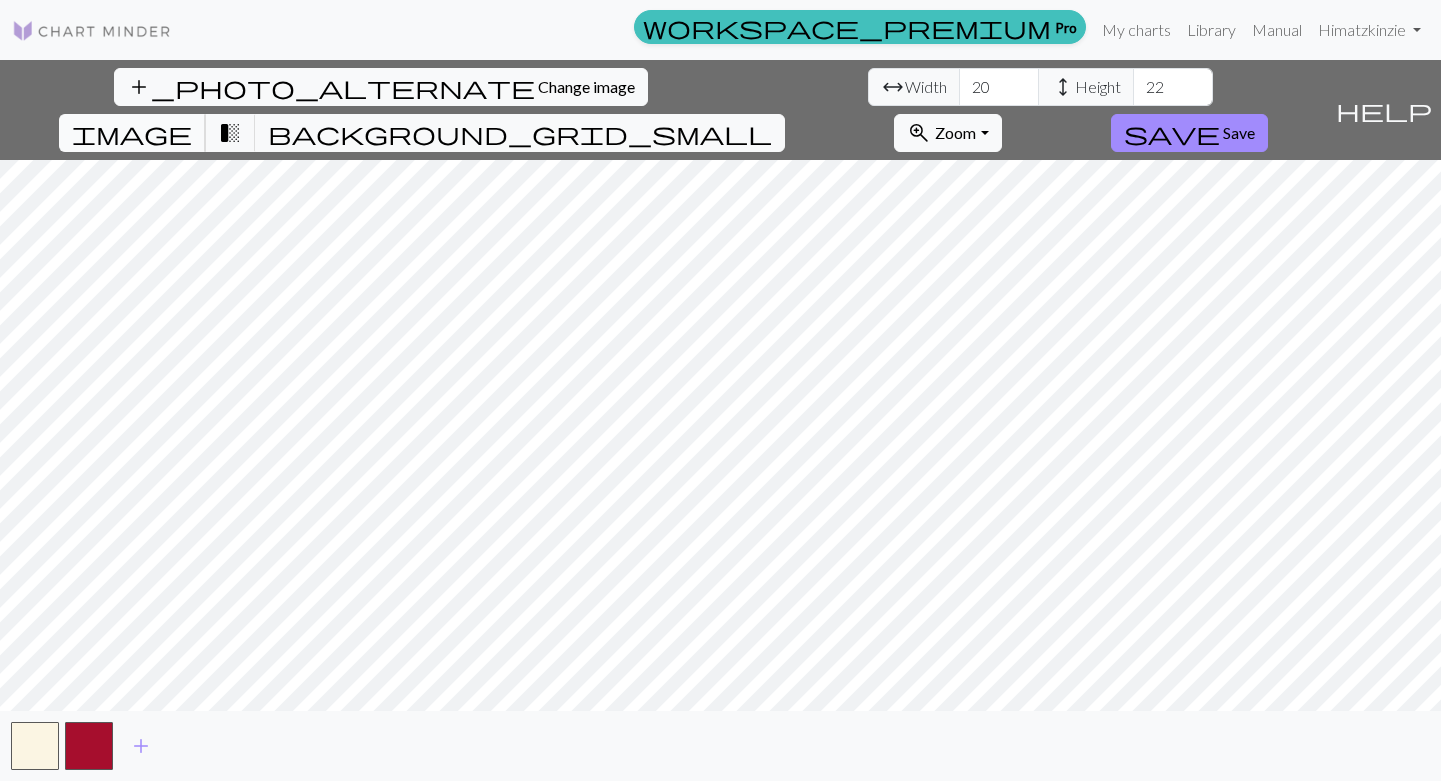 click on "image" at bounding box center (132, 133) 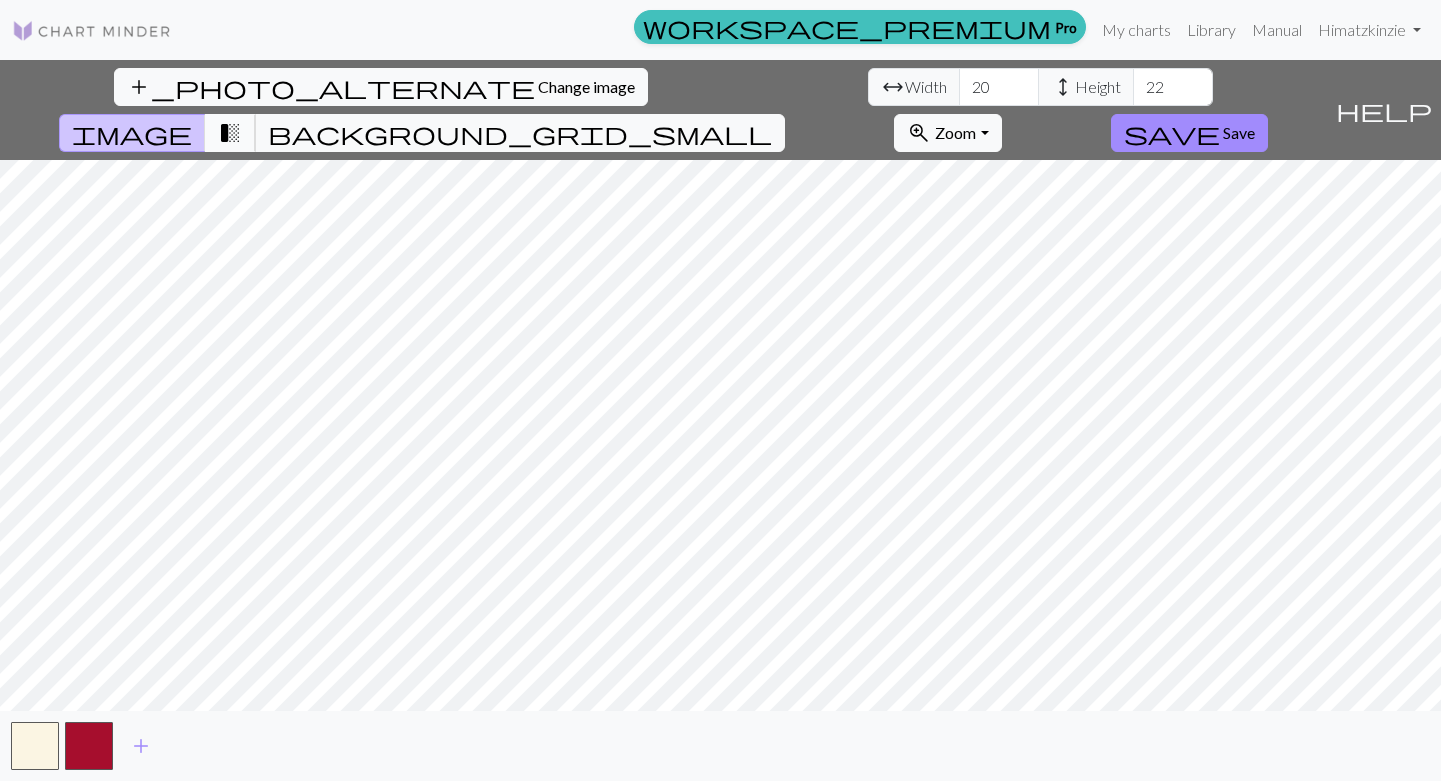 click on "transition_fade" at bounding box center (230, 133) 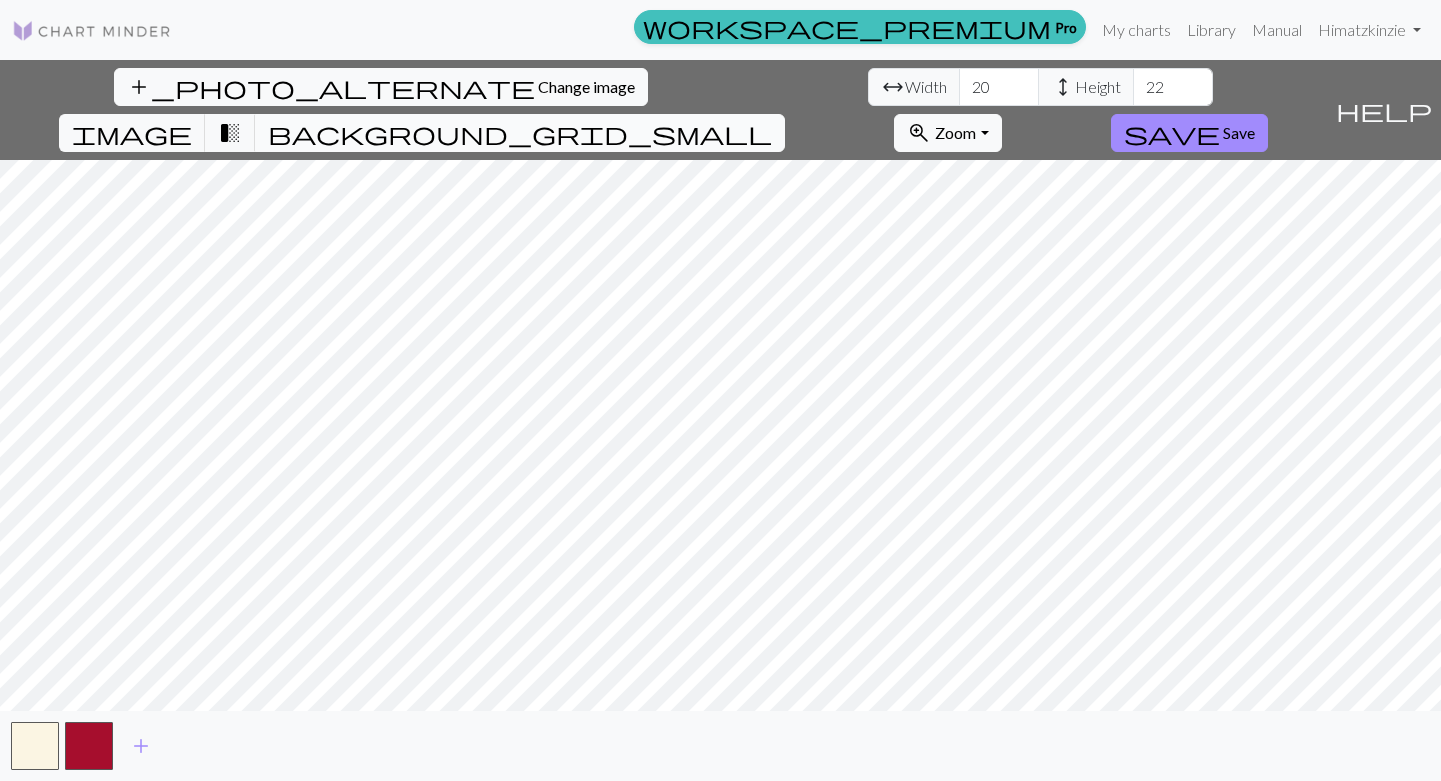 click on "background_grid_small" at bounding box center [520, 133] 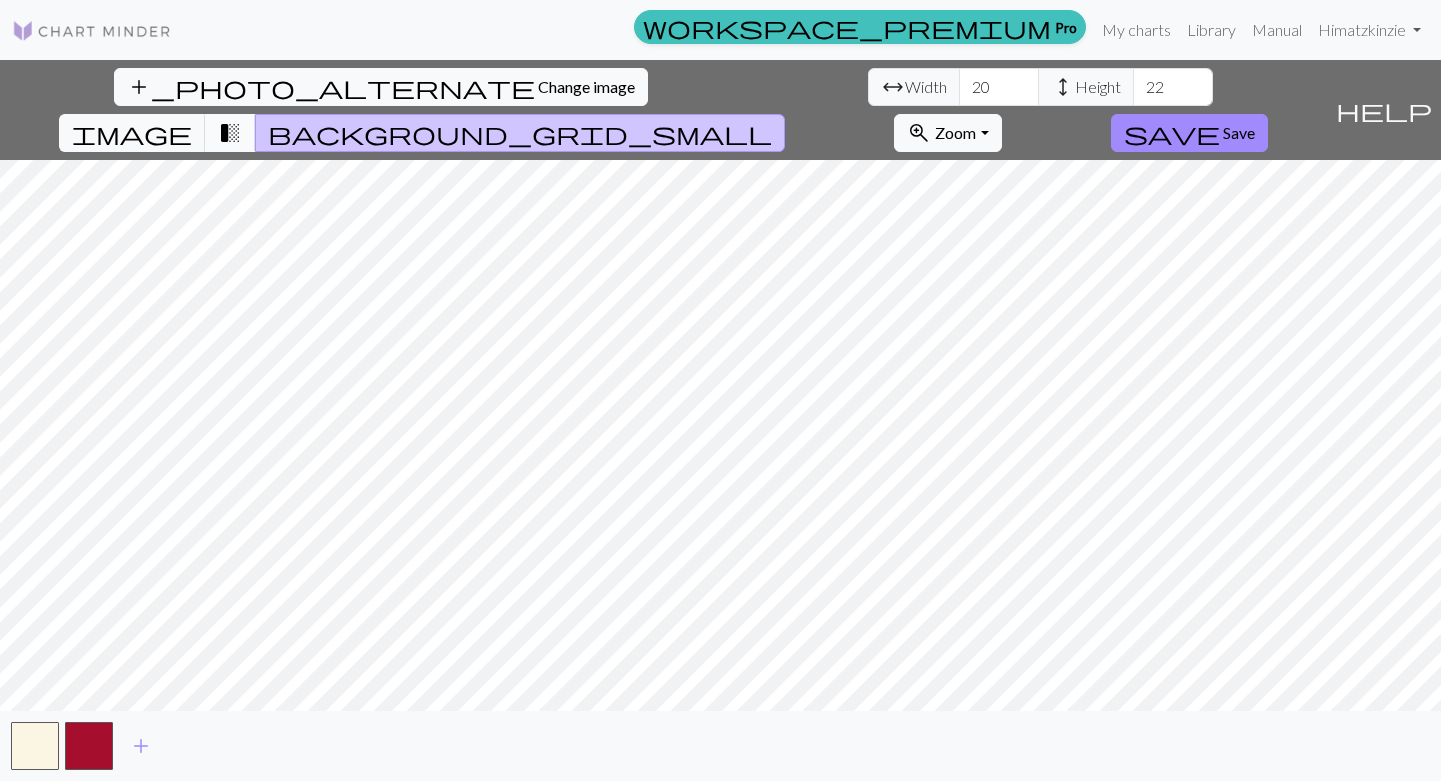 click on "transition_fade" at bounding box center [230, 133] 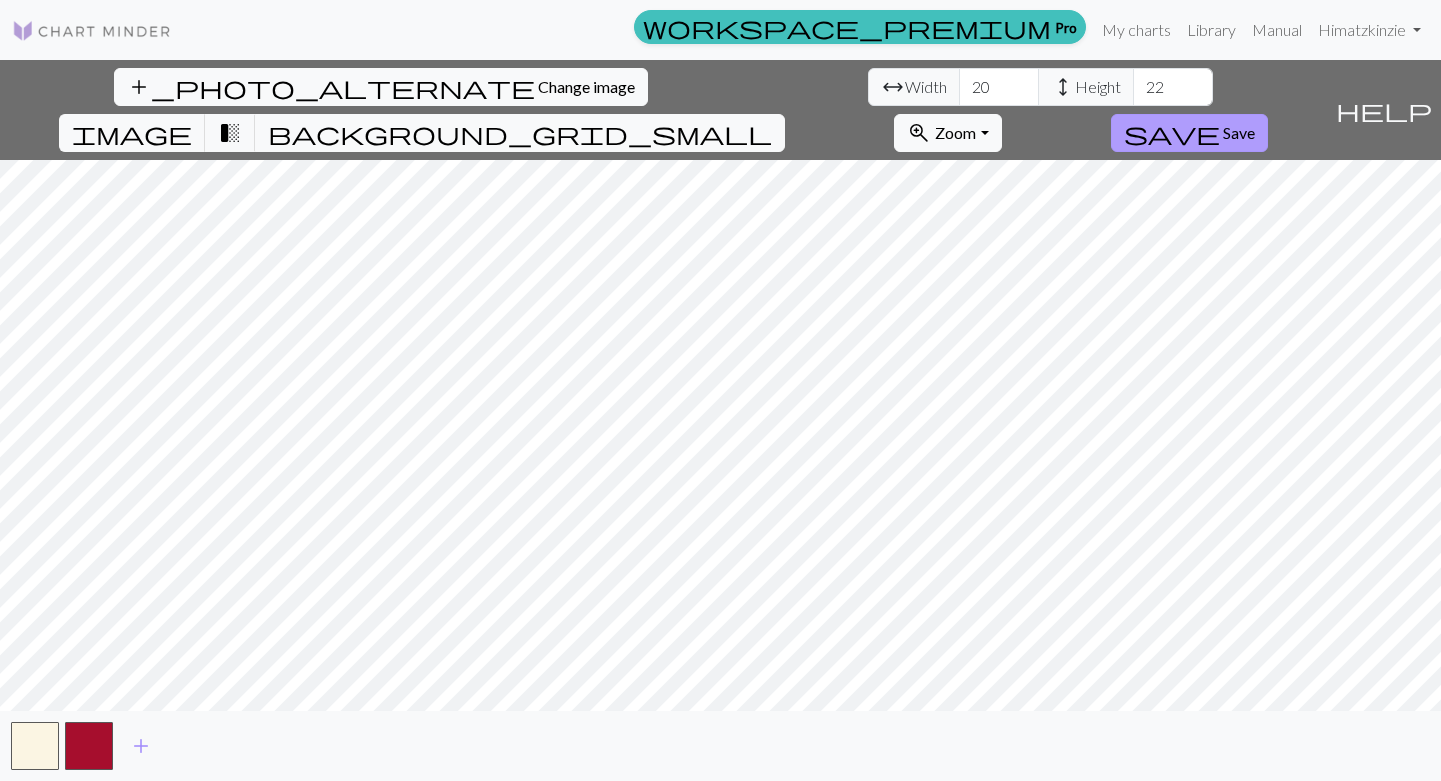 click on "Save" at bounding box center [1239, 132] 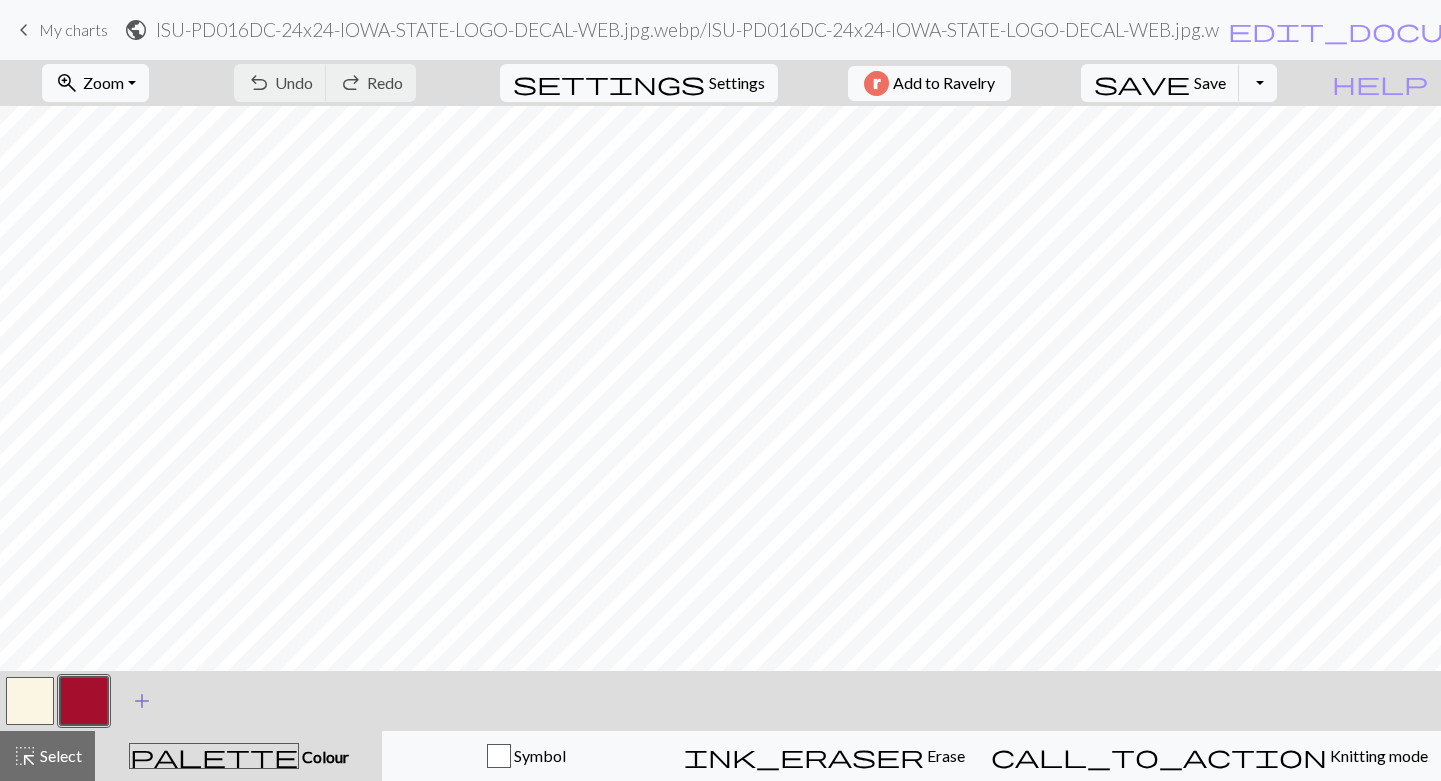 click on "add" at bounding box center [142, 701] 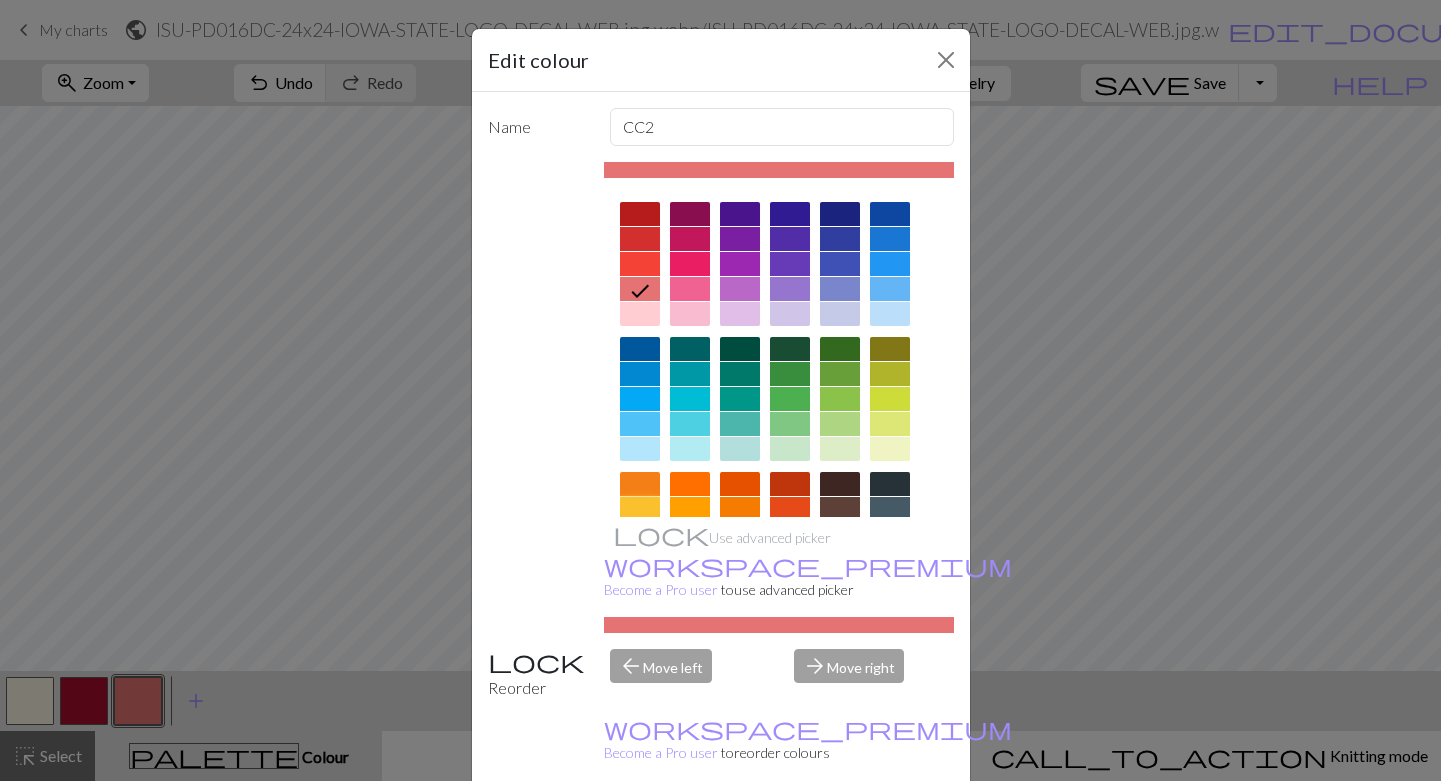 click at bounding box center (640, 509) 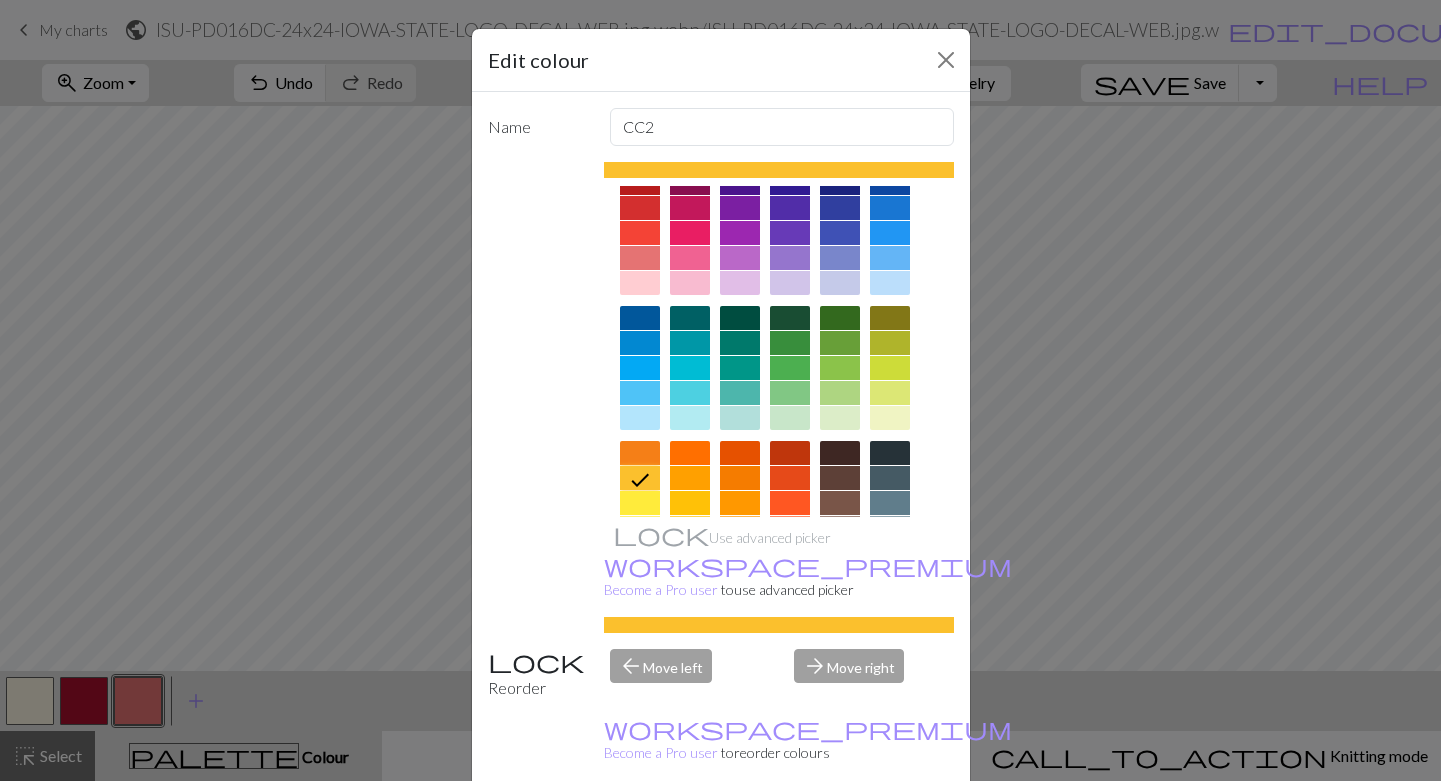 scroll, scrollTop: 52, scrollLeft: 0, axis: vertical 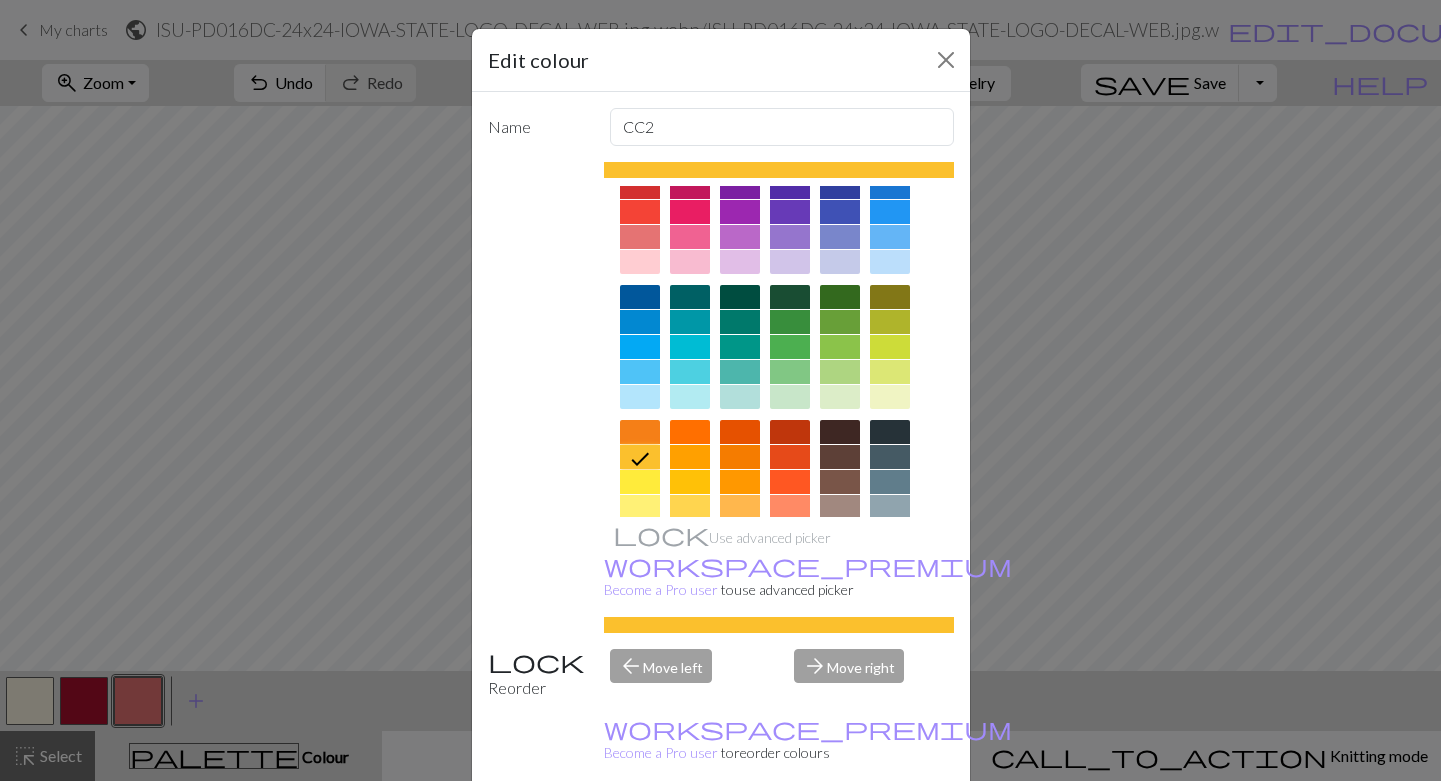 click on "Done" at bounding box center (841, 832) 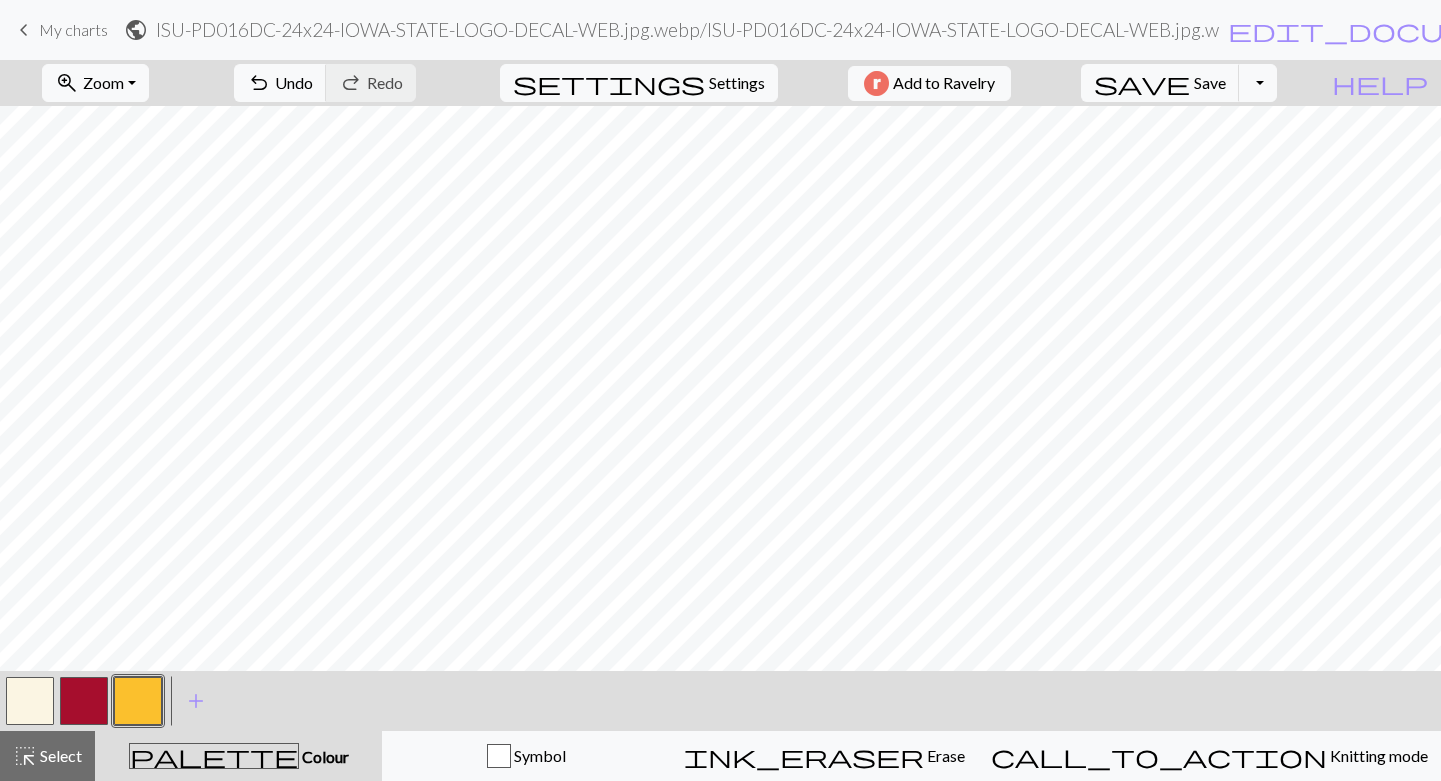 click at bounding box center (30, 701) 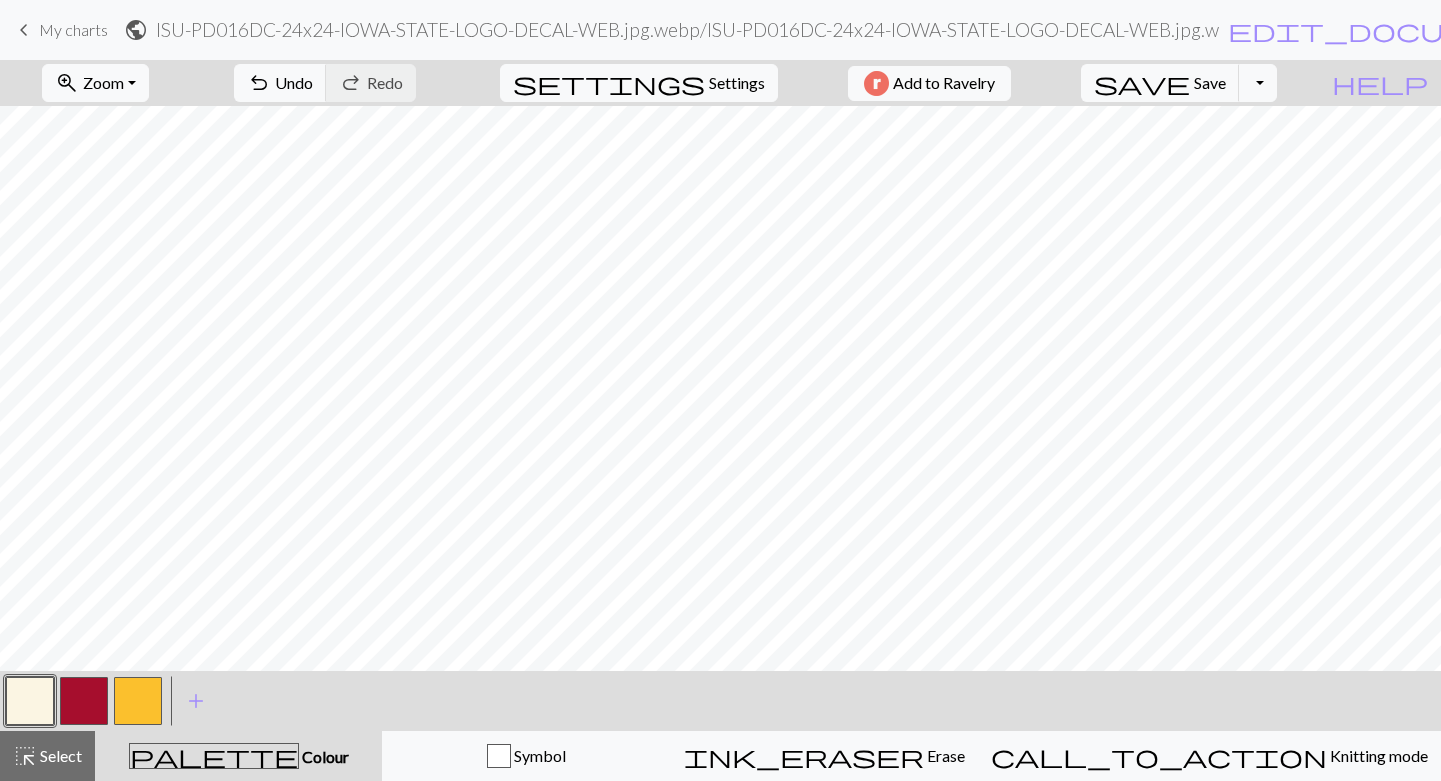 click at bounding box center (138, 701) 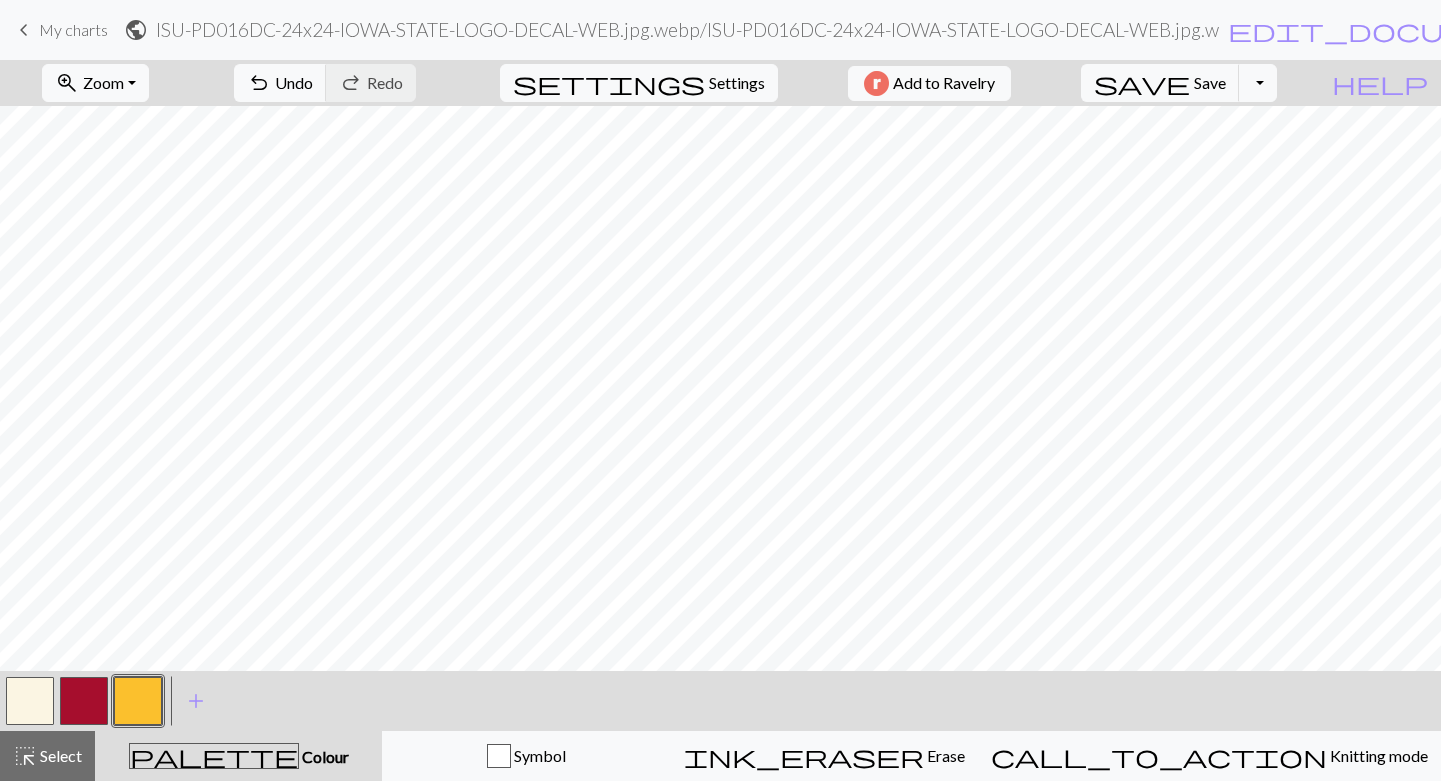 click at bounding box center (84, 701) 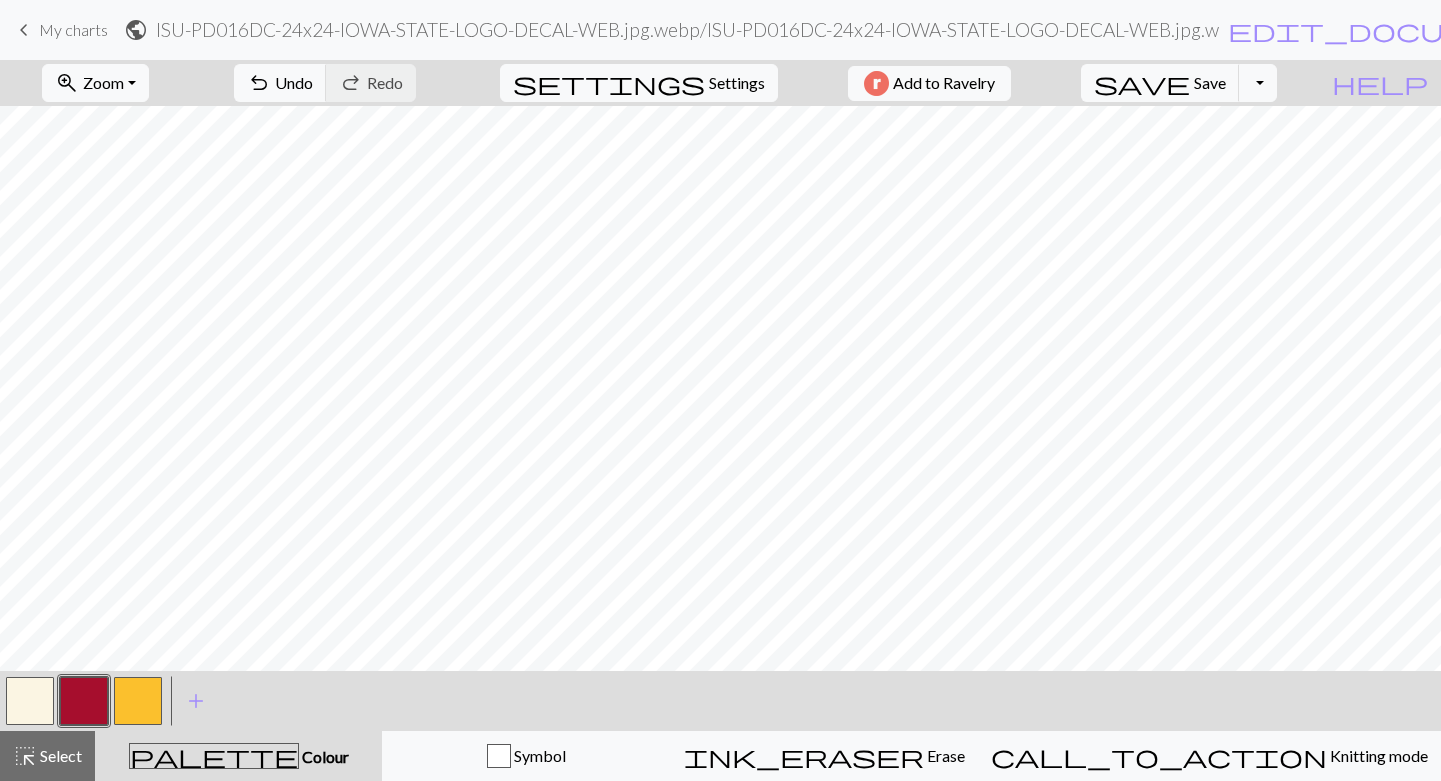 click at bounding box center [30, 701] 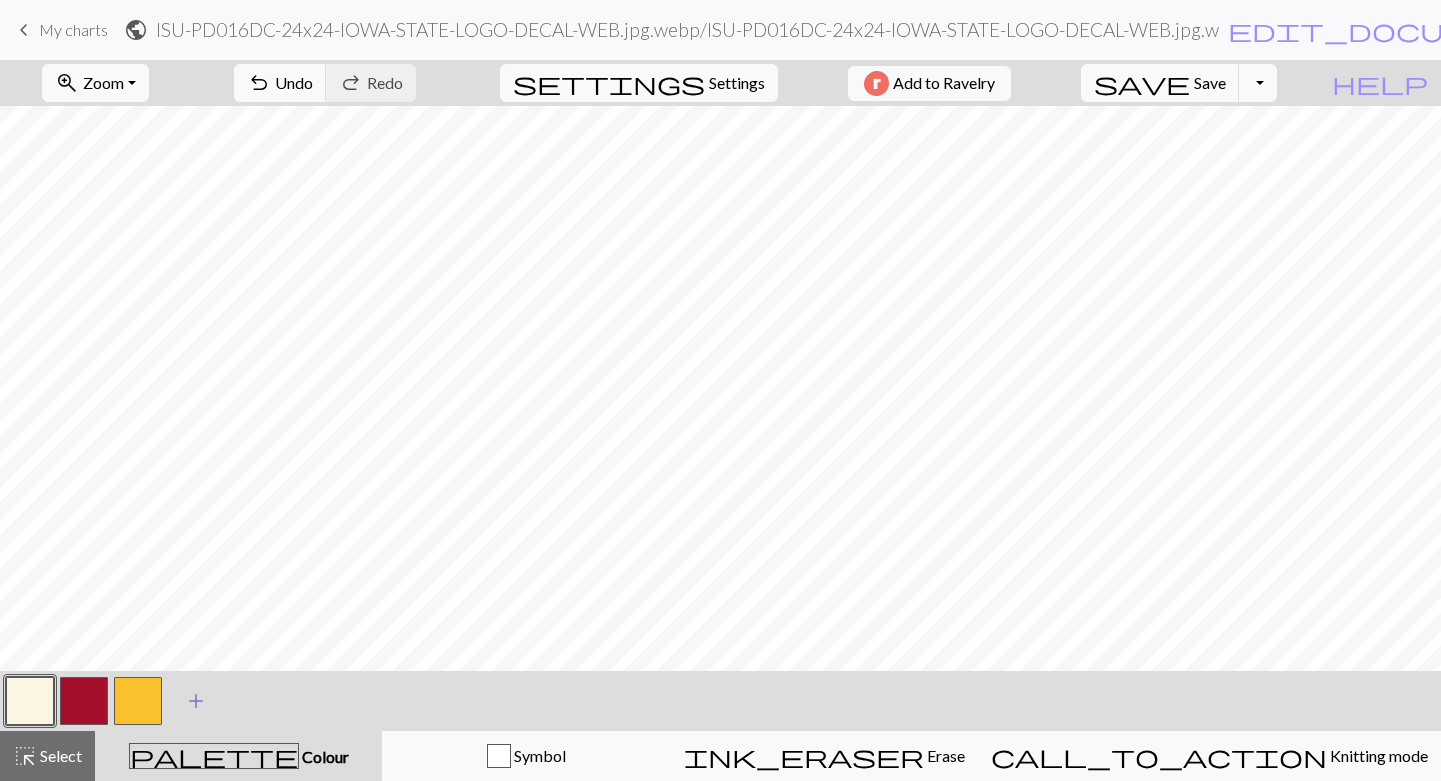click on "add" at bounding box center [196, 701] 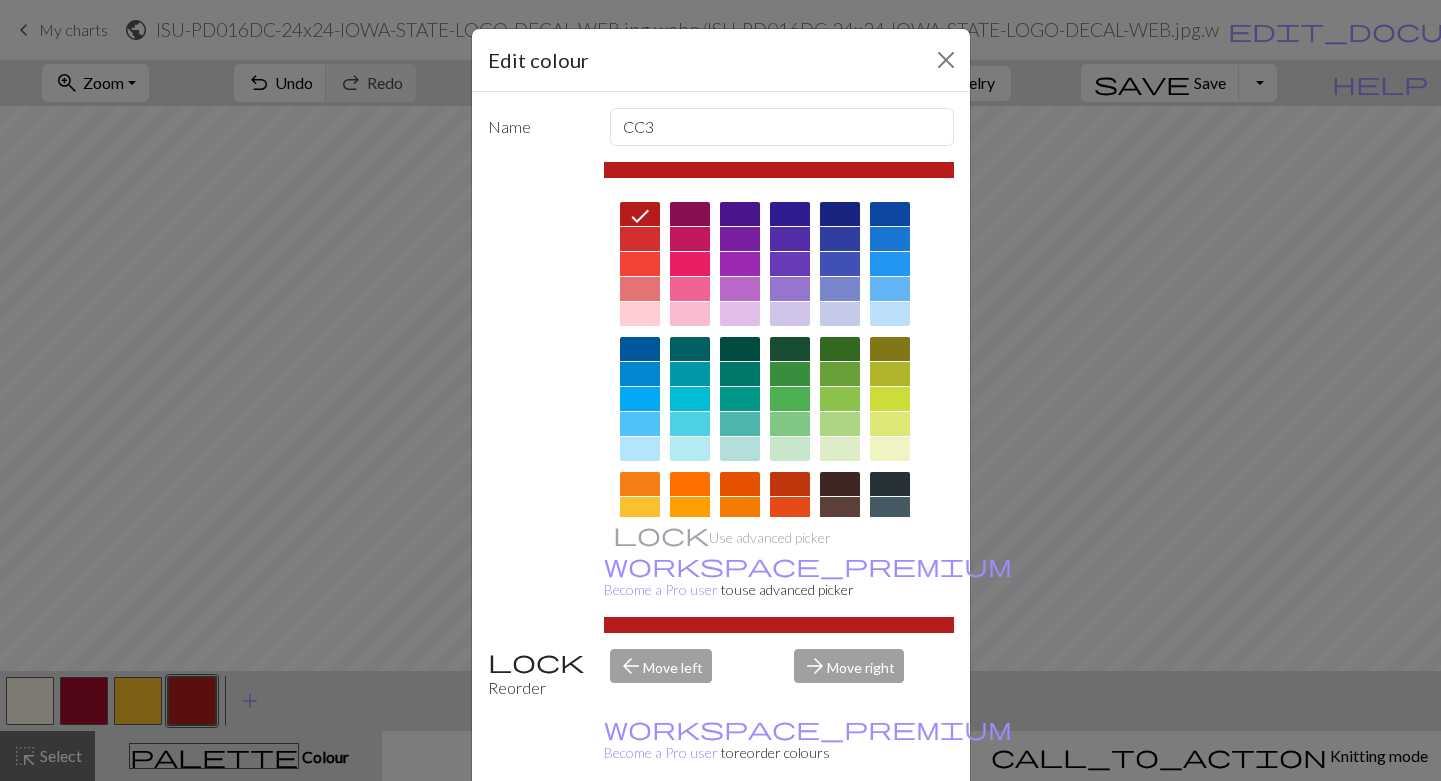 click at bounding box center (840, 484) 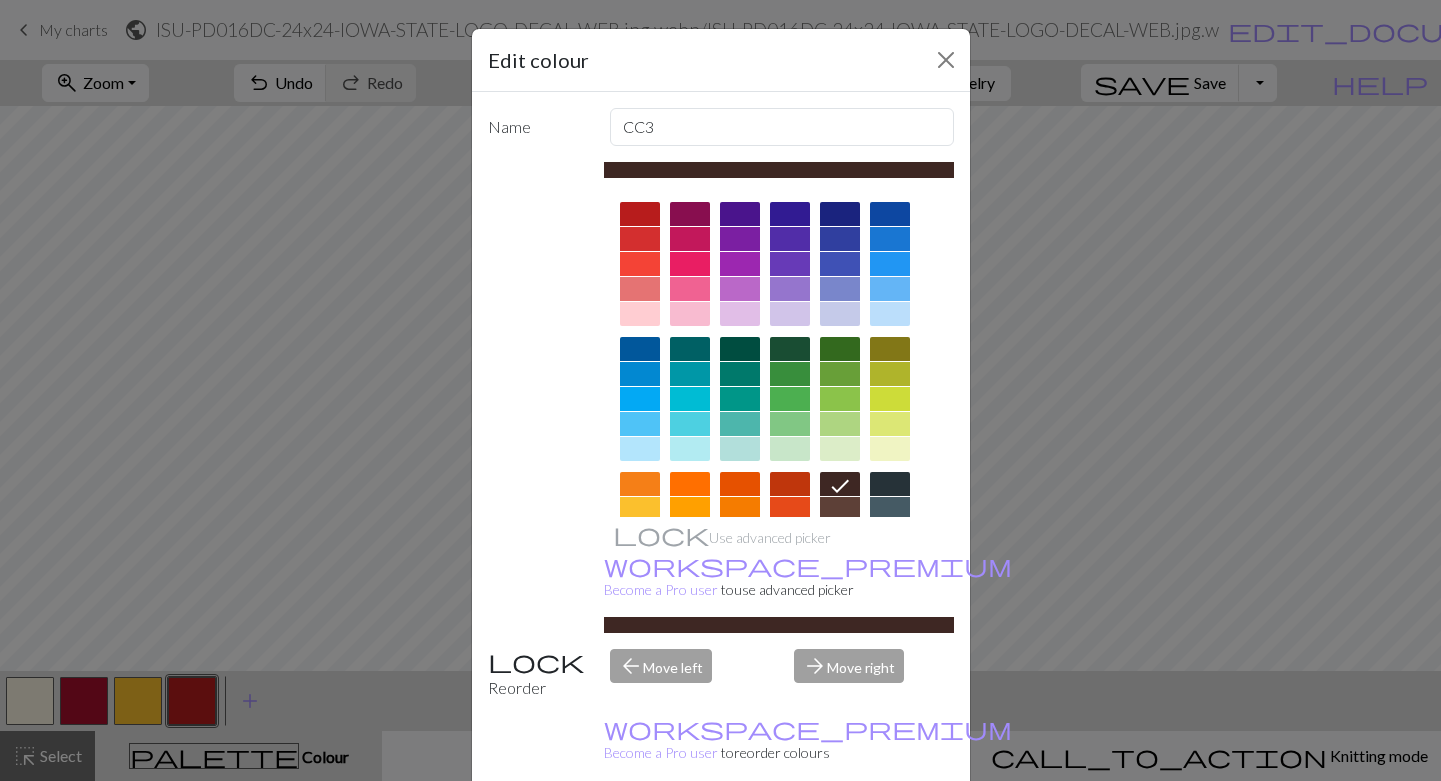 click on "Done" at bounding box center [841, 832] 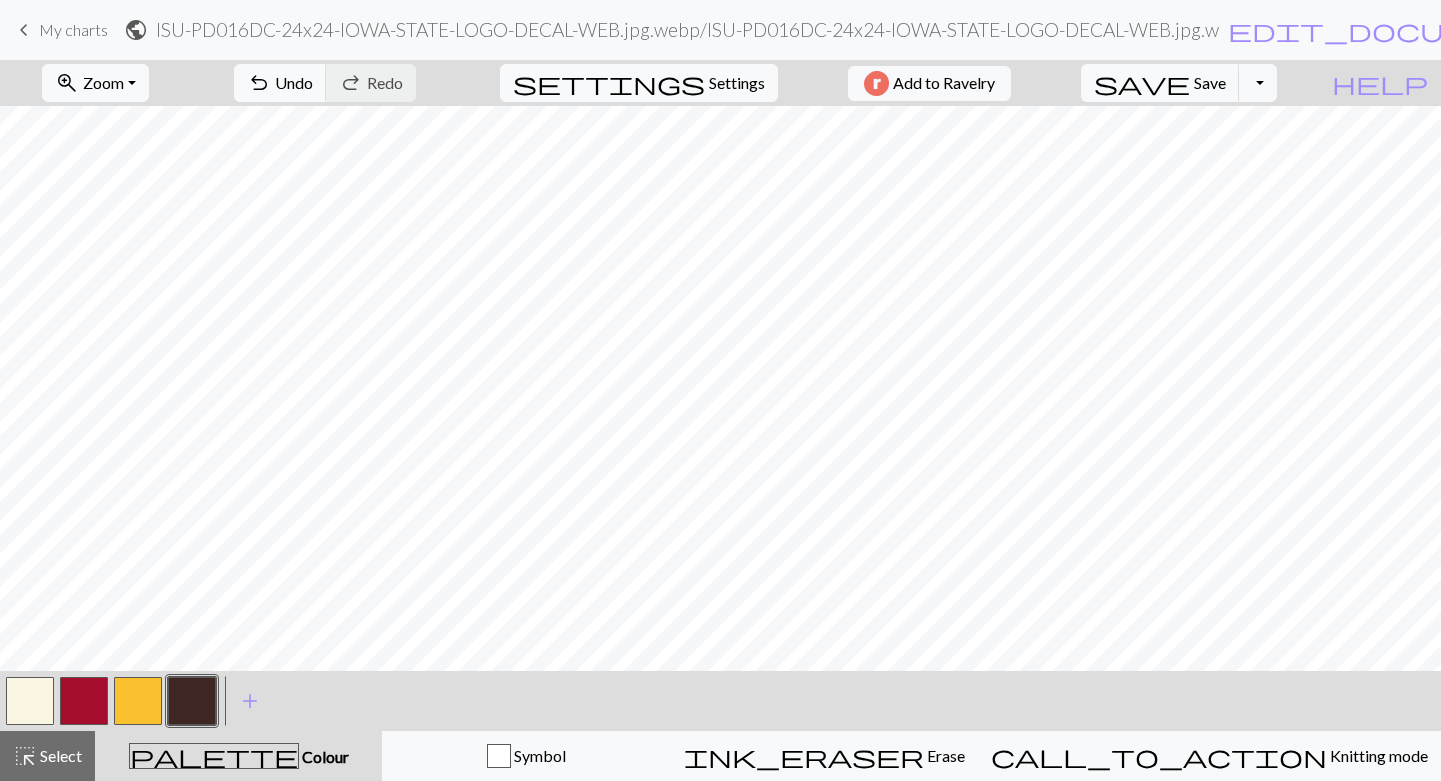 click at bounding box center [138, 701] 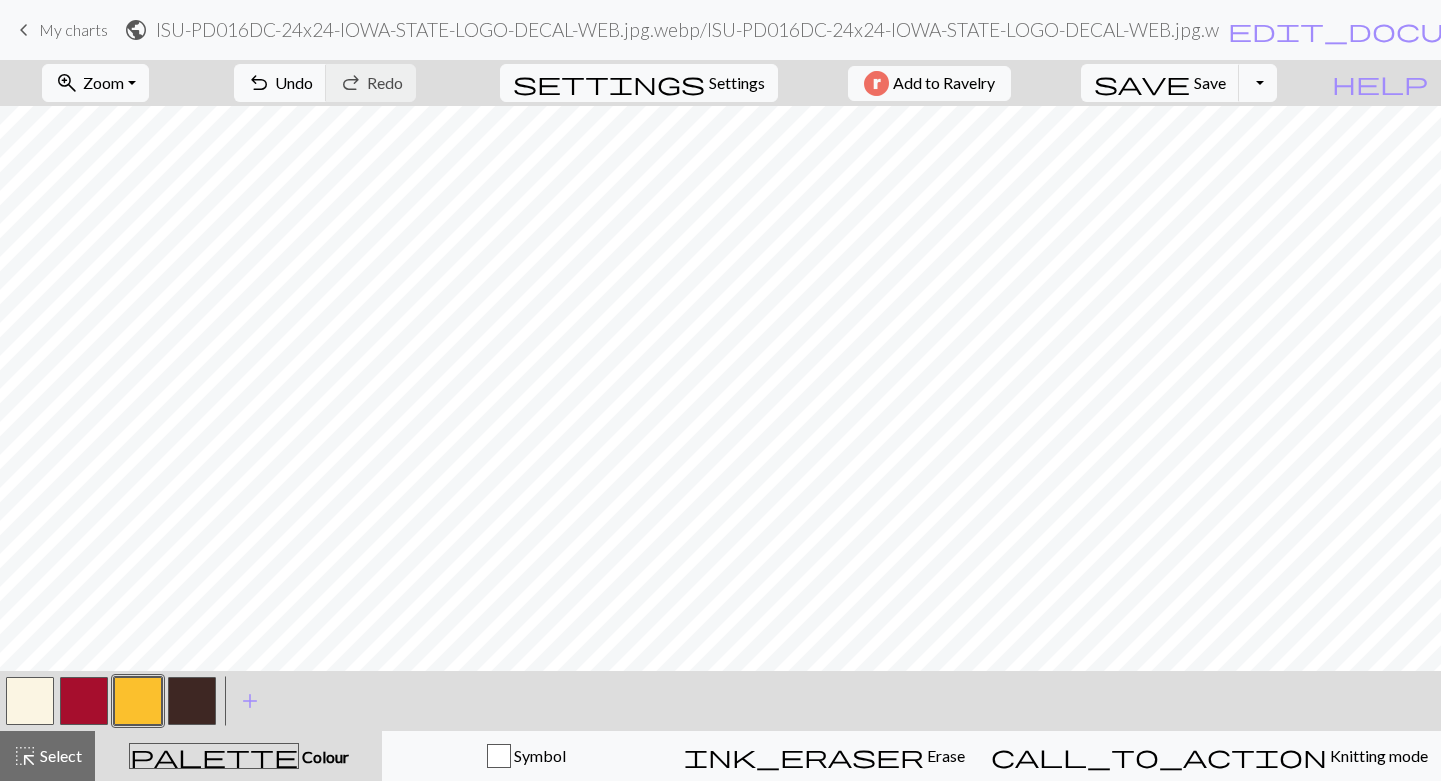 click at bounding box center (192, 701) 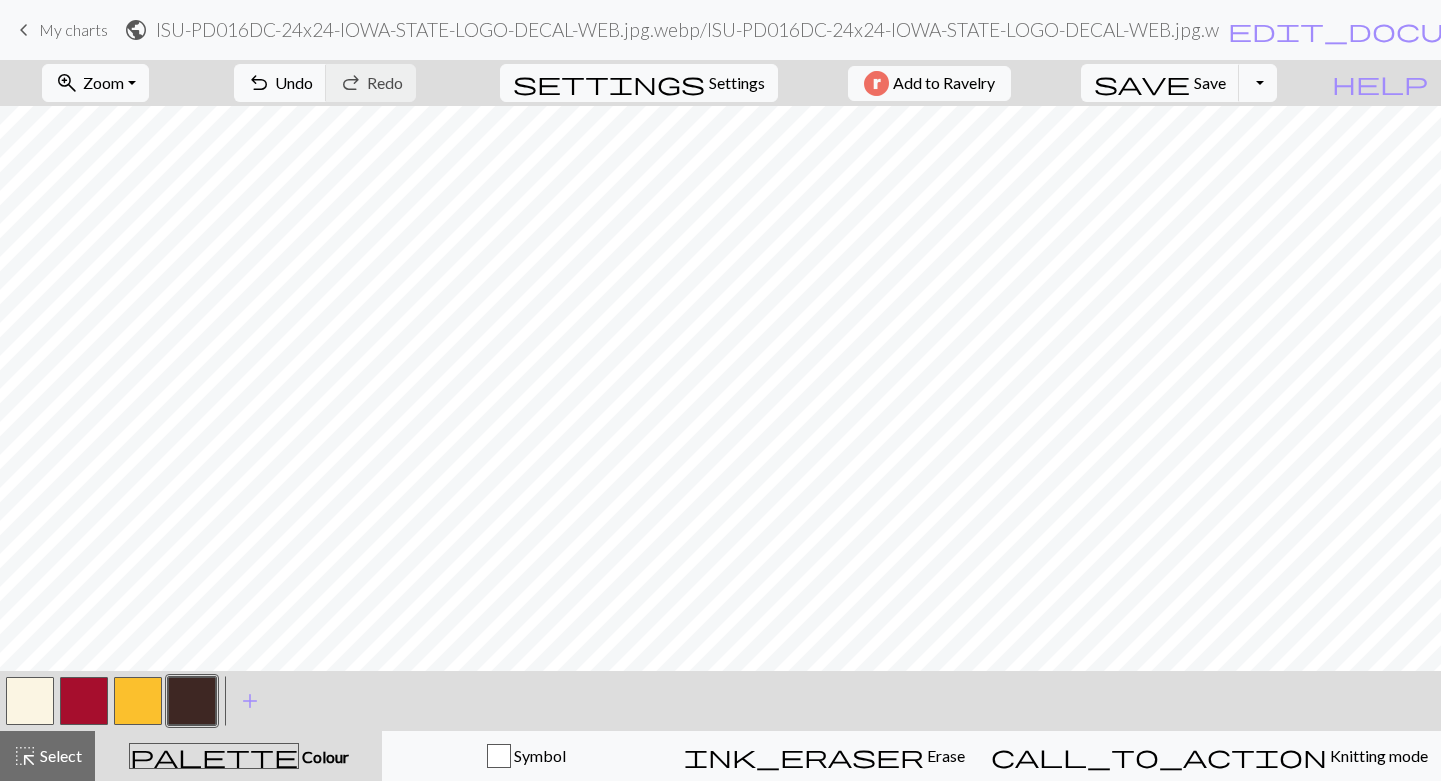 click at bounding box center (138, 701) 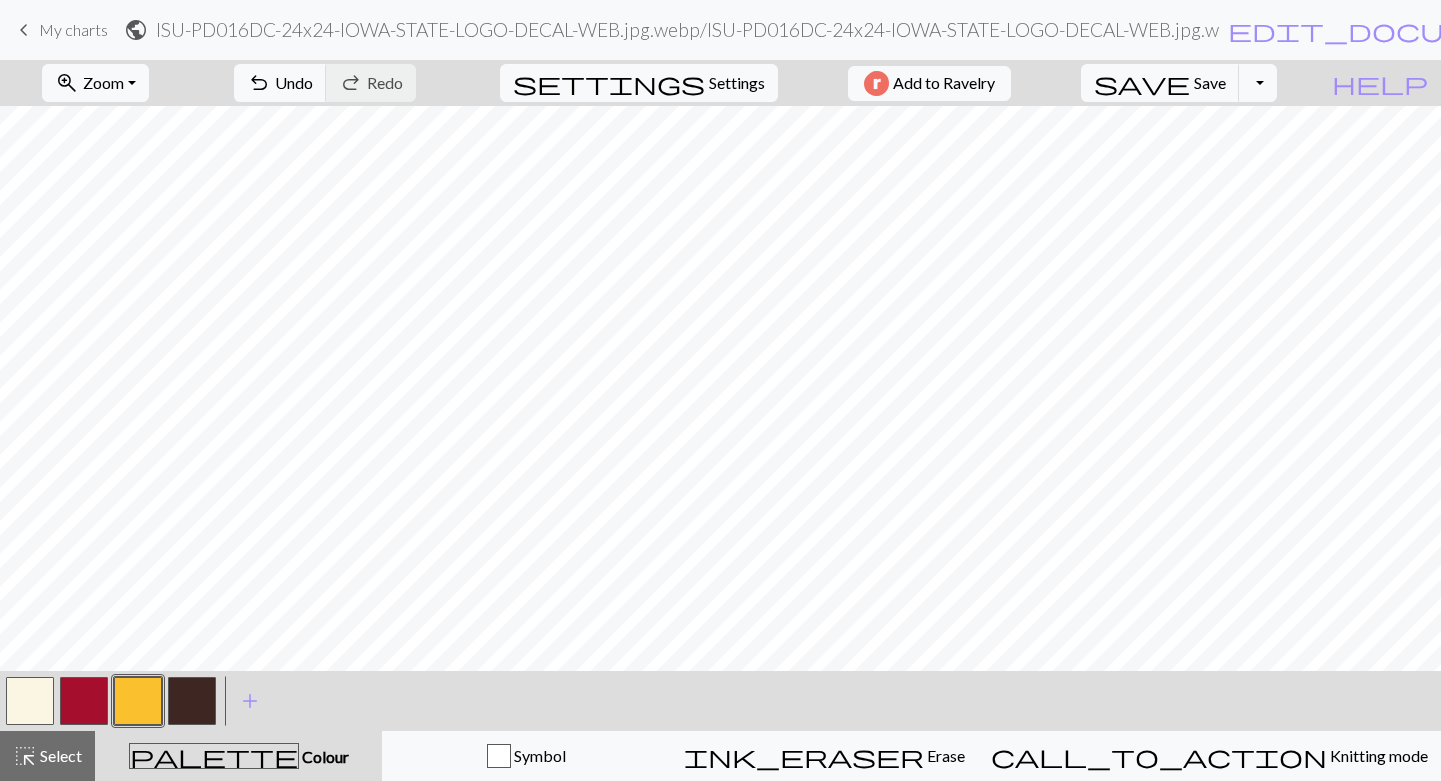 click at bounding box center (84, 701) 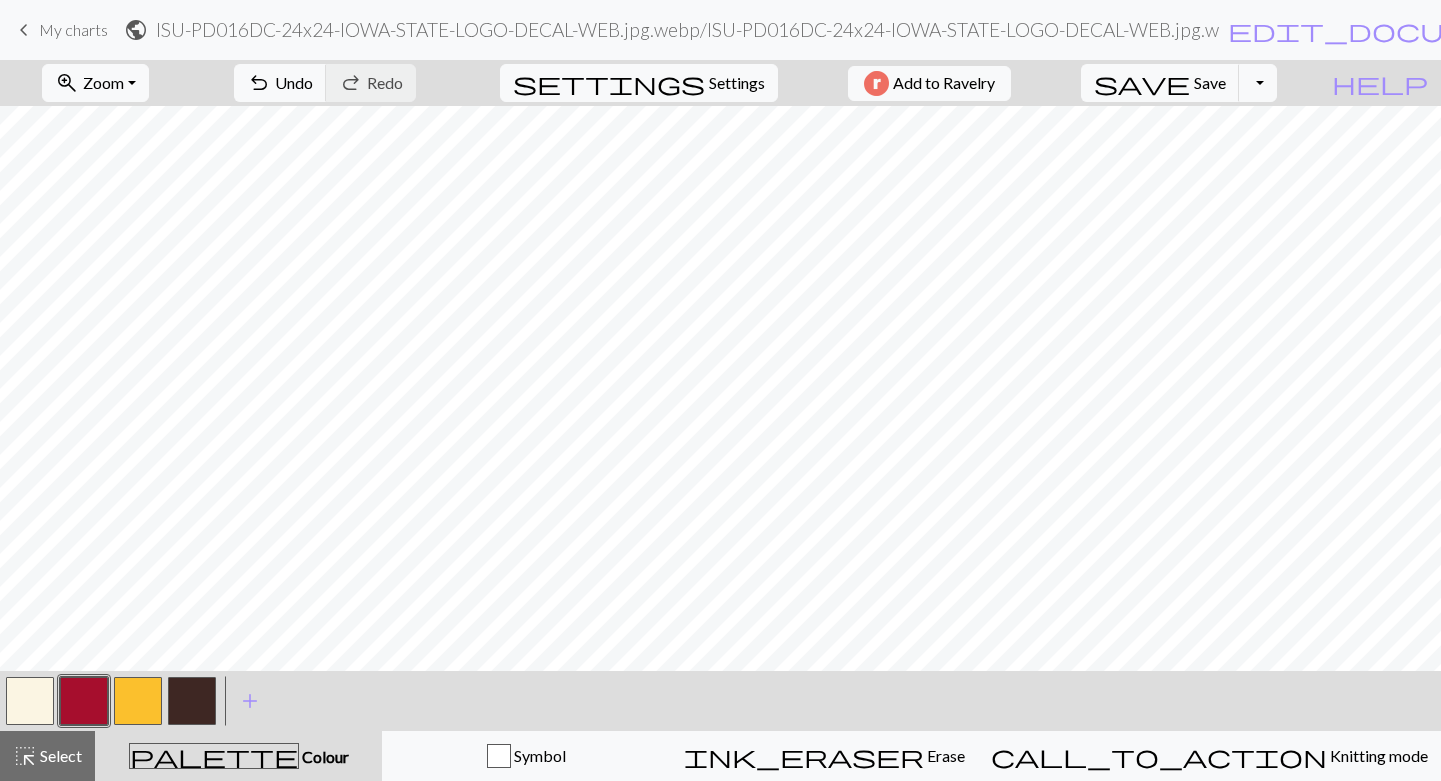 click at bounding box center (30, 701) 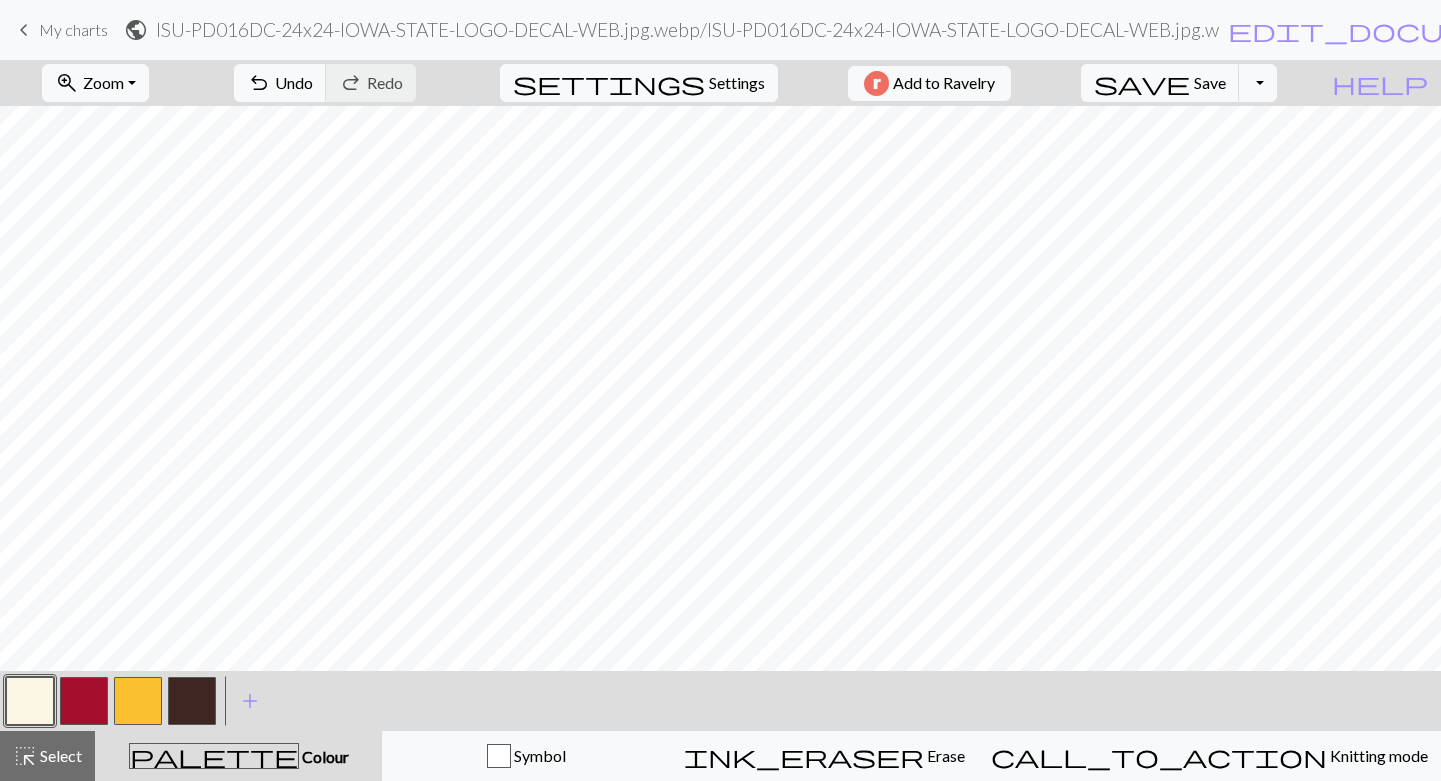 click at bounding box center (84, 701) 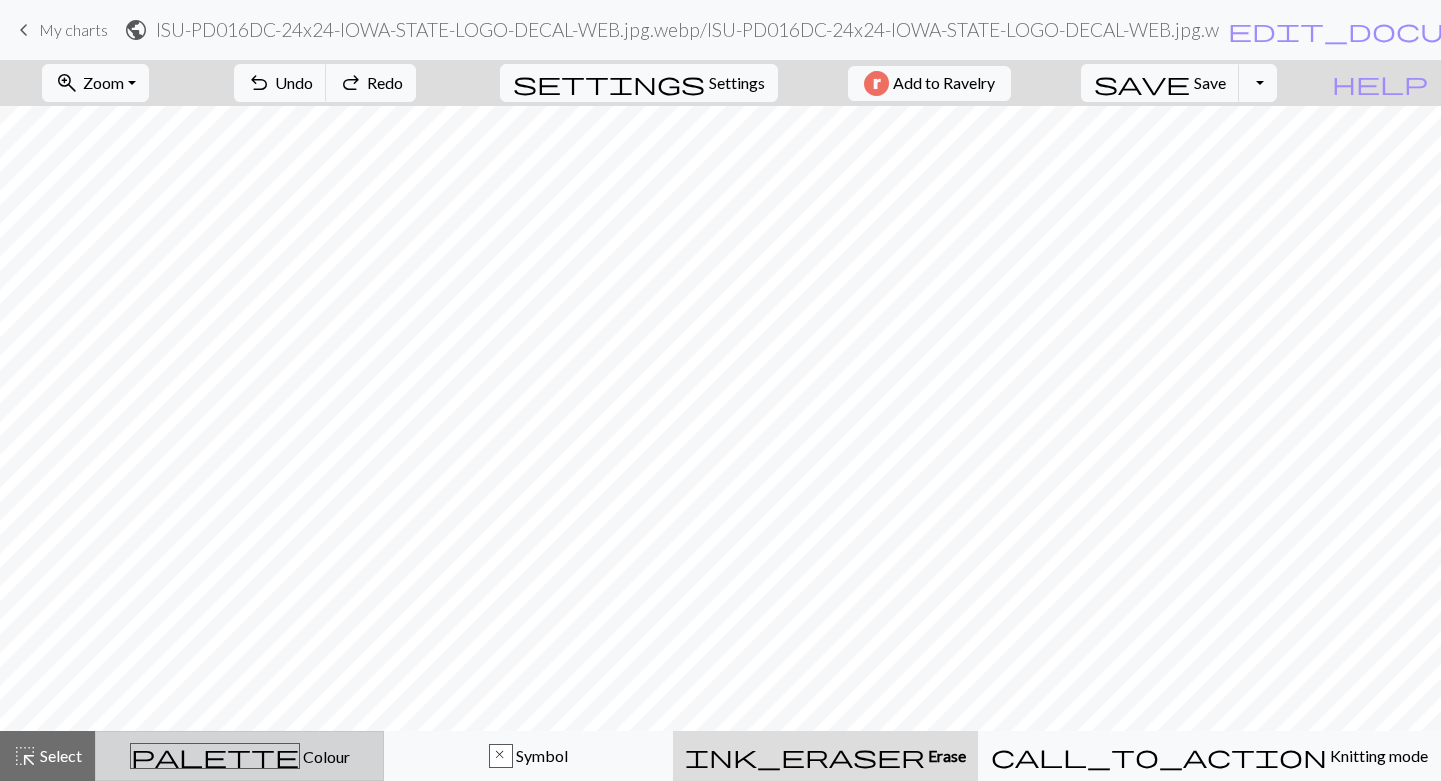 click on "palette" at bounding box center (215, 756) 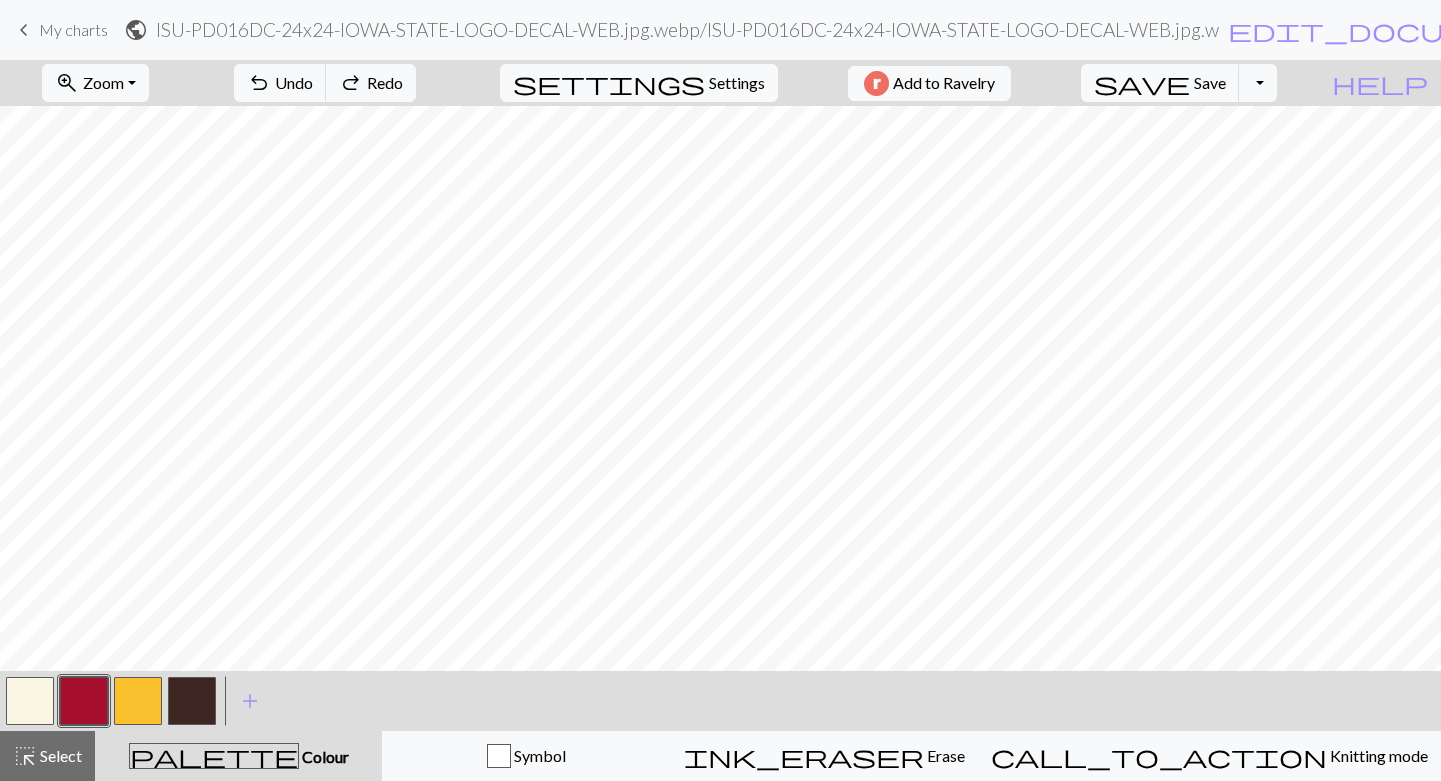 click at bounding box center (84, 701) 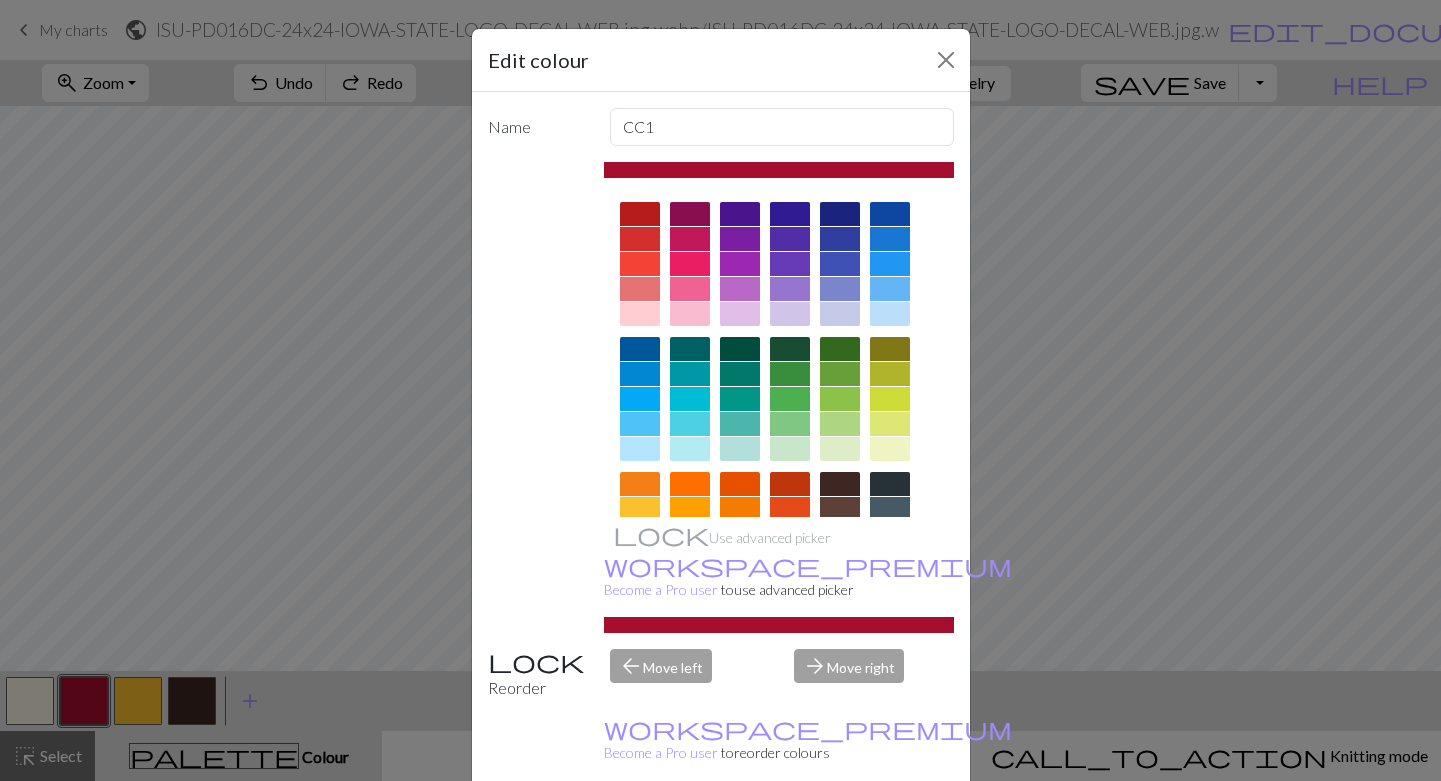 click on "Cancel" at bounding box center [917, 832] 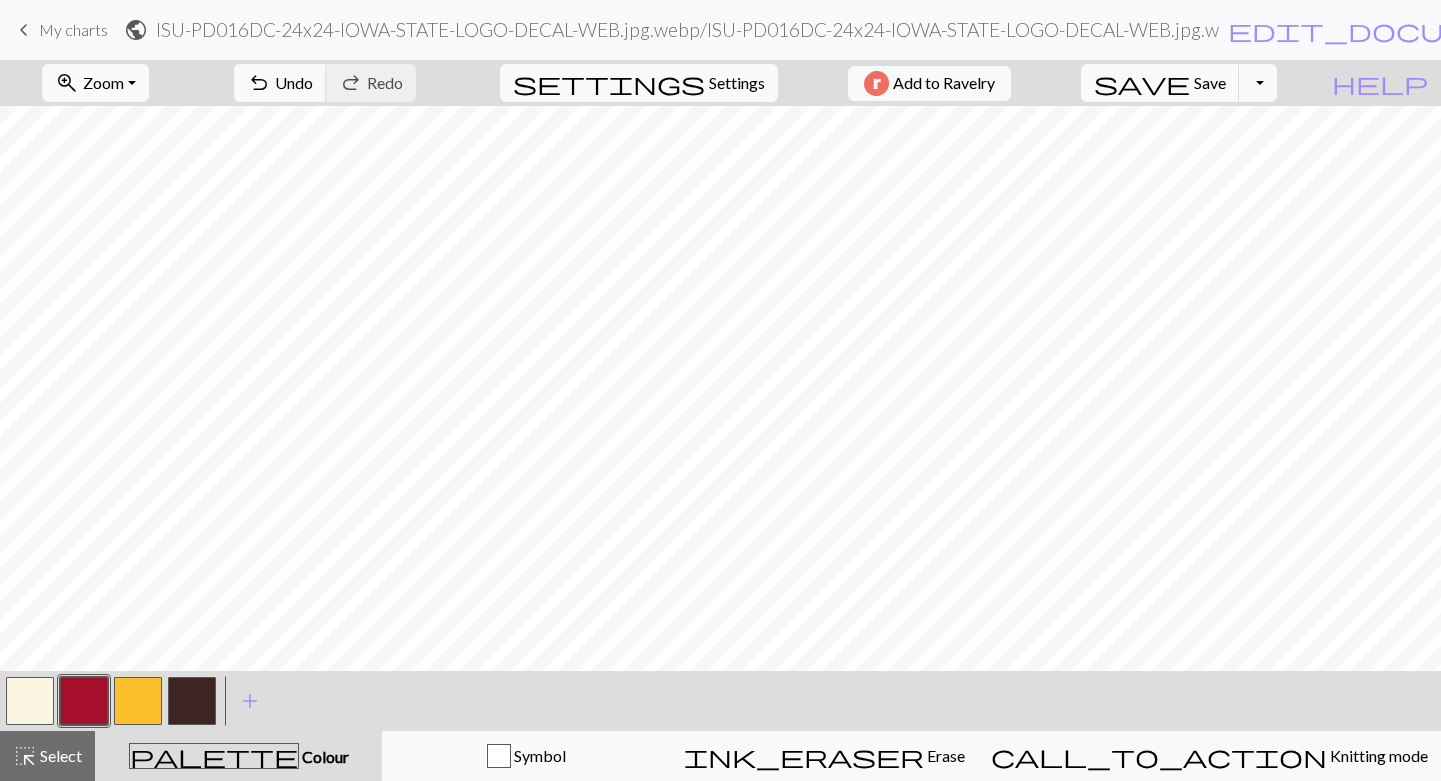click at bounding box center [30, 701] 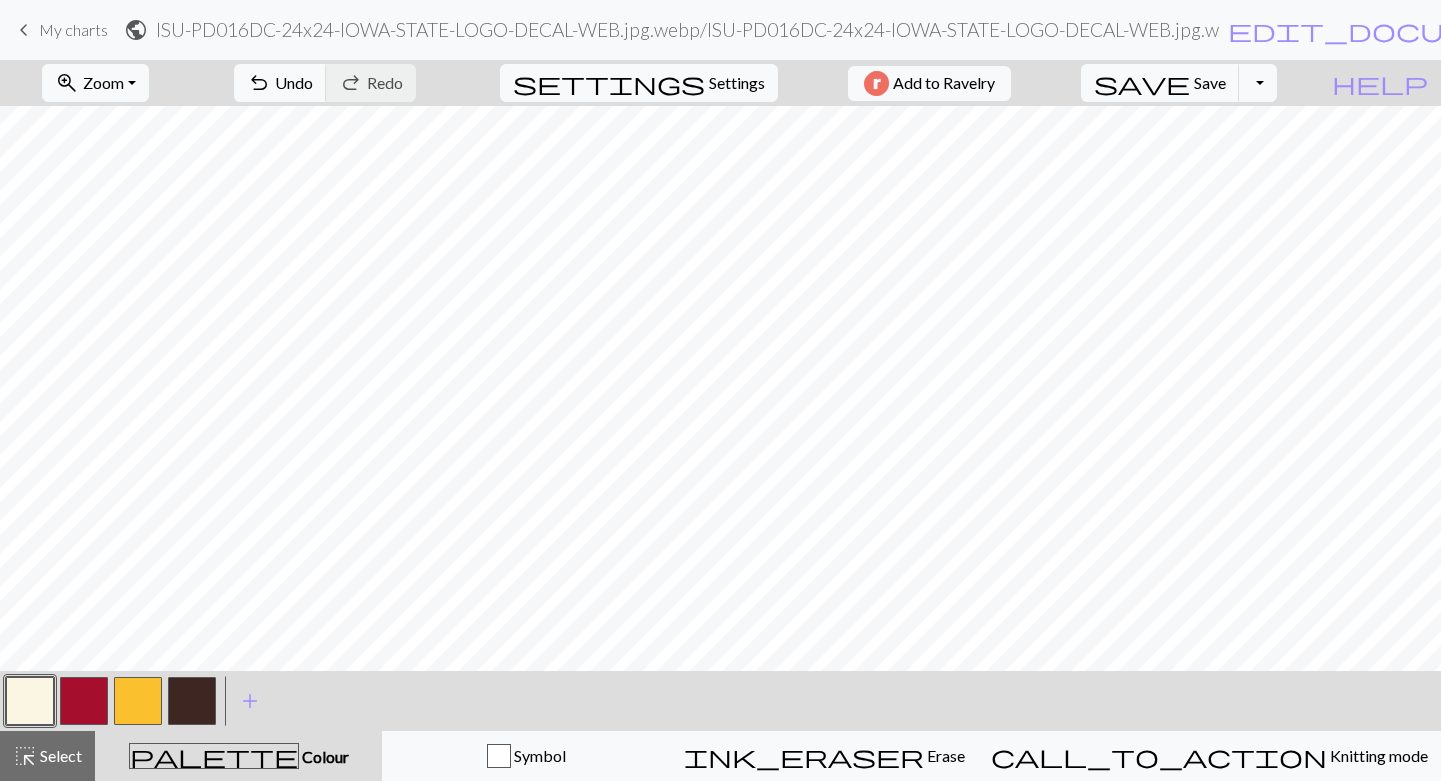 click at bounding box center [192, 701] 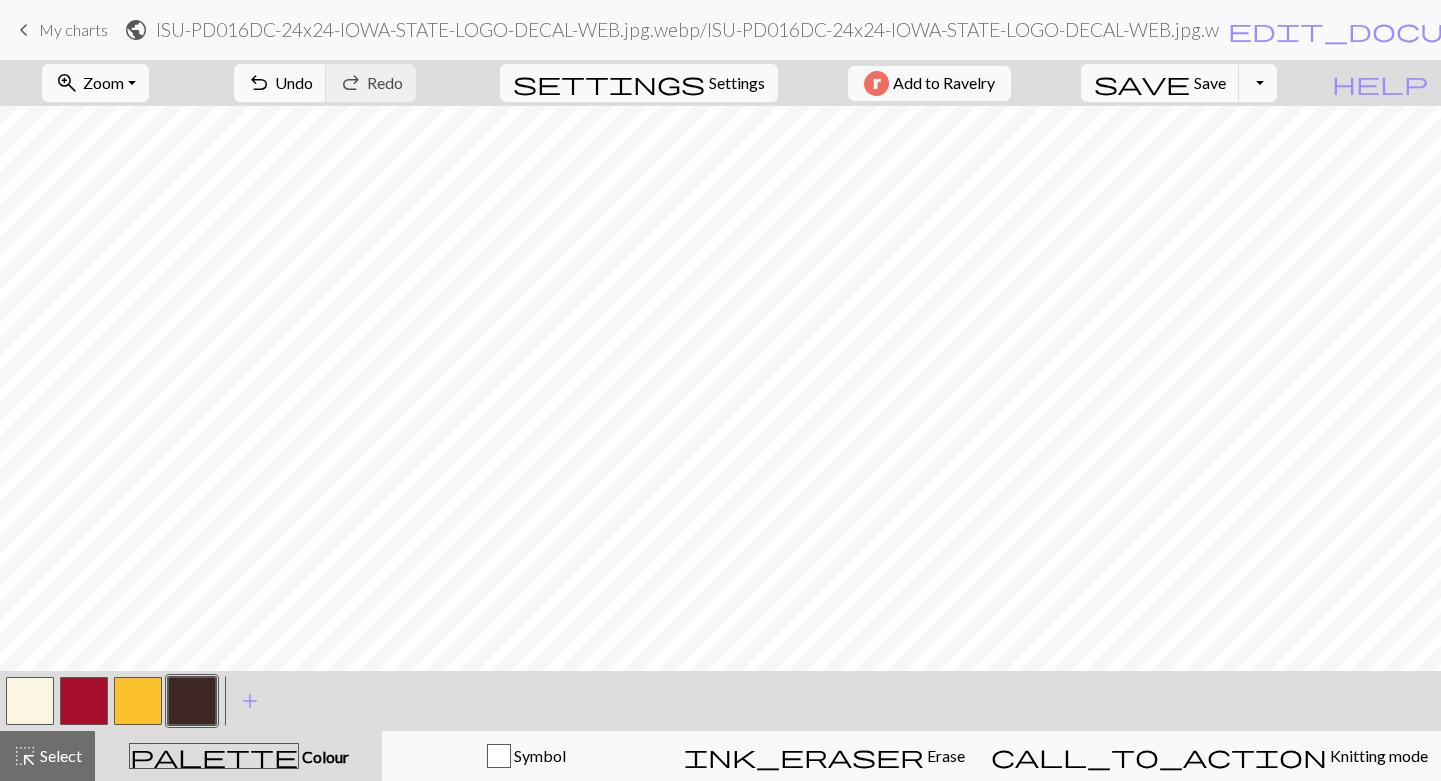 click at bounding box center [138, 701] 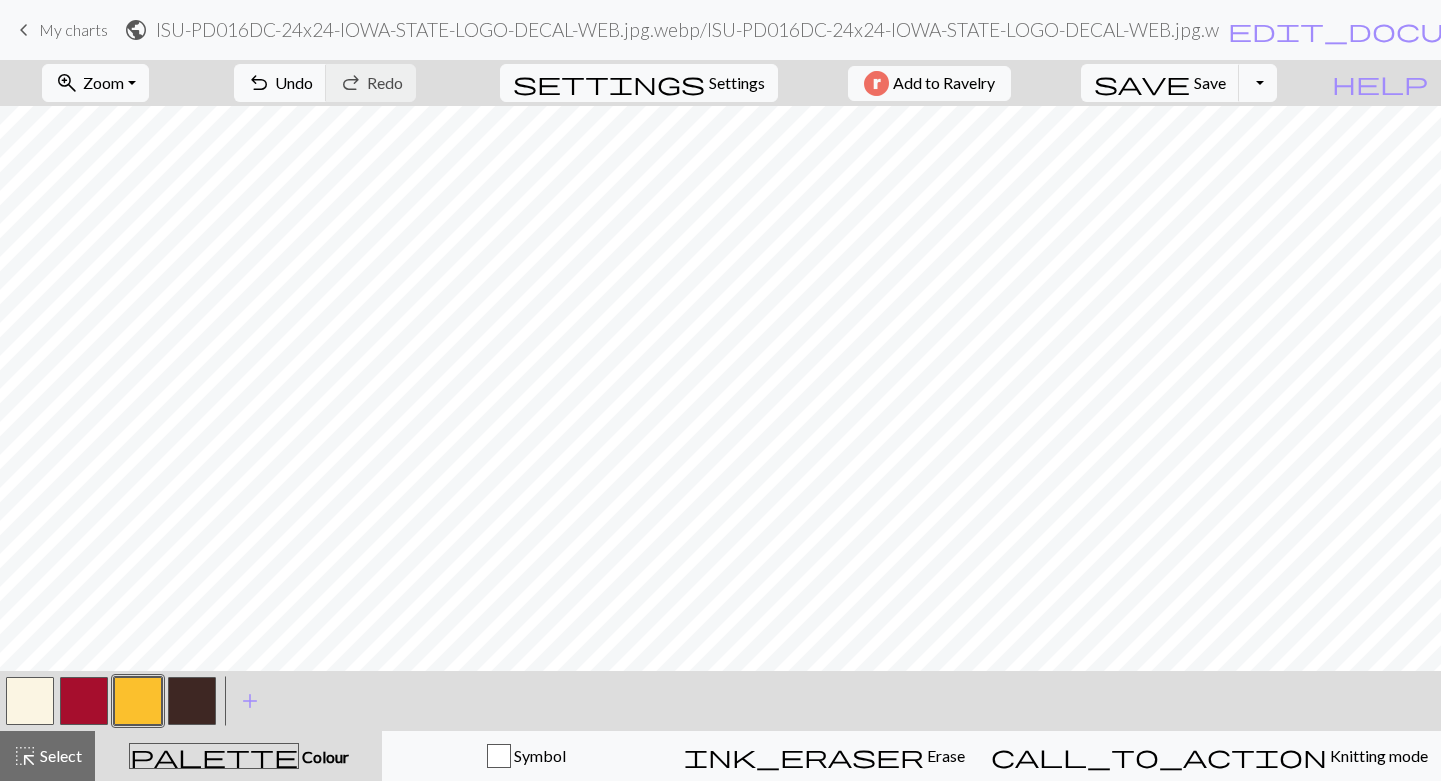 click at bounding box center [192, 701] 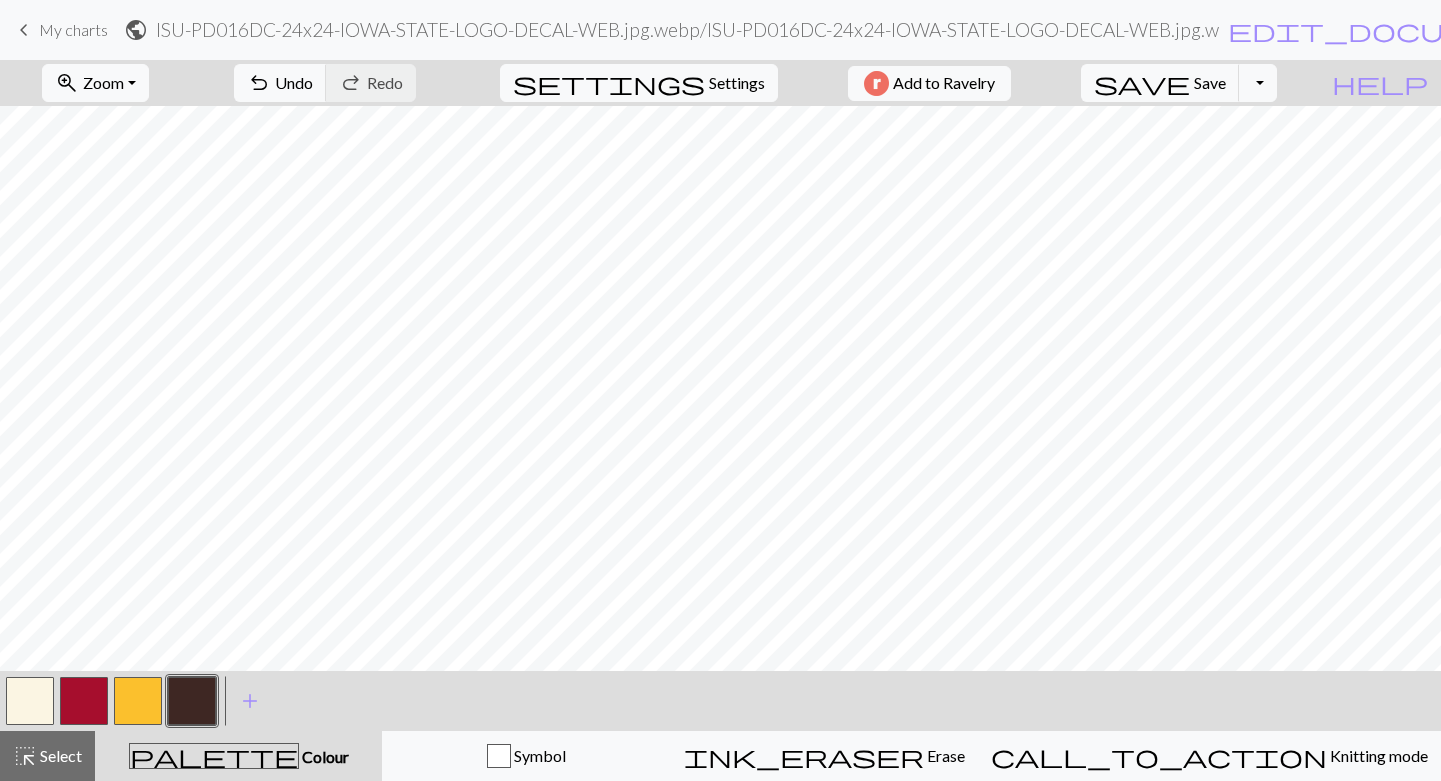 click at bounding box center [138, 701] 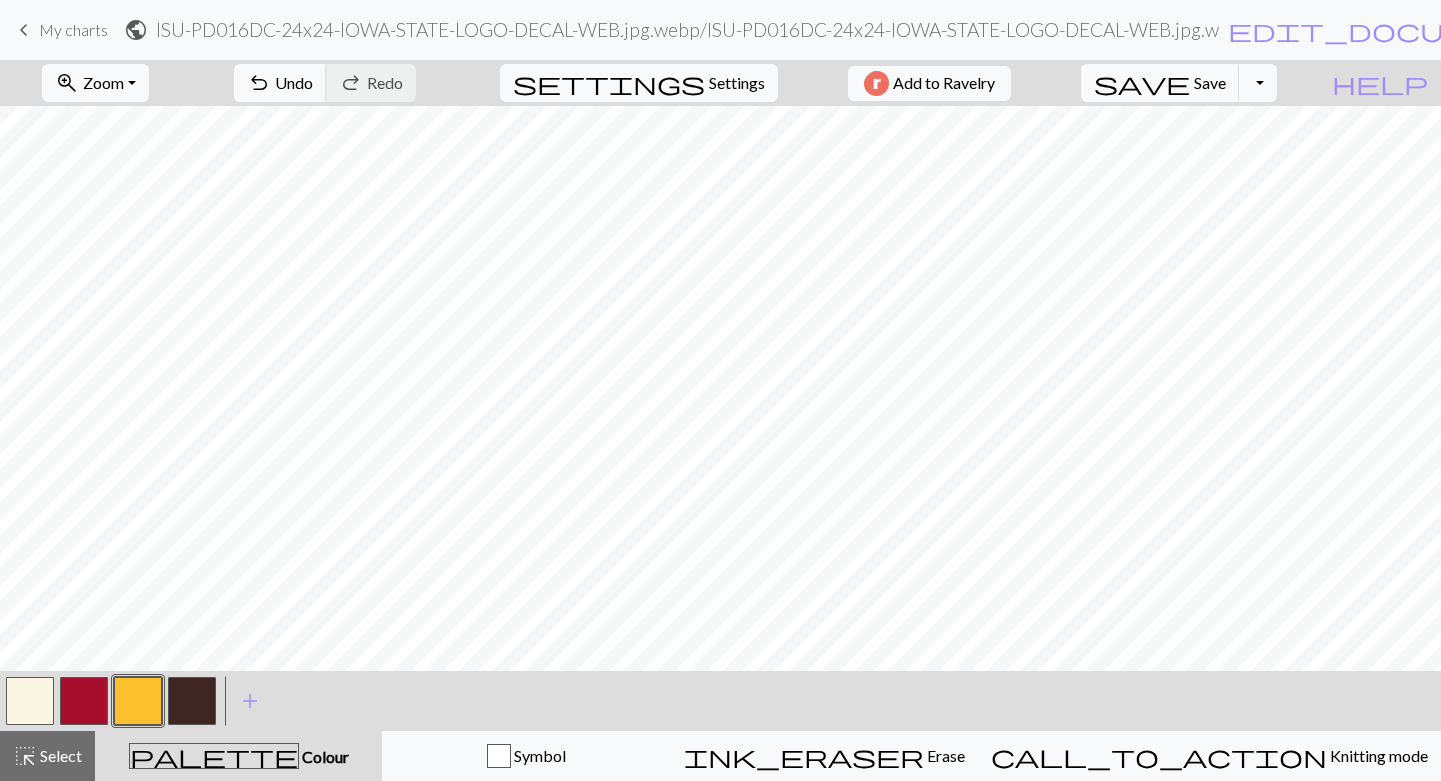 click at bounding box center (192, 701) 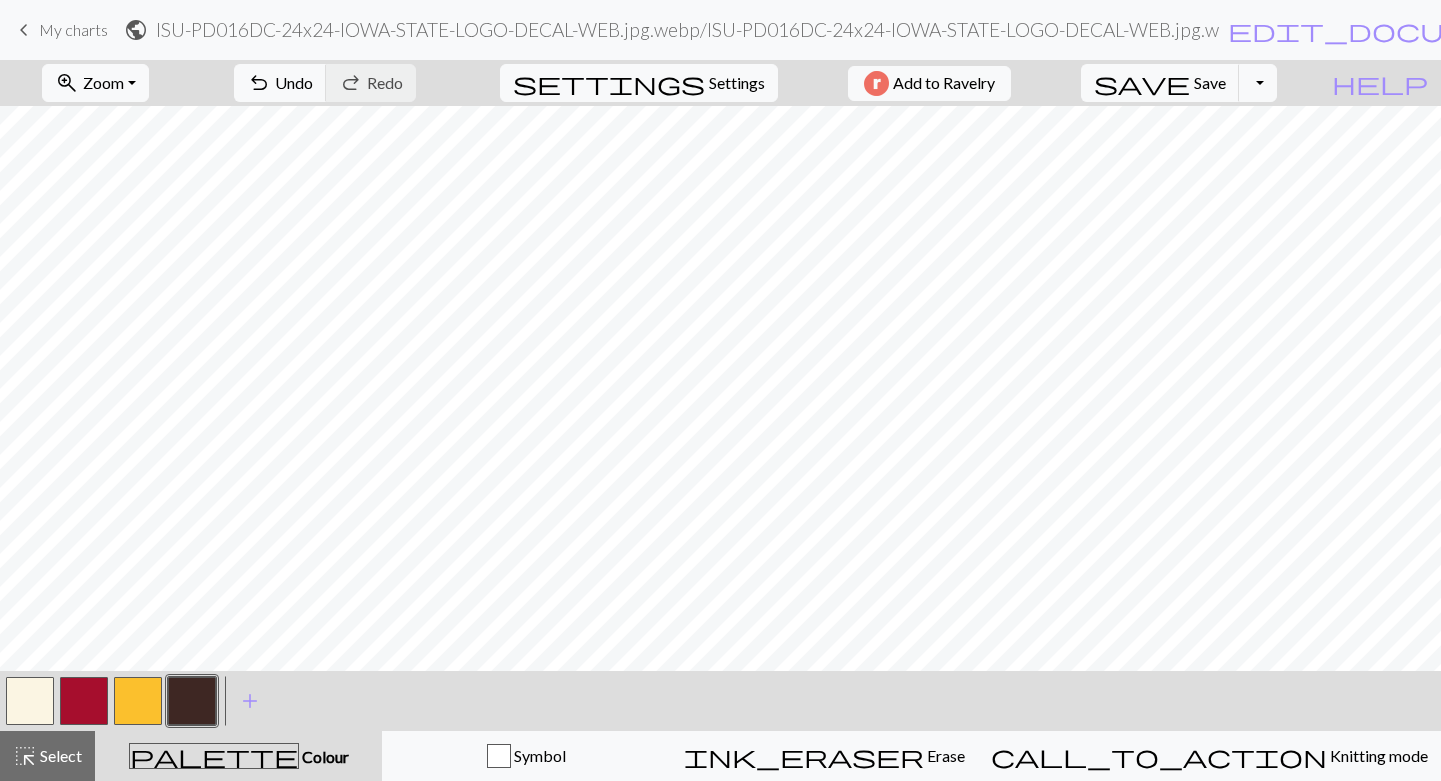 click at bounding box center [84, 701] 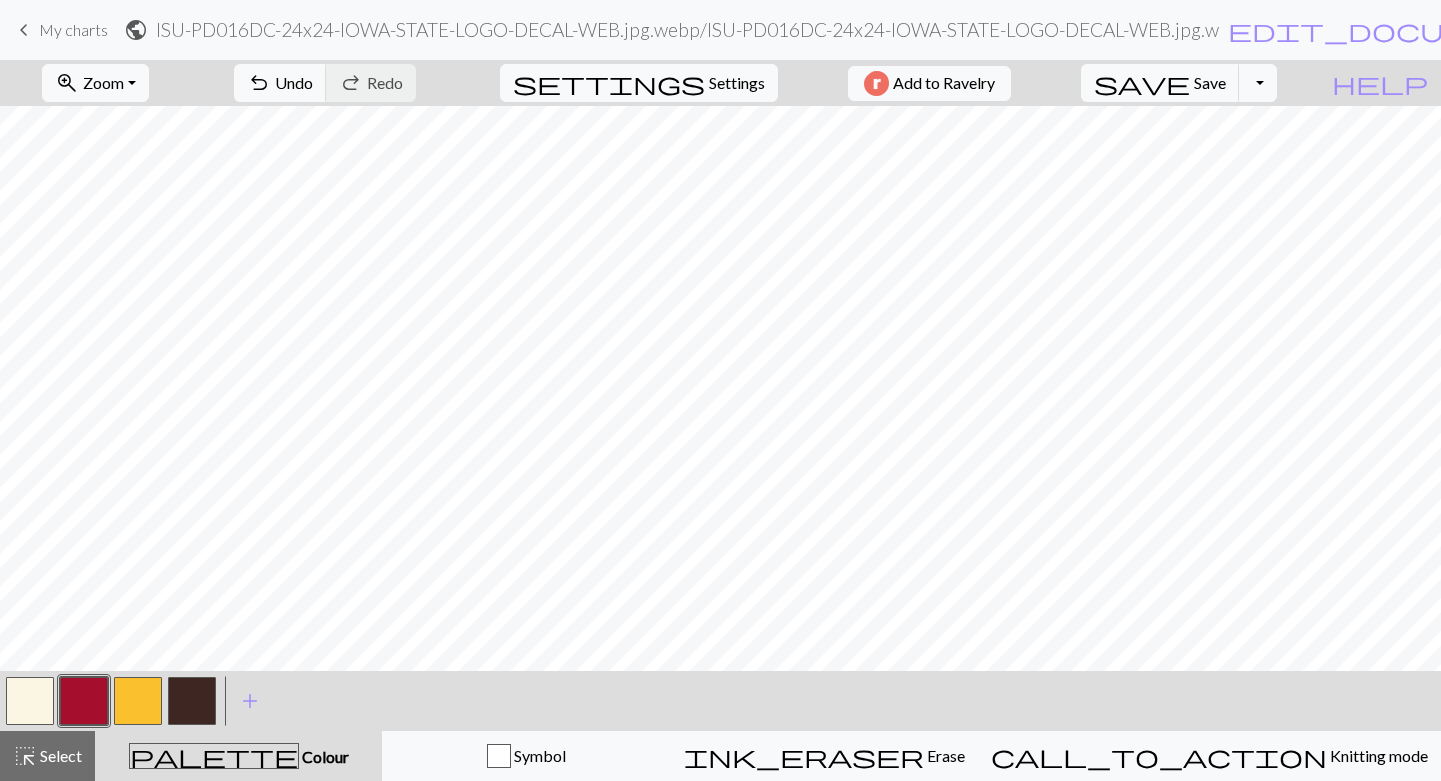click at bounding box center (192, 701) 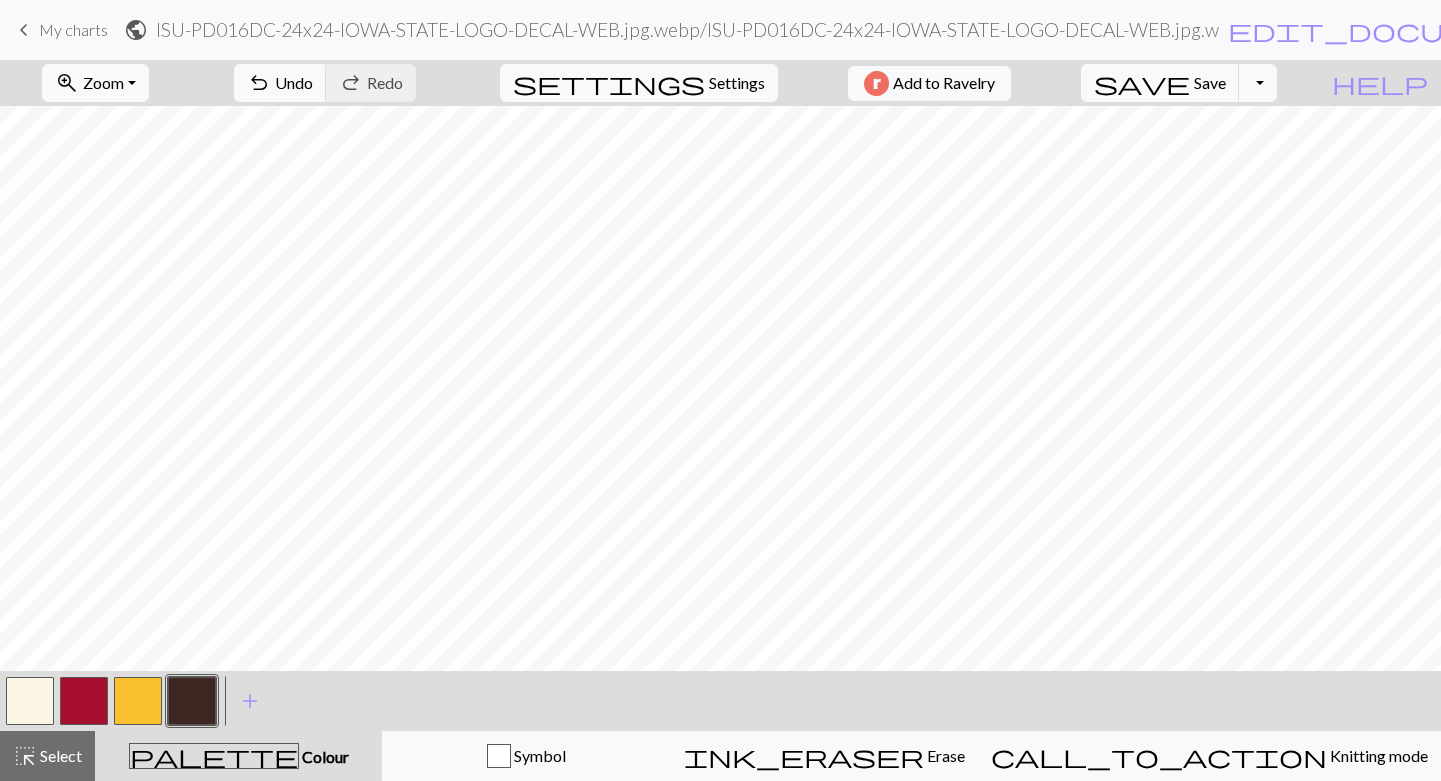 click on "ISU-PD016DC-24x24-[IOWA]-STATE-LOGO-DECAL-WEB.jpg.webp  /  ISU-PD016DC-24x24-[IOWA]-STATE-LOGO-DECAL-WEB.jpg.webp edit_document Edit settings" at bounding box center (832, 29) 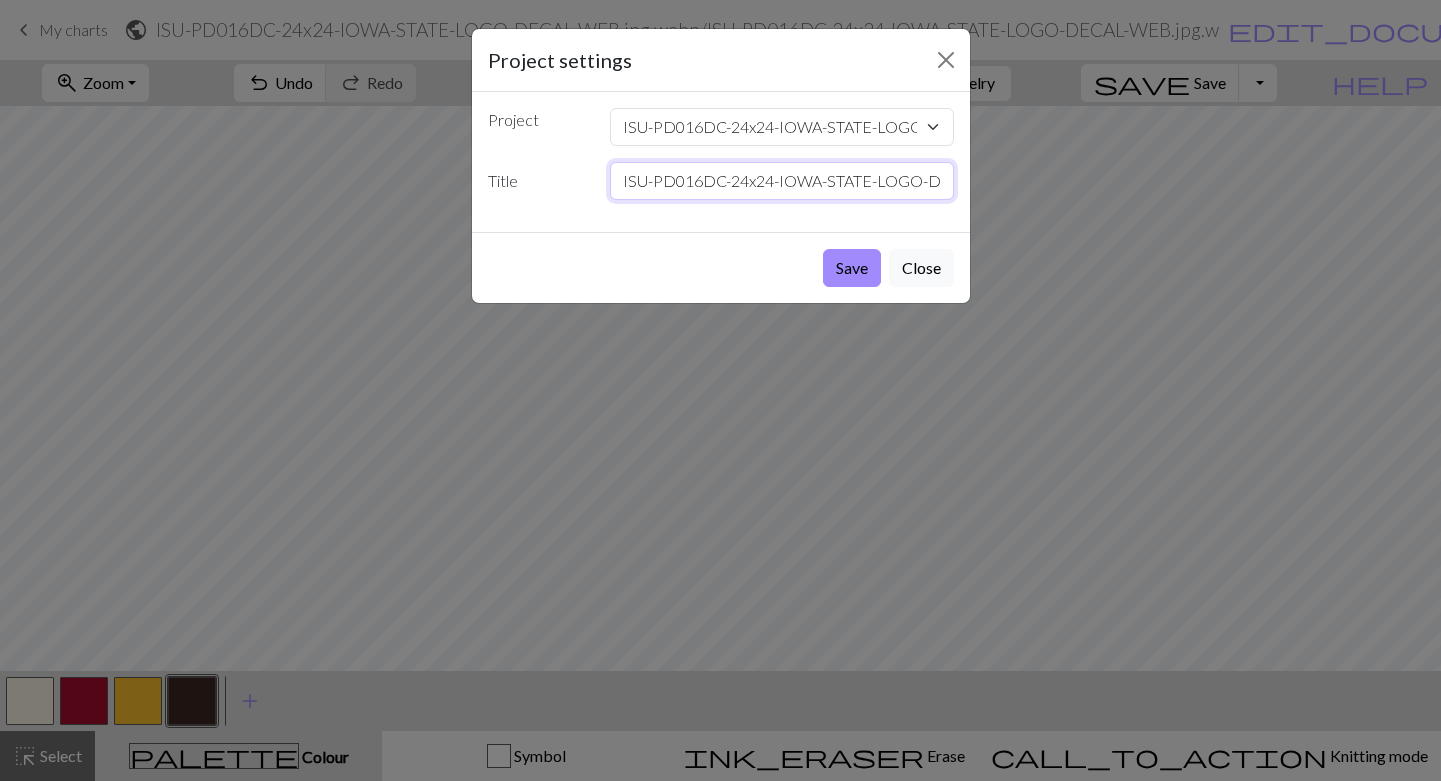 click on "ISU-PD016DC-24x24-IOWA-STATE-LOGO-DECAL-WEB.jpg.webp" at bounding box center [782, 181] 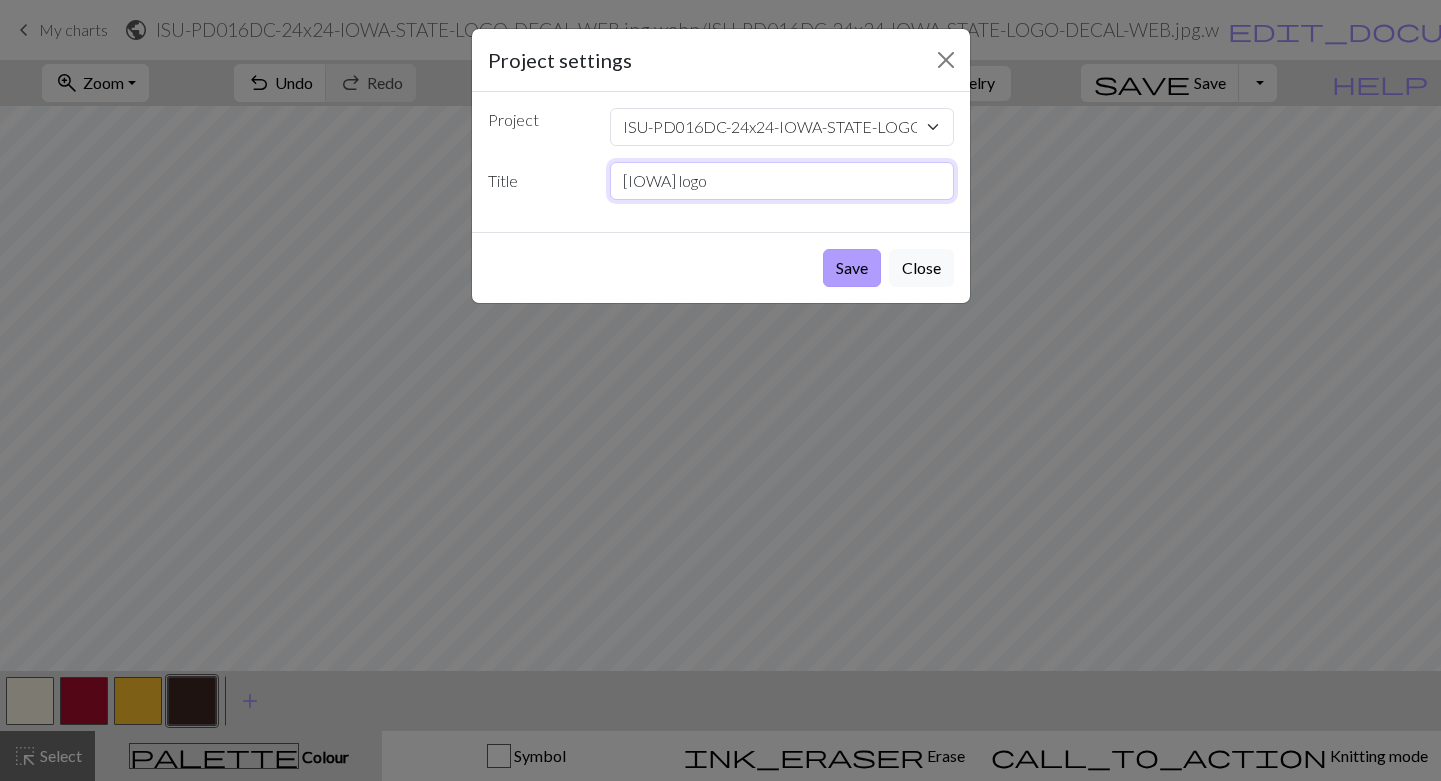 type on "[IOWA] logo" 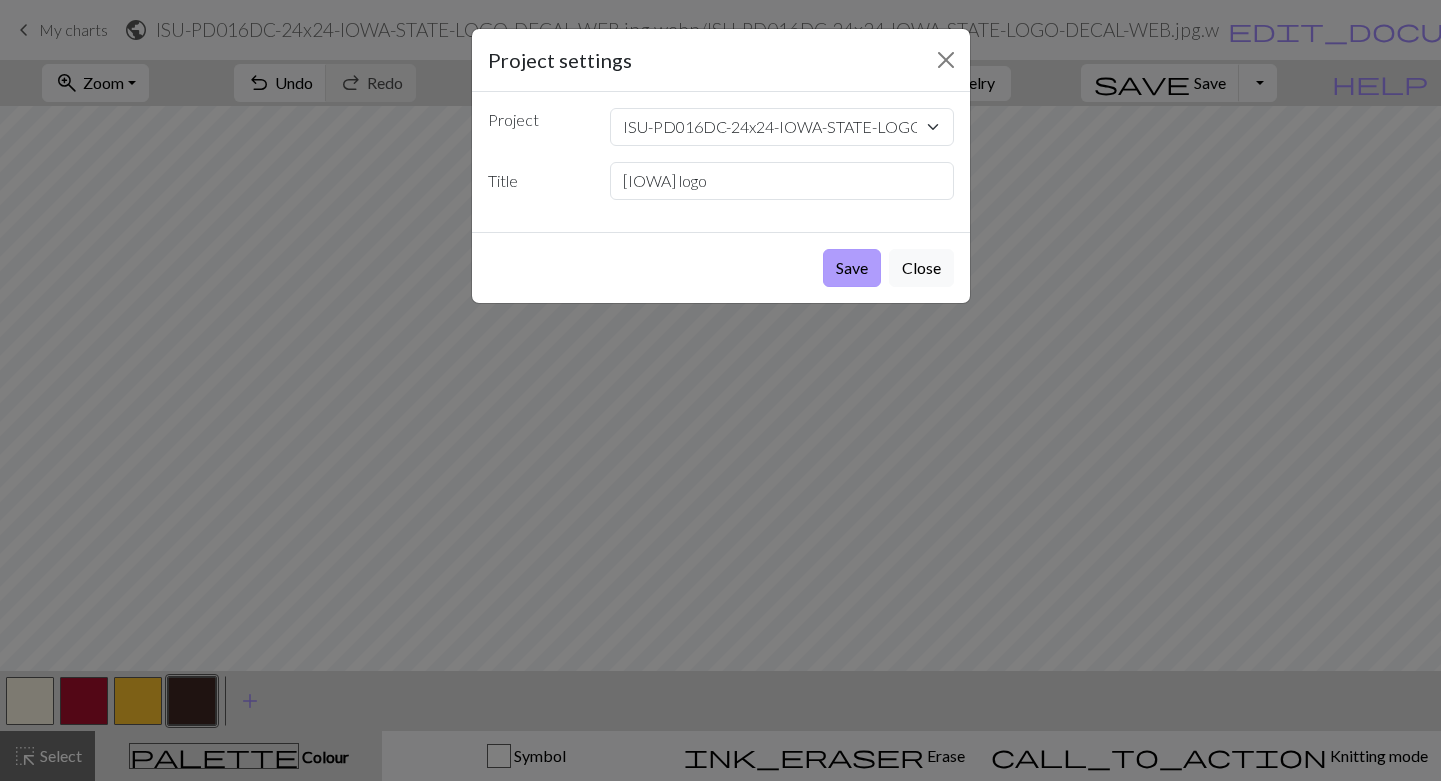 click on "Save" at bounding box center [852, 268] 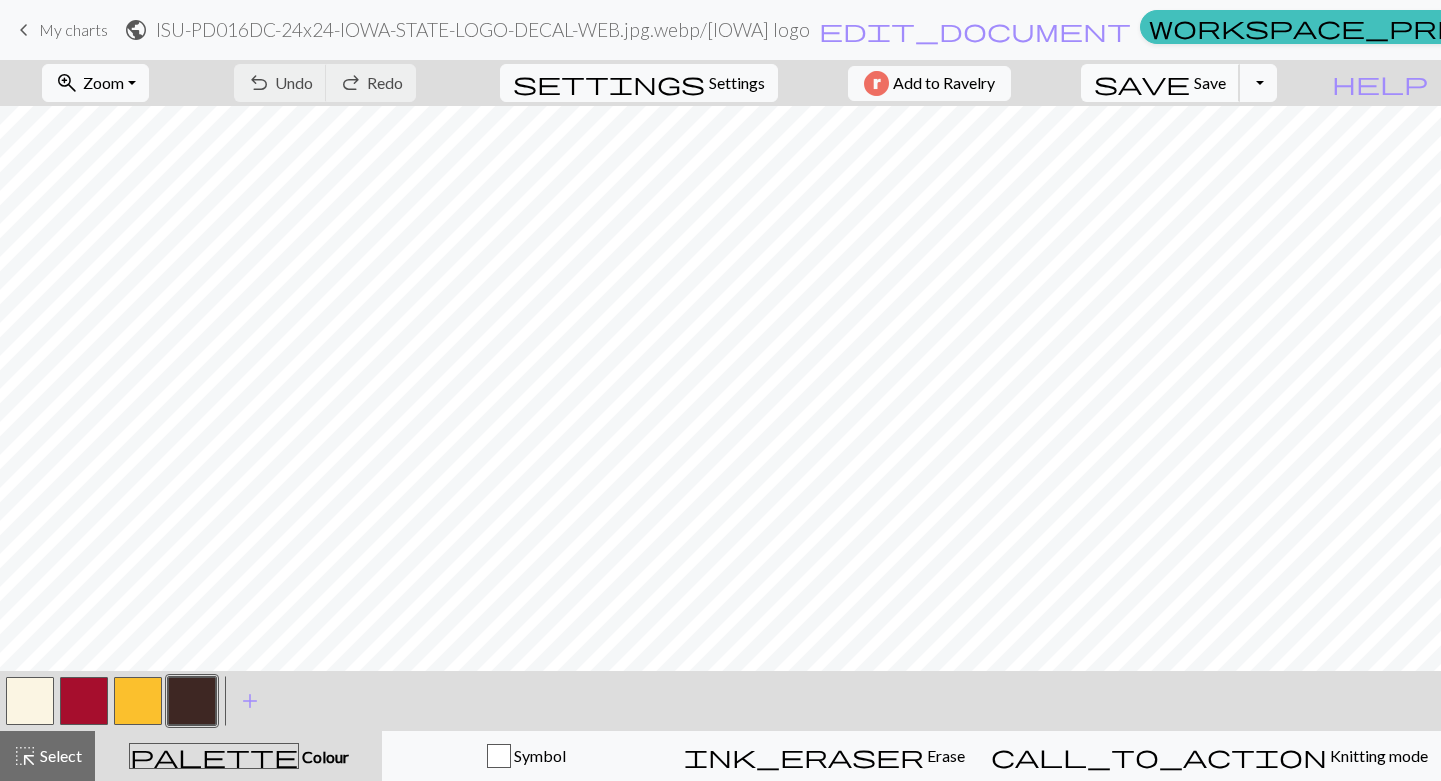 click on "save Save Save" at bounding box center (1160, 83) 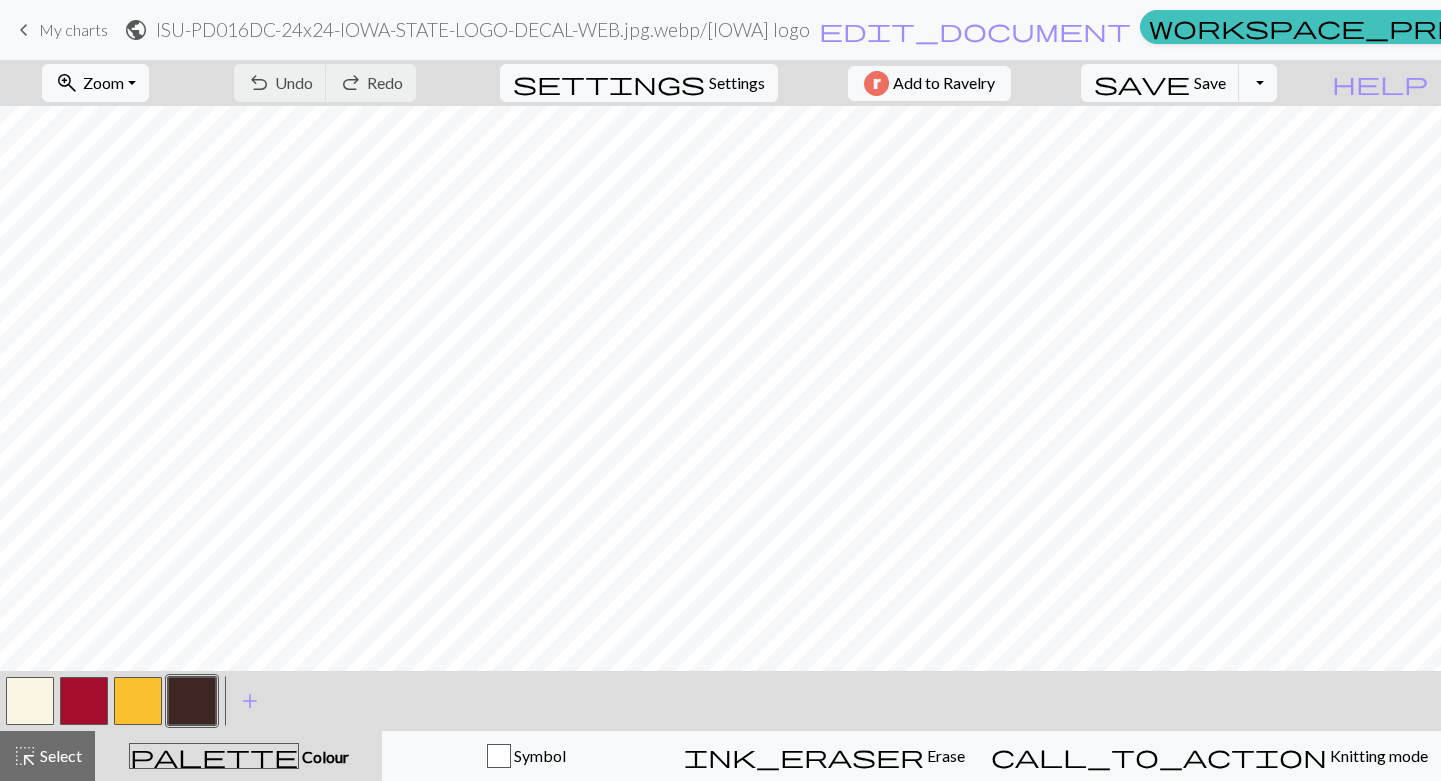 click on "My charts" at bounding box center (73, 29) 